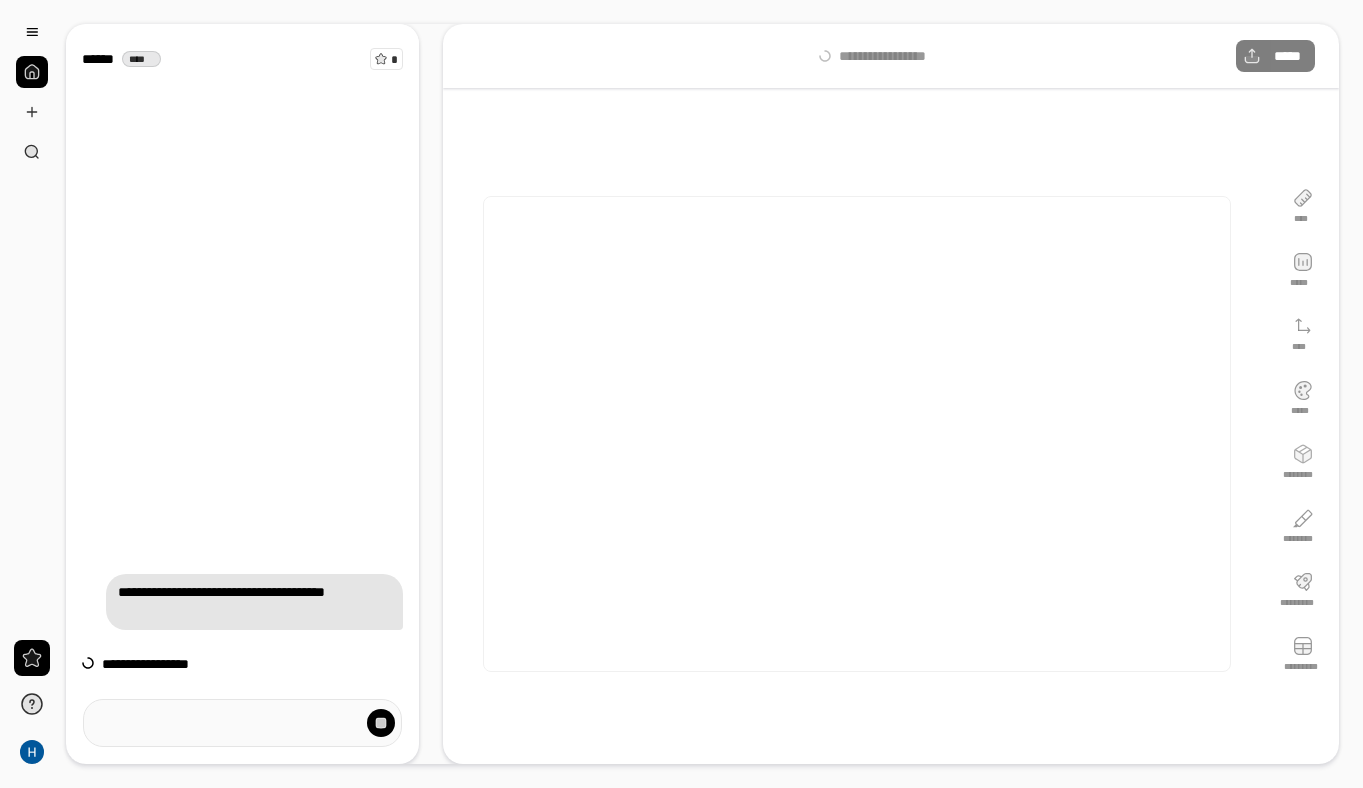 scroll, scrollTop: 0, scrollLeft: 0, axis: both 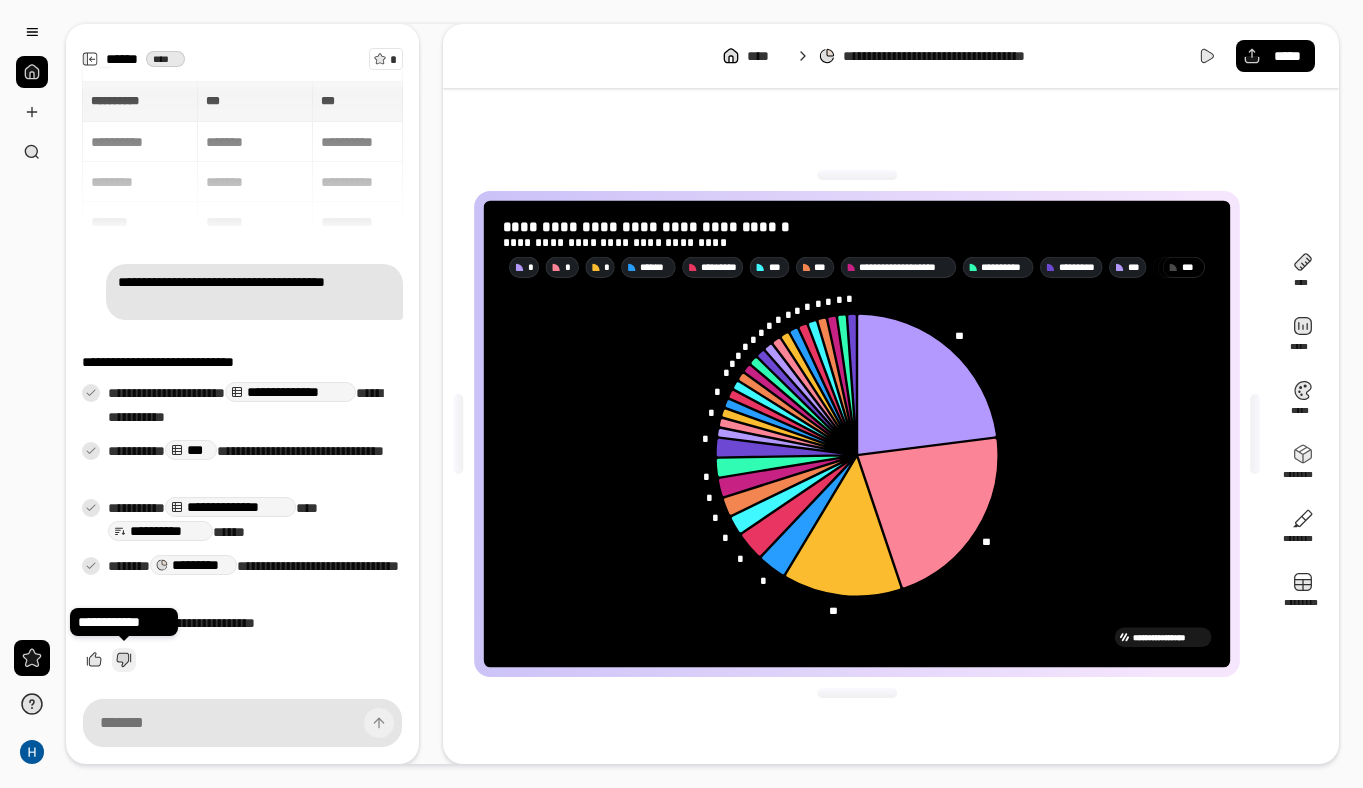 click at bounding box center [124, 660] 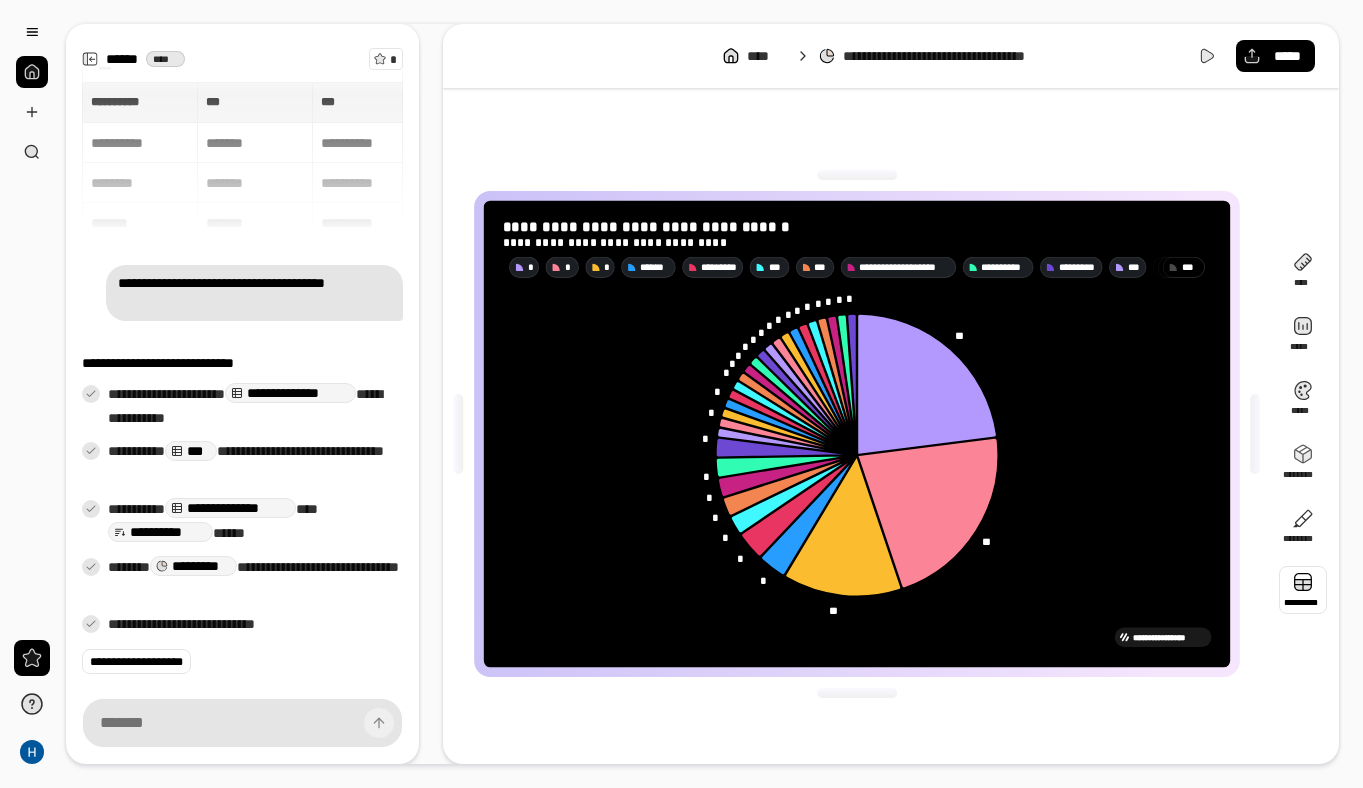 click at bounding box center (1303, 590) 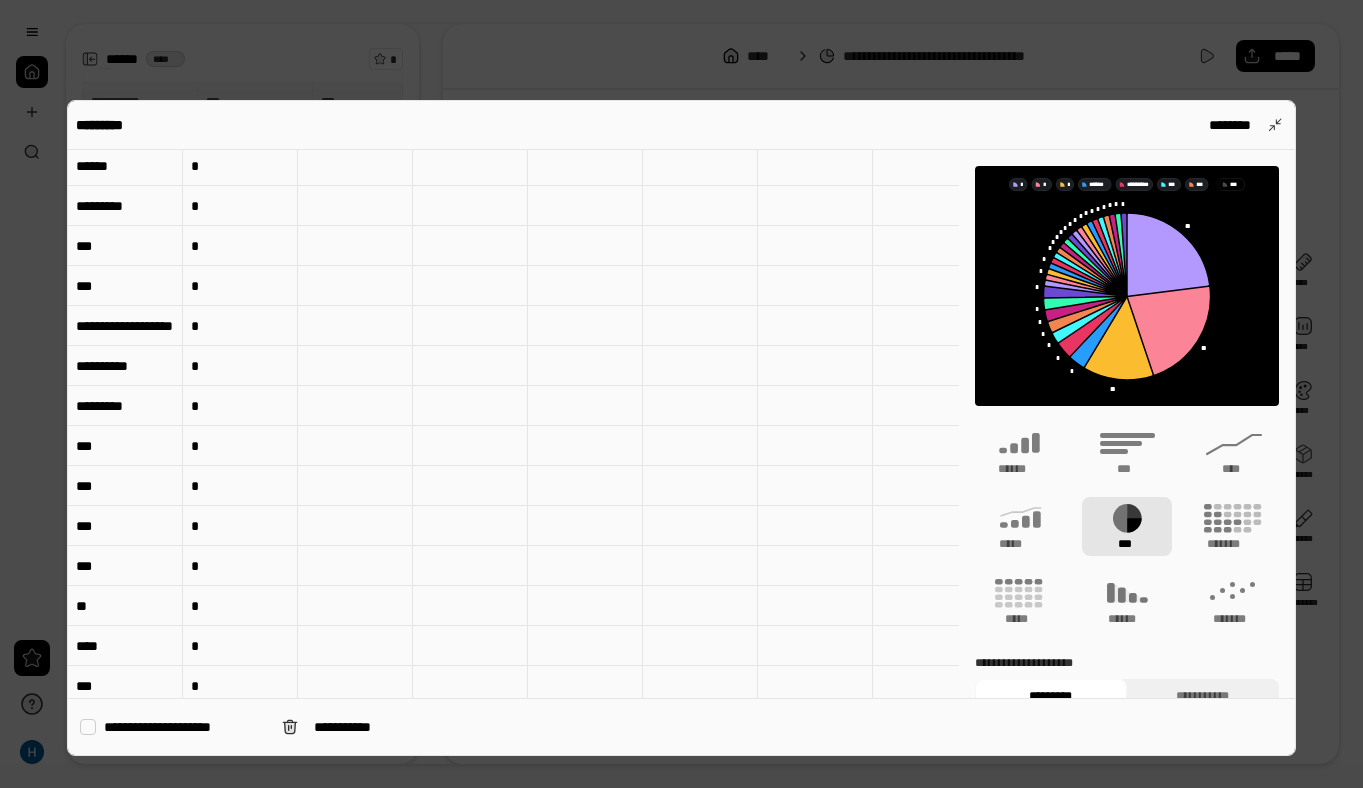 scroll, scrollTop: 0, scrollLeft: 0, axis: both 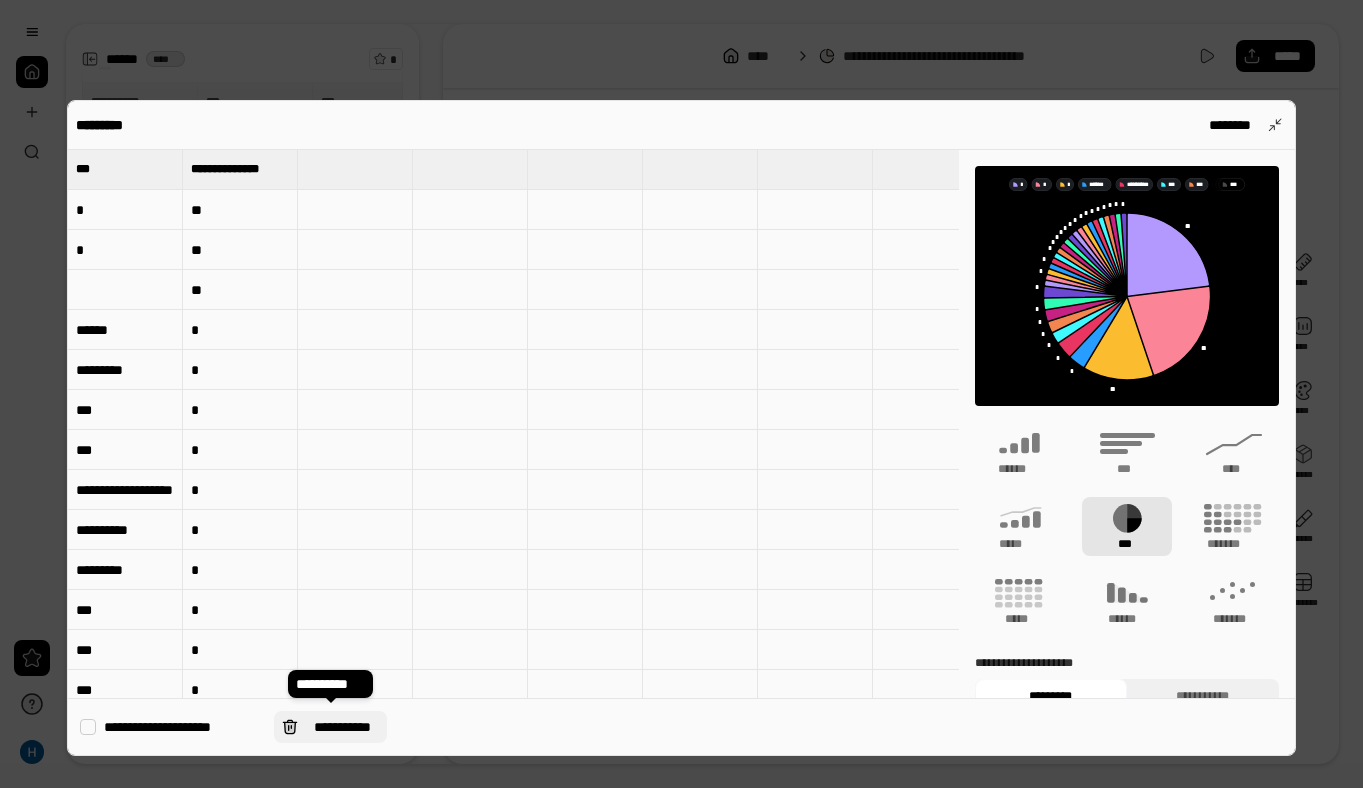 click on "**********" at bounding box center (342, 727) 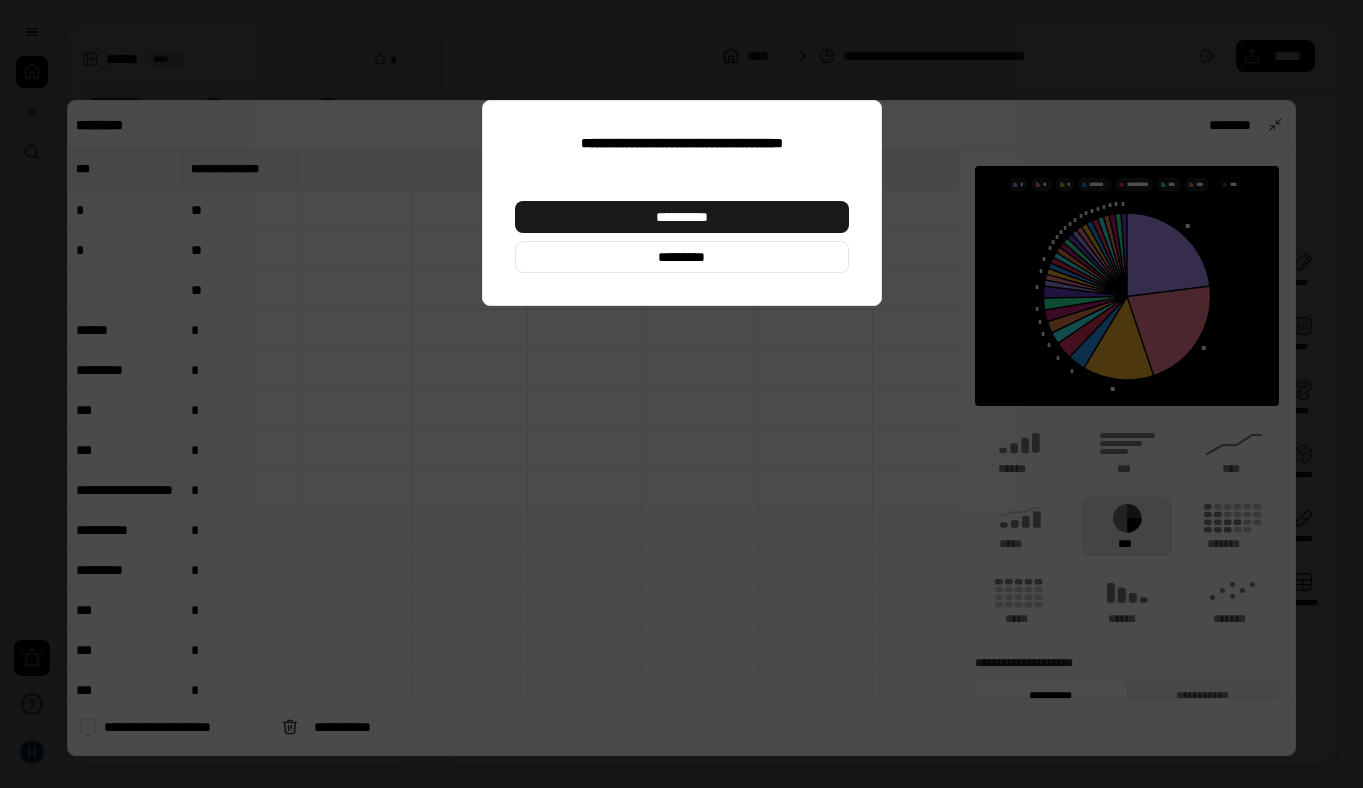 click on "**********" at bounding box center [682, 217] 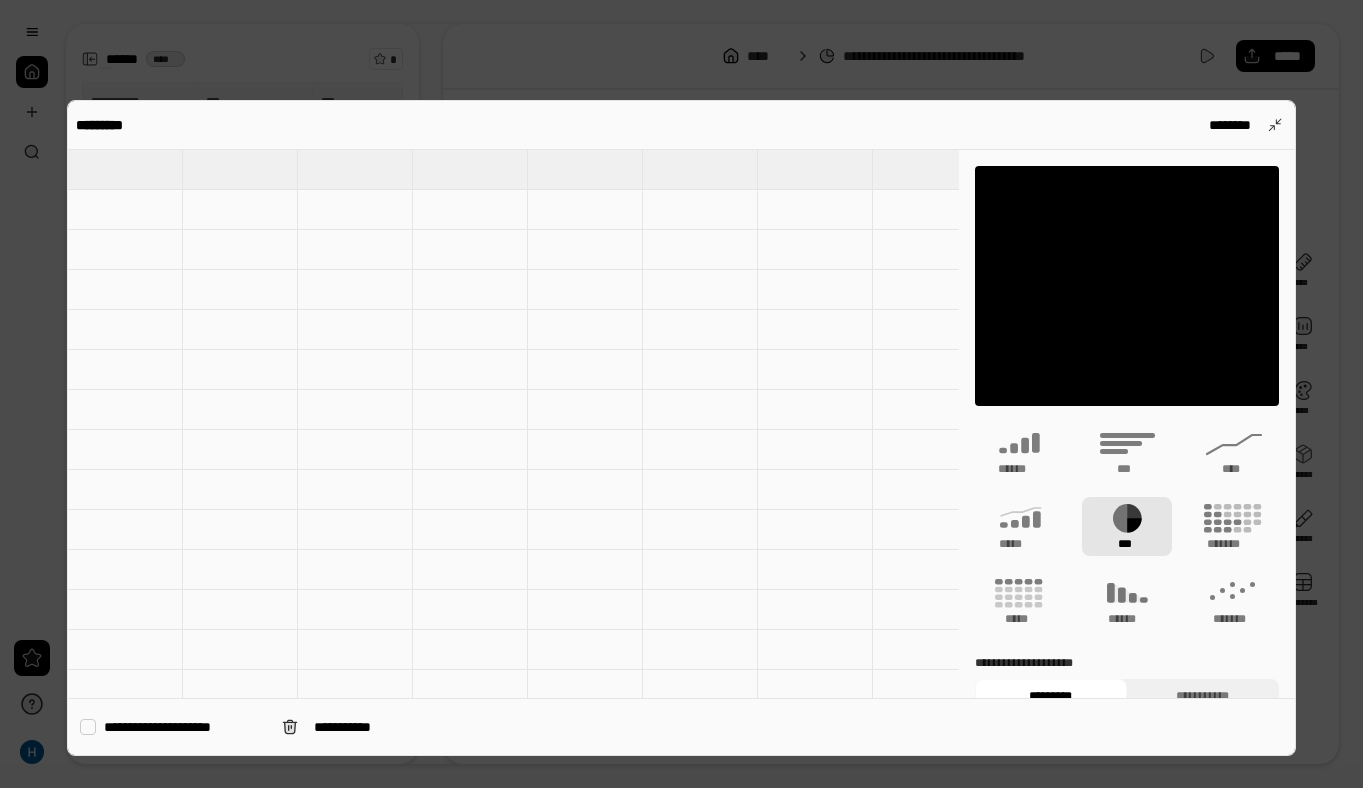 type 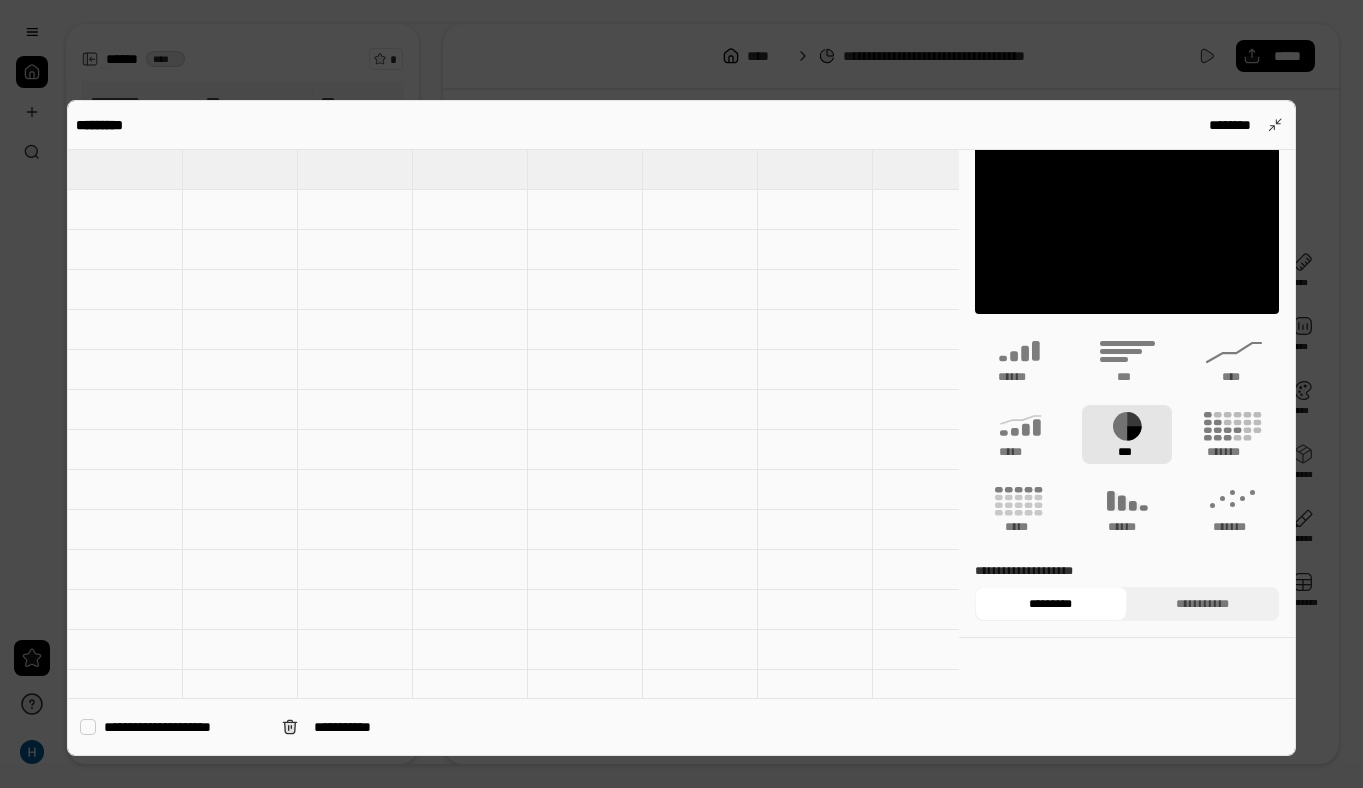 scroll, scrollTop: 0, scrollLeft: 0, axis: both 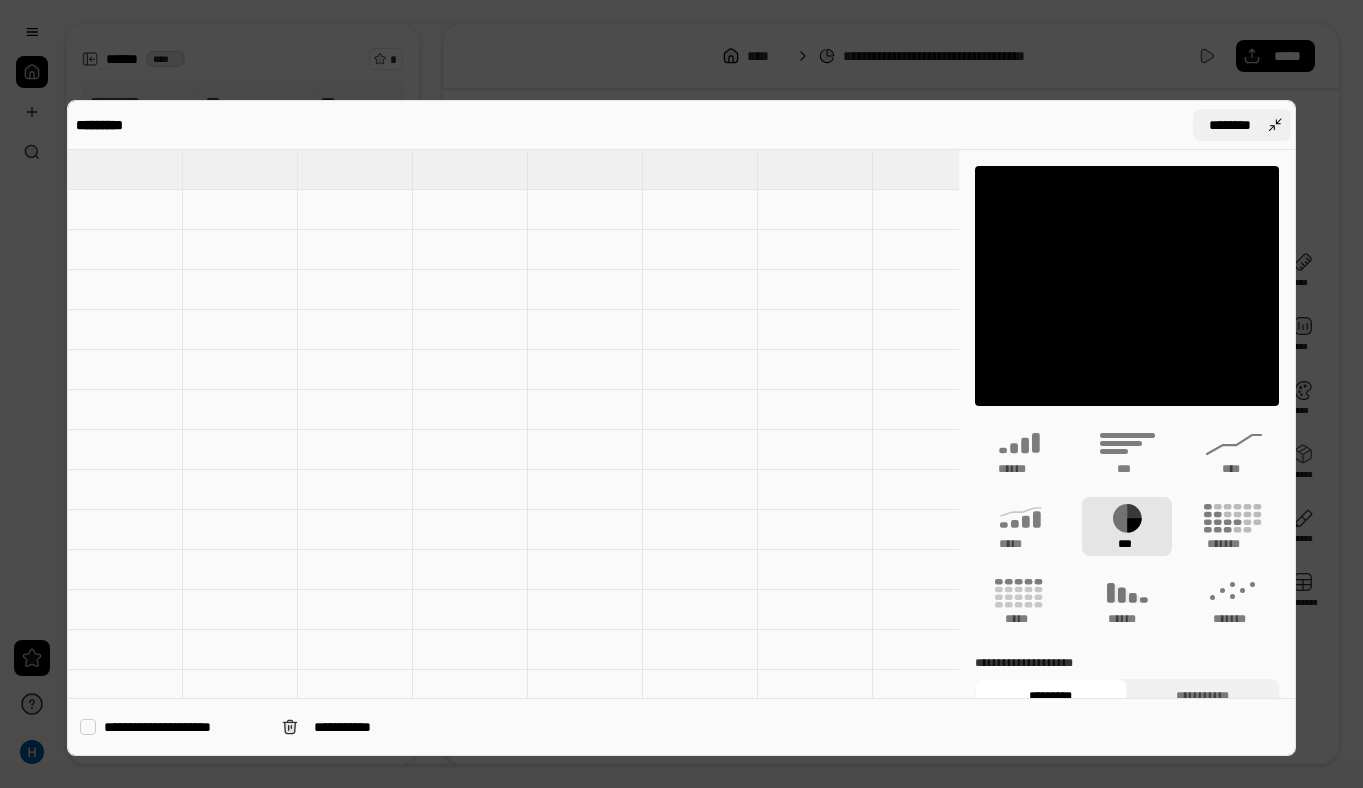 click on "********" at bounding box center (1230, 125) 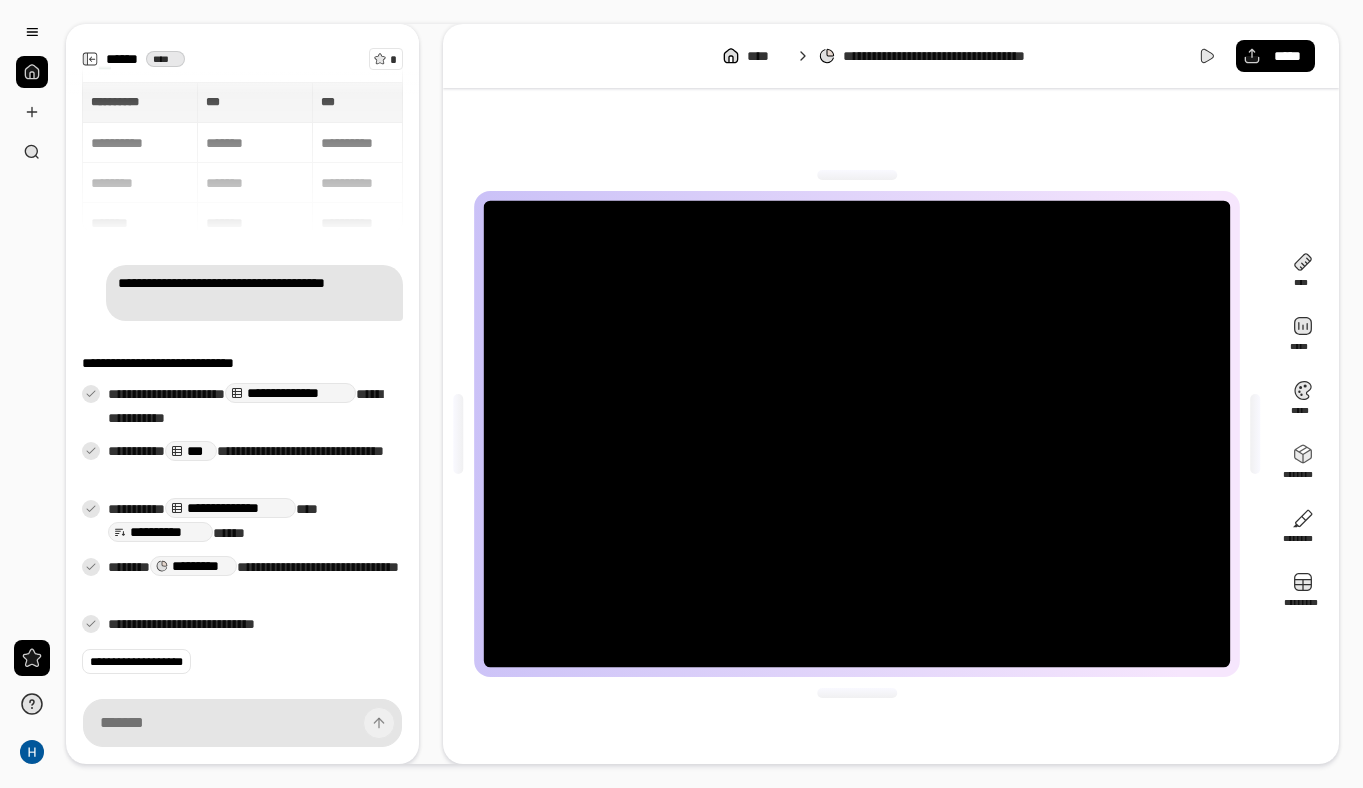 click on "[FIRST] [LAST] [STREET] [CITY] [STATE] [ZIP] [COUNTRY] [PHONE] [EMAIL] [DOB] [GENDER] [AGE]" at bounding box center (242, 157) 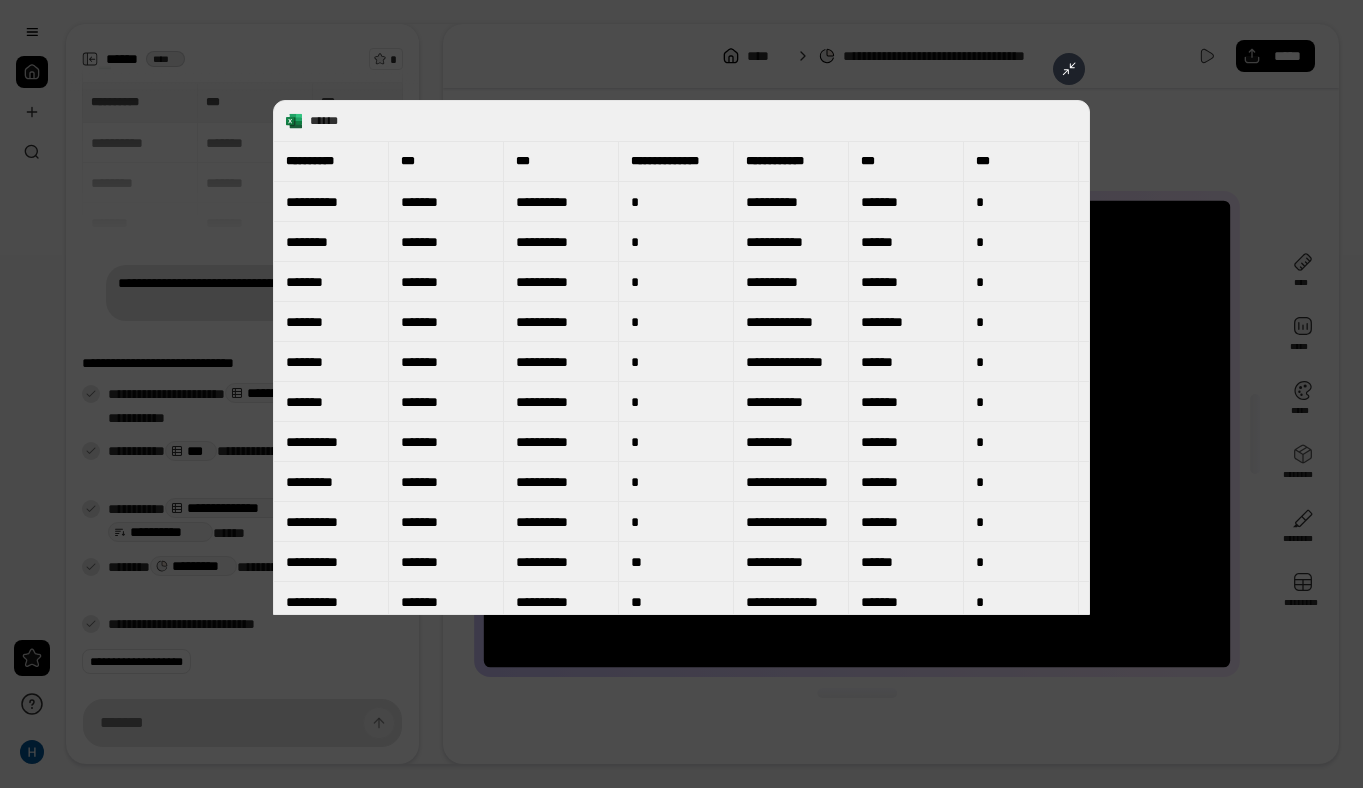 click on "**********" at bounding box center (676, 161) 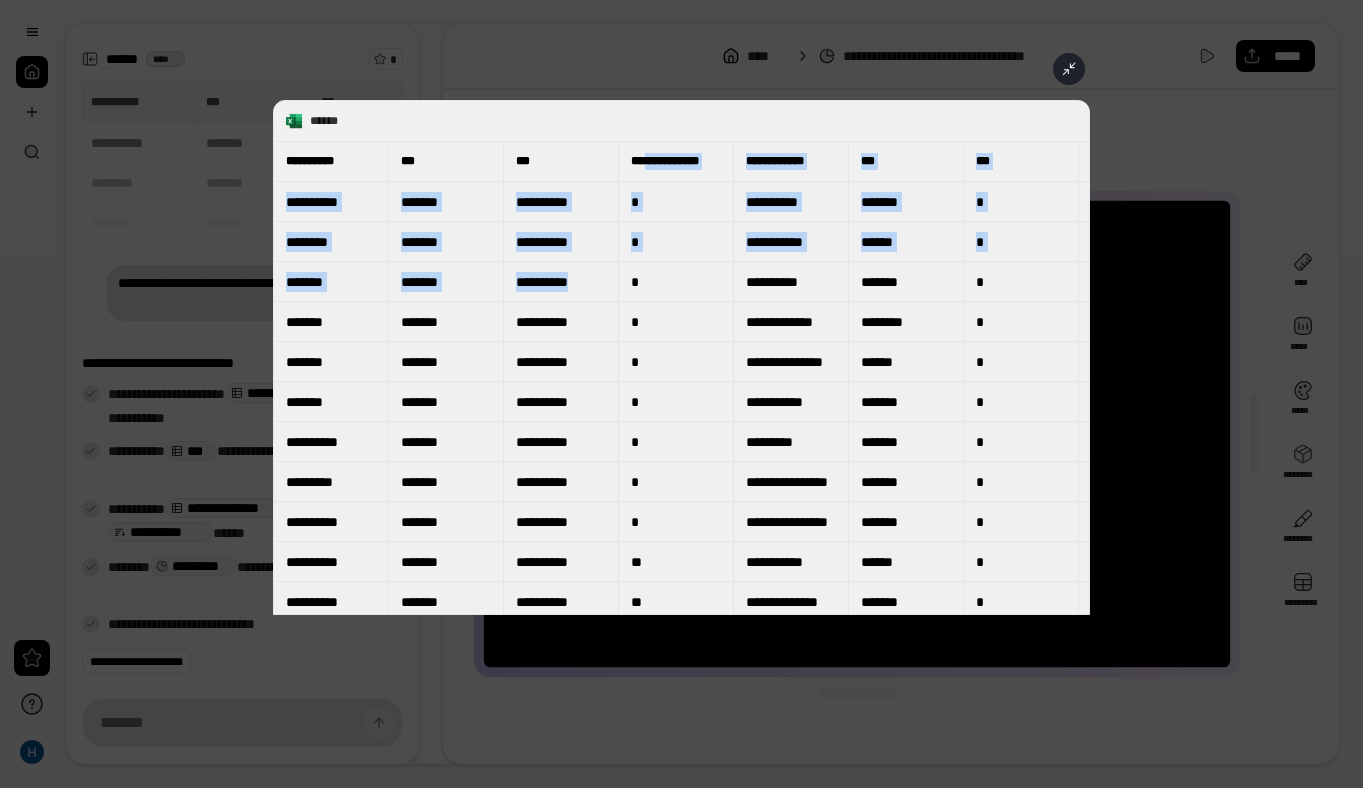drag, startPoint x: 651, startPoint y: 162, endPoint x: 685, endPoint y: 283, distance: 125.68612 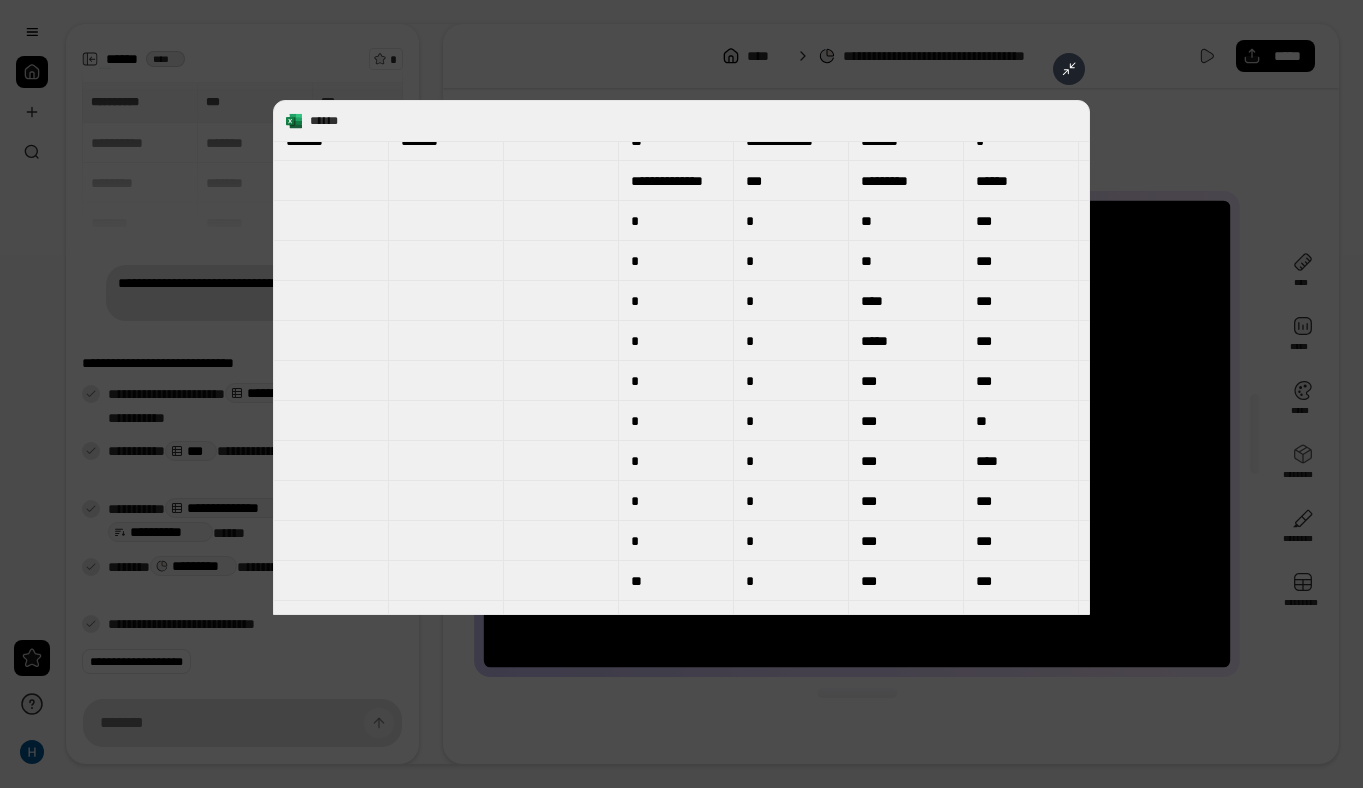 scroll, scrollTop: 823, scrollLeft: 0, axis: vertical 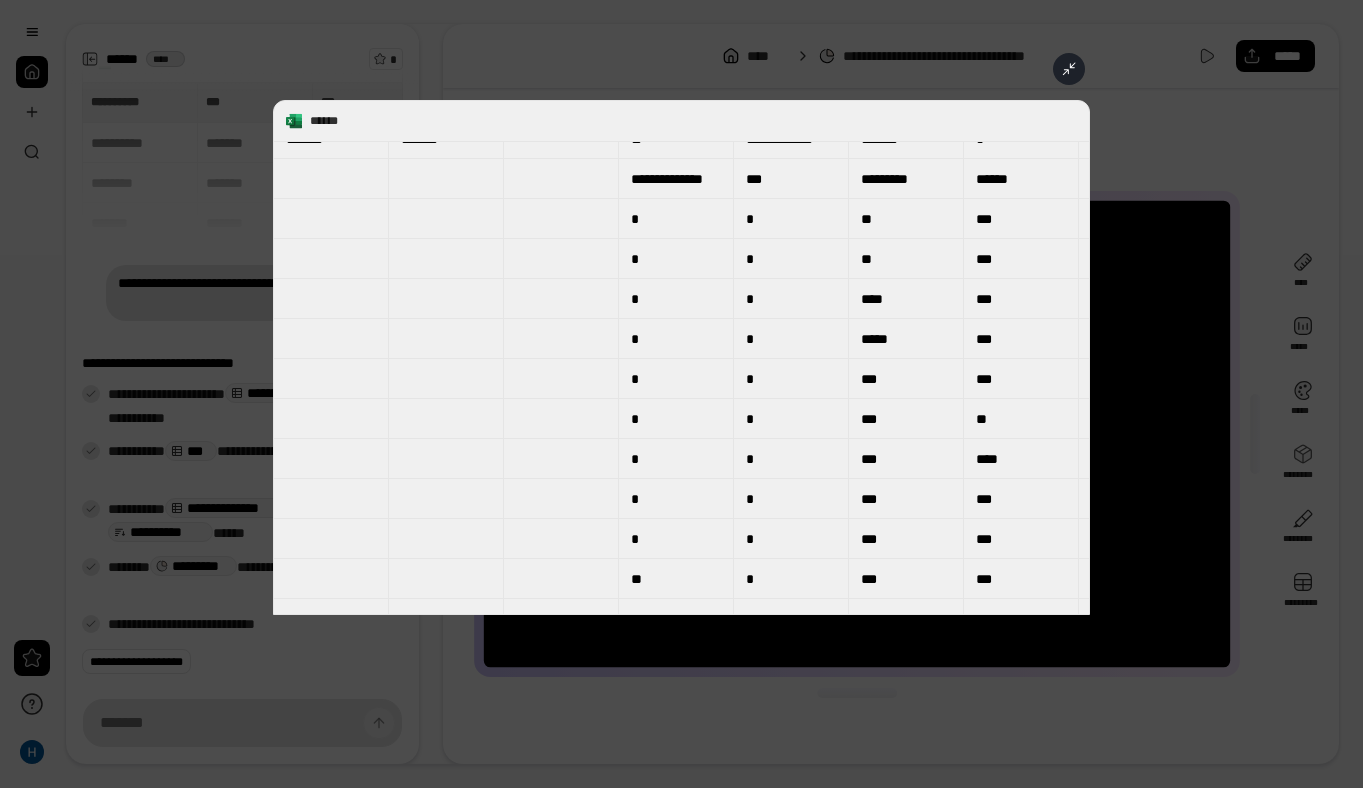 click on "[FIRST] [LAST] [STREET] [CITY] [STATE] [ZIP] [COUNTRY] [PHONE] [EMAIL] [DOB] [GENDER] [AGE]" at bounding box center [682, 378] 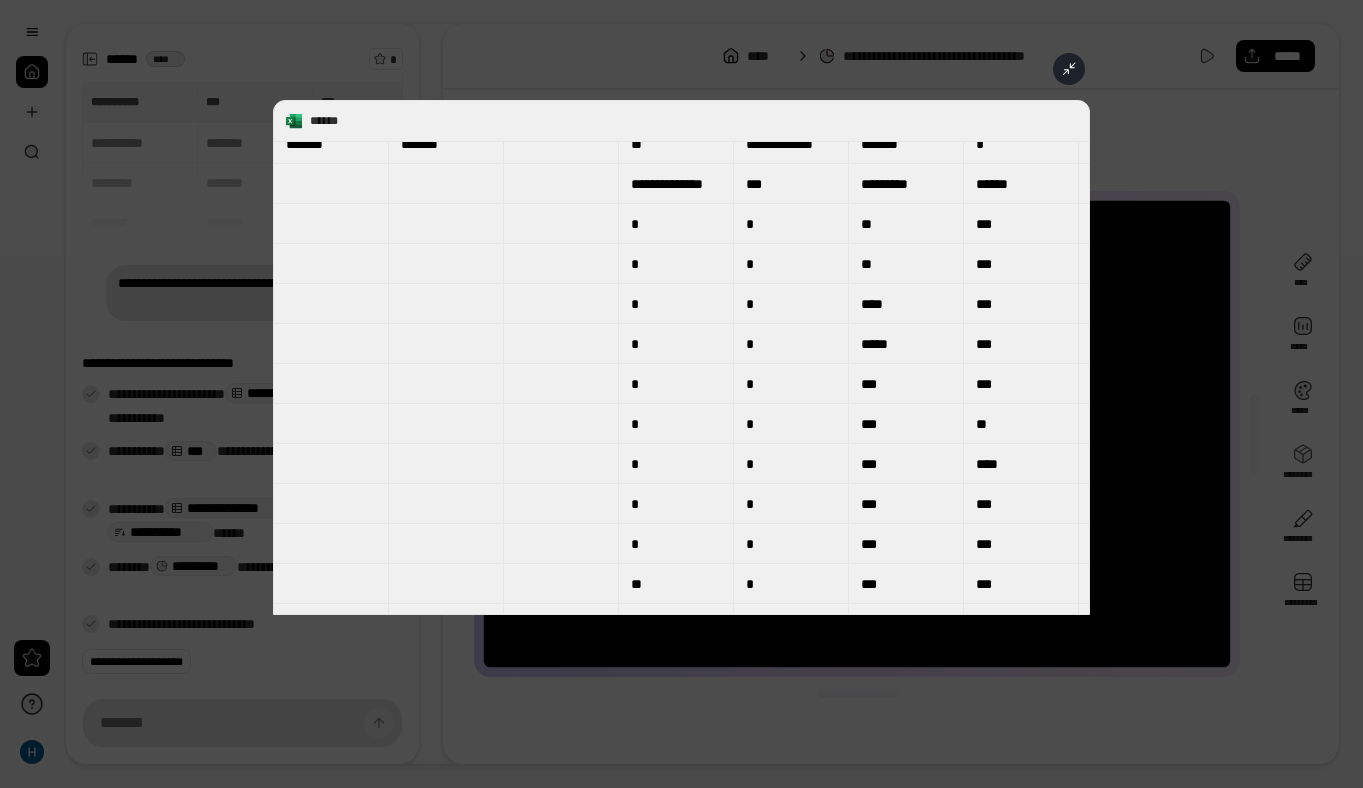 scroll, scrollTop: 0, scrollLeft: 0, axis: both 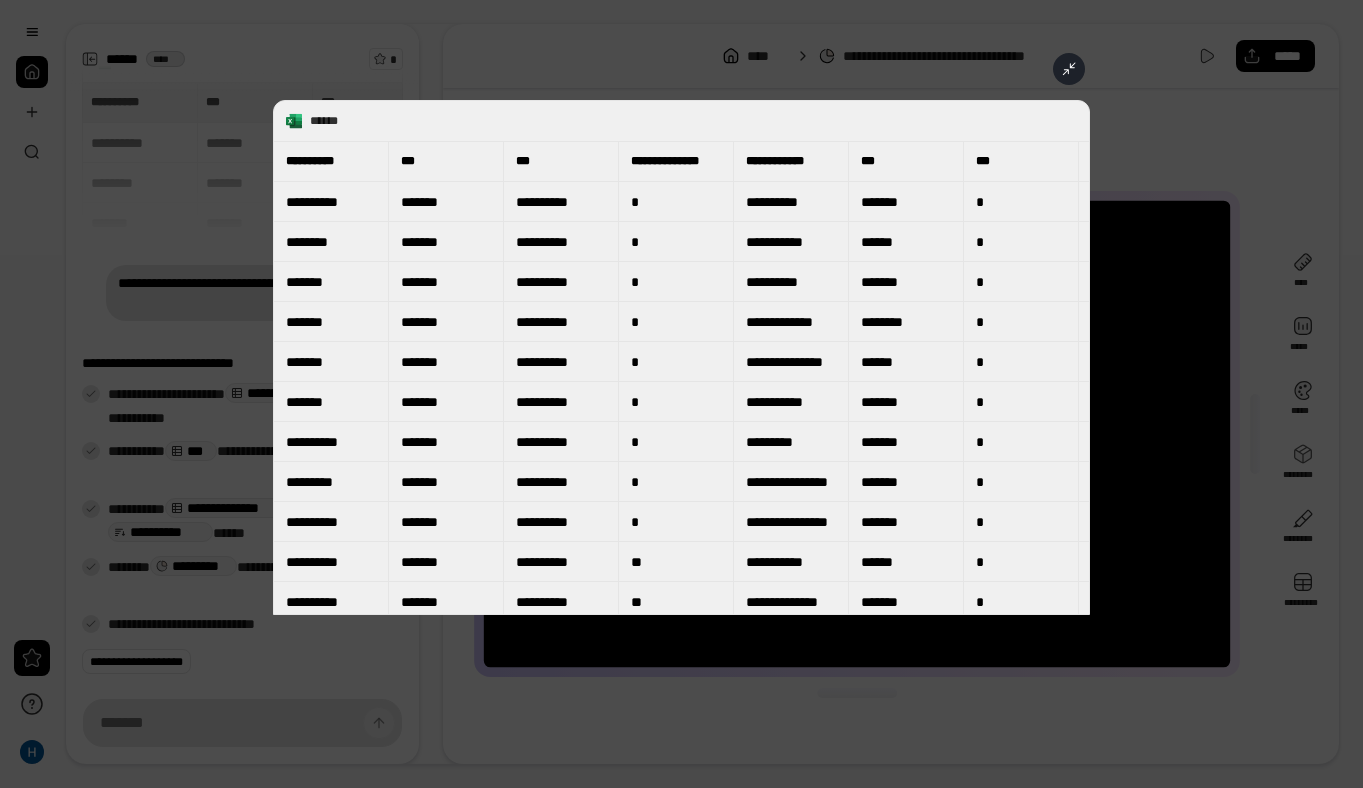 click on "[FIRST] [LAST] [STREET] [CITY] [STATE] [ZIP] [COUNTRY] [PHONE] [EMAIL] [DOB] [GENDER] [AGE] [LICENSE] [PASSPORT] [SSN] [CARD]" at bounding box center (681, 357) 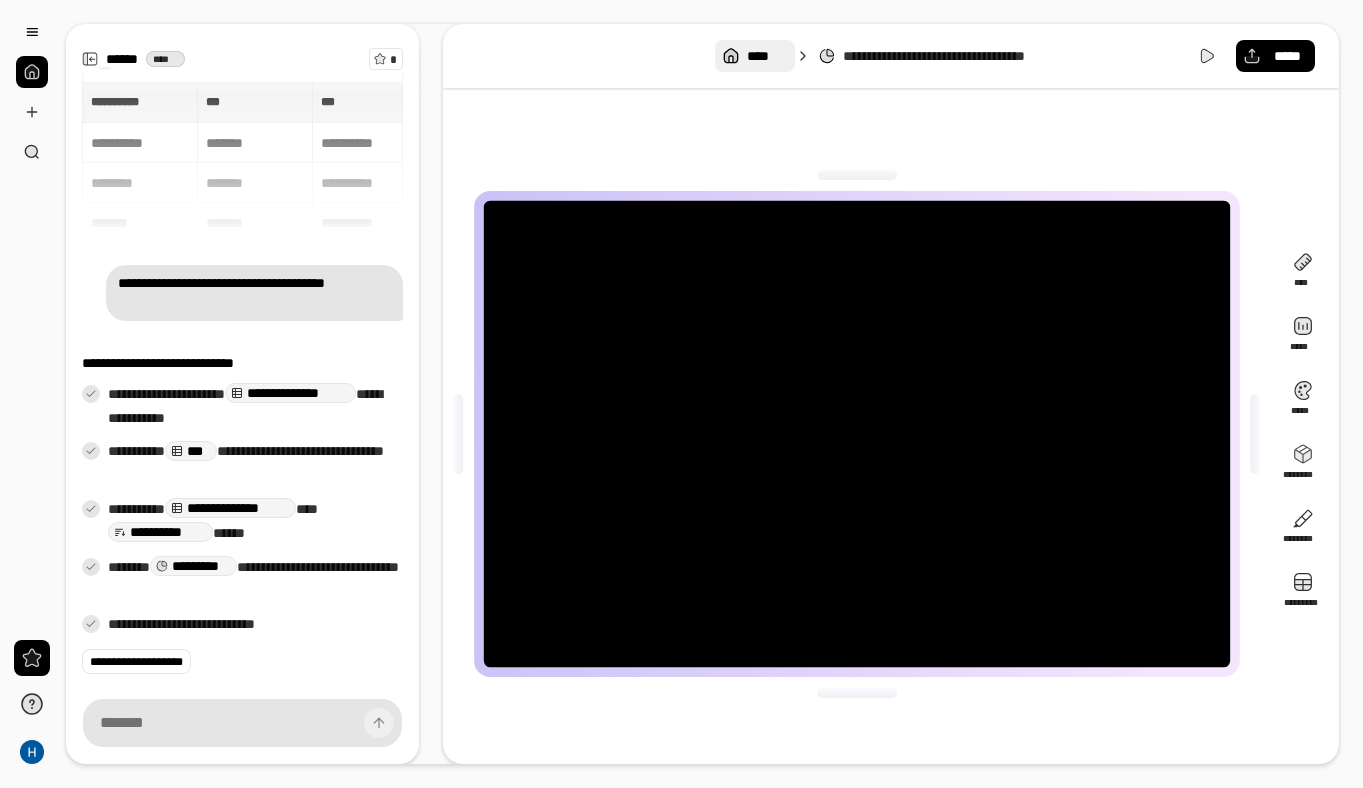 click on "****" at bounding box center [766, 56] 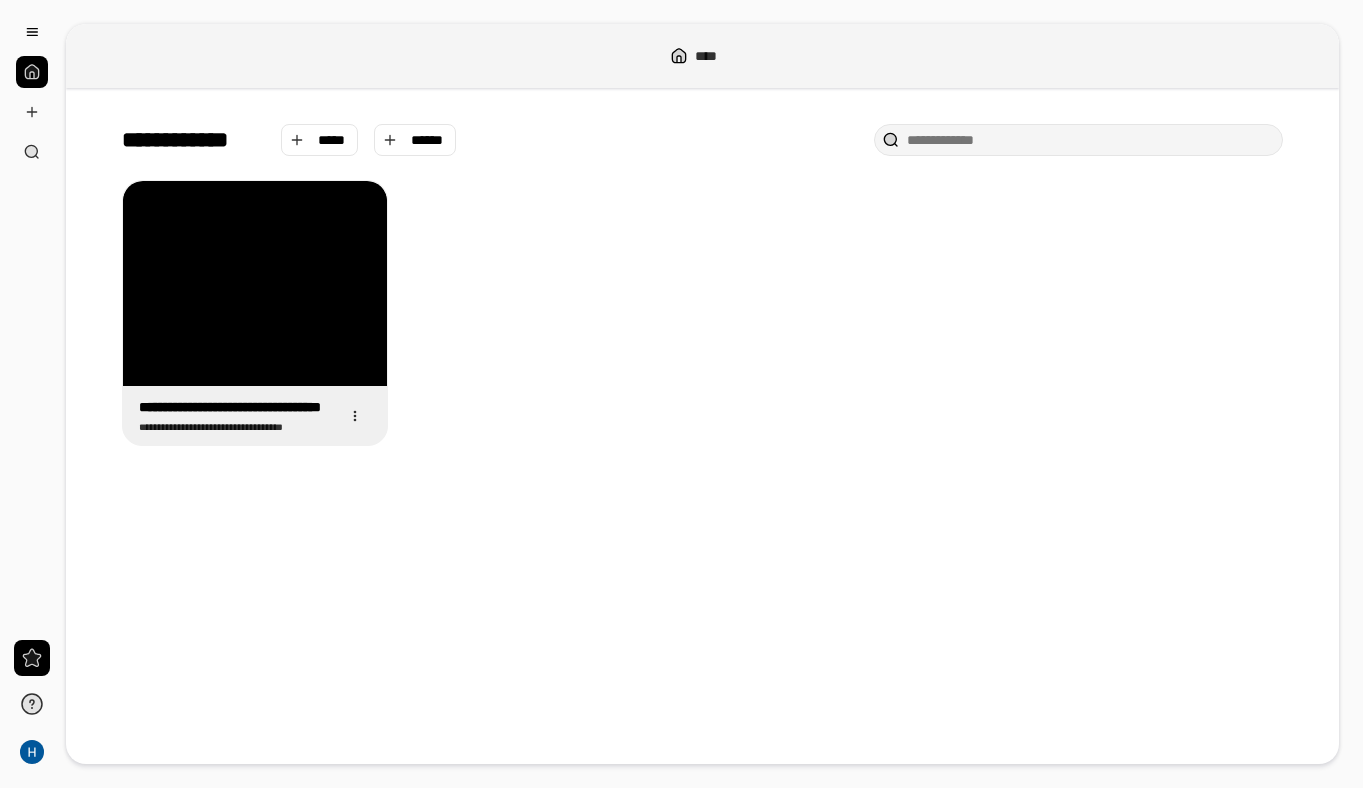 click on "****" at bounding box center (714, 56) 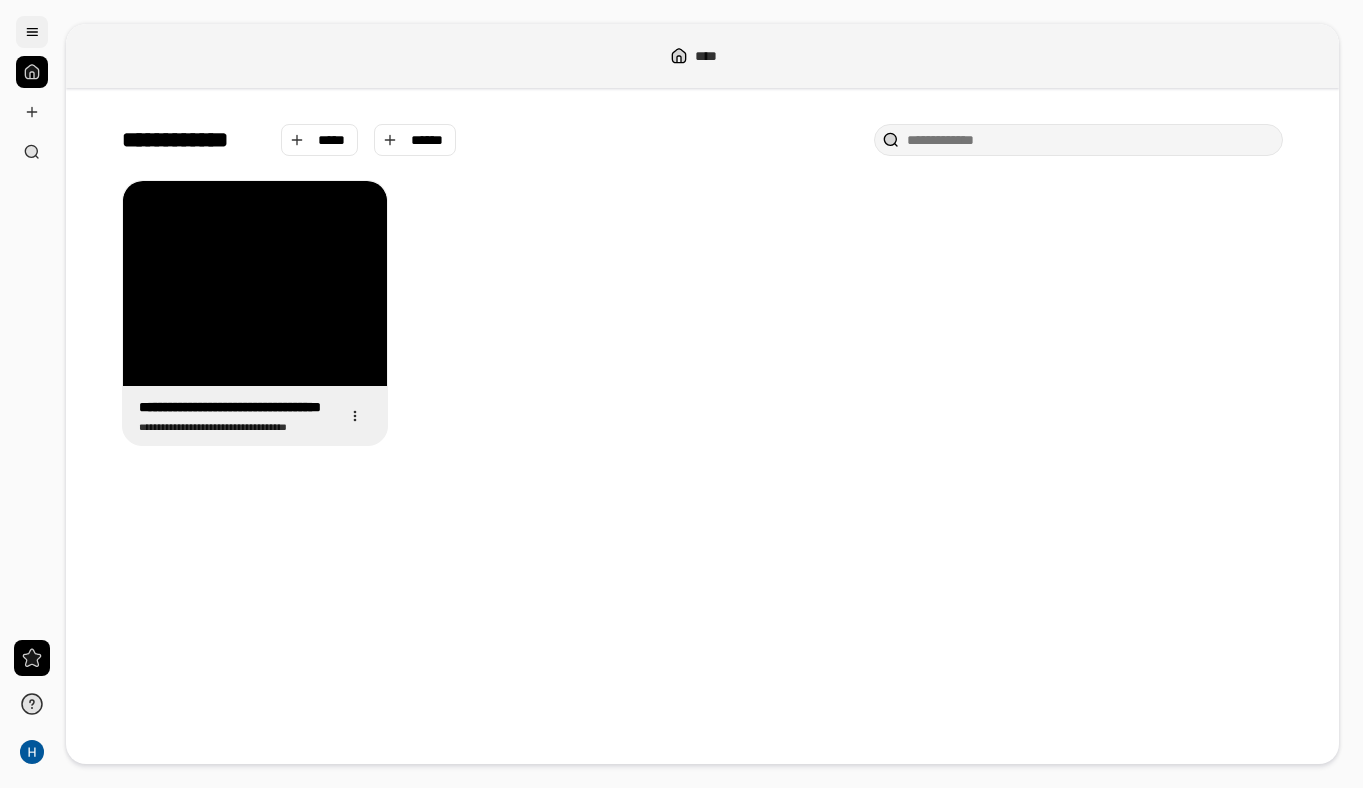 click at bounding box center (32, 32) 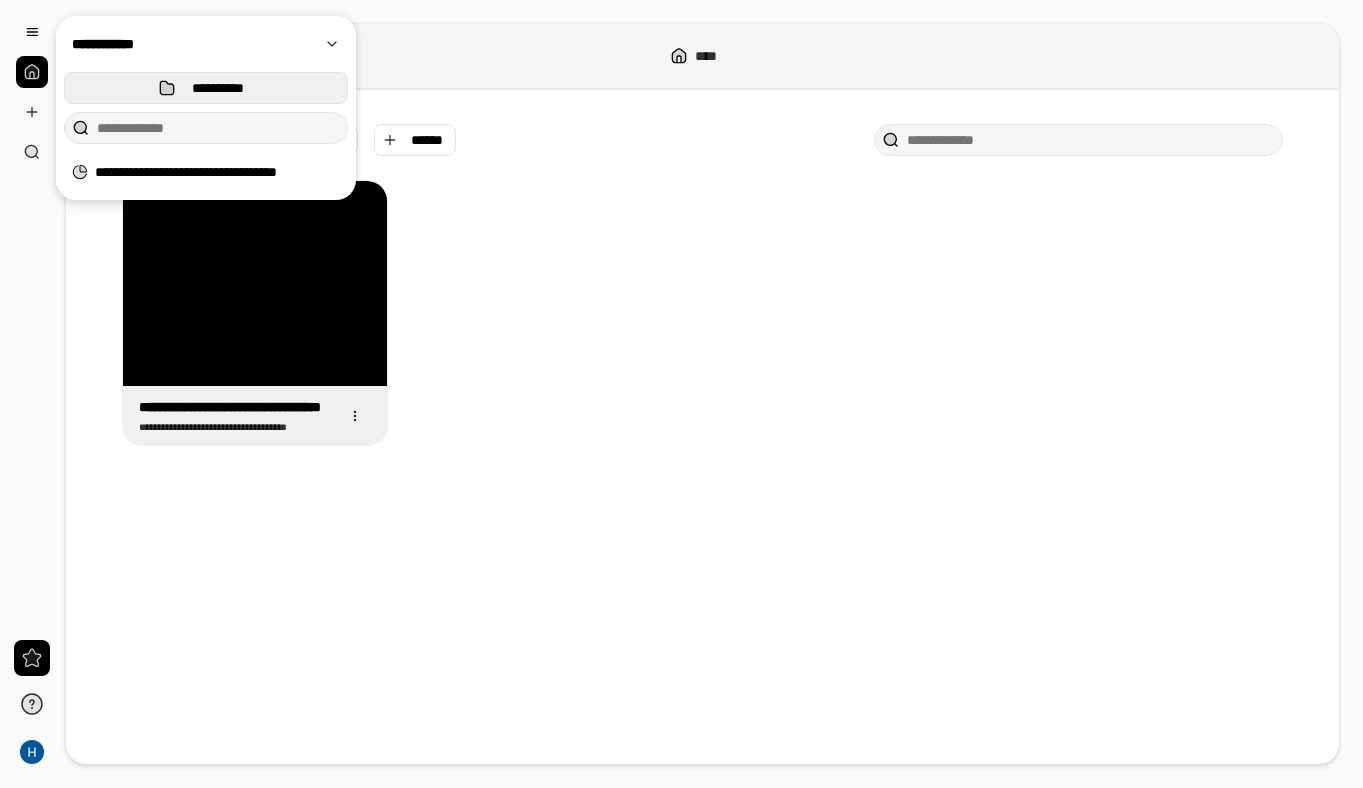 click on "**********" at bounding box center [218, 88] 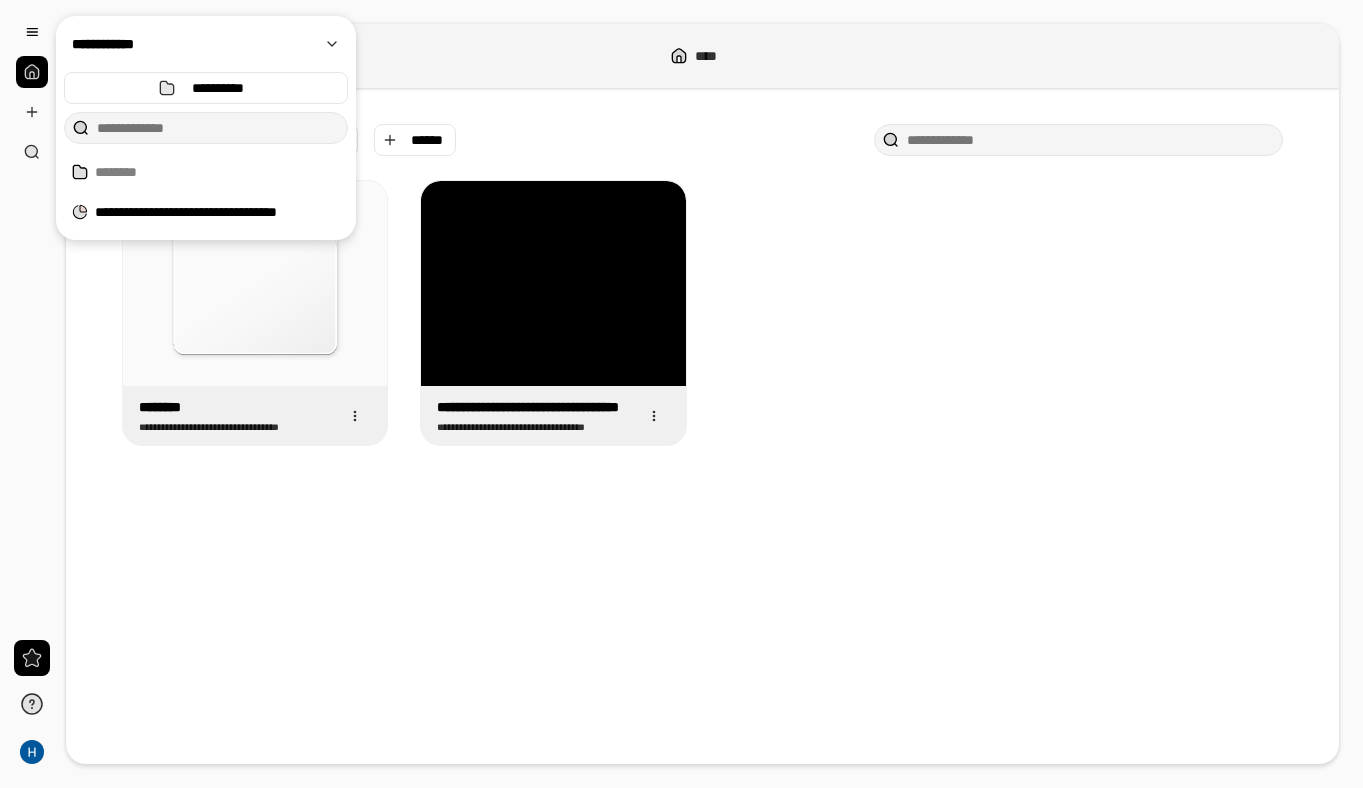 click on "[FIRST] [LAST] [STREET] [CITY] [STATE] [ZIP] [COUNTRY] [PHONE] [EMAIL] [DOB] [GENDER] [AGE] [LICENSE] [PASSPORT] [SSN] [CARD]" at bounding box center (702, 313) 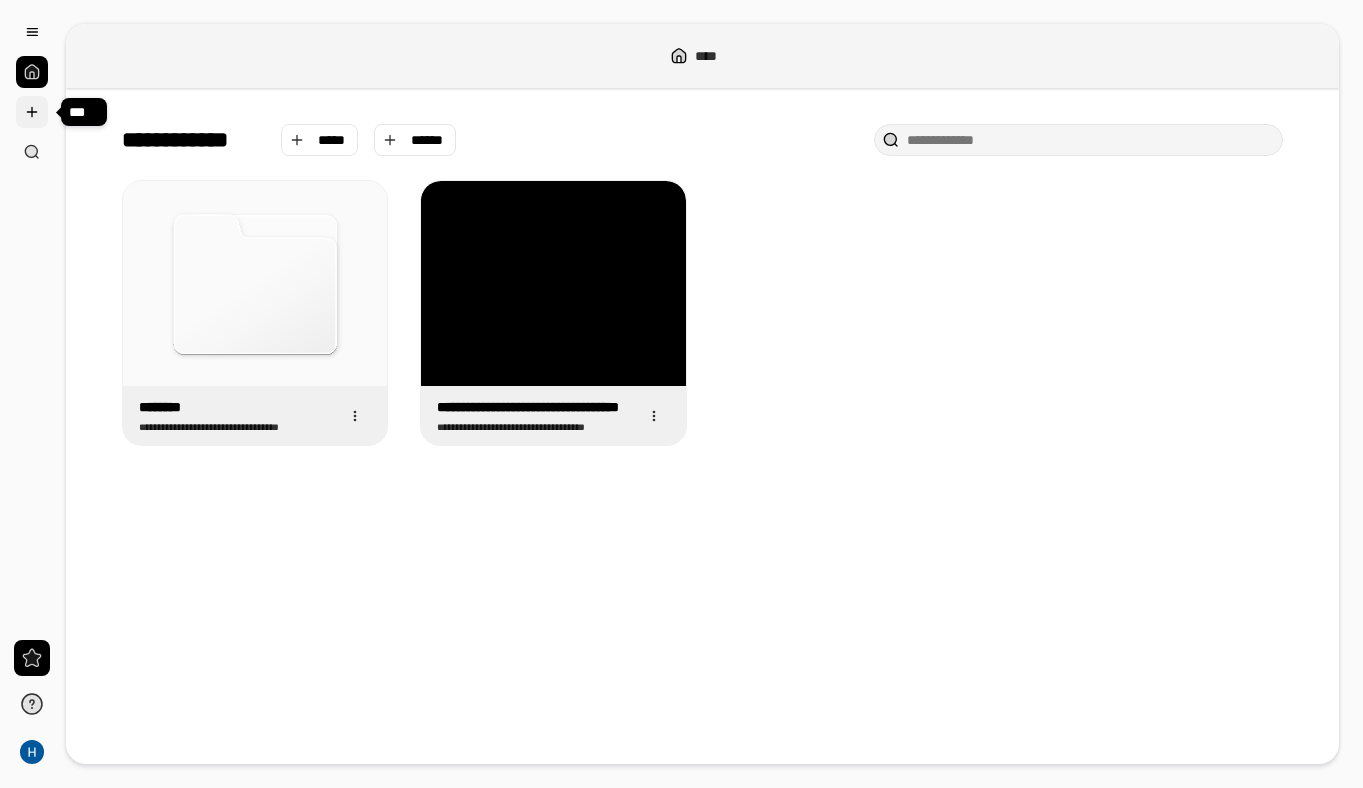 click at bounding box center (32, 112) 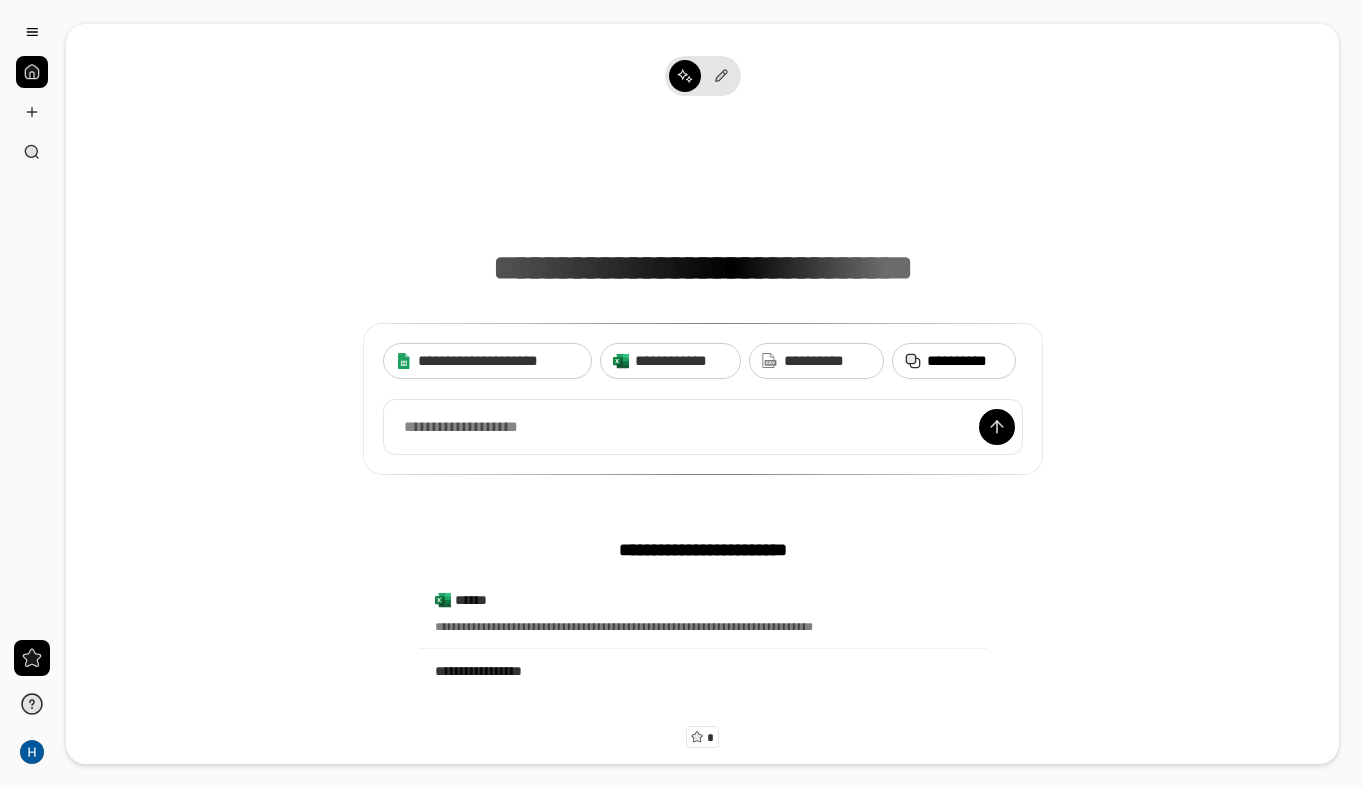 click on "**********" at bounding box center (965, 361) 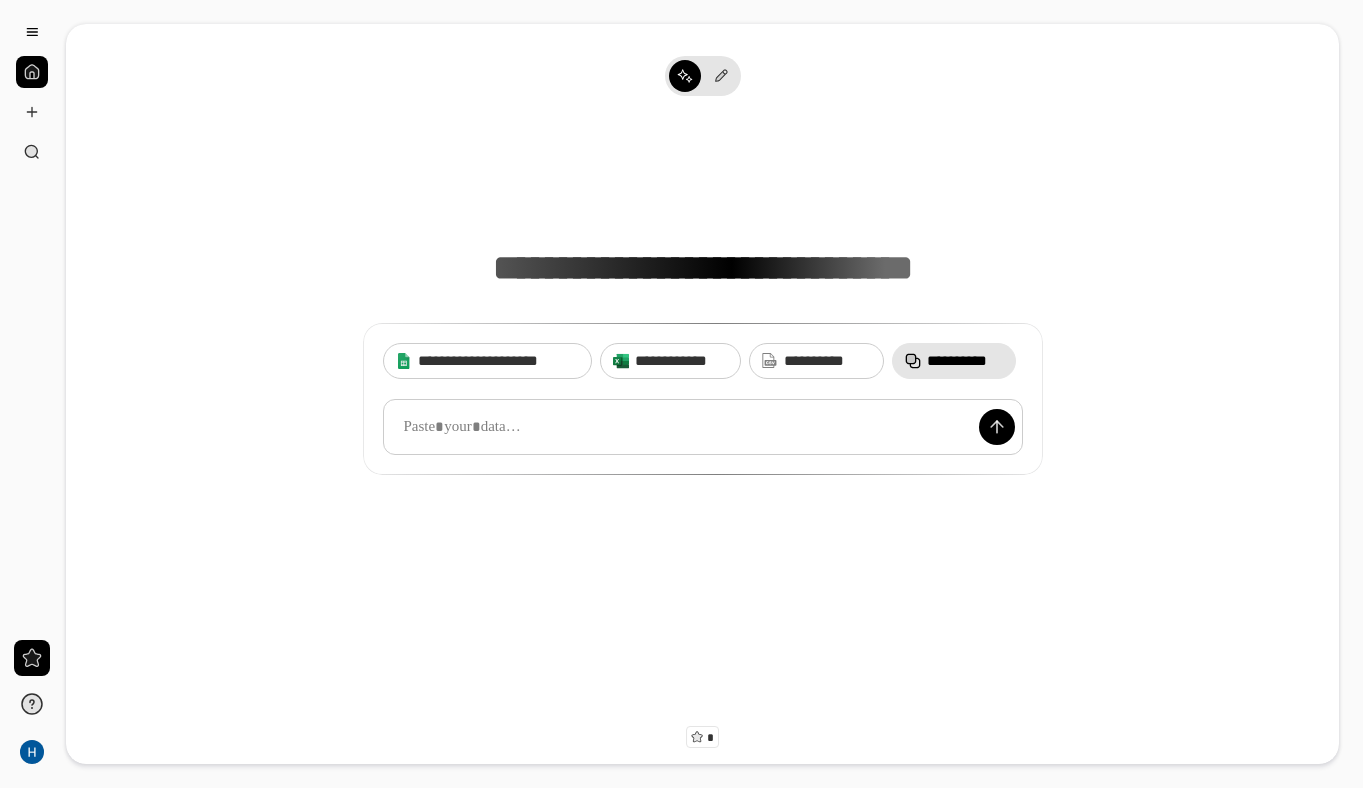 click at bounding box center [703, 427] 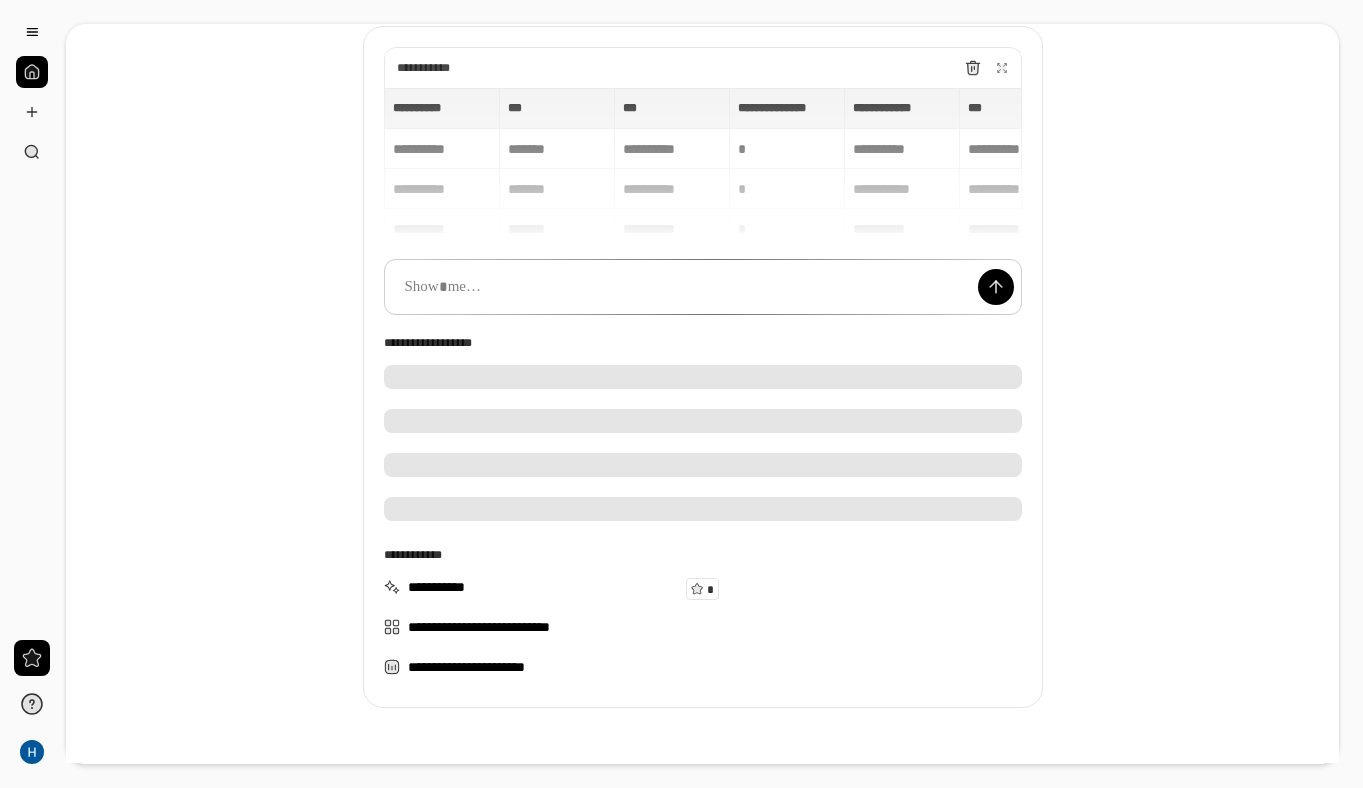 scroll, scrollTop: 145, scrollLeft: 0, axis: vertical 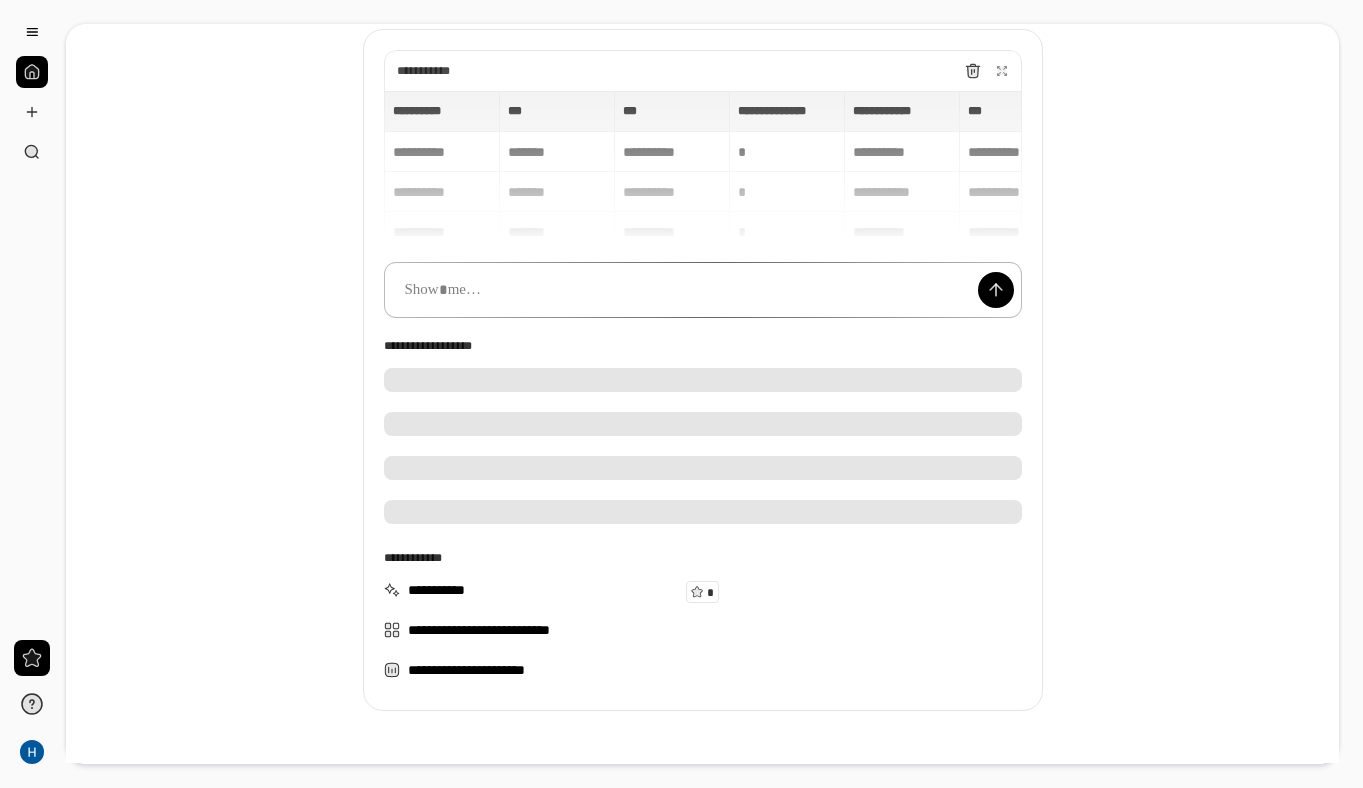 click at bounding box center (703, 290) 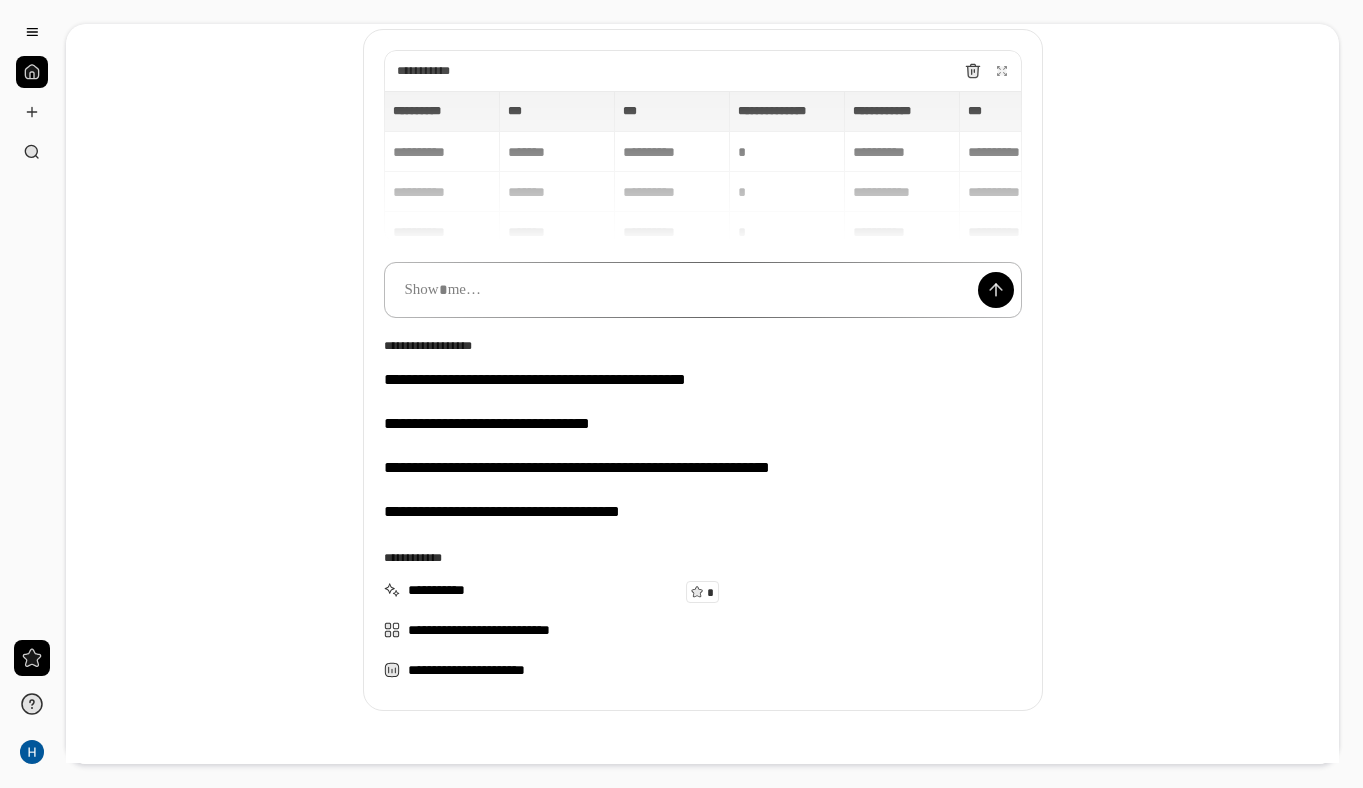 type 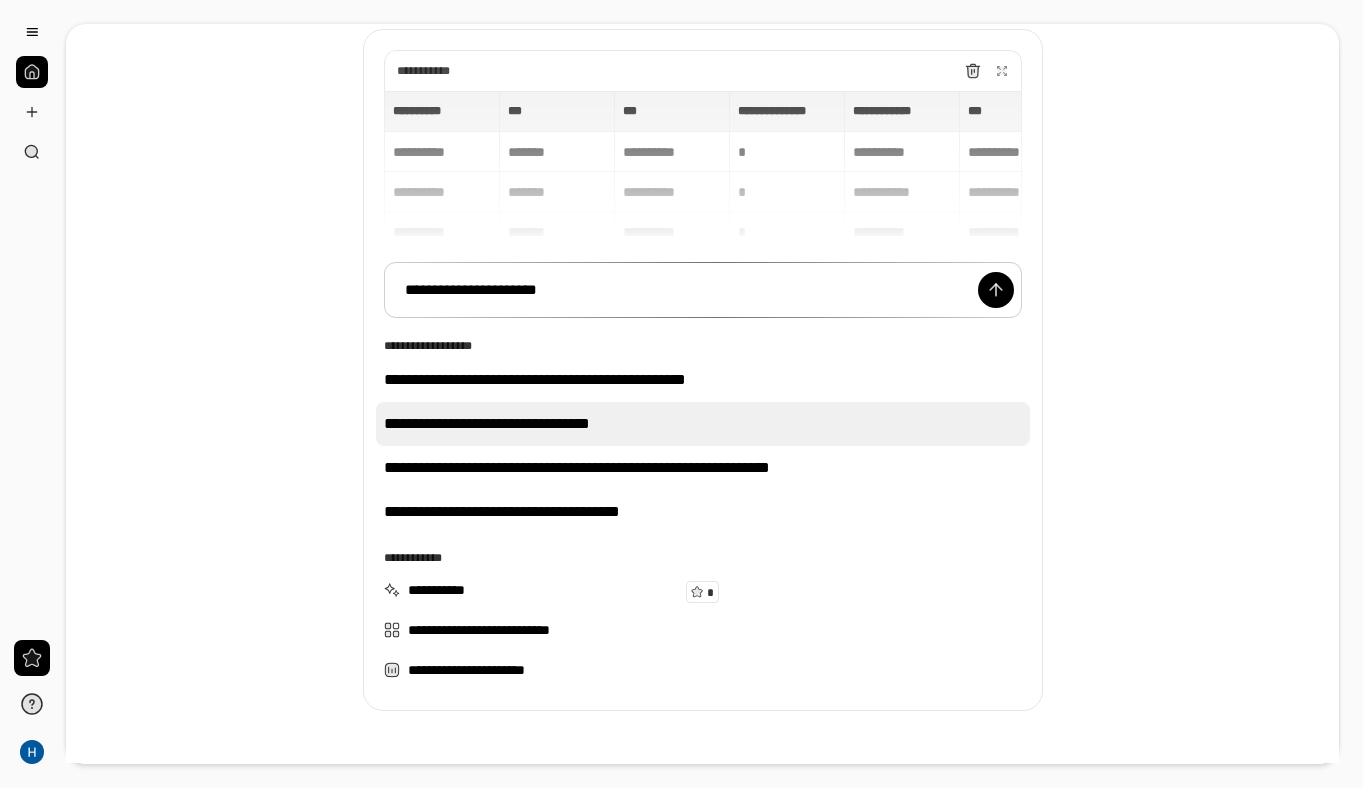 click on "**********" at bounding box center [703, 424] 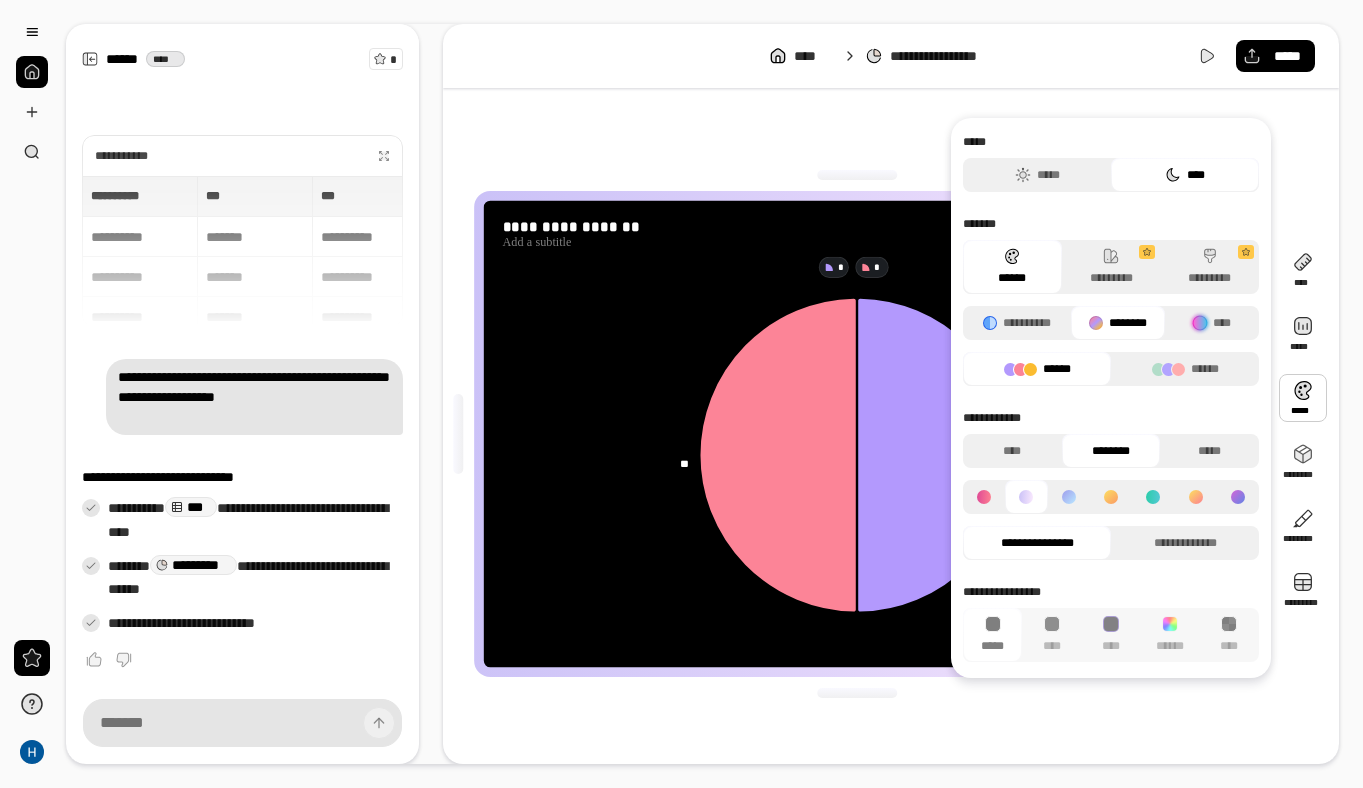 click on "****" at bounding box center (1185, 175) 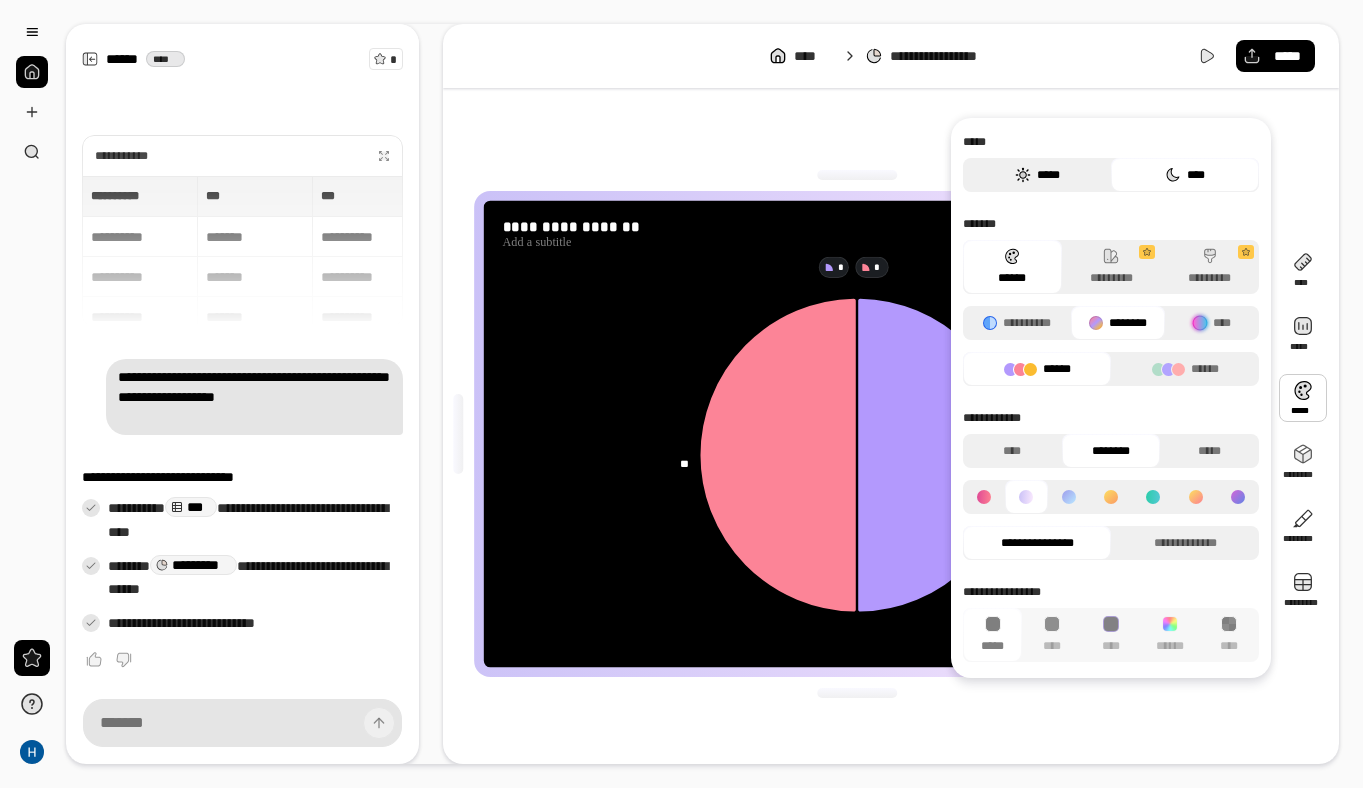 click on "*****" at bounding box center [1037, 175] 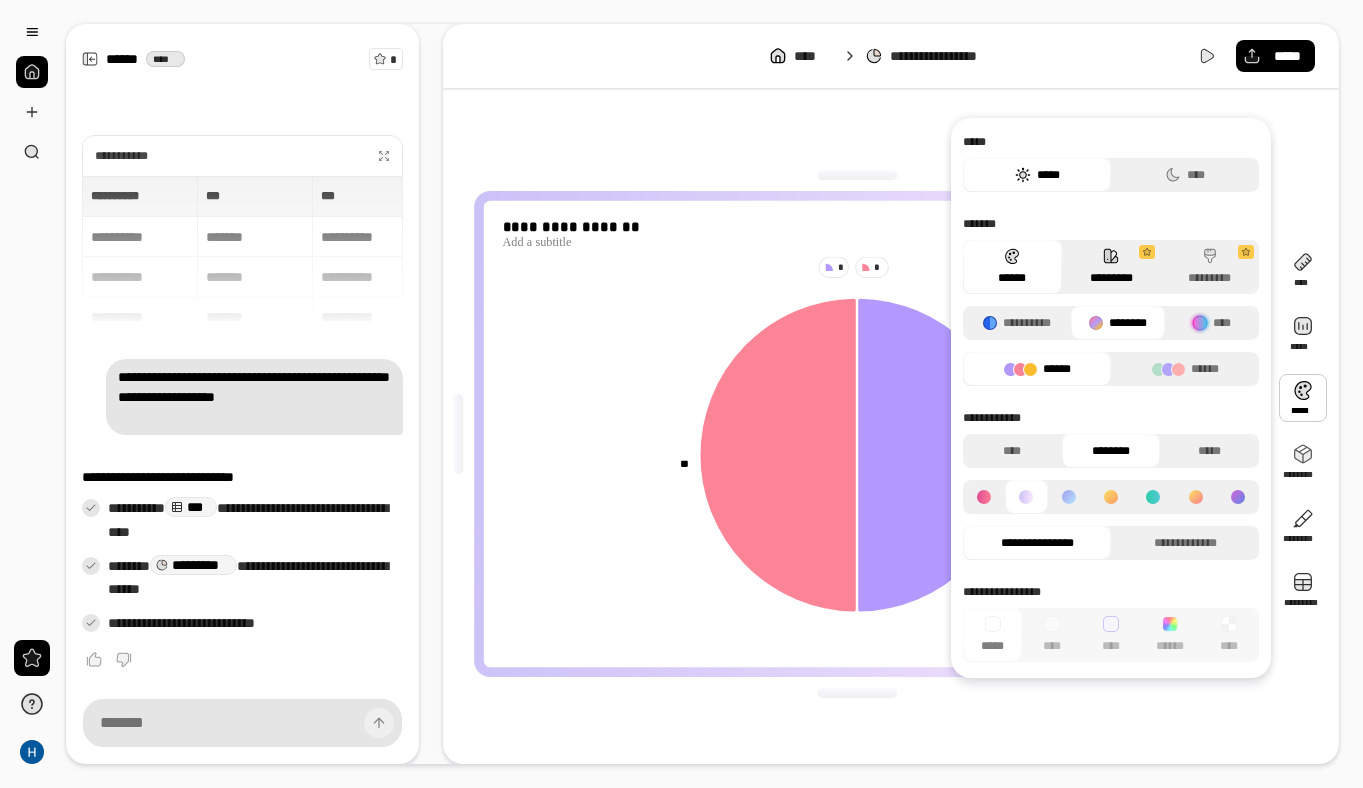 click on "*********" at bounding box center (1111, 267) 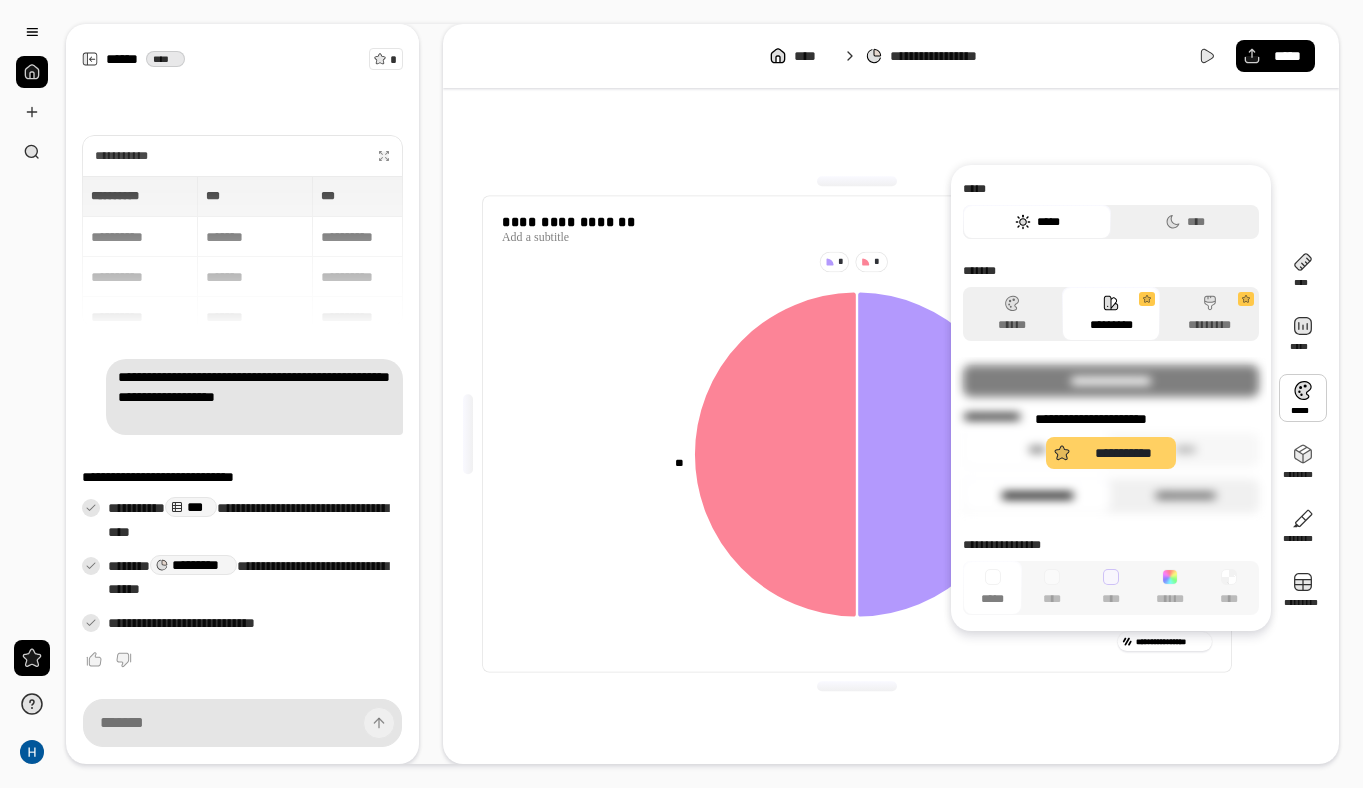 click on "**********" at bounding box center (1123, 453) 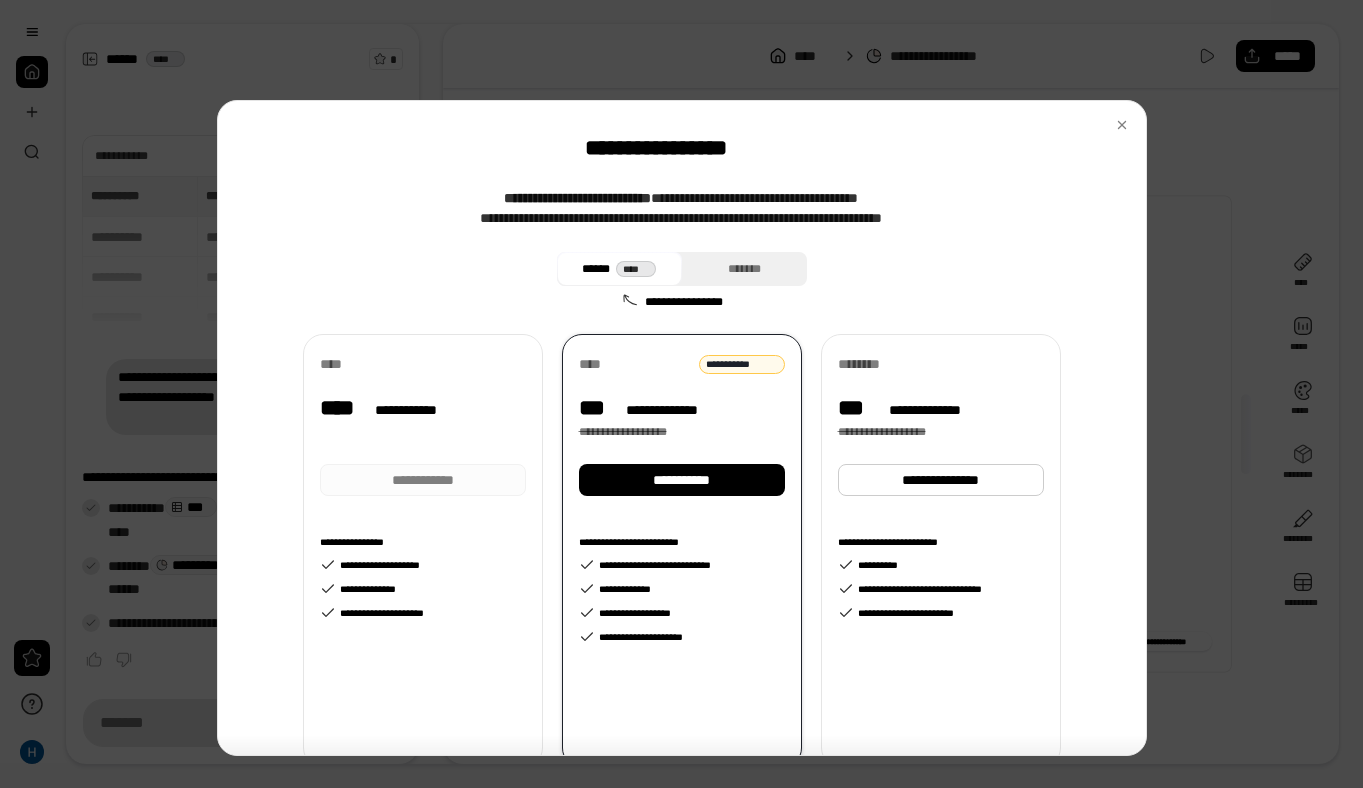 scroll, scrollTop: 61, scrollLeft: 0, axis: vertical 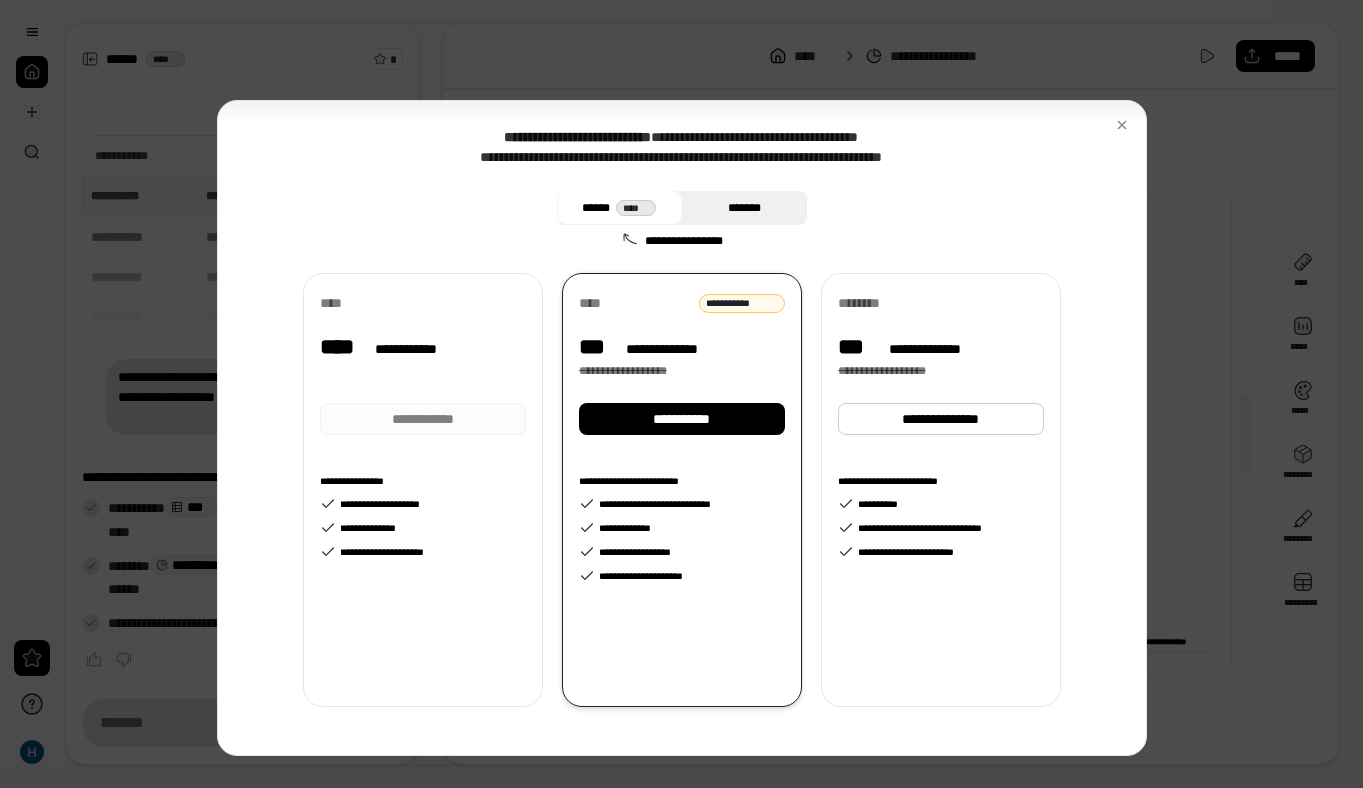 click on "*******" at bounding box center (744, 208) 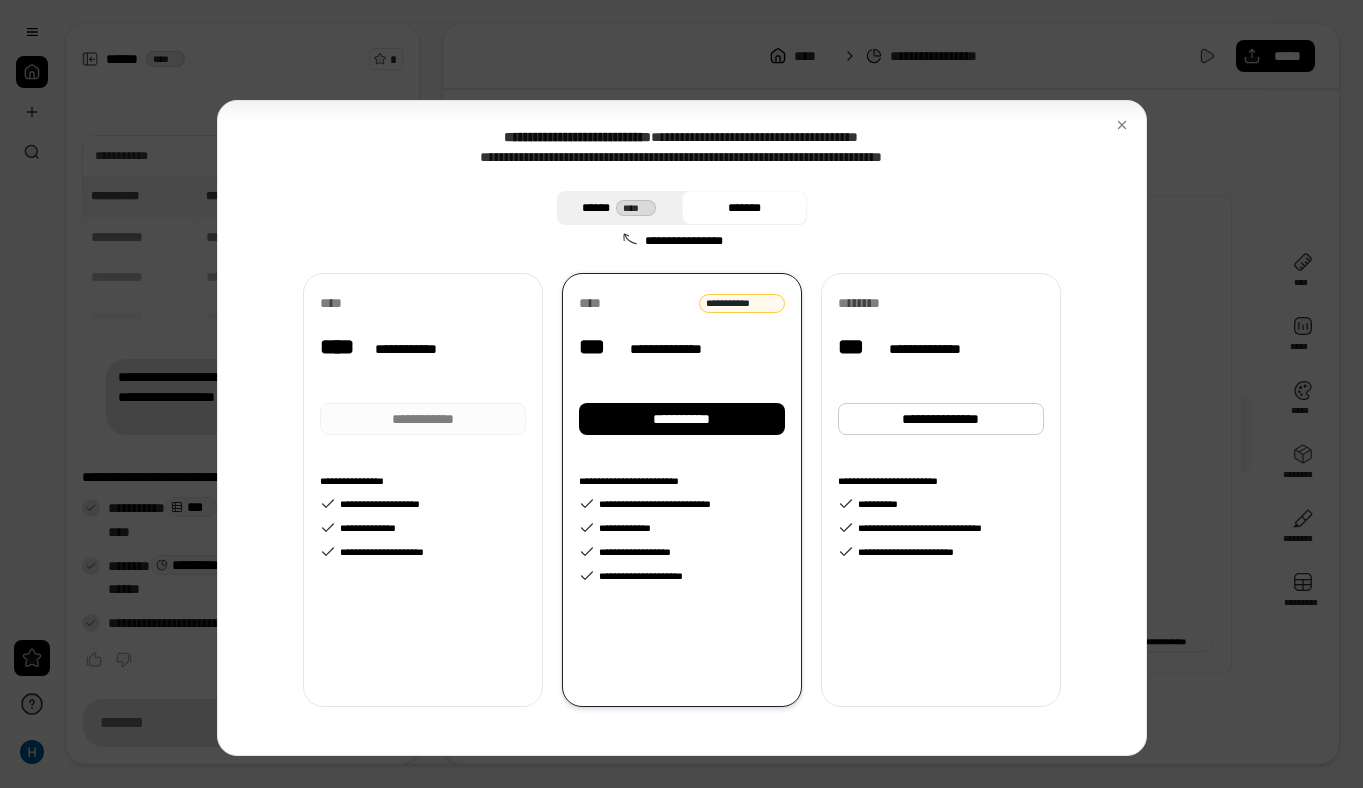 click on "****" at bounding box center (636, 208) 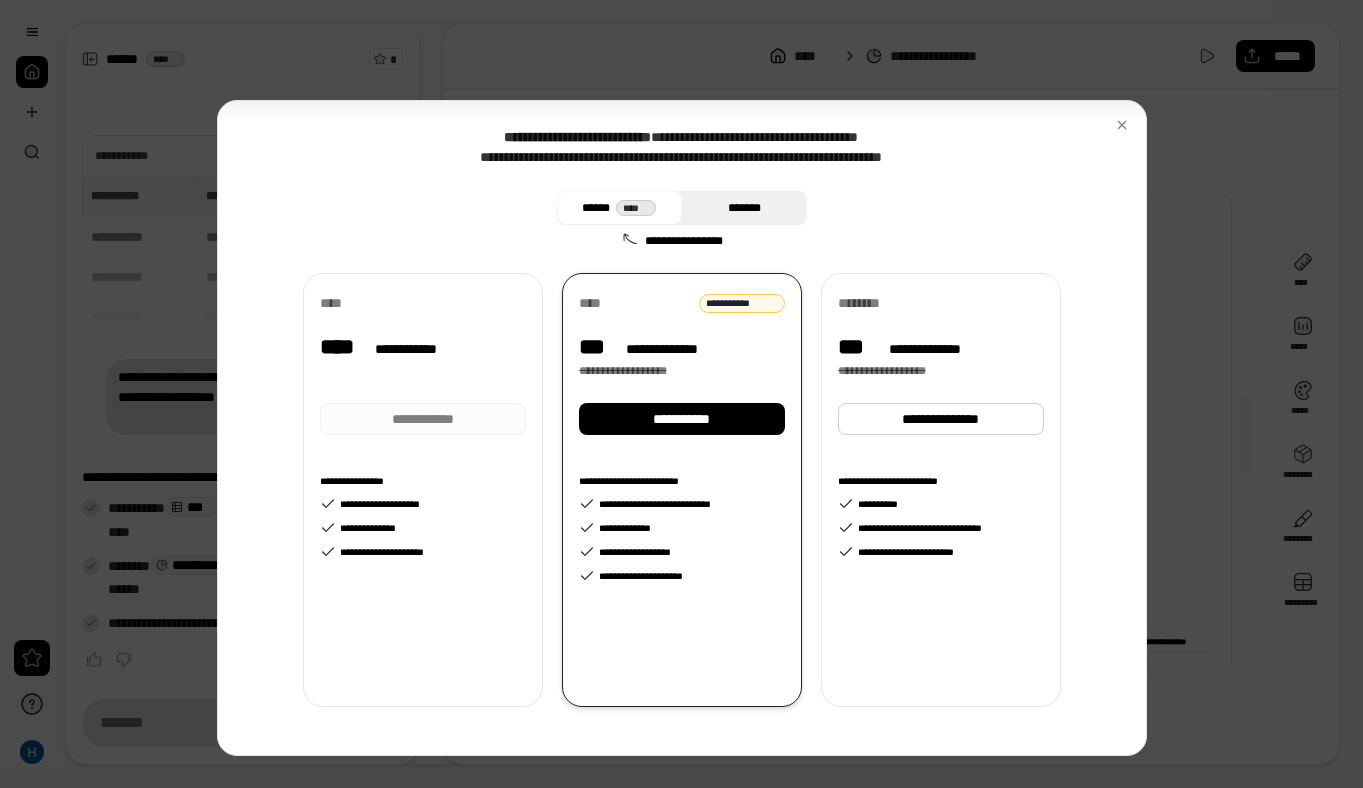 click on "*******" at bounding box center [744, 208] 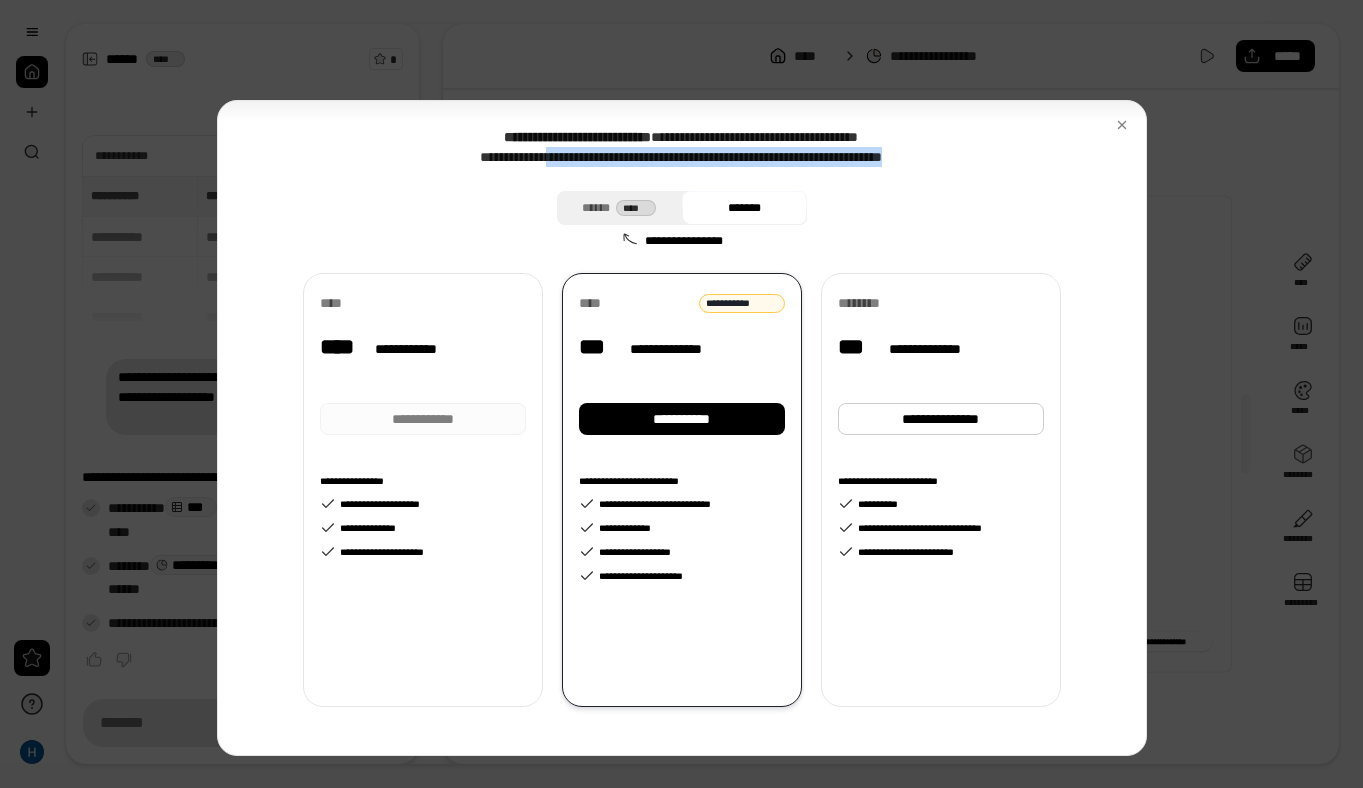 drag, startPoint x: 516, startPoint y: 157, endPoint x: 917, endPoint y: 167, distance: 401.12466 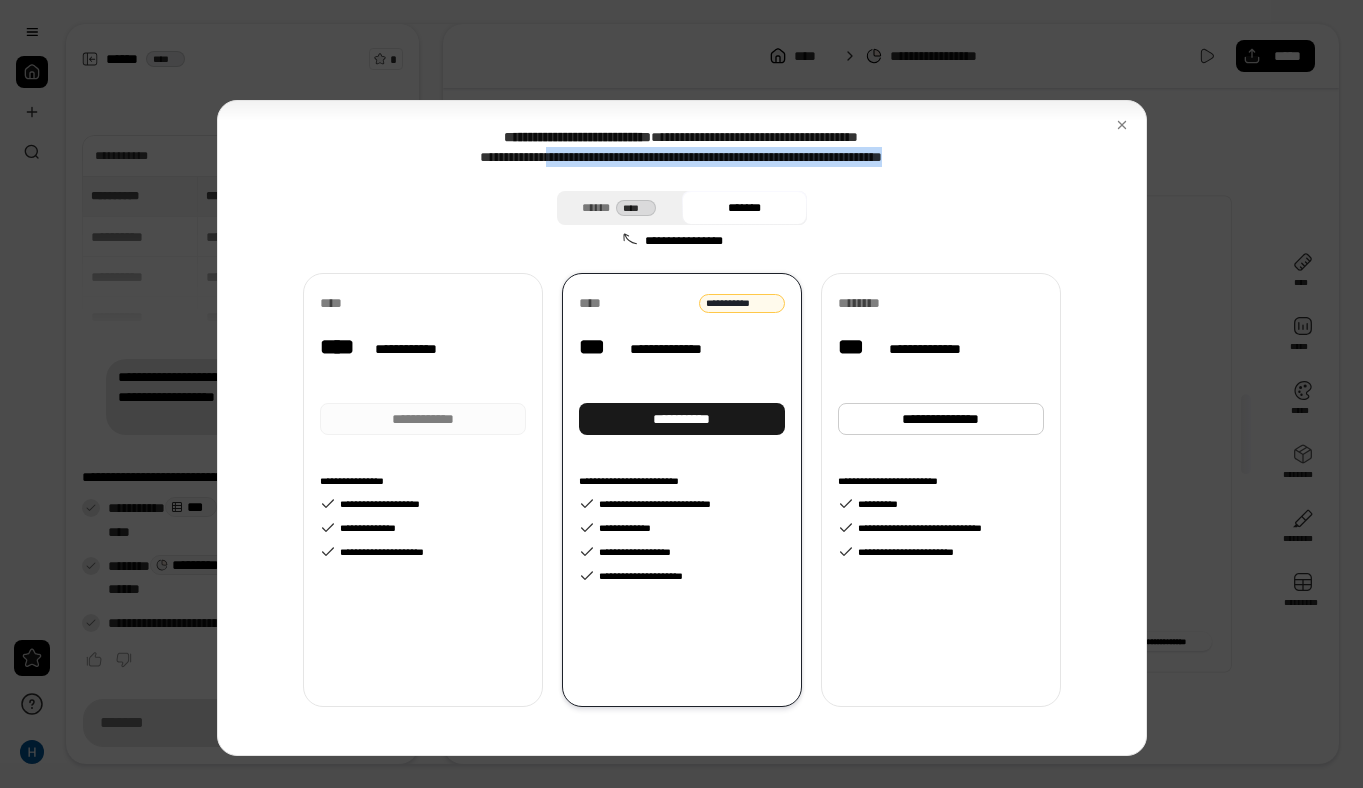 click on "**********" at bounding box center [682, 419] 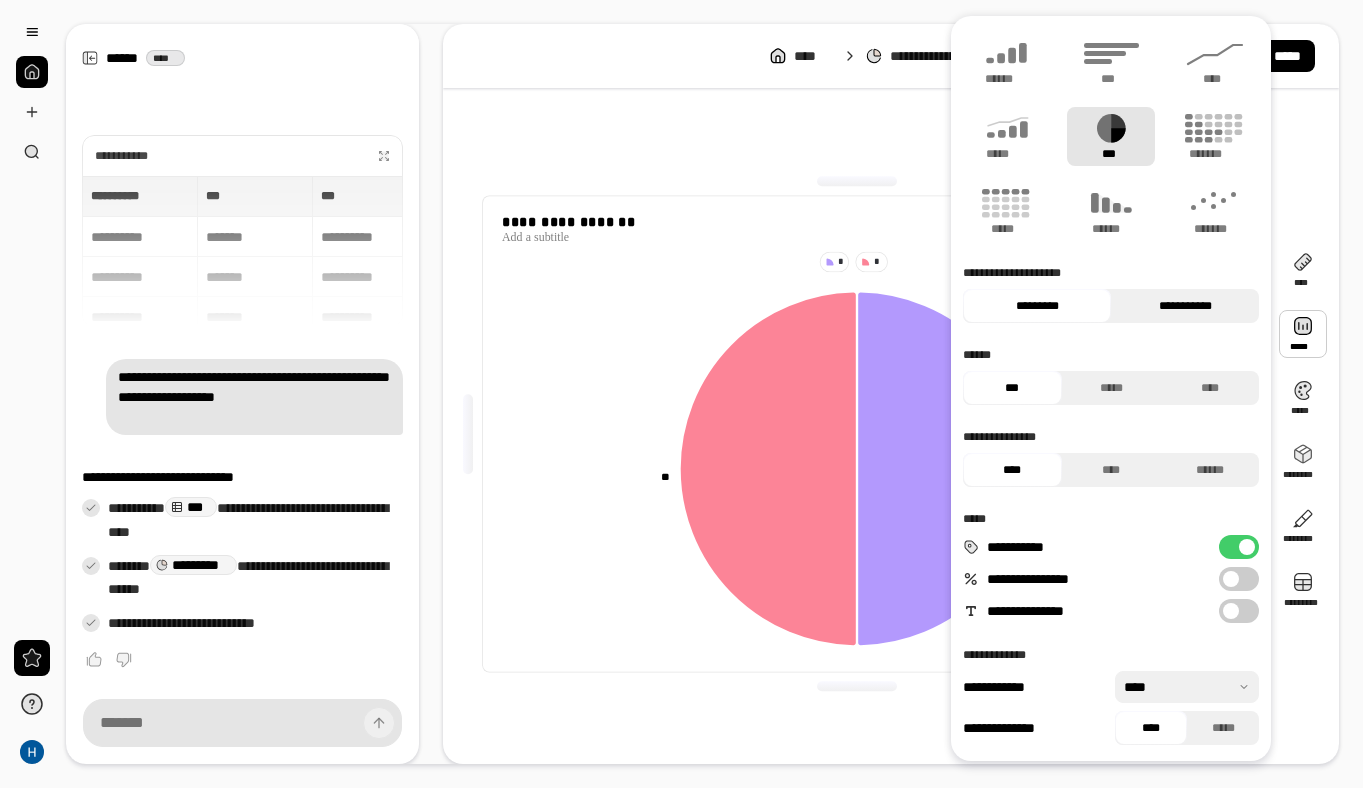 click on "**********" at bounding box center (1185, 306) 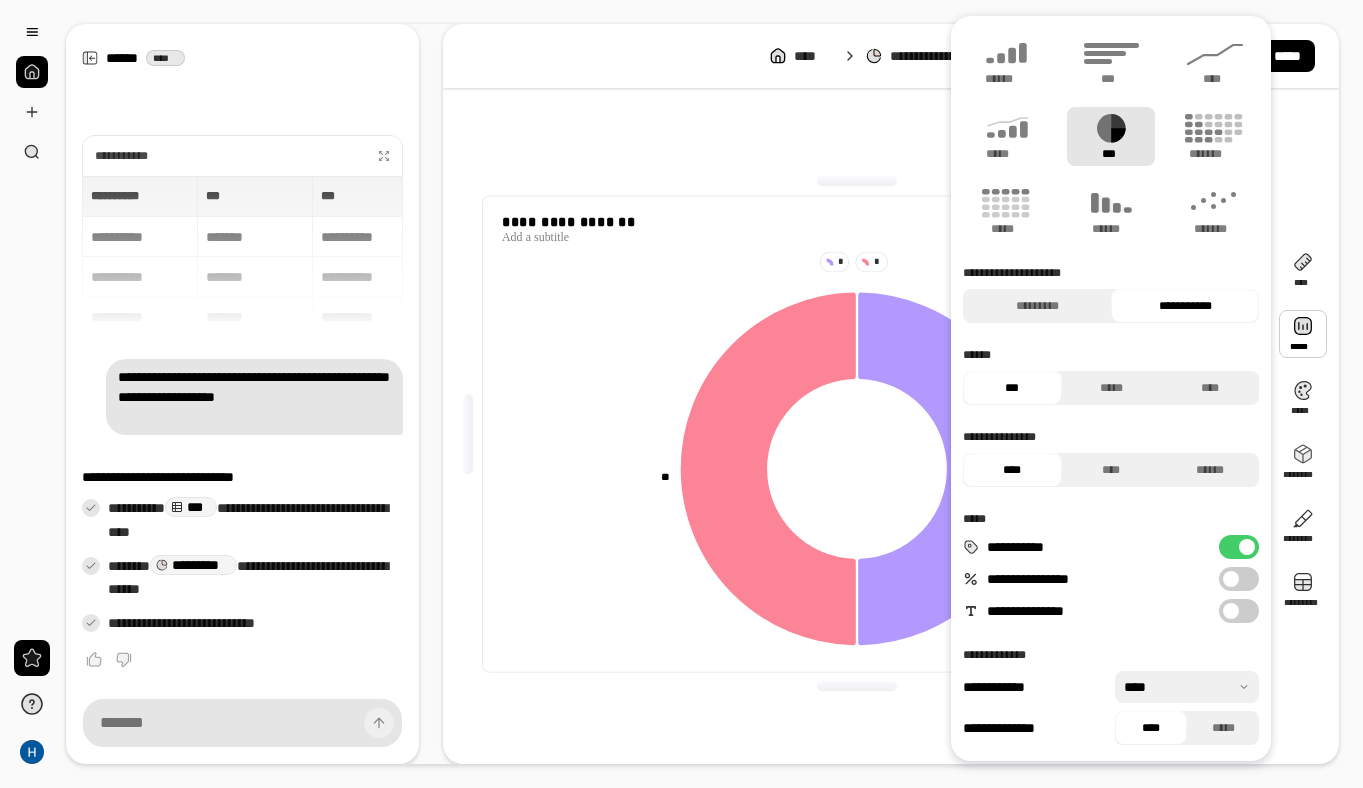 click at bounding box center [1231, 579] 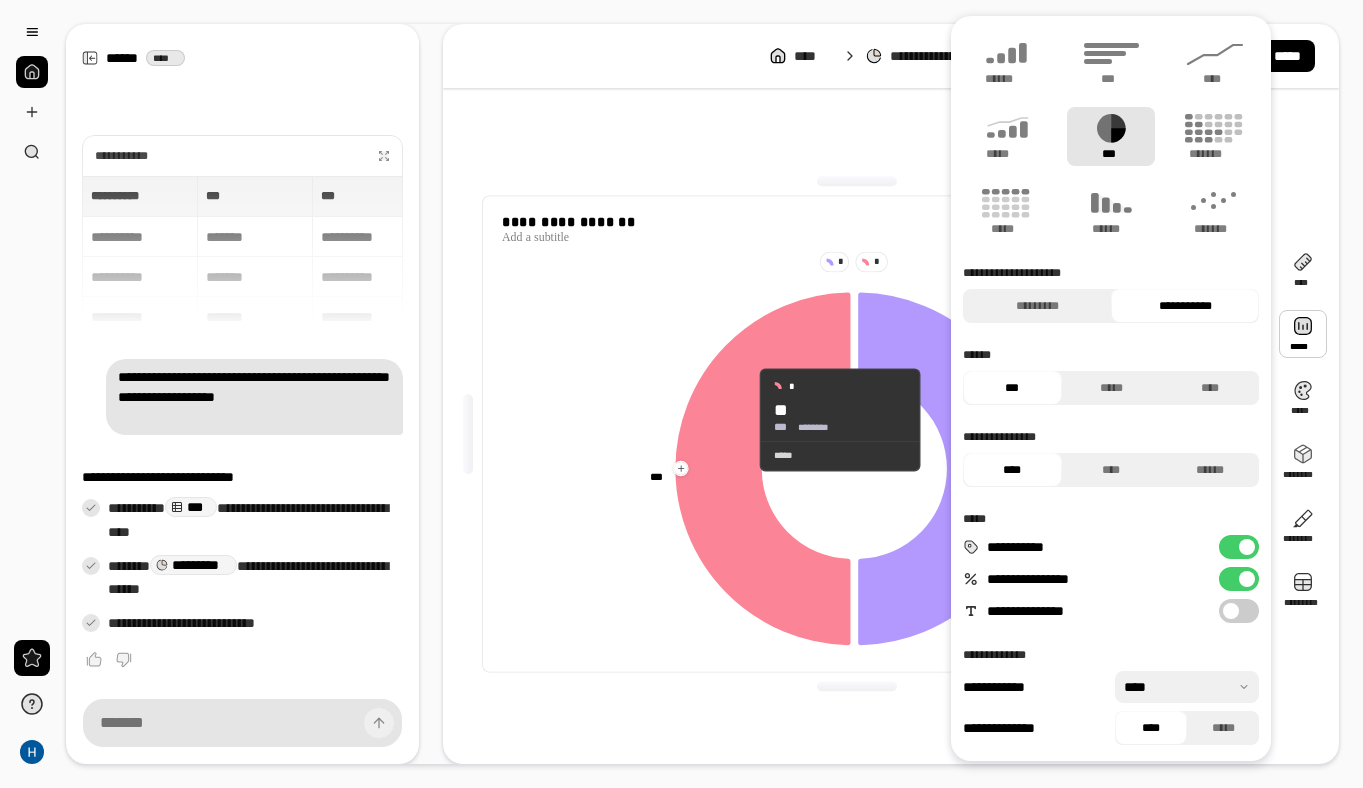 click 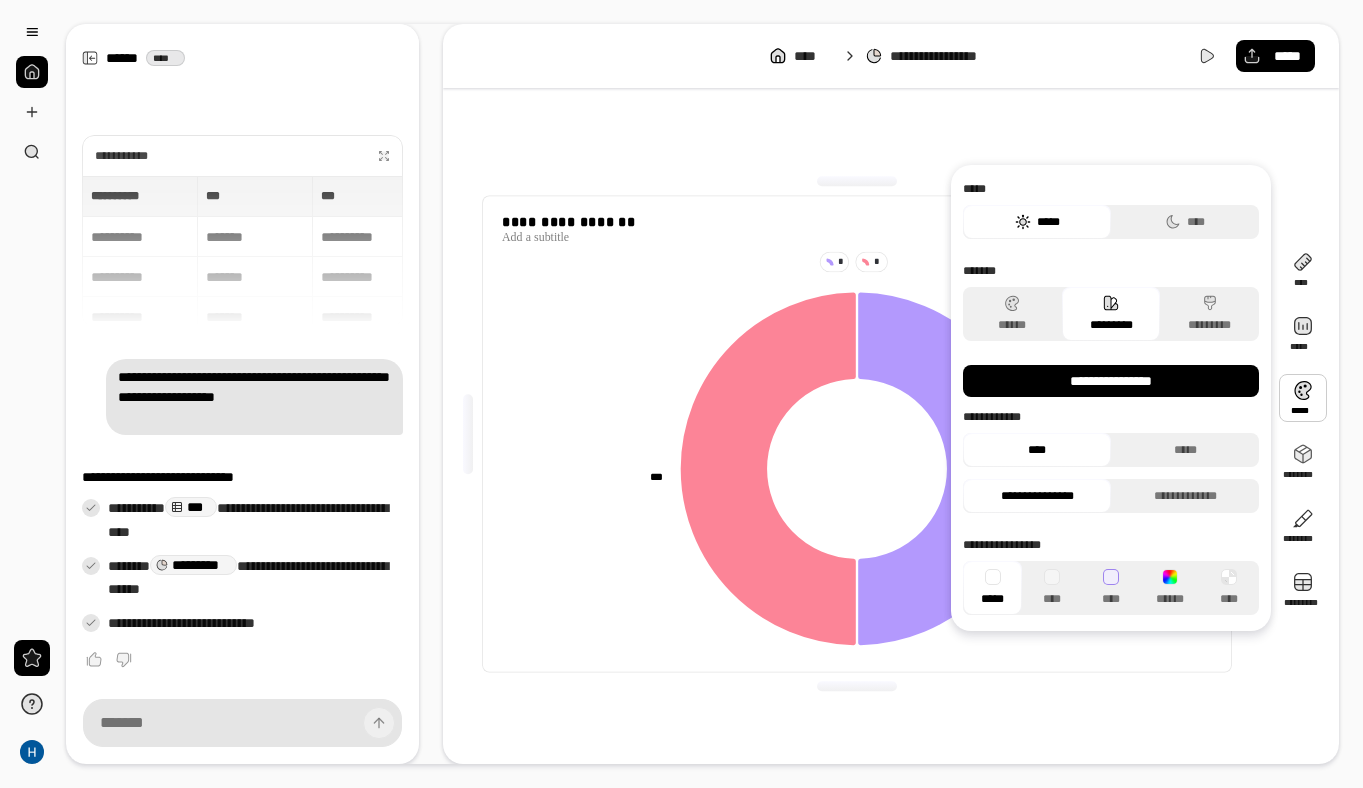 click at bounding box center (1303, 398) 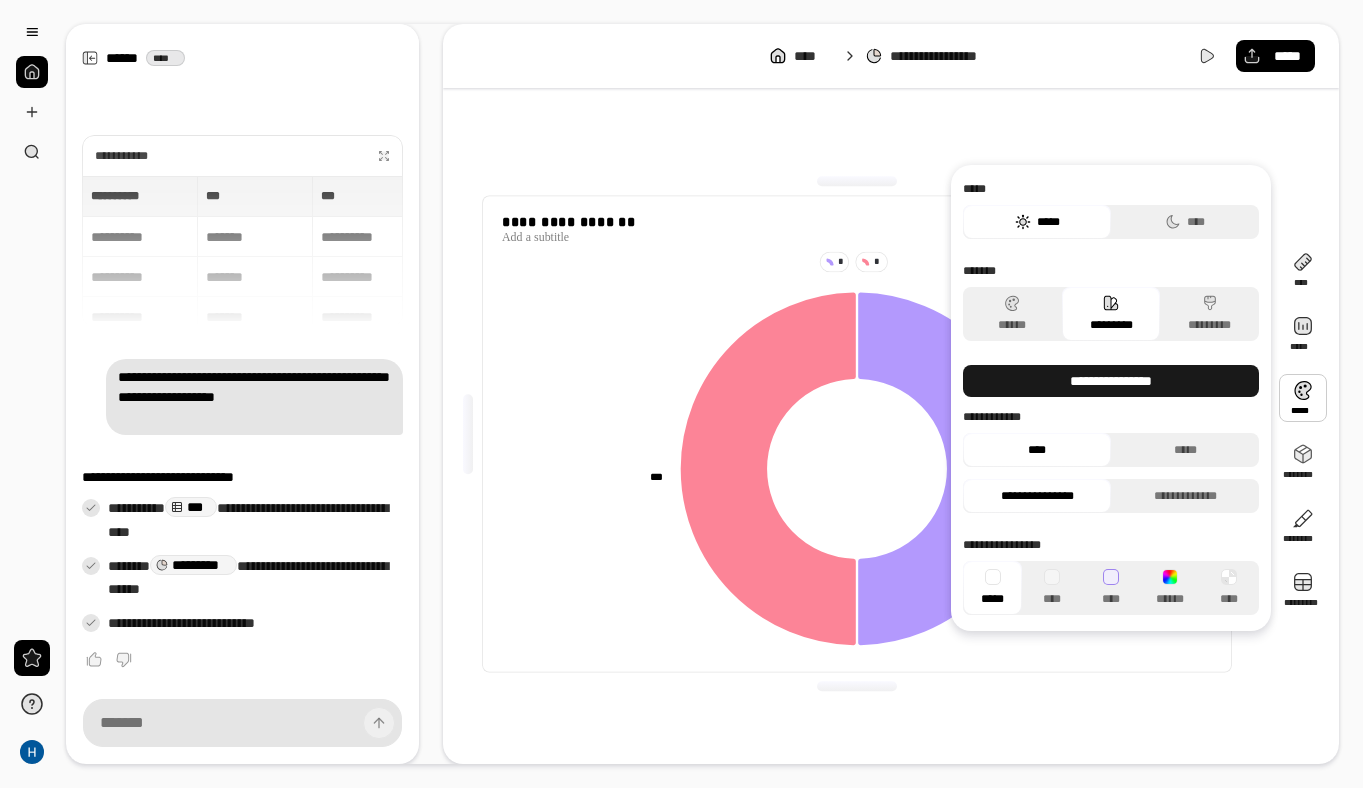 click on "**********" at bounding box center [1111, 381] 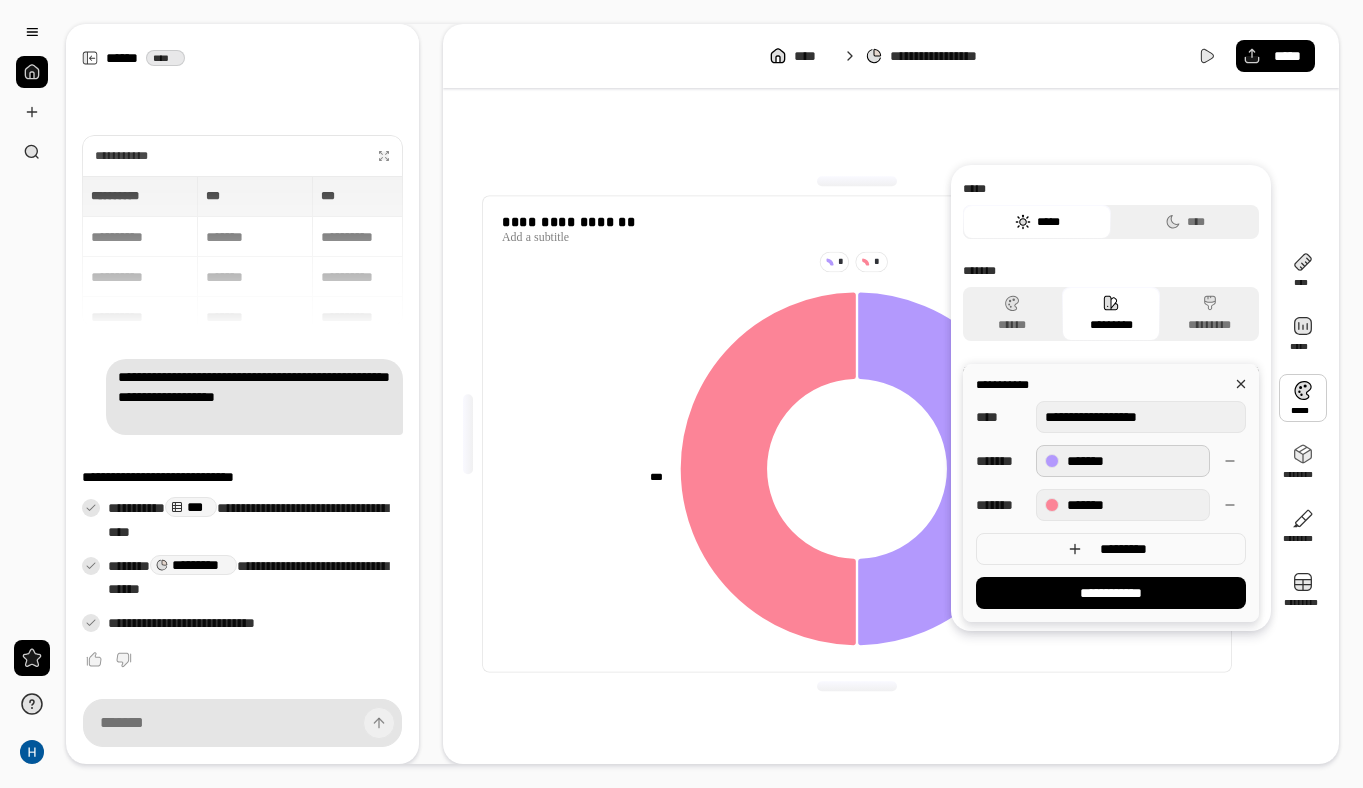 click on "*******" at bounding box center [1123, 461] 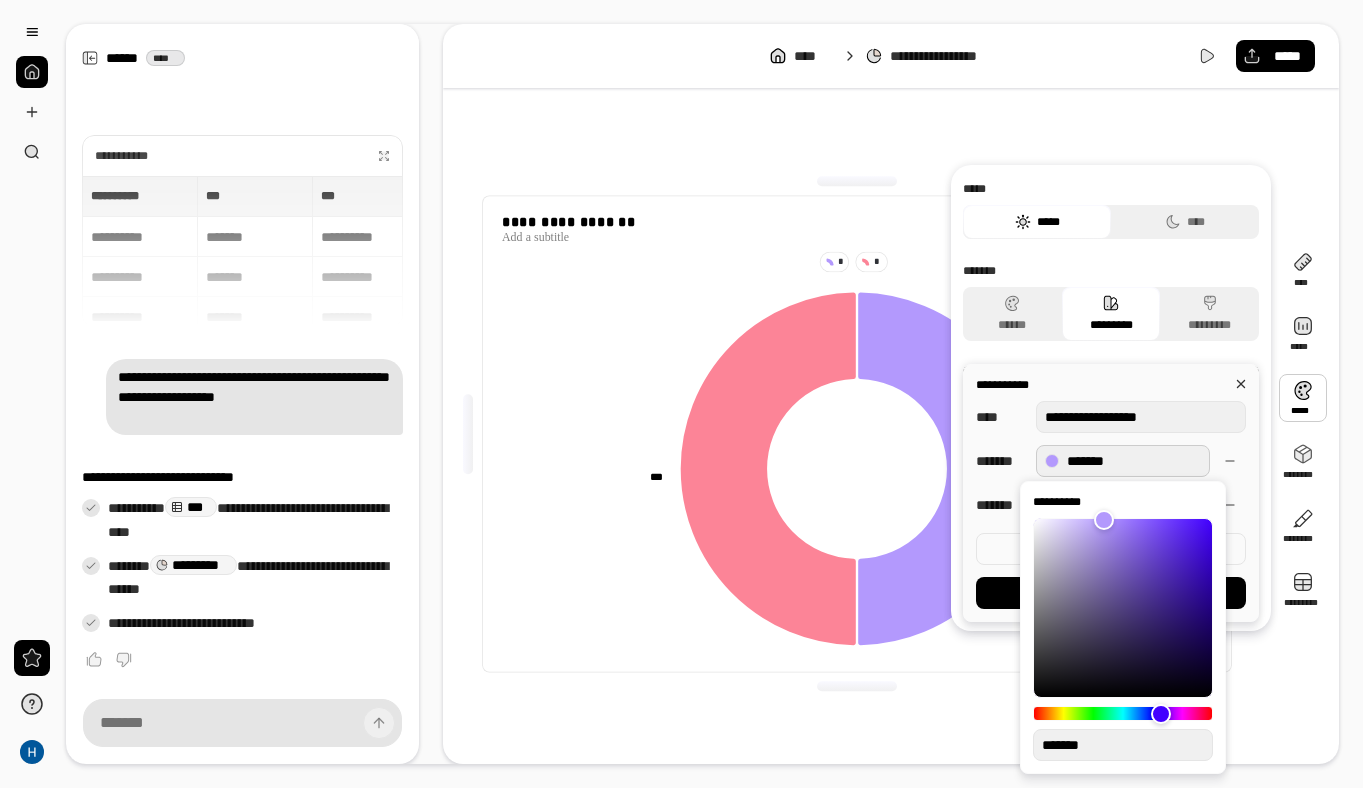 type on "**" 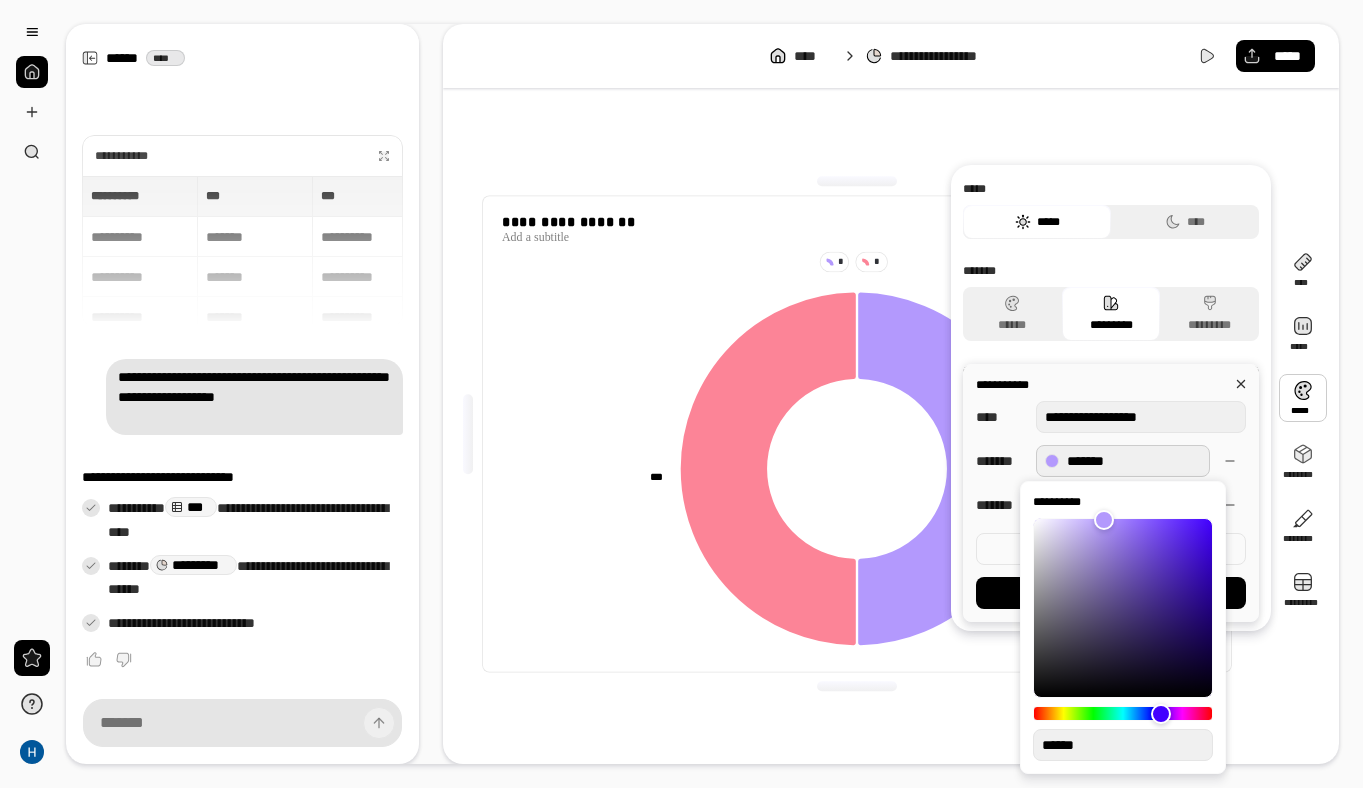 type on "**" 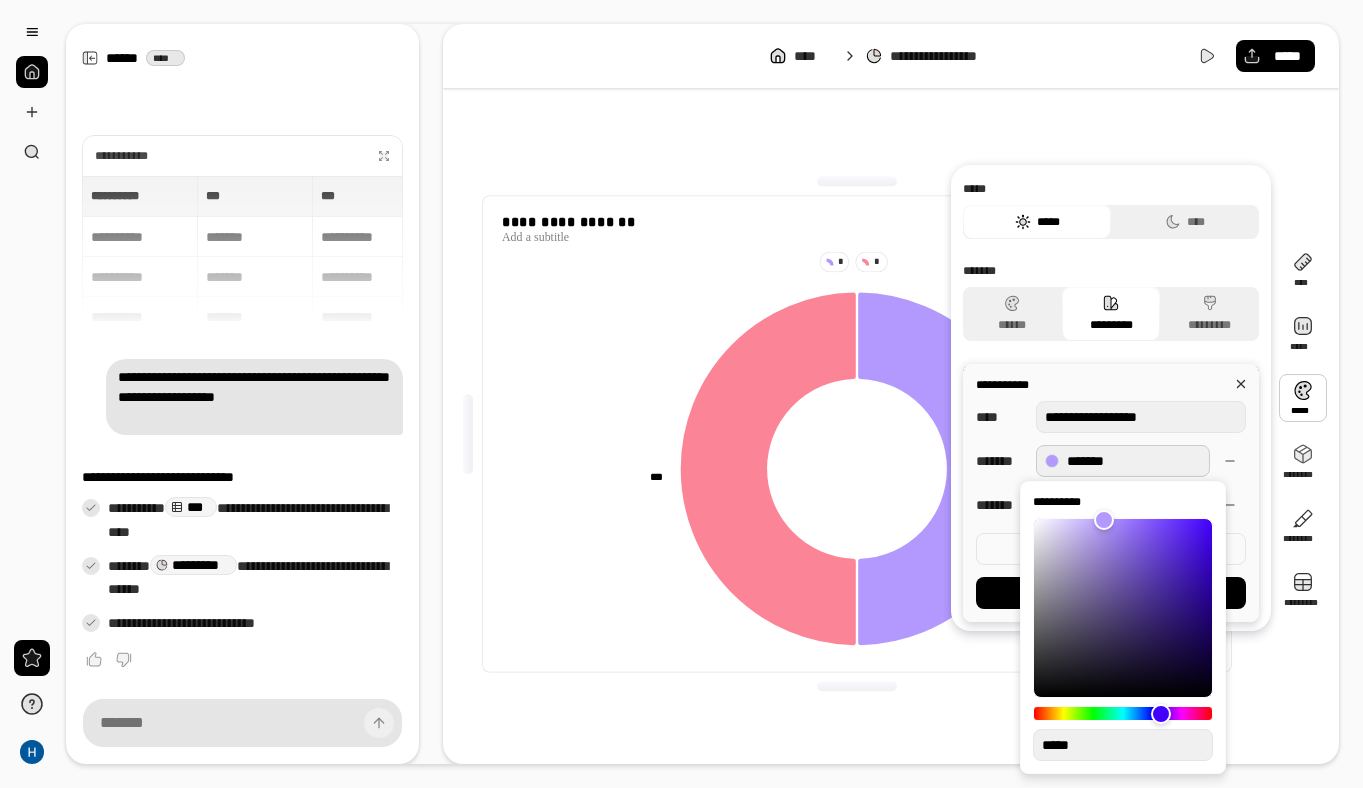 type on "**" 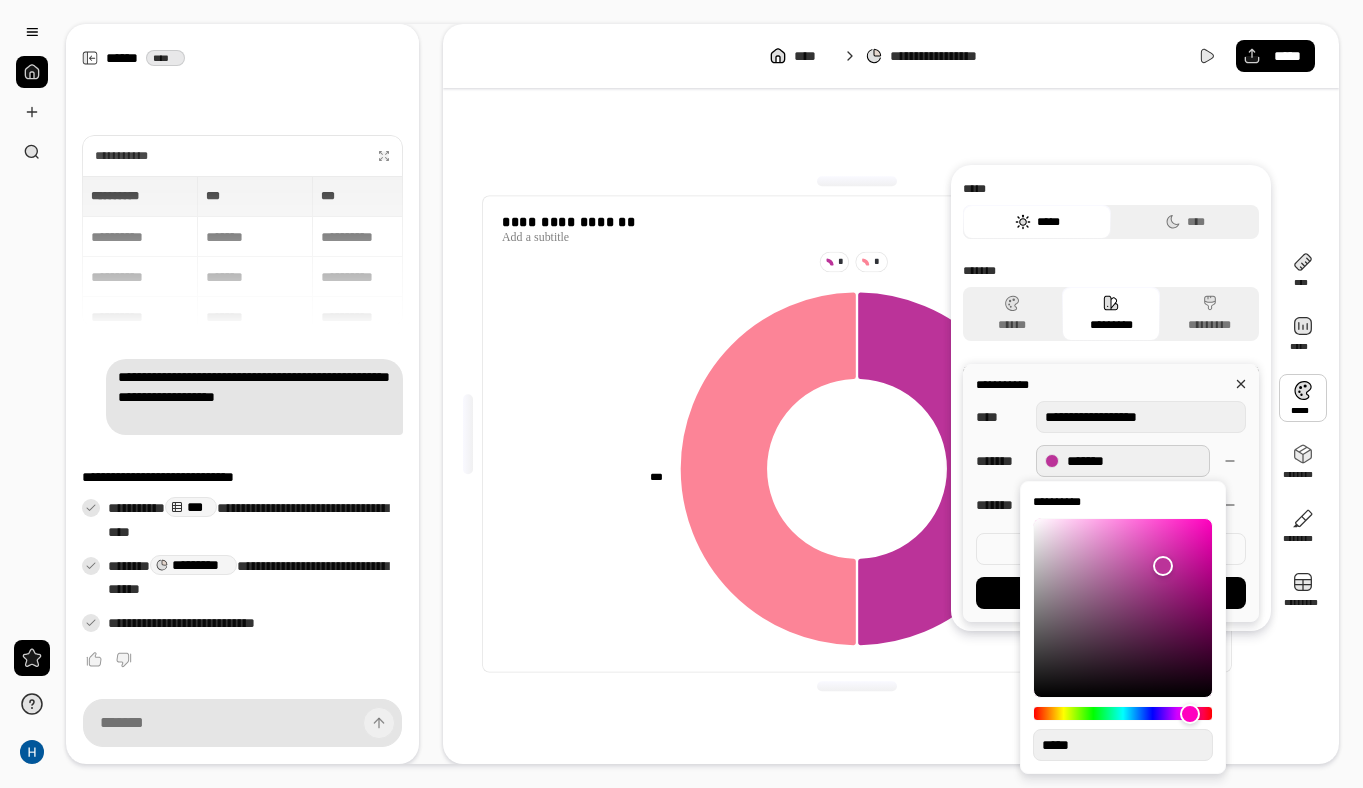 type on "**" 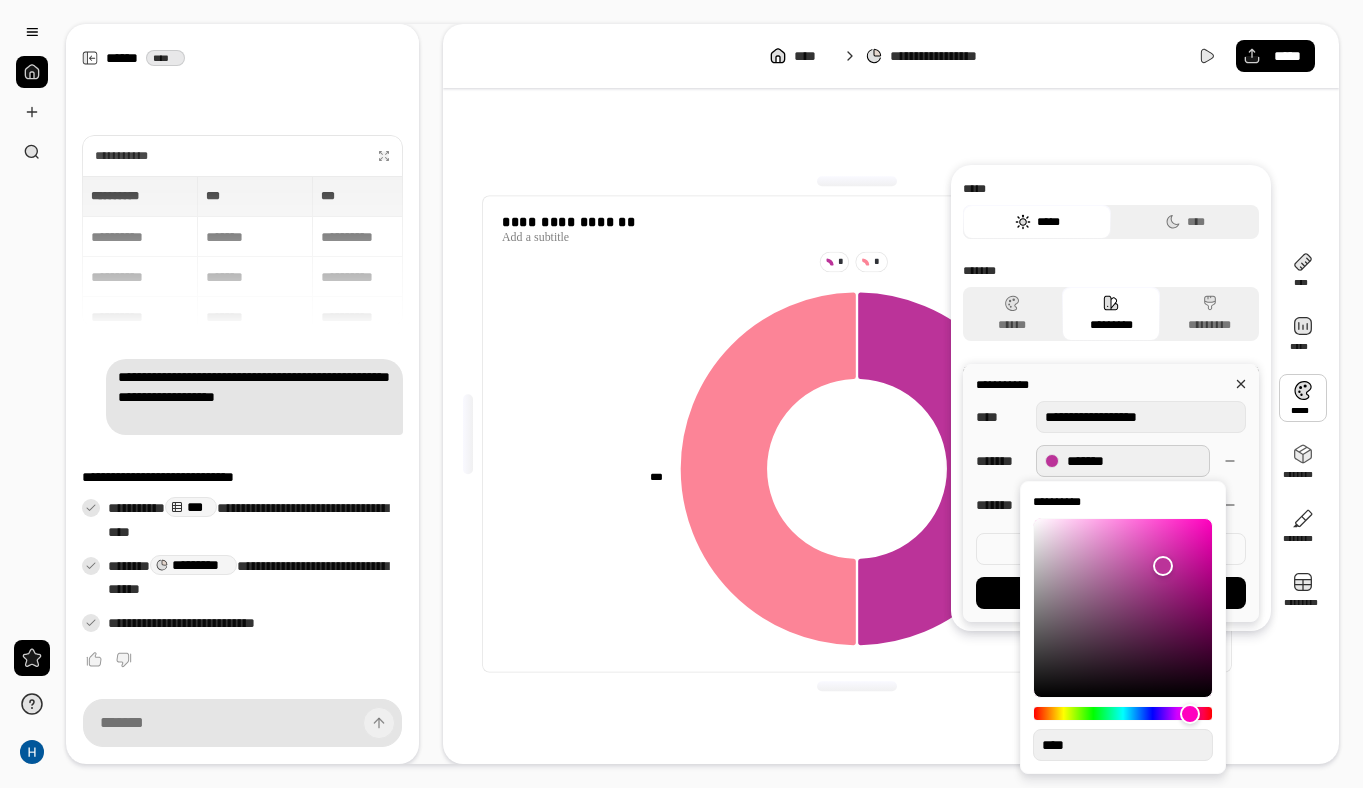 type on "**" 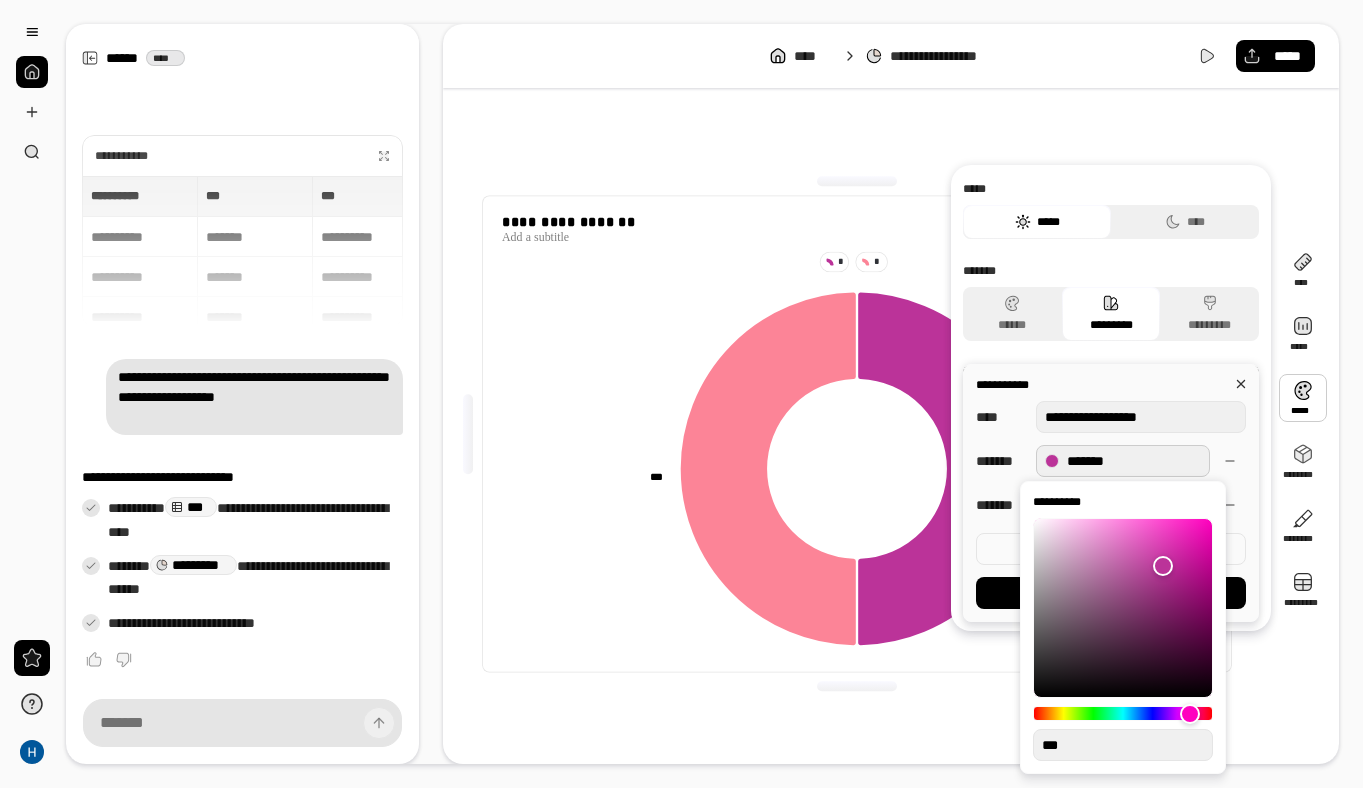 type on "**" 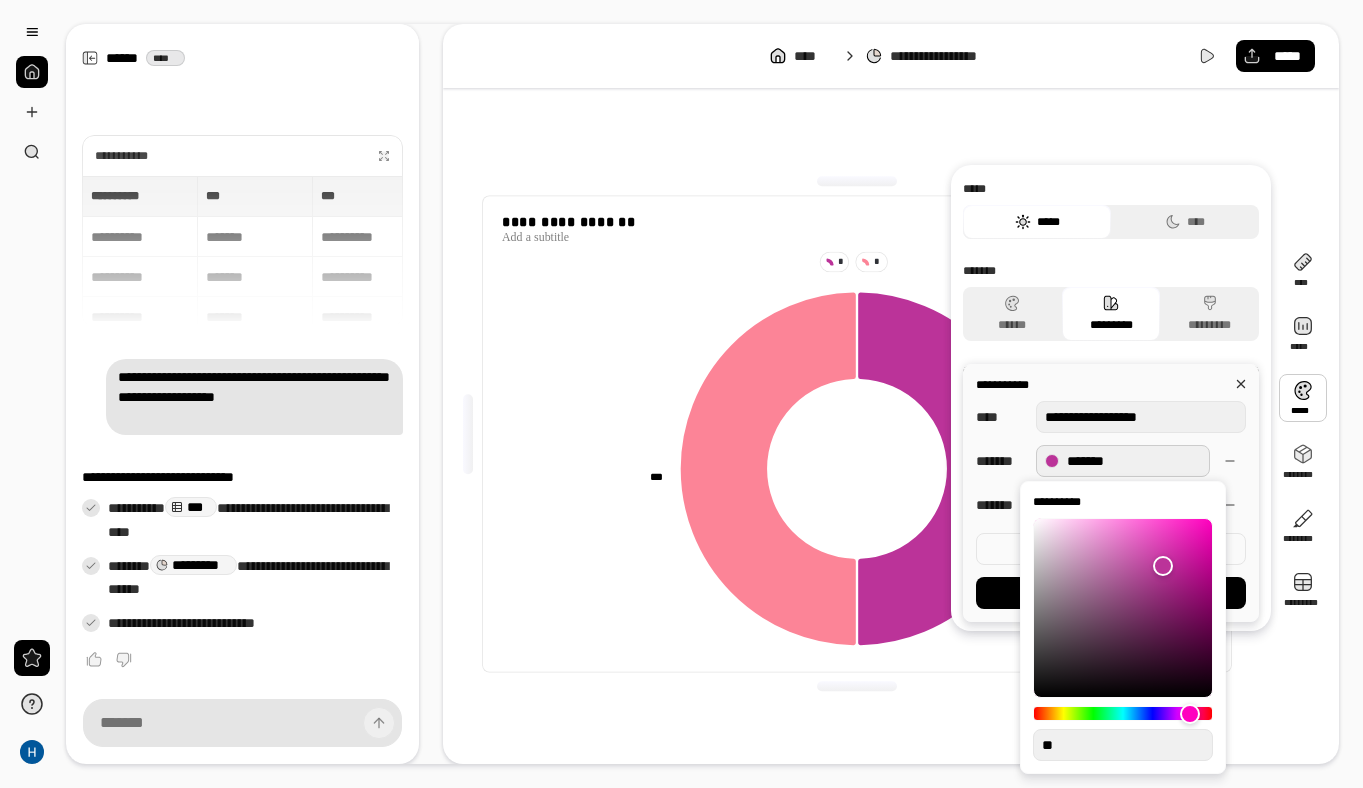 type on "**" 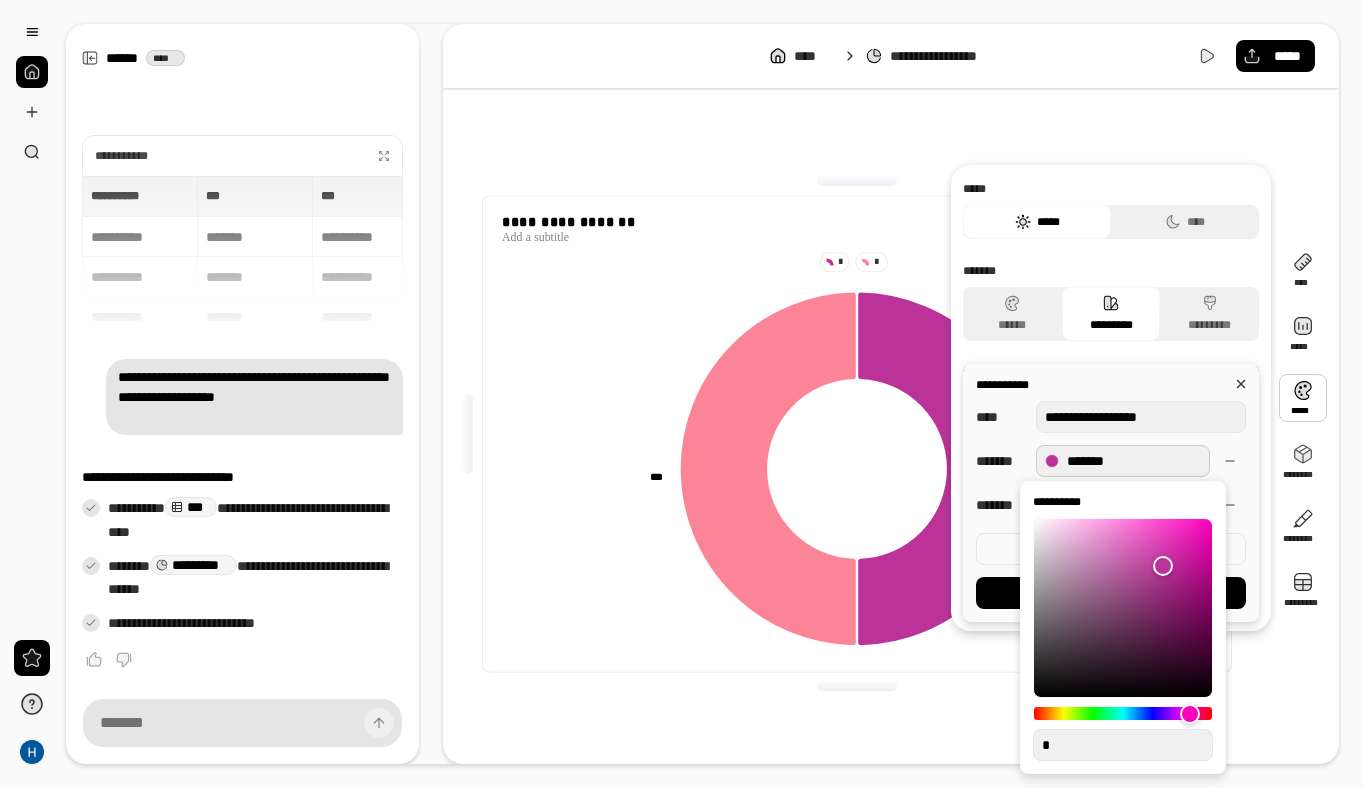 type on "**" 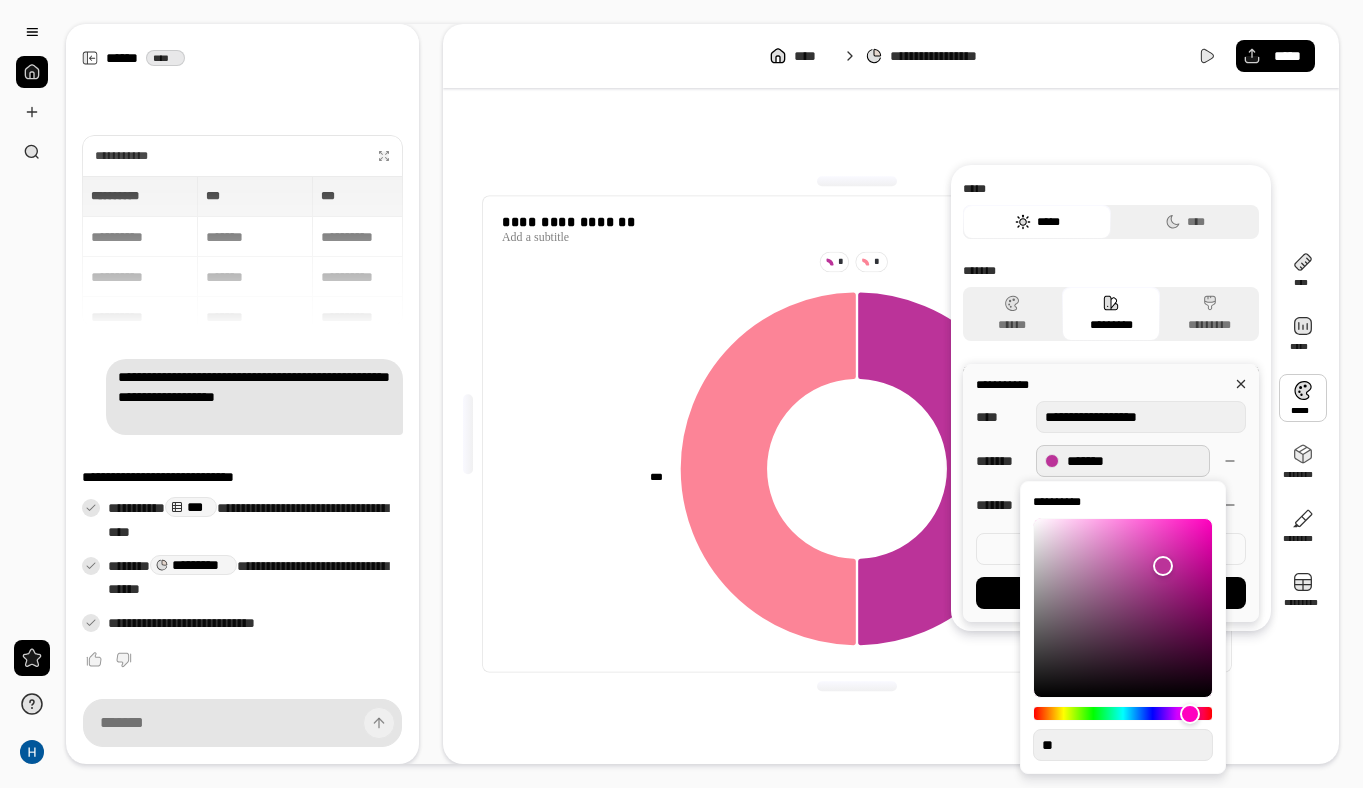 type on "**" 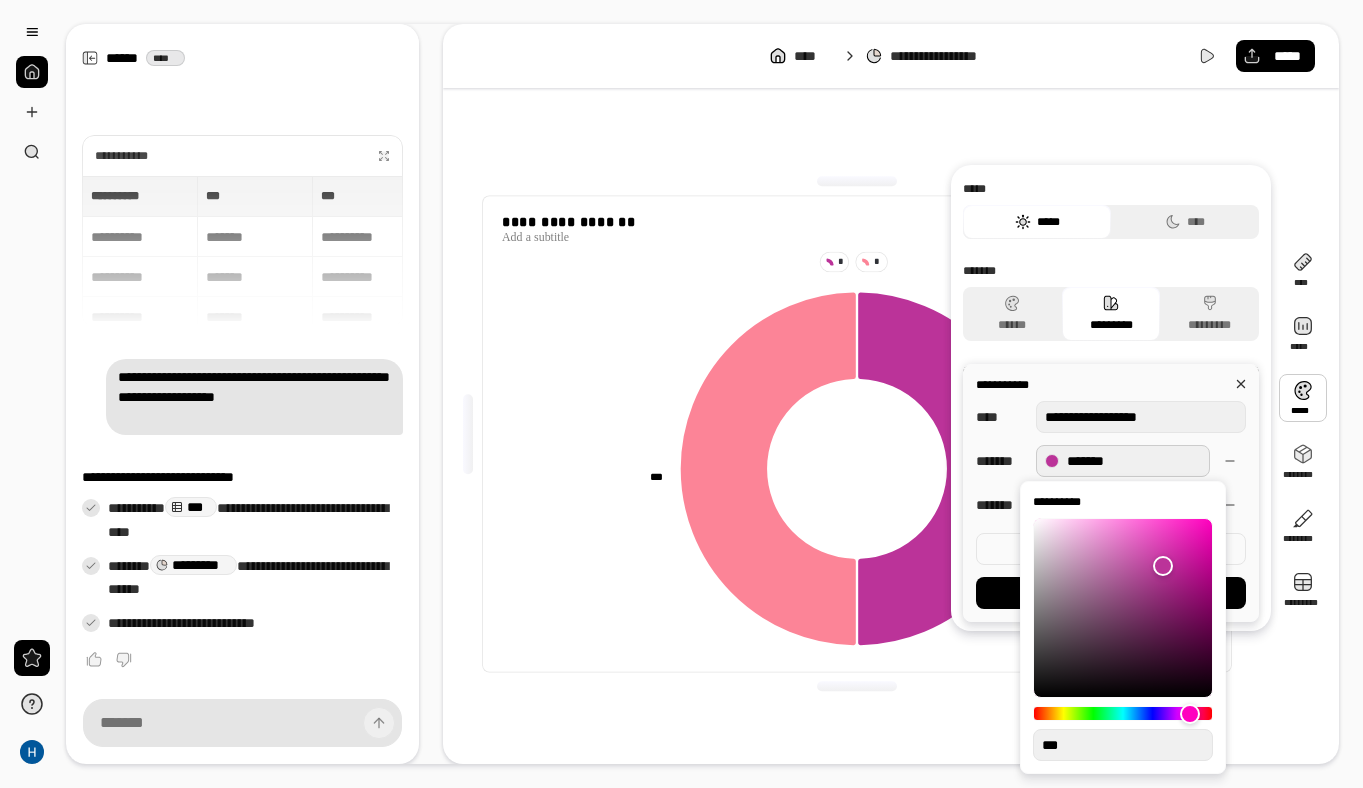 type on "***" 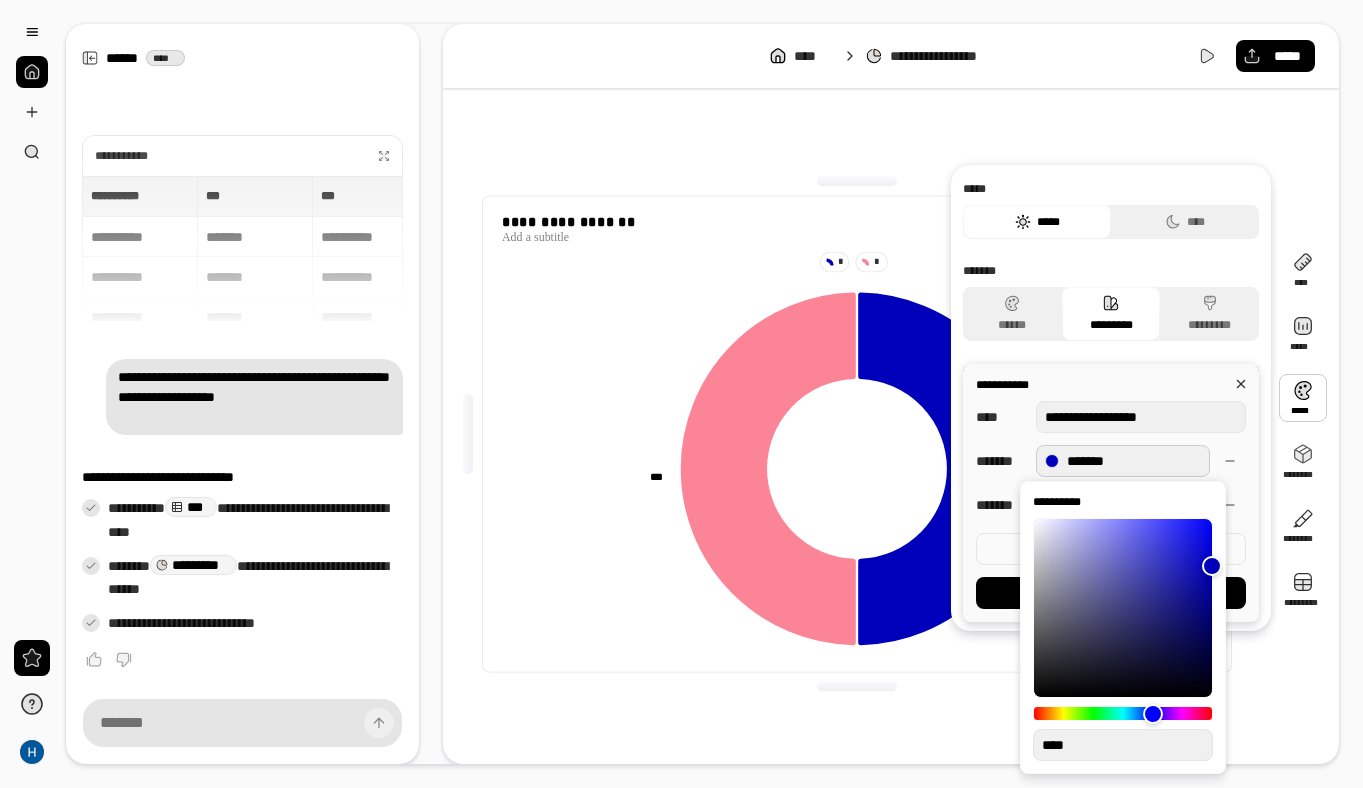 type on "**" 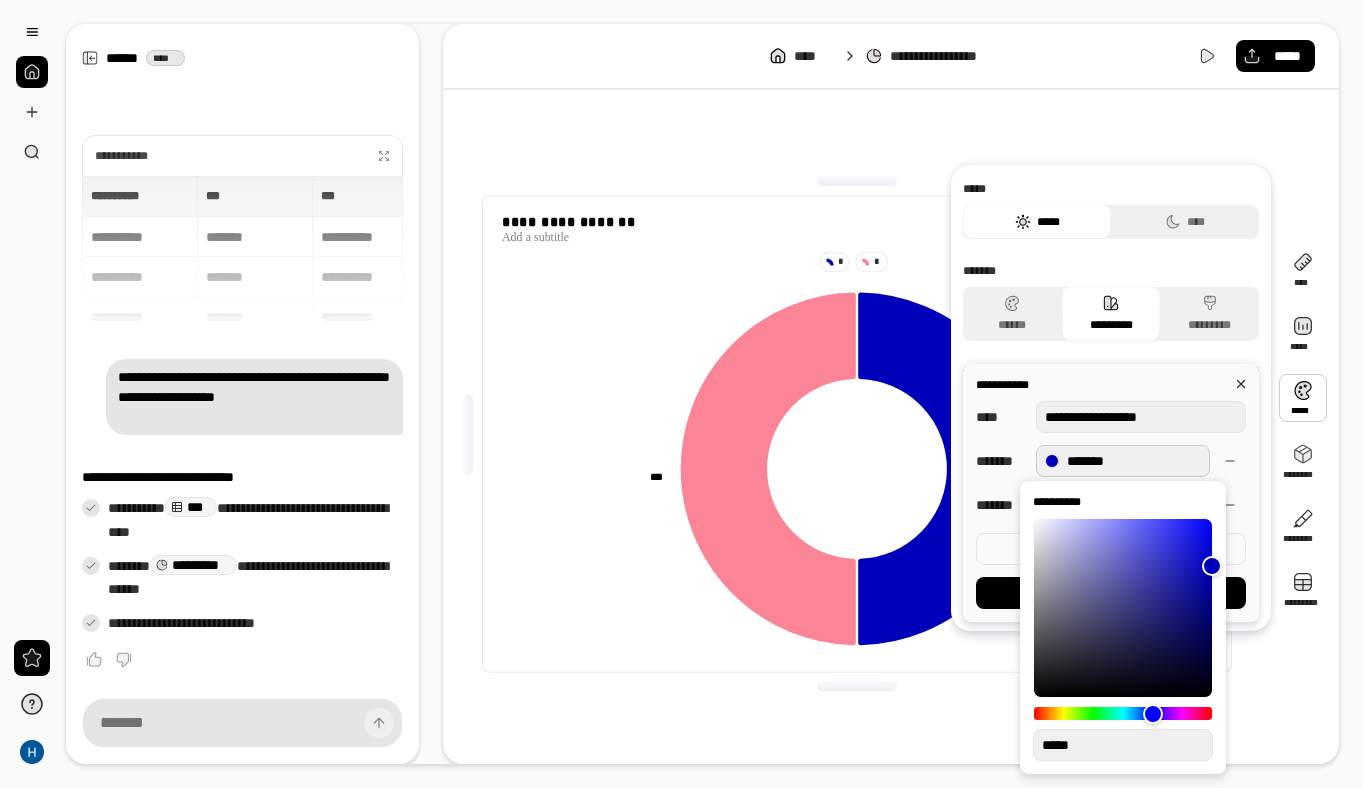 type on "**" 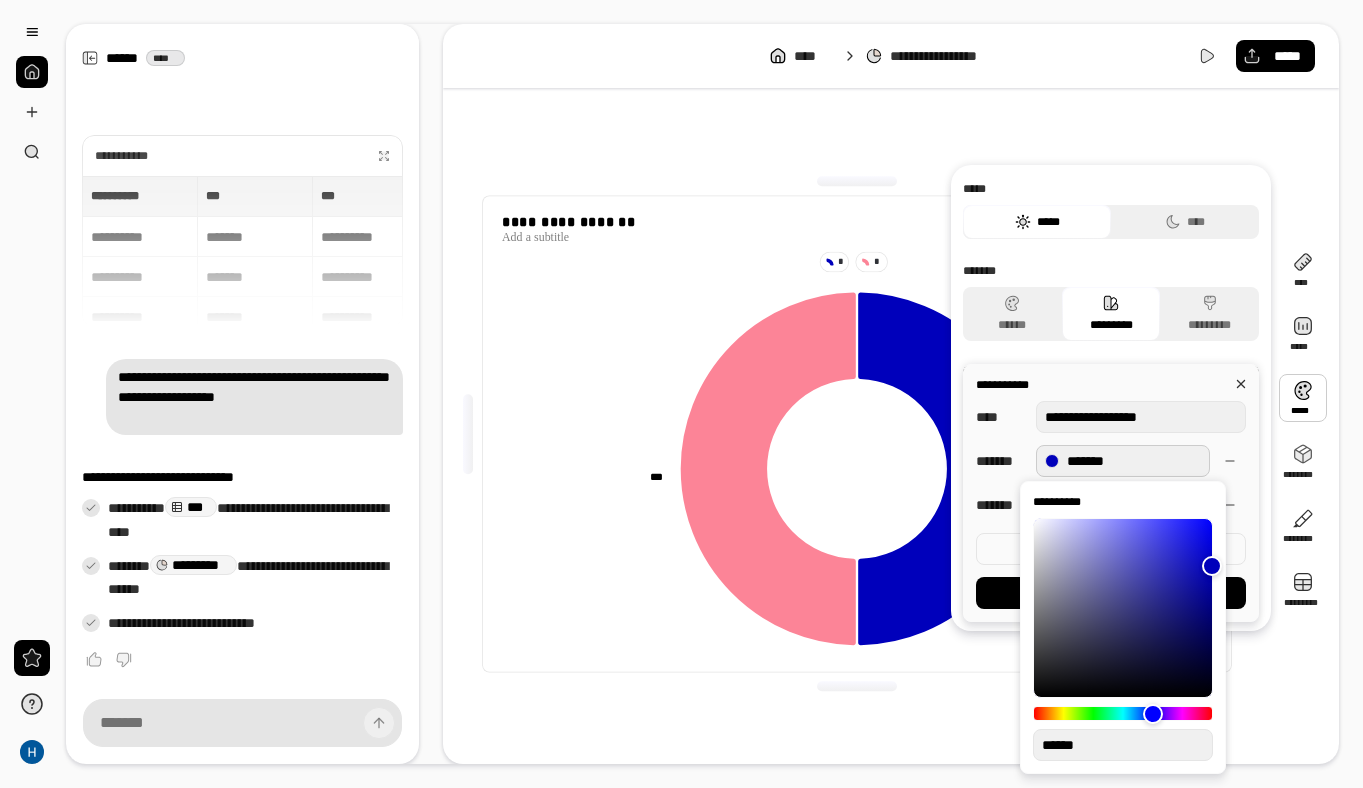 type on "**" 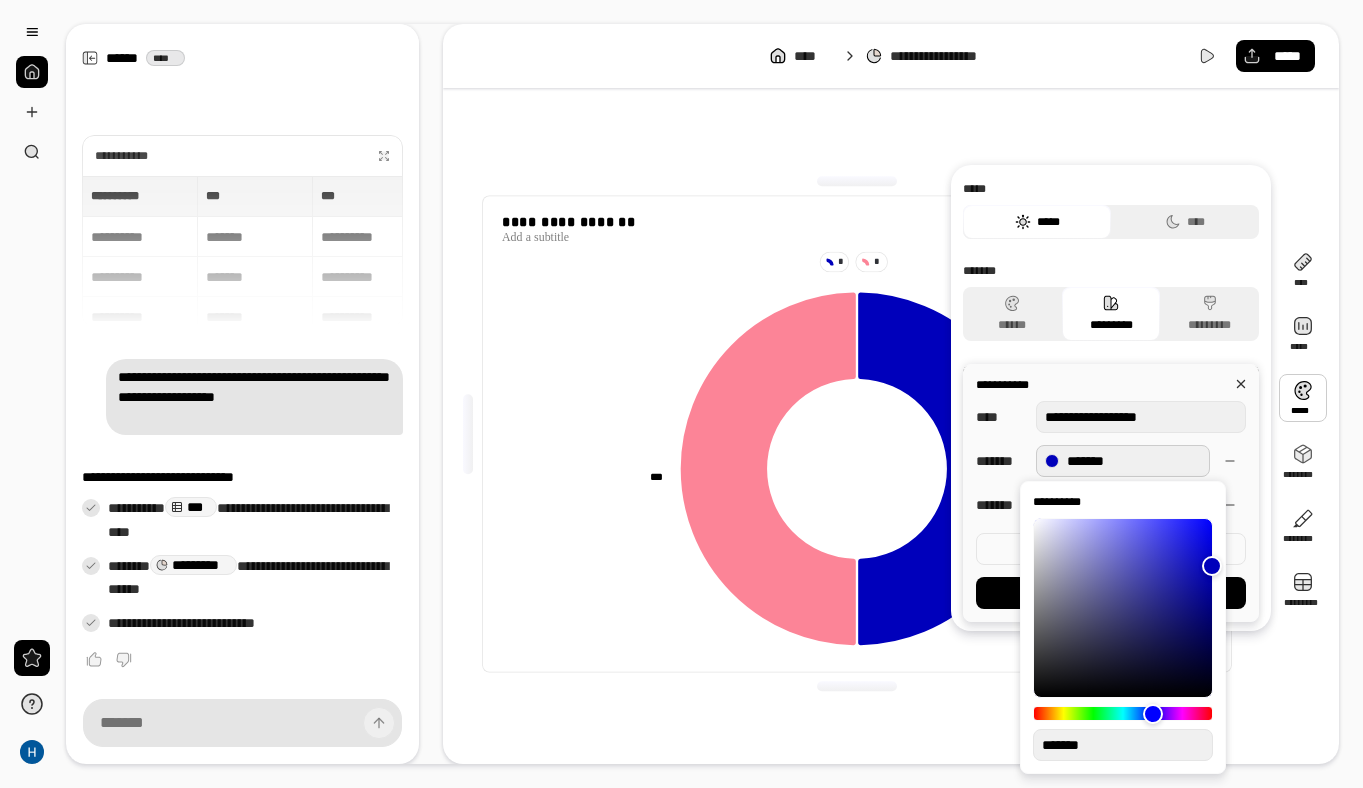 type on "**" 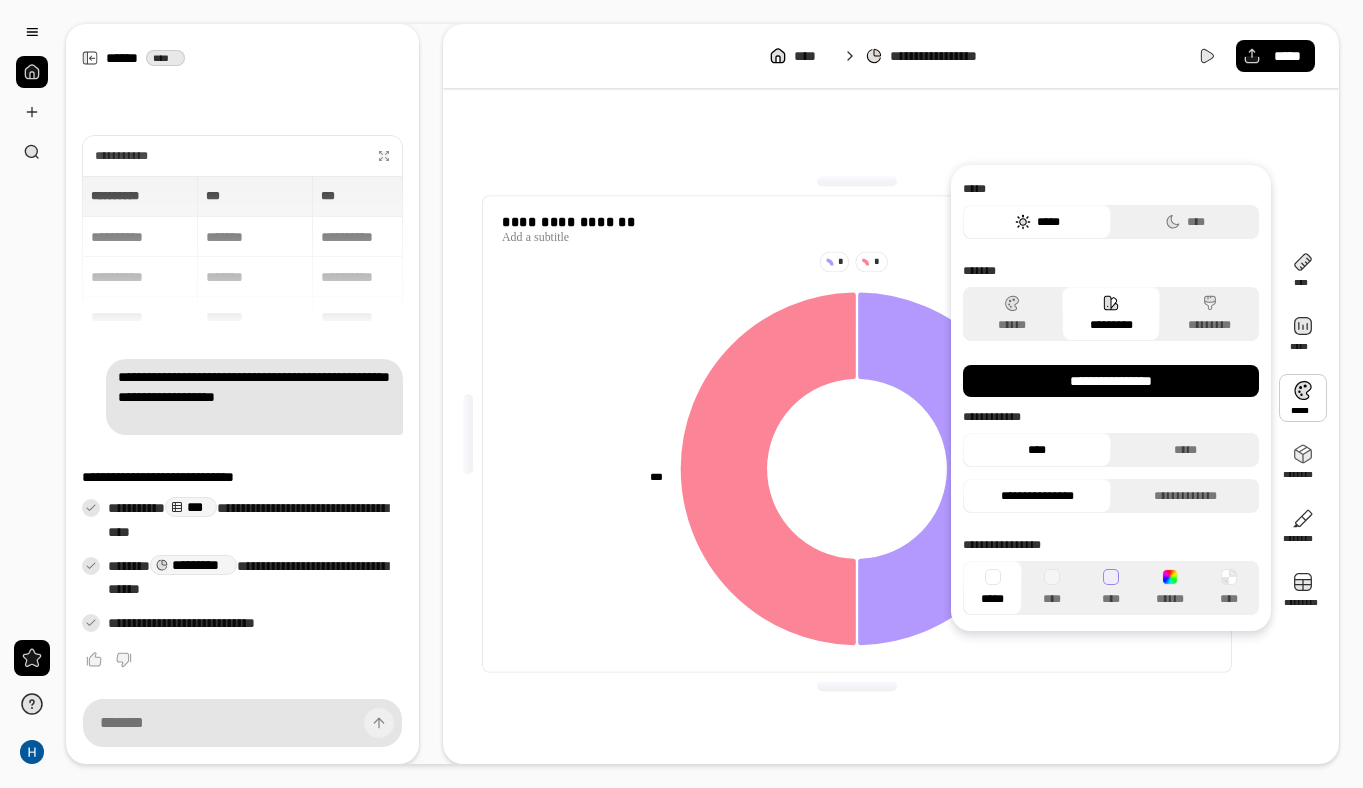 click at bounding box center [1303, 398] 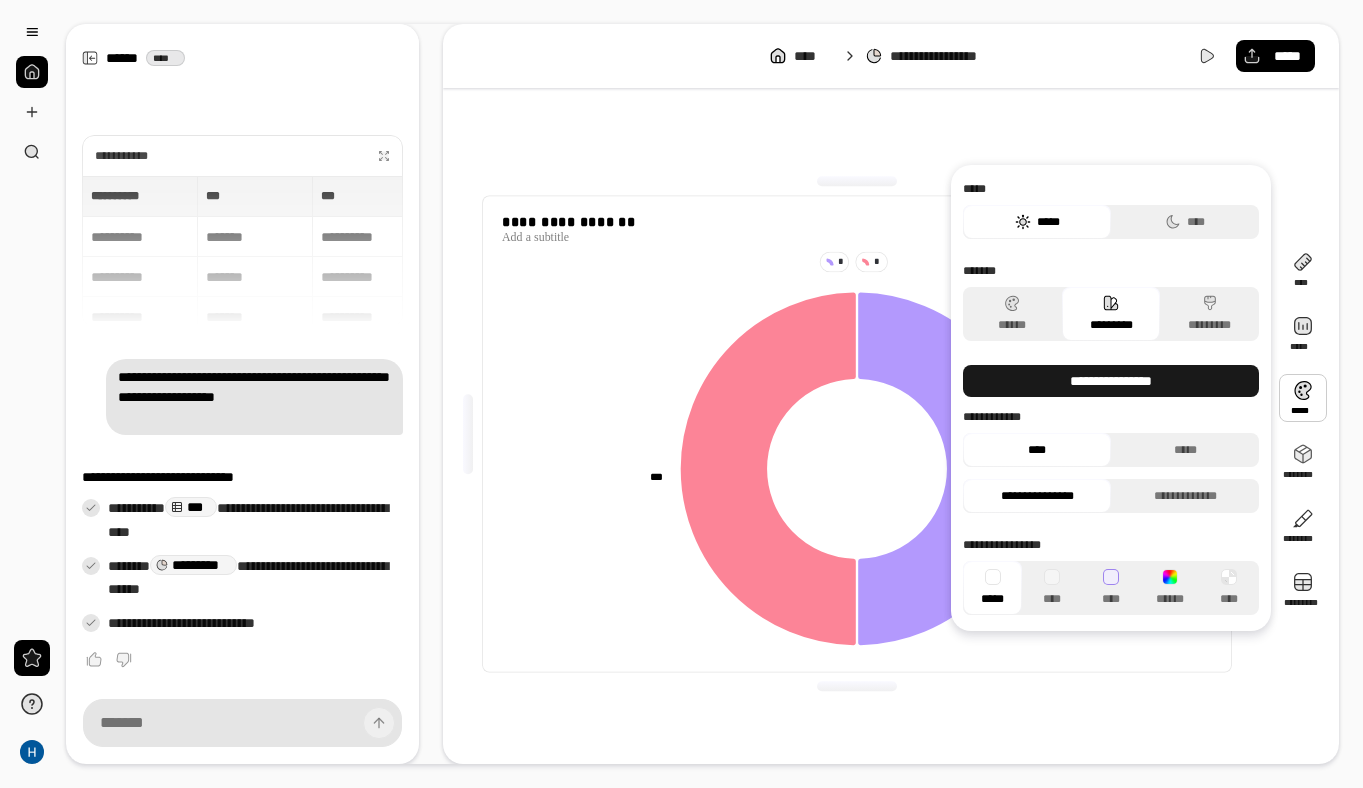 click on "**********" at bounding box center [1111, 381] 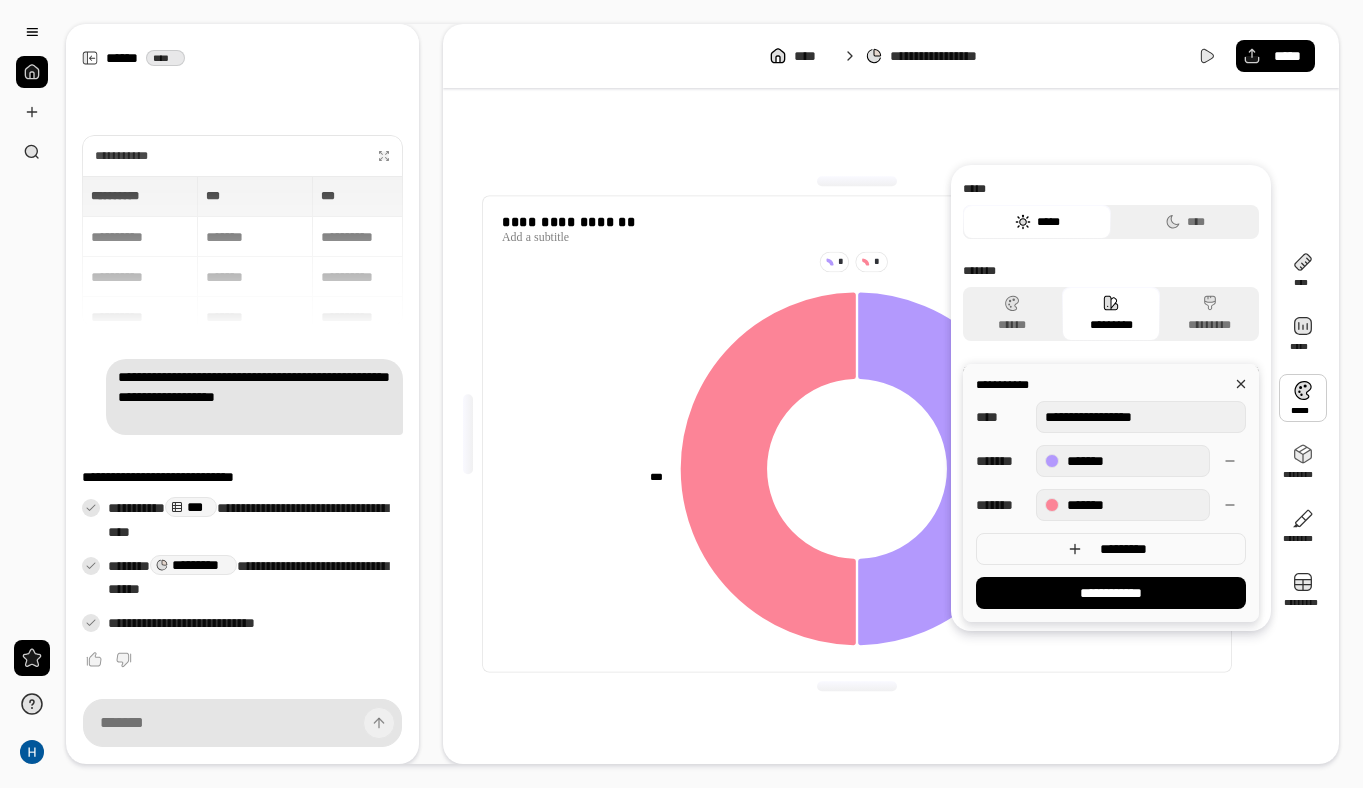 type on "**********" 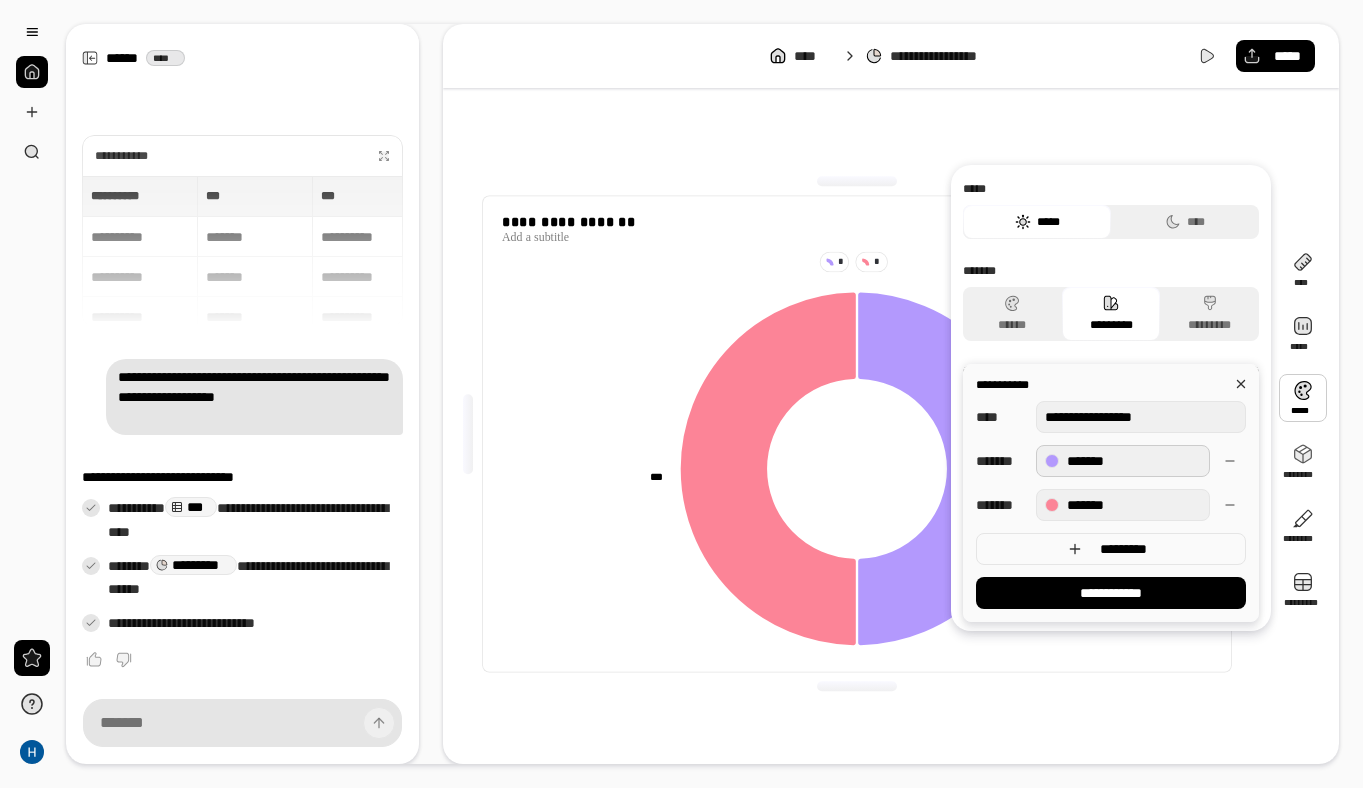 click on "*******" at bounding box center (1123, 461) 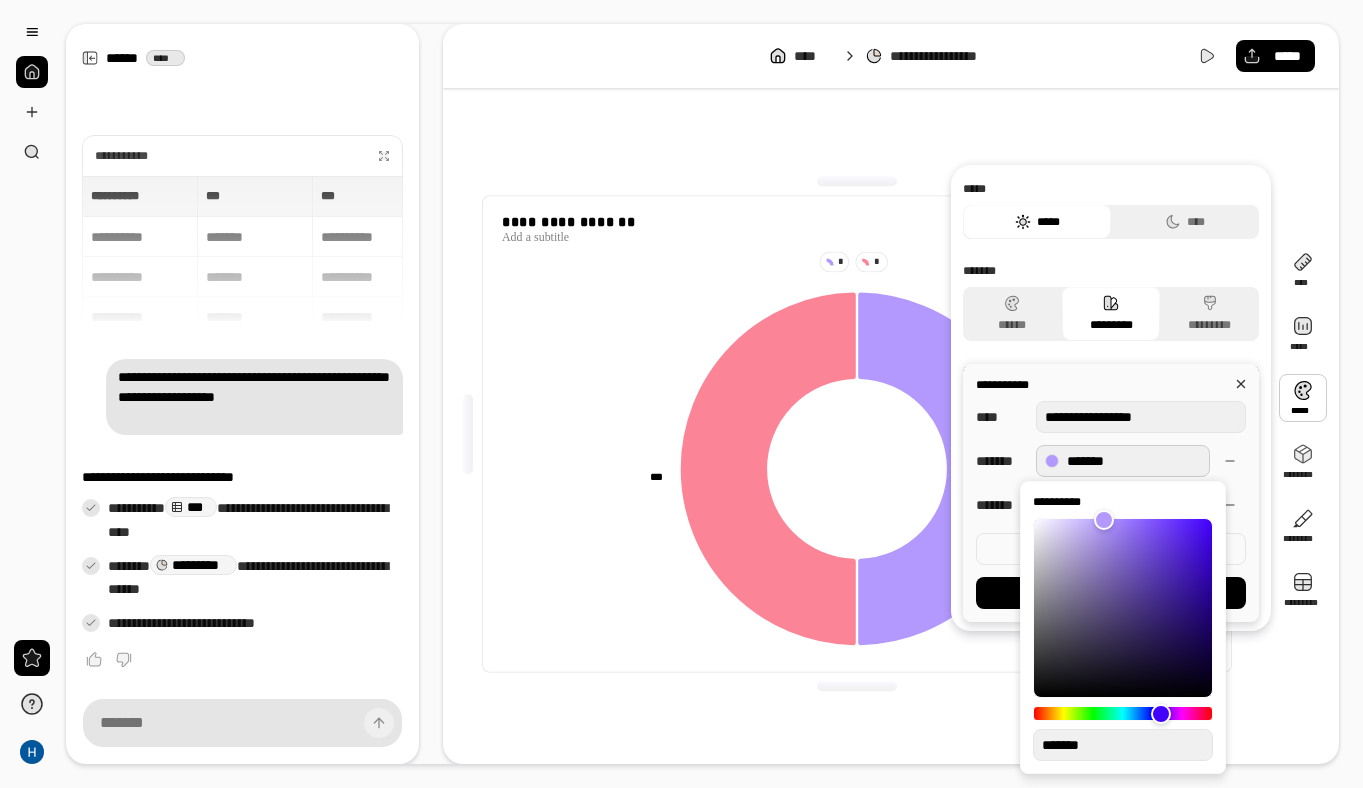 type on "**" 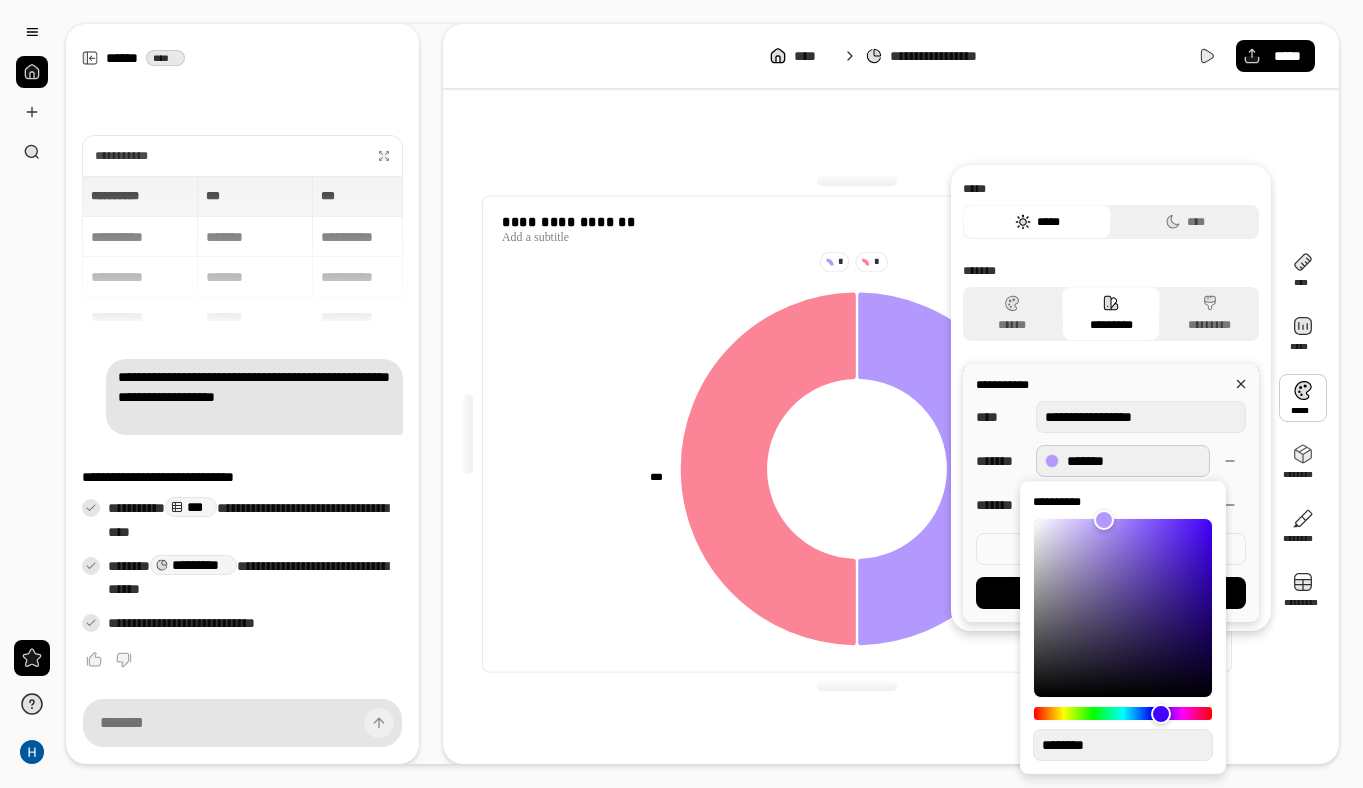 type on "**" 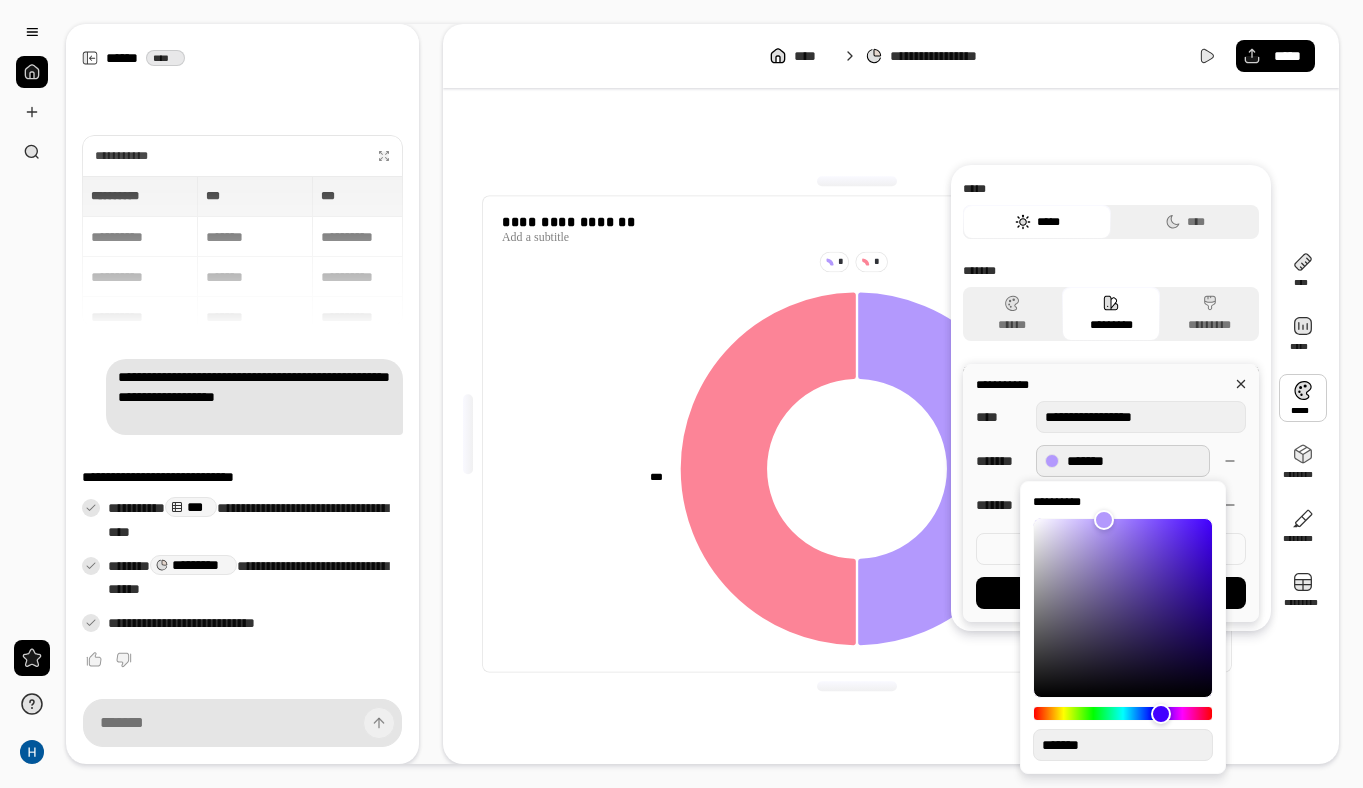 type on "**" 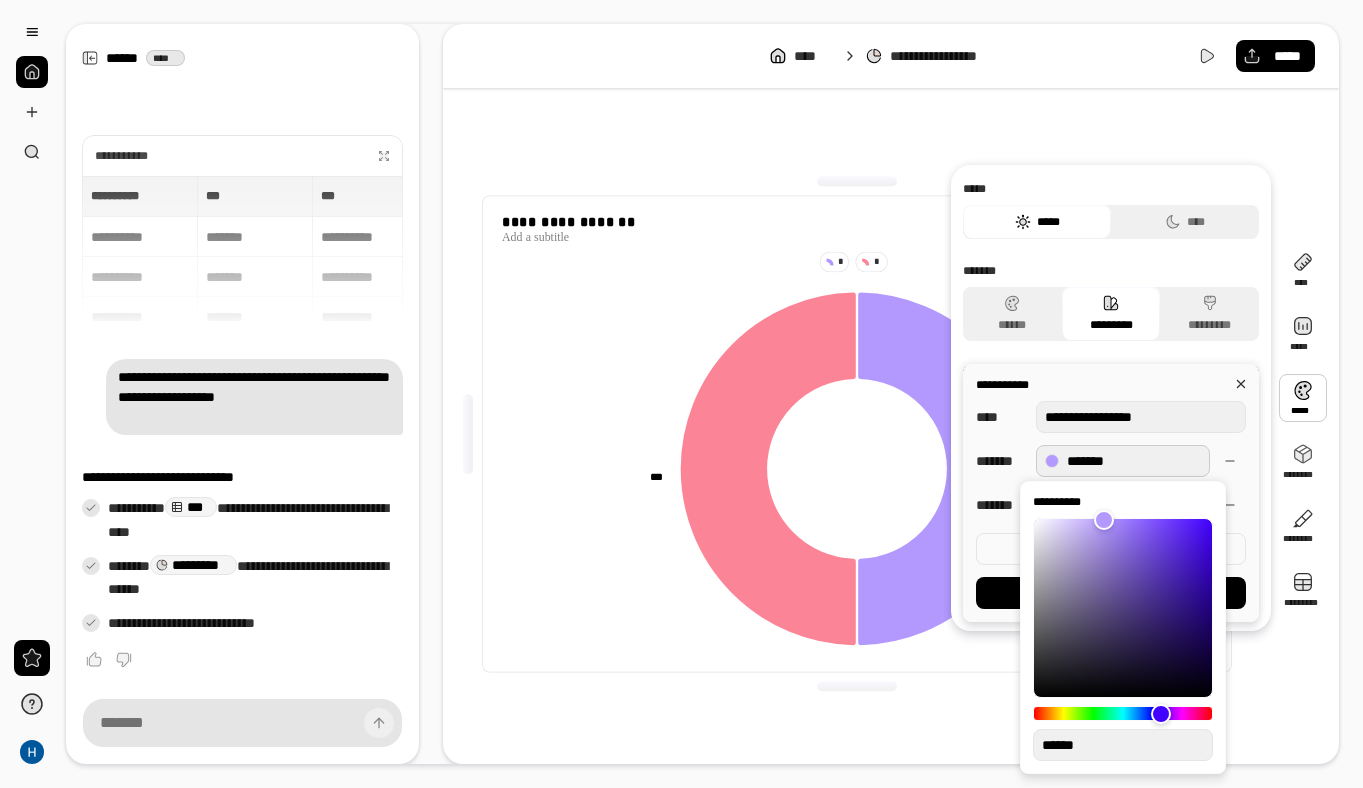 type on "**" 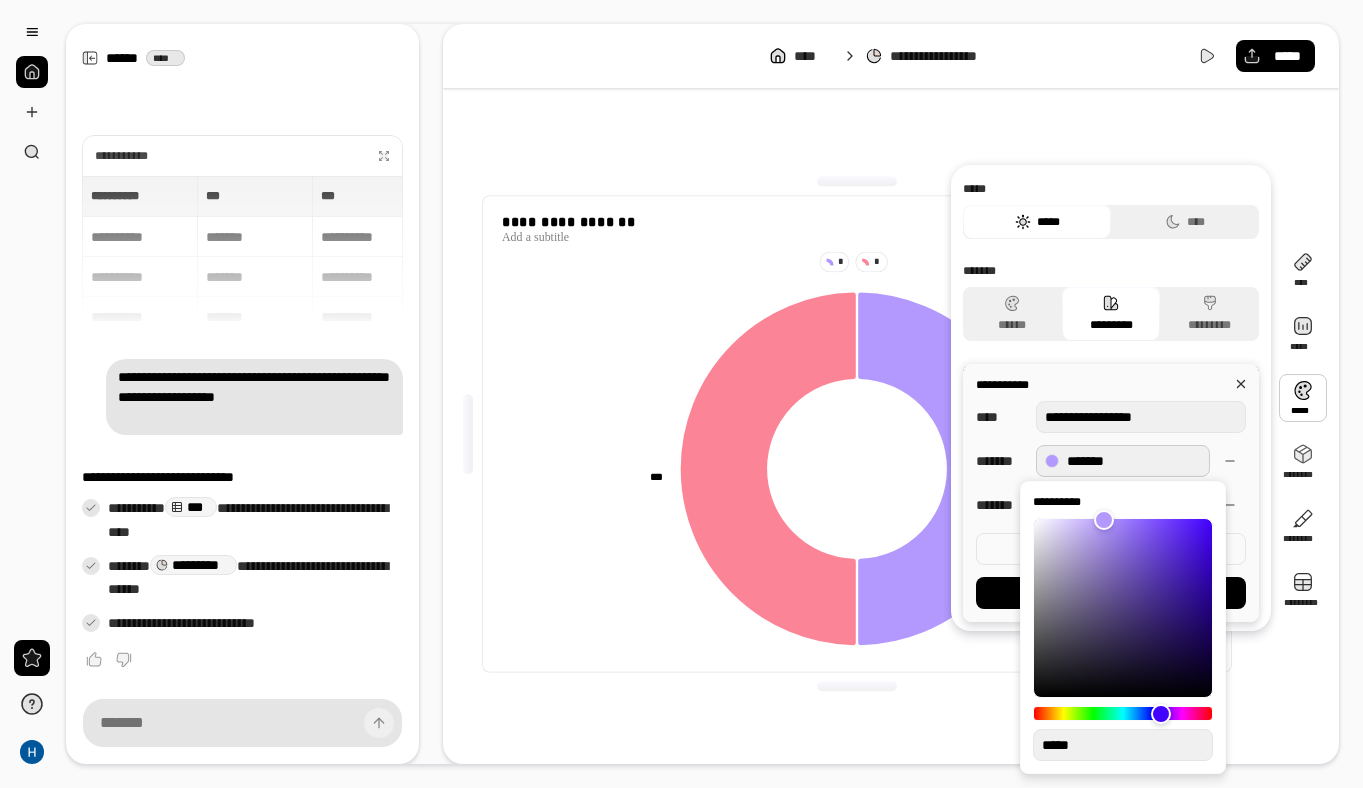 type on "**" 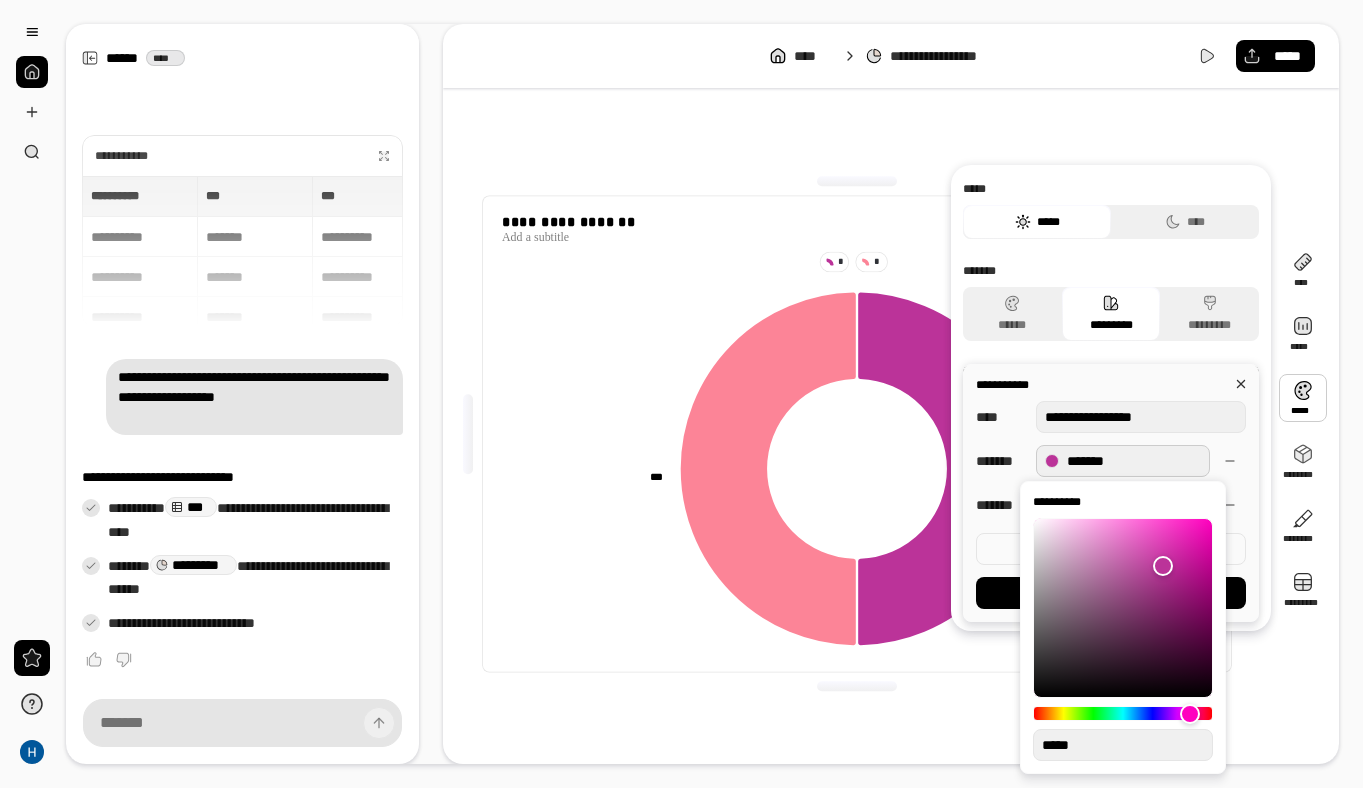 type on "**" 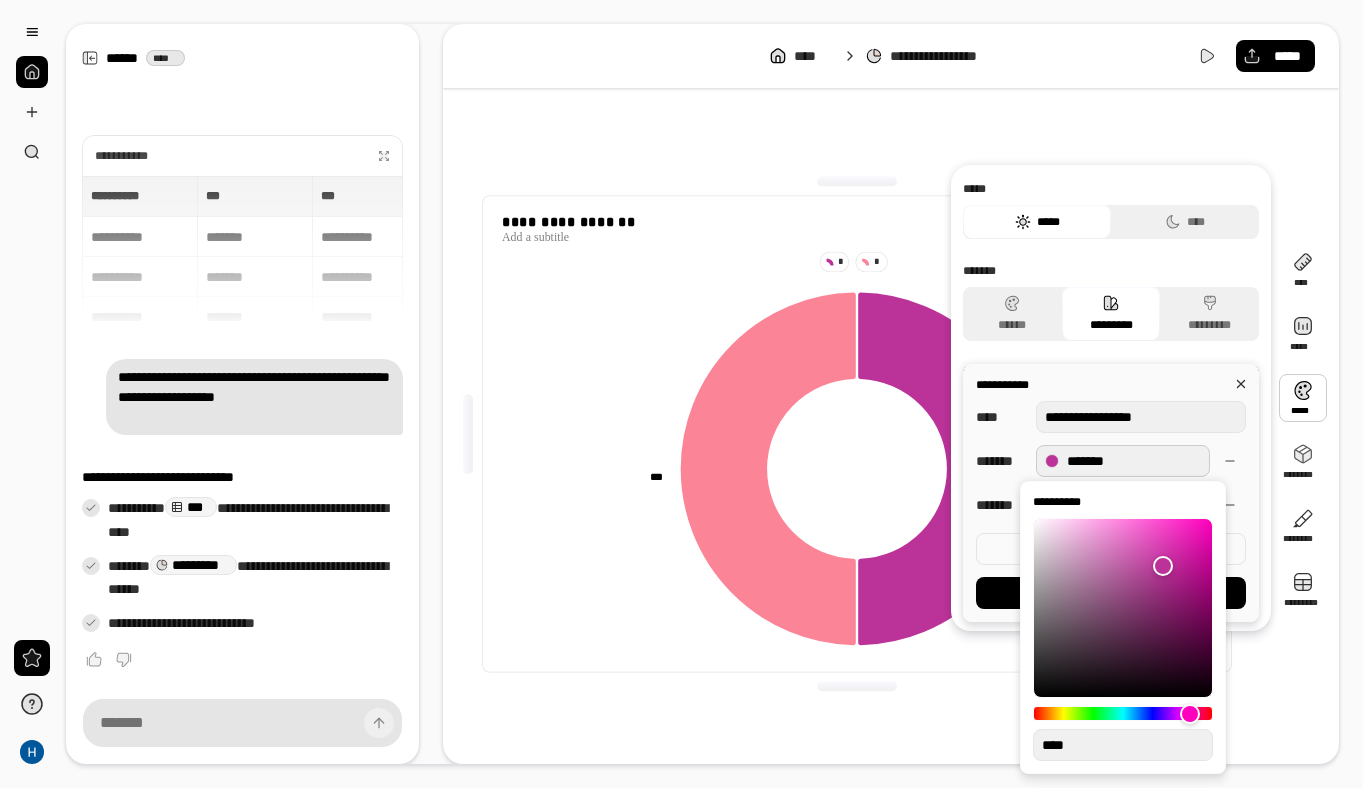 type on "**" 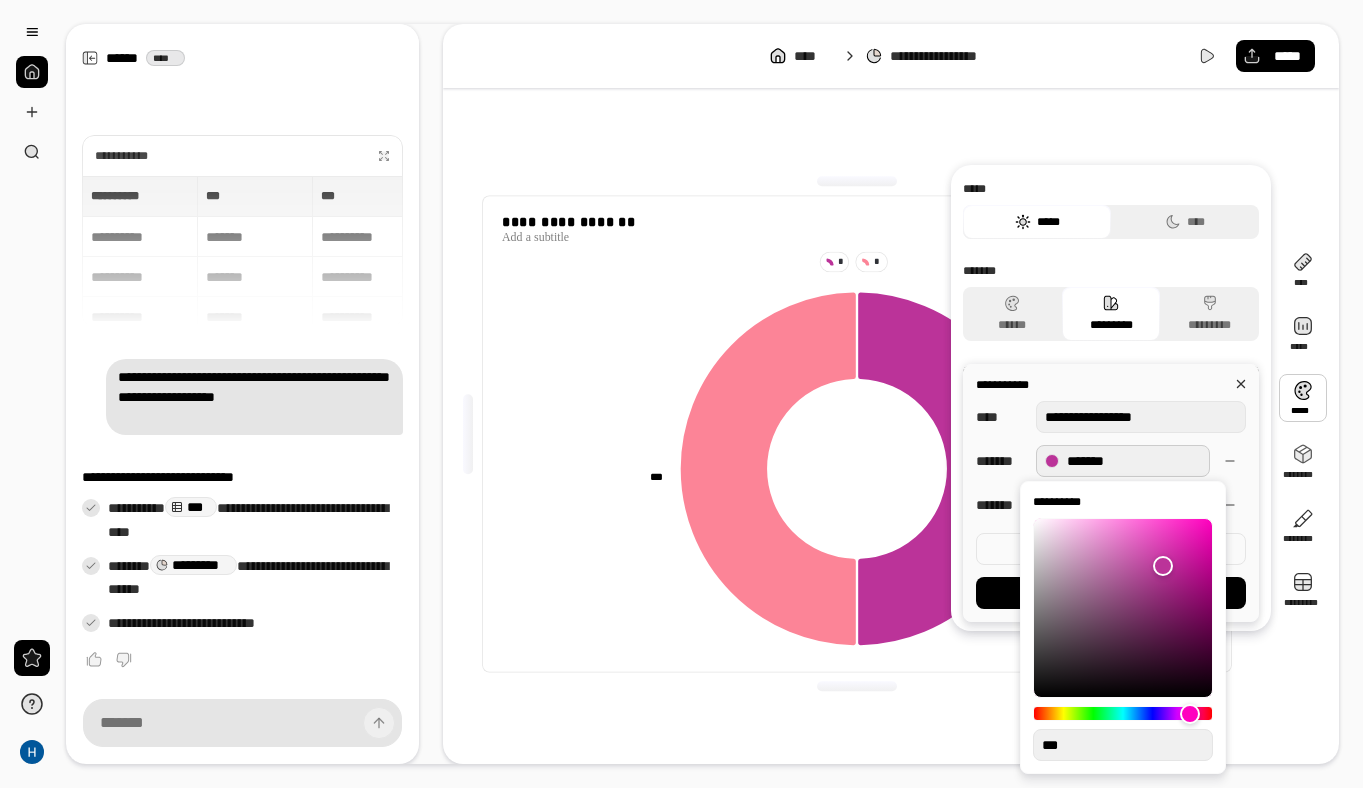 type on "**" 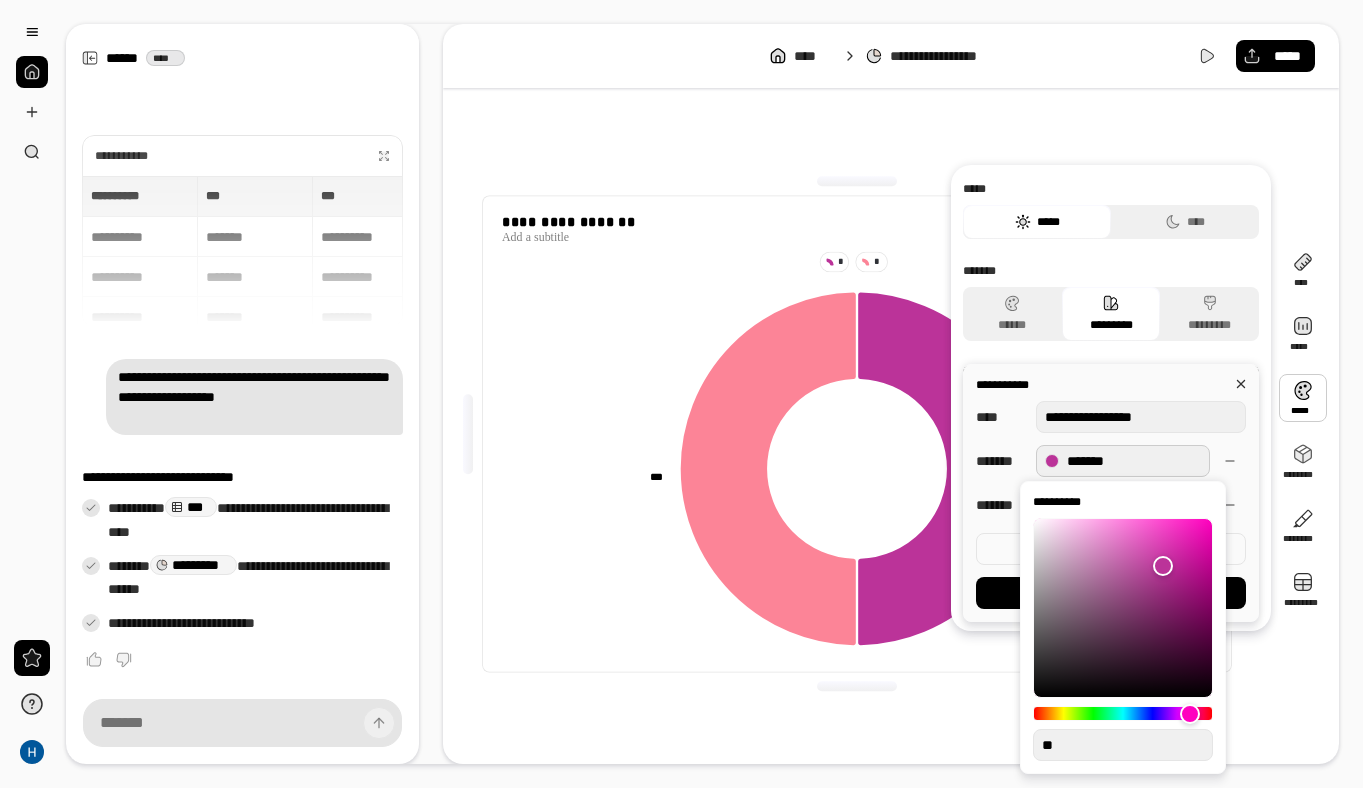 type on "**" 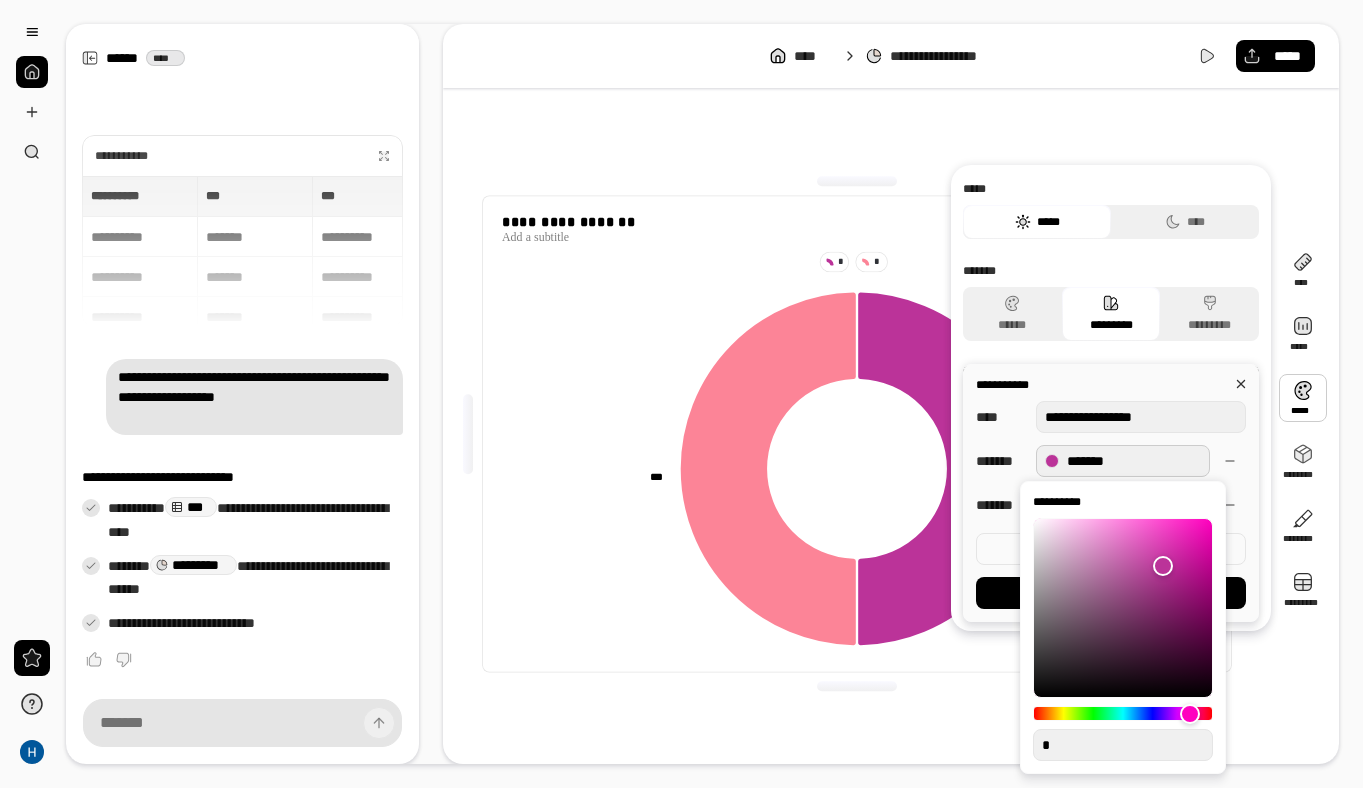 type on "**" 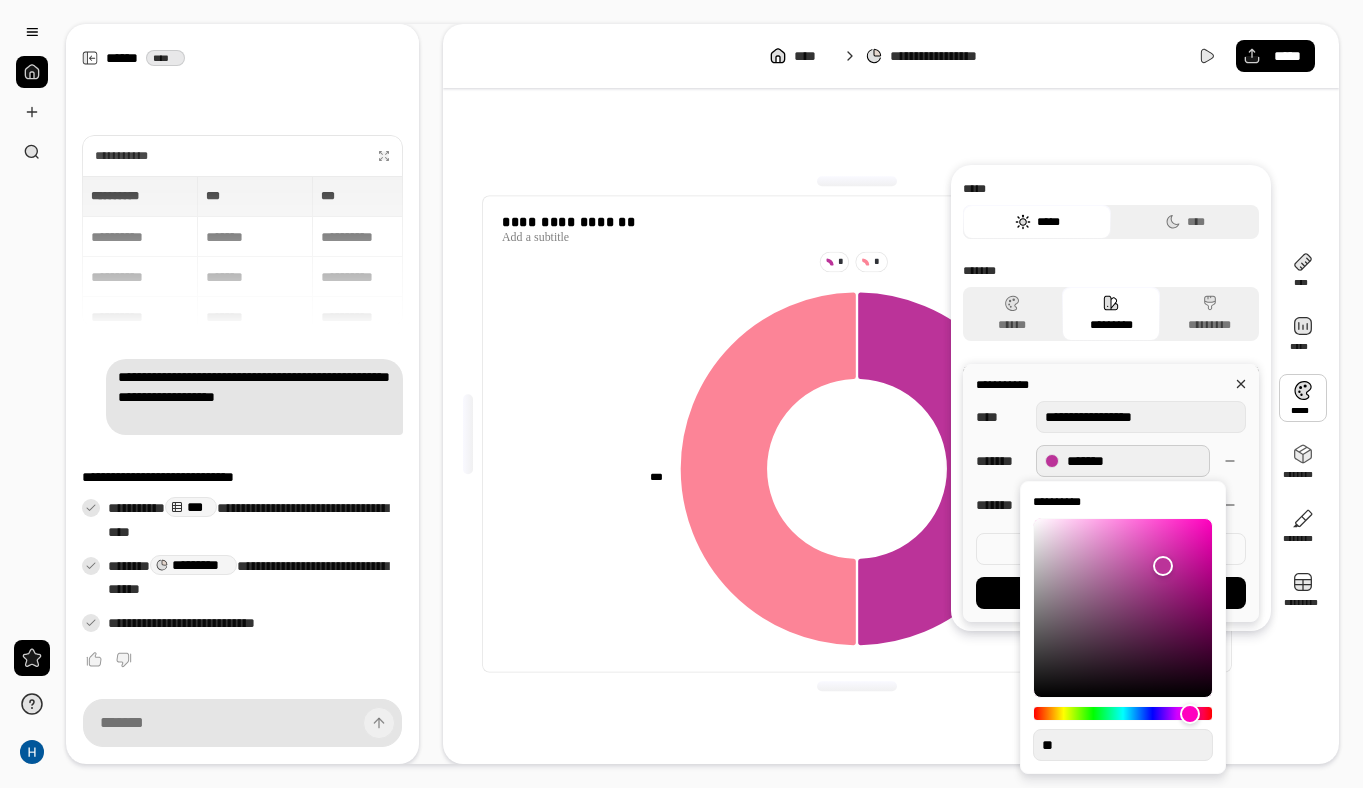 type on "**" 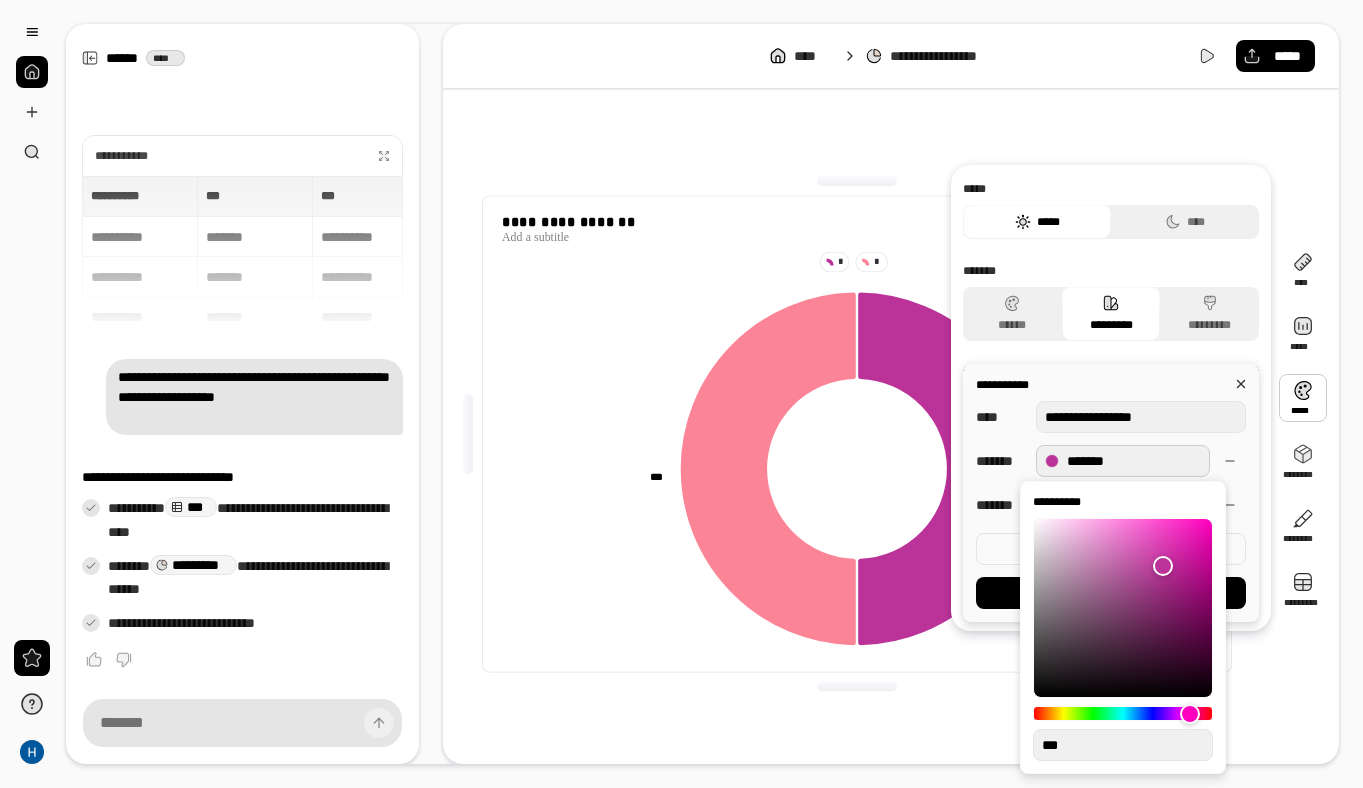 type on "***" 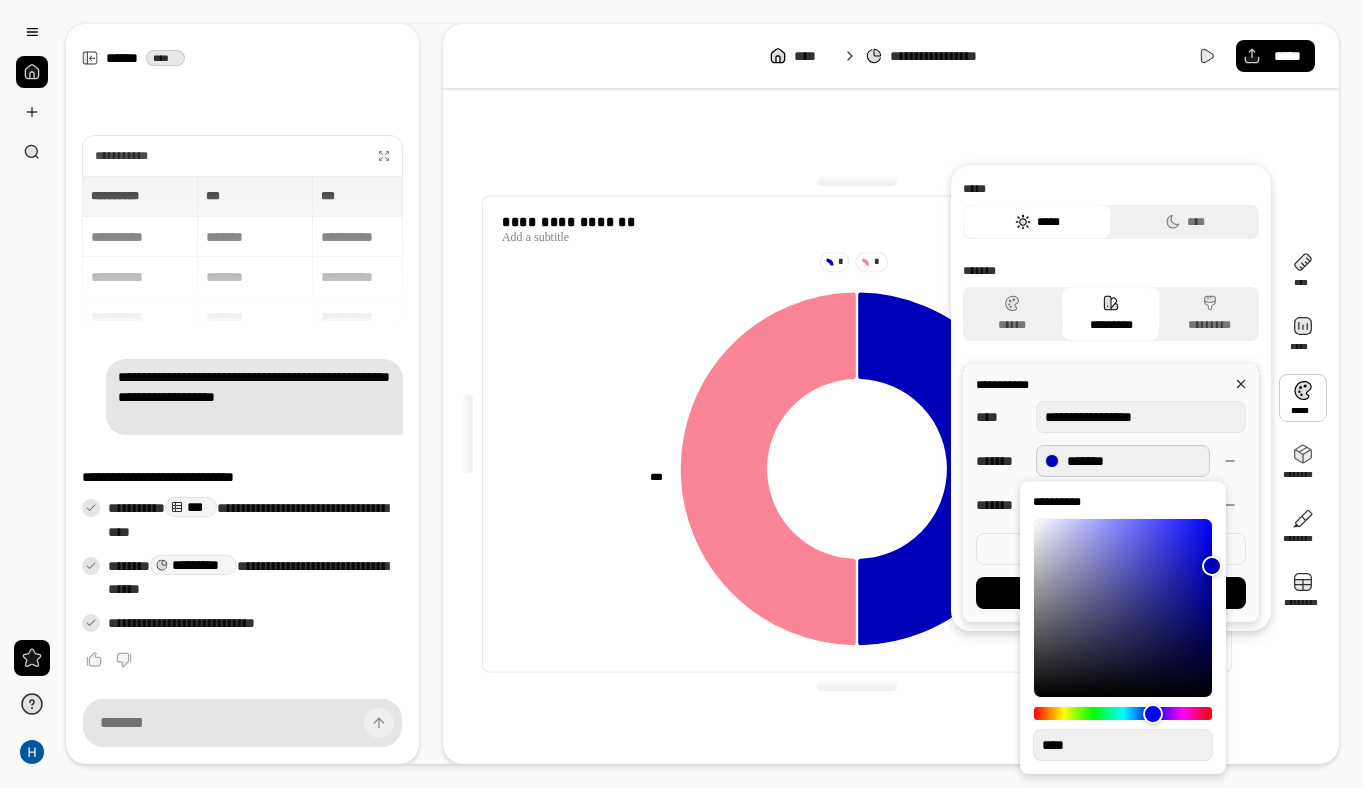 type on "**" 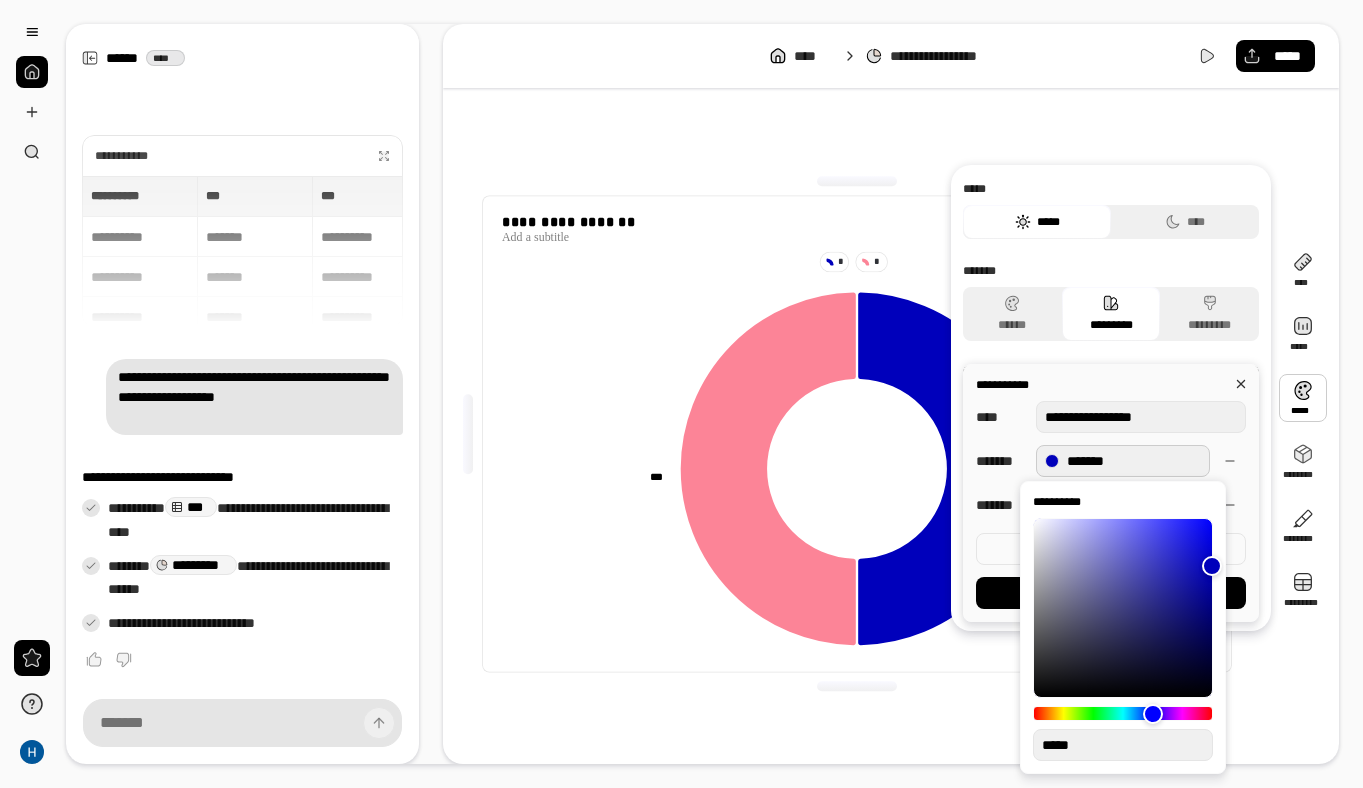 type on "**" 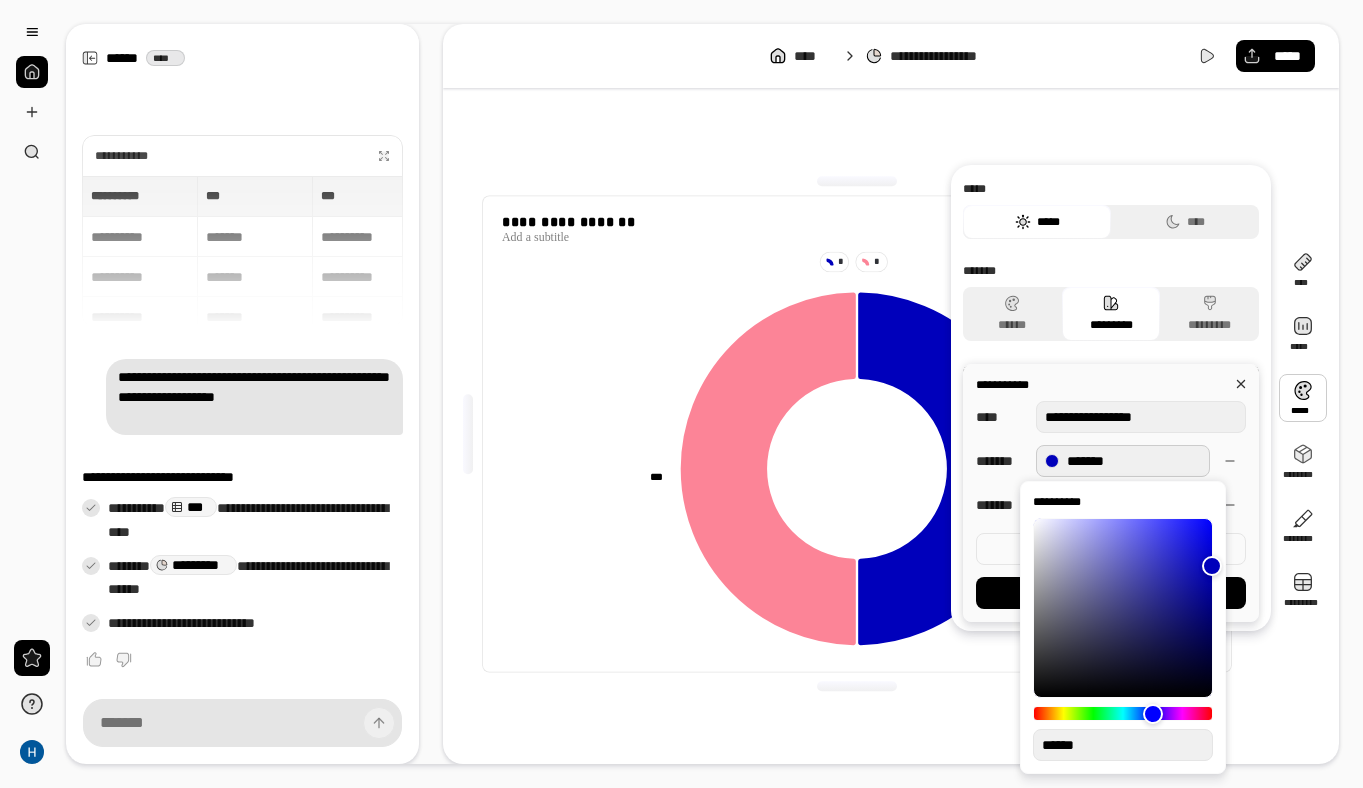 type on "**" 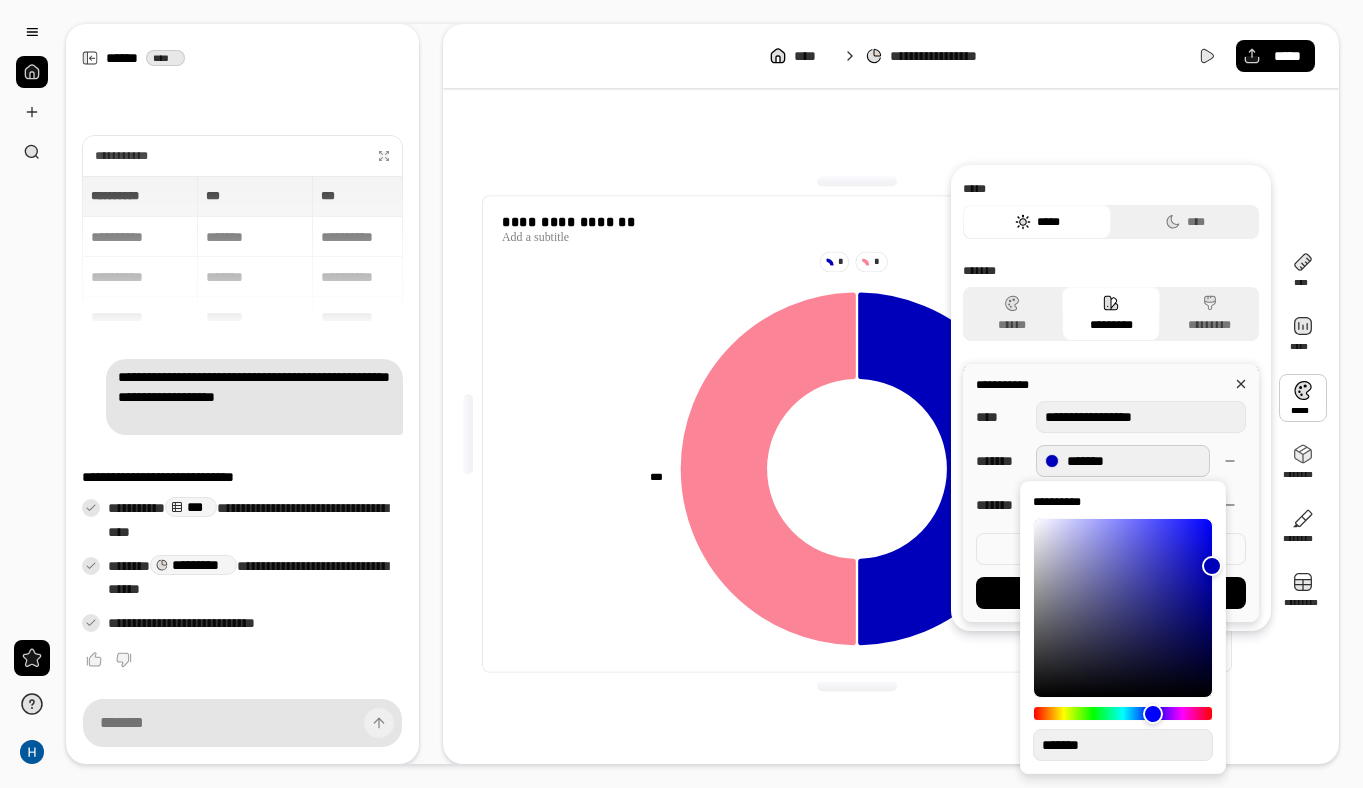 type on "**" 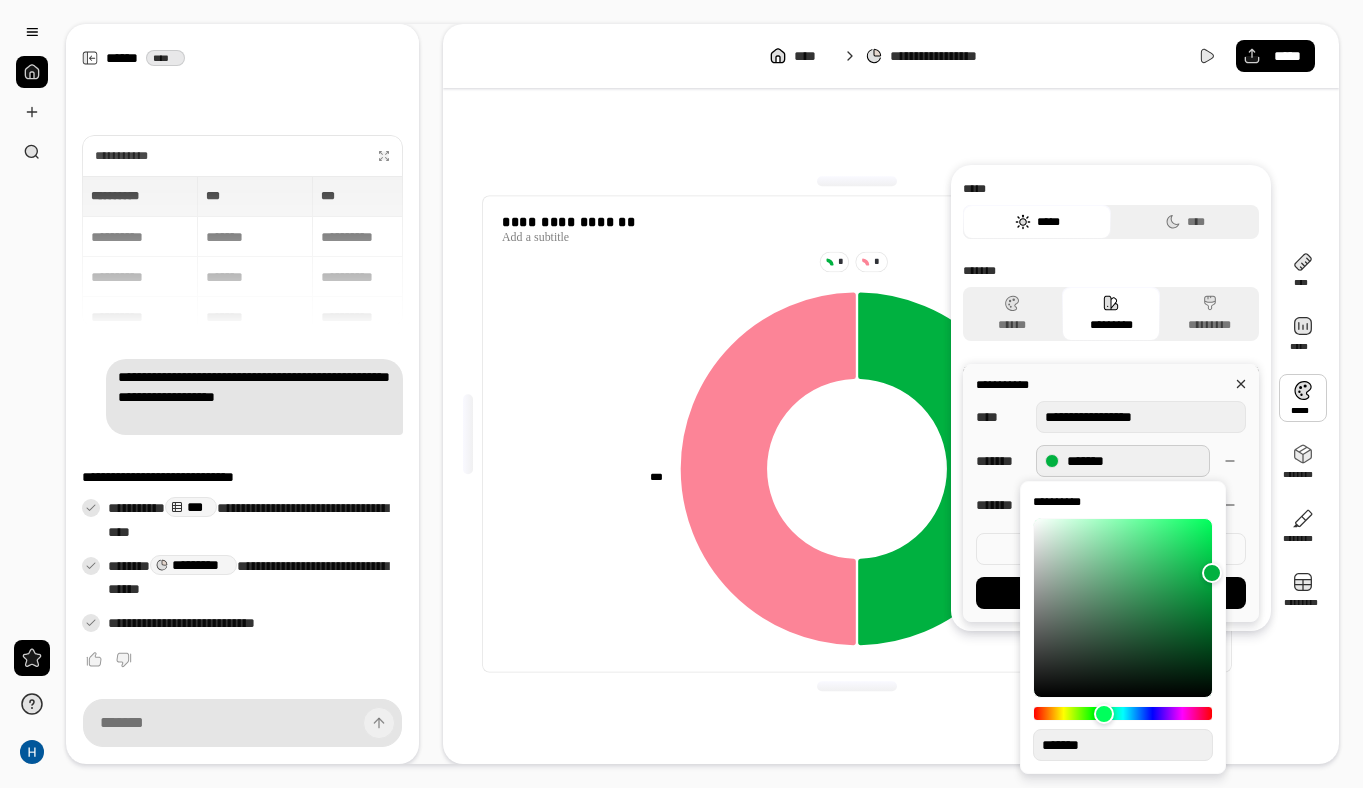 click on "*******" at bounding box center [1123, 745] 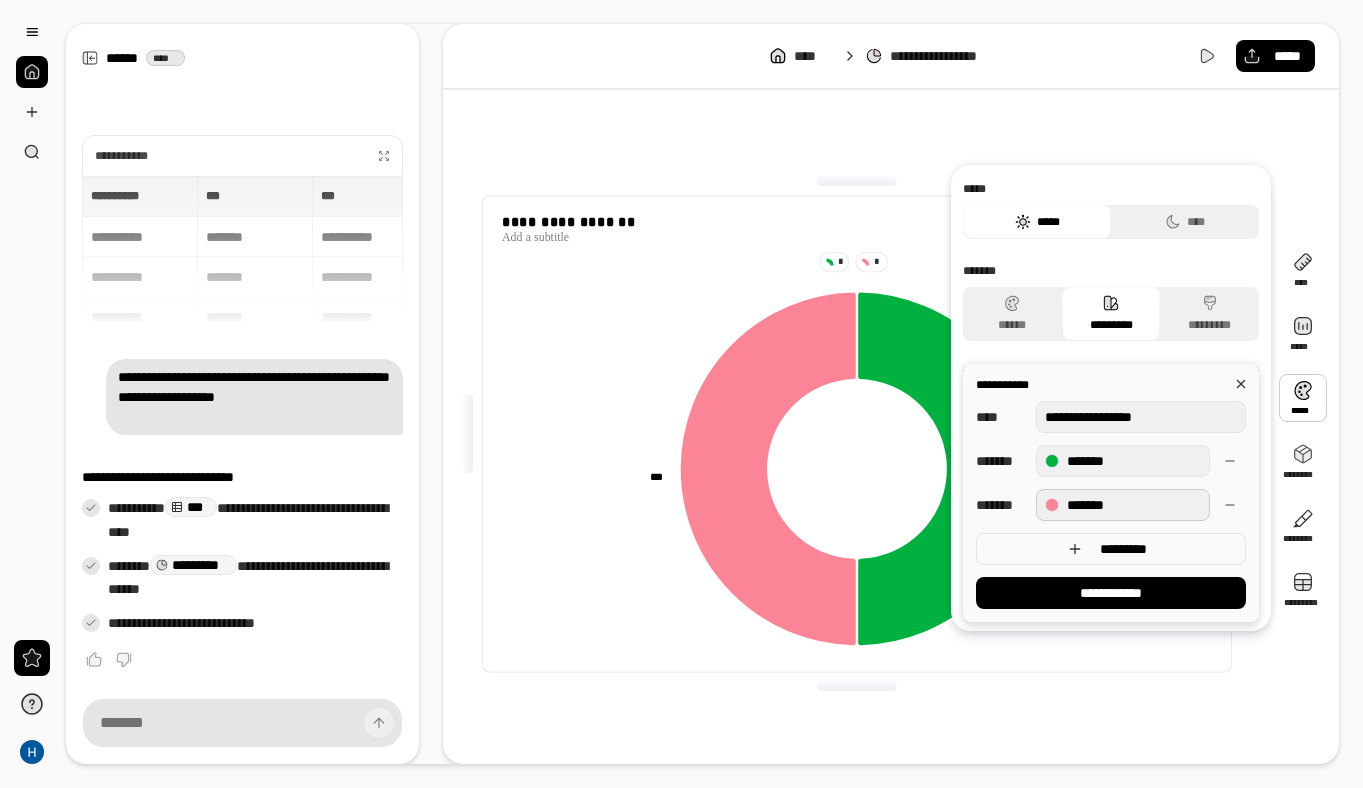 click on "*******" at bounding box center (1123, 505) 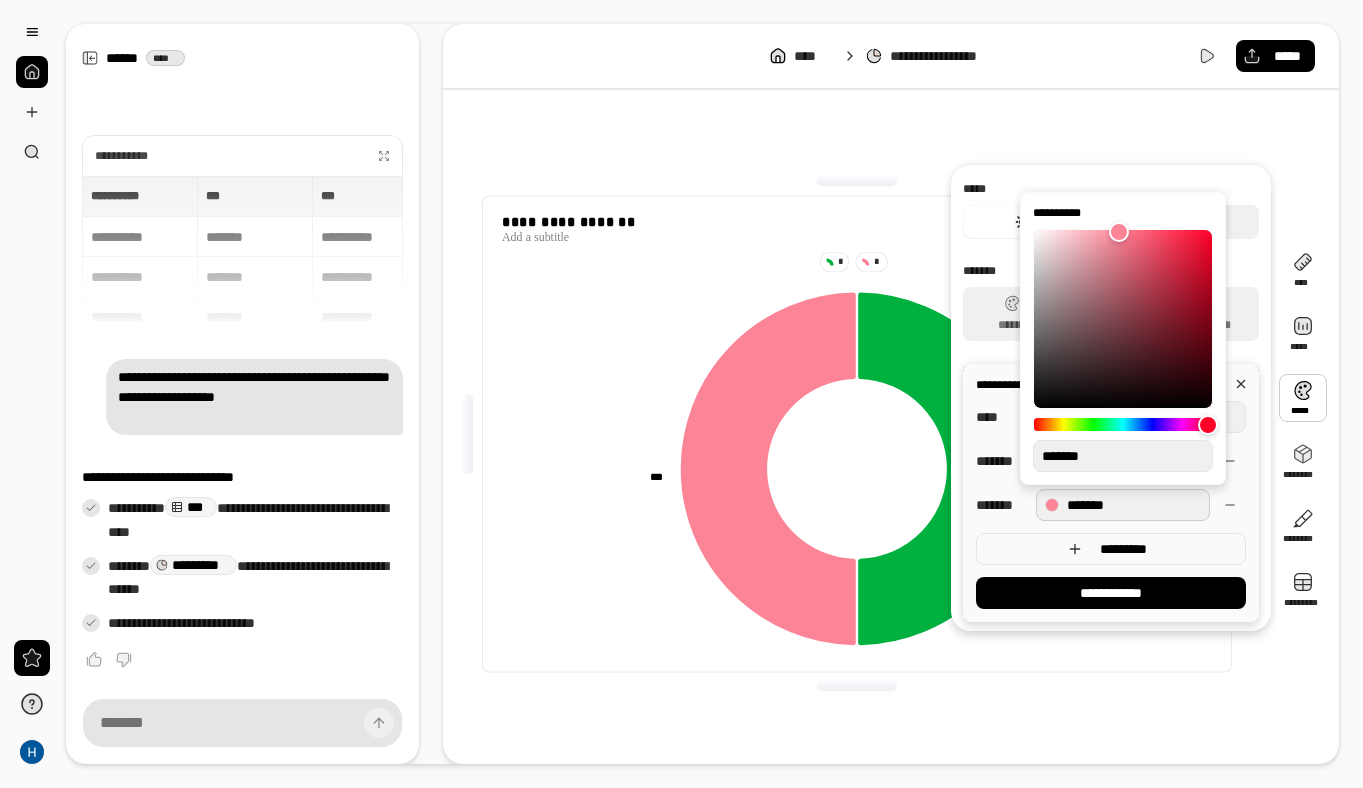 type on "**" 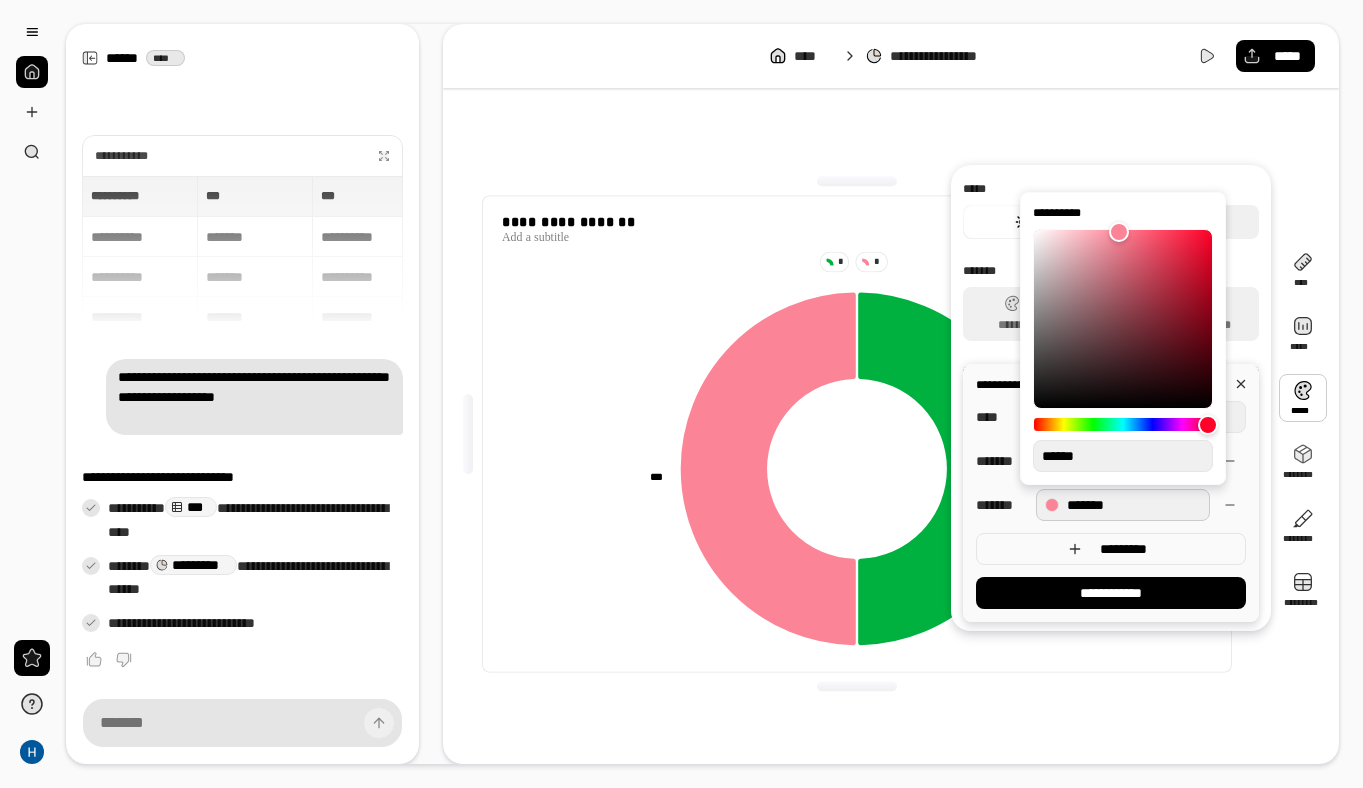 type on "**" 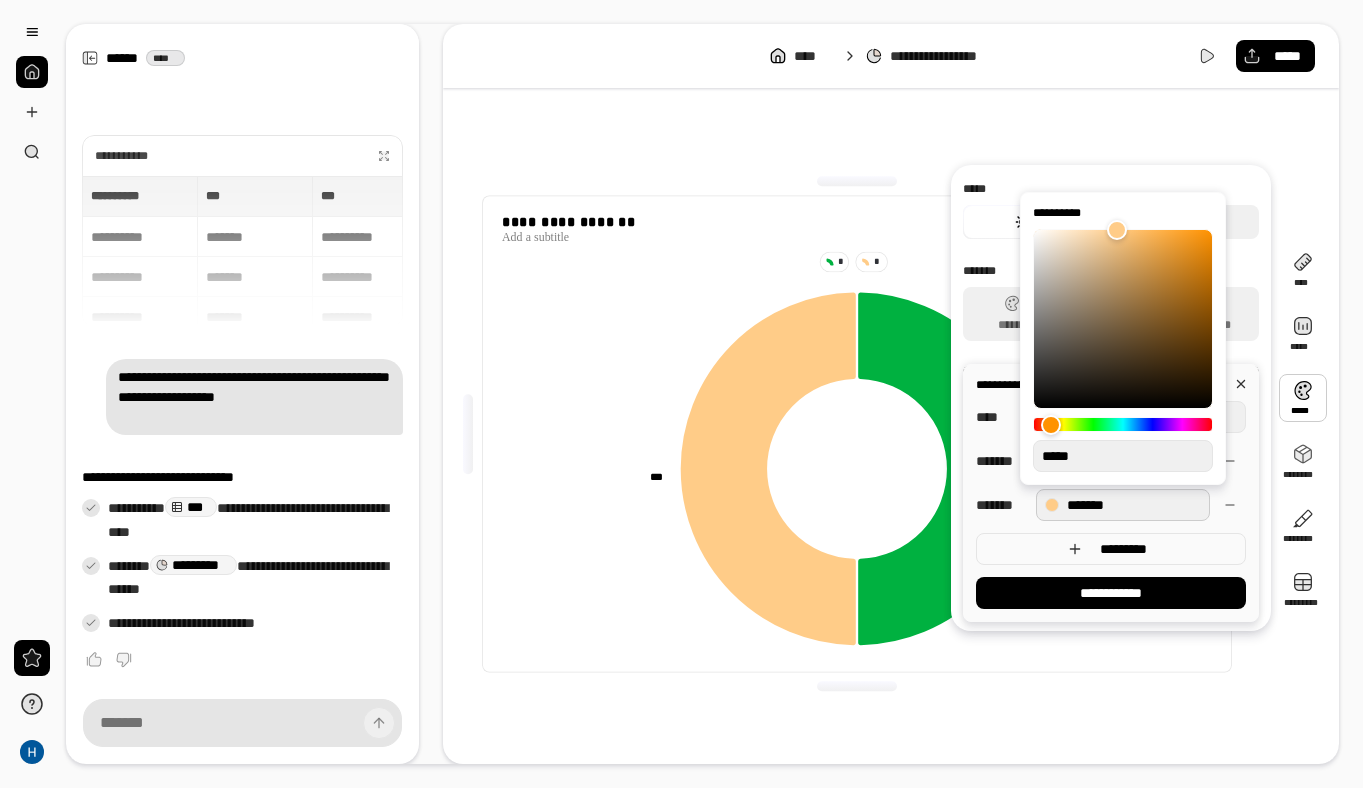 type on "**" 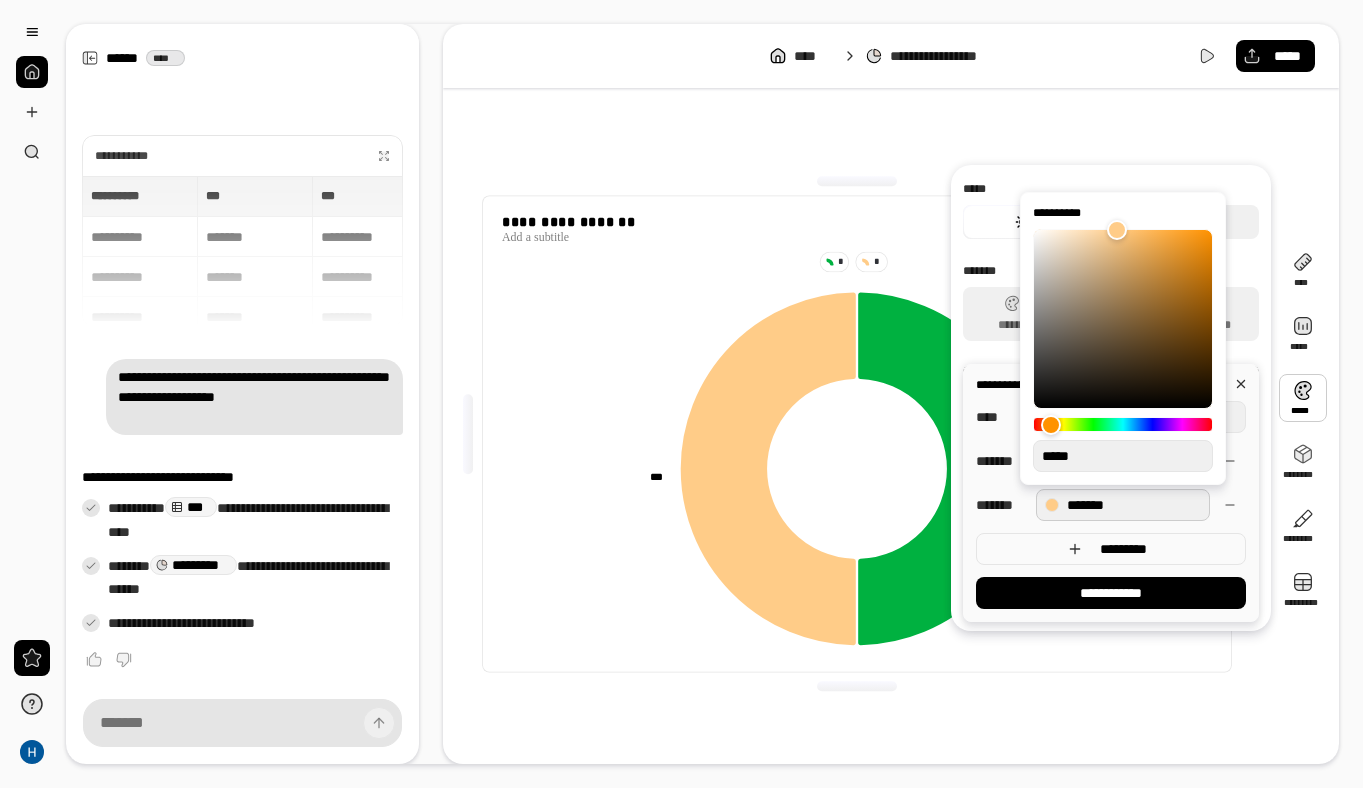 type on "****" 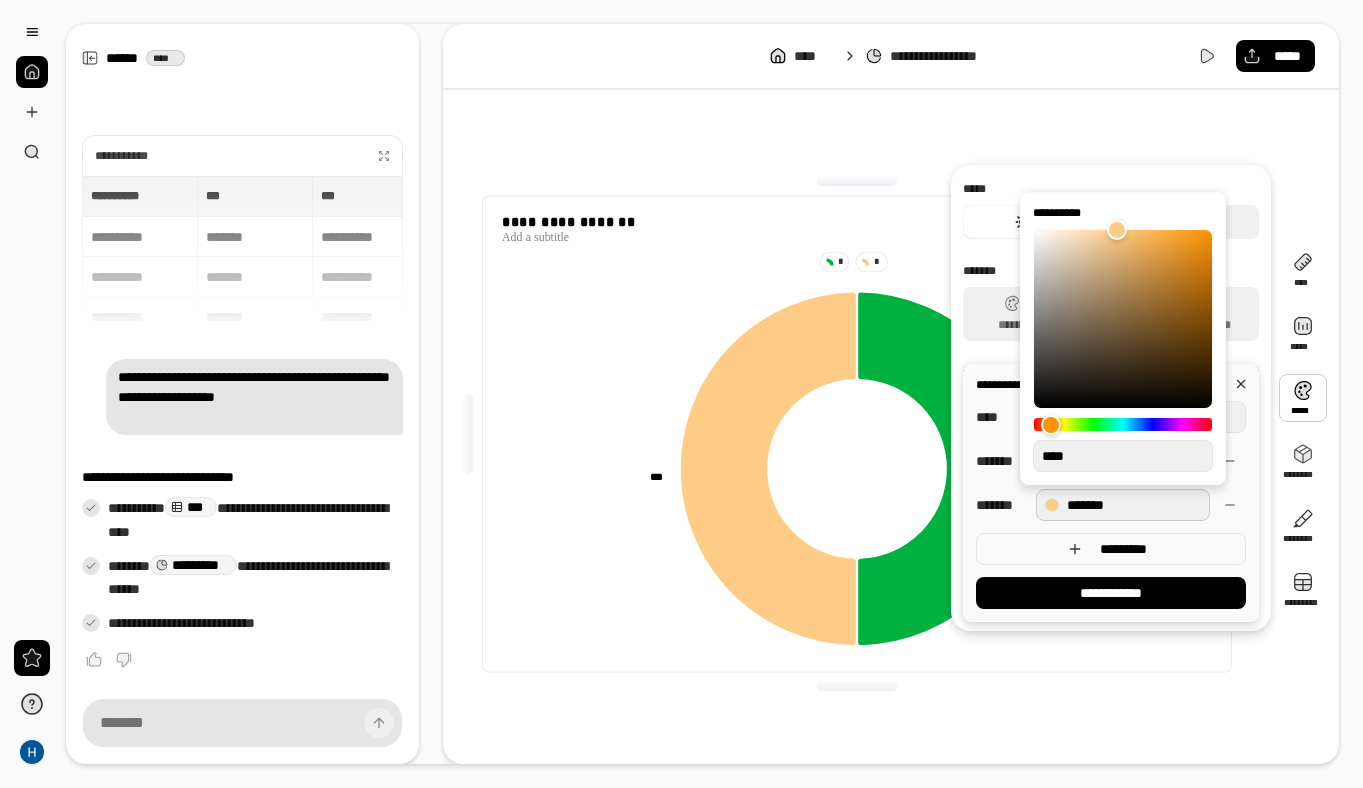 type on "**" 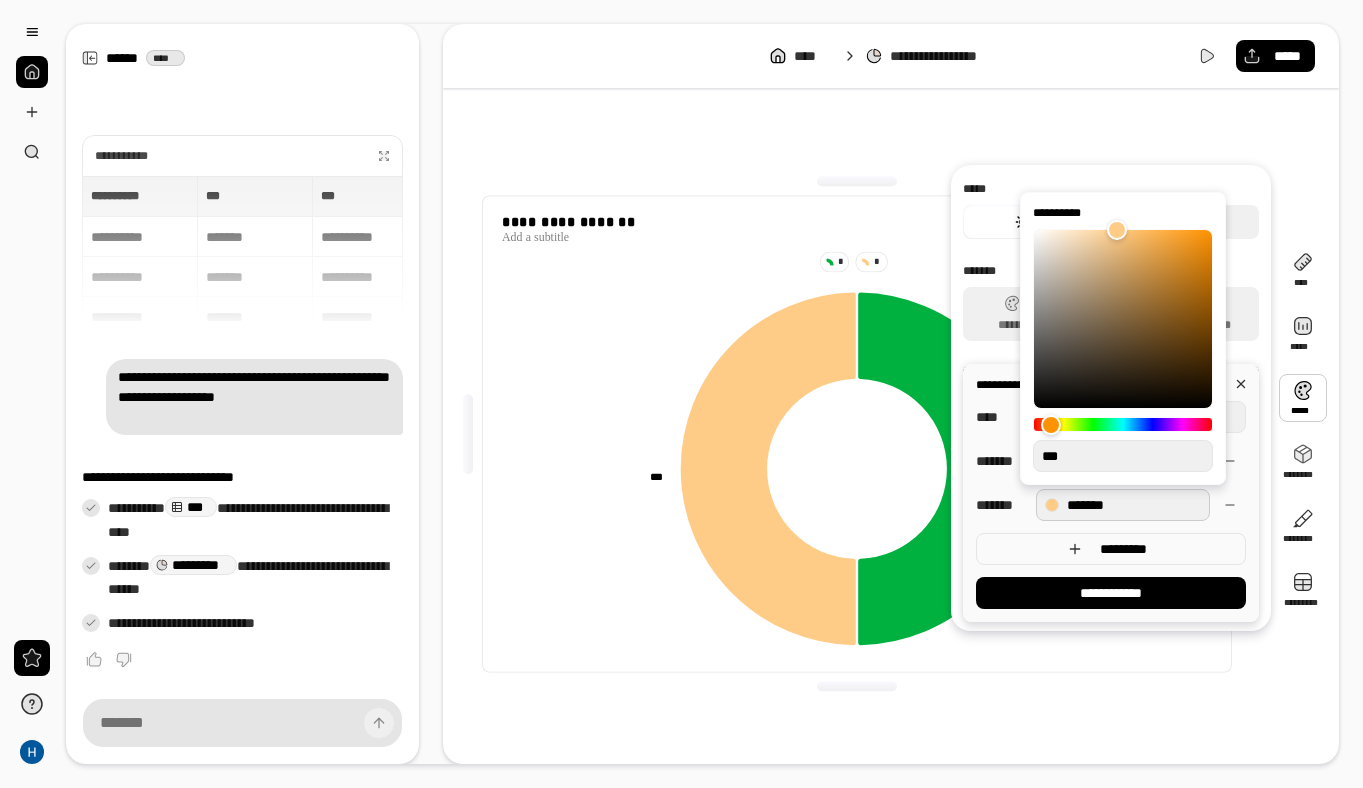 type on "**" 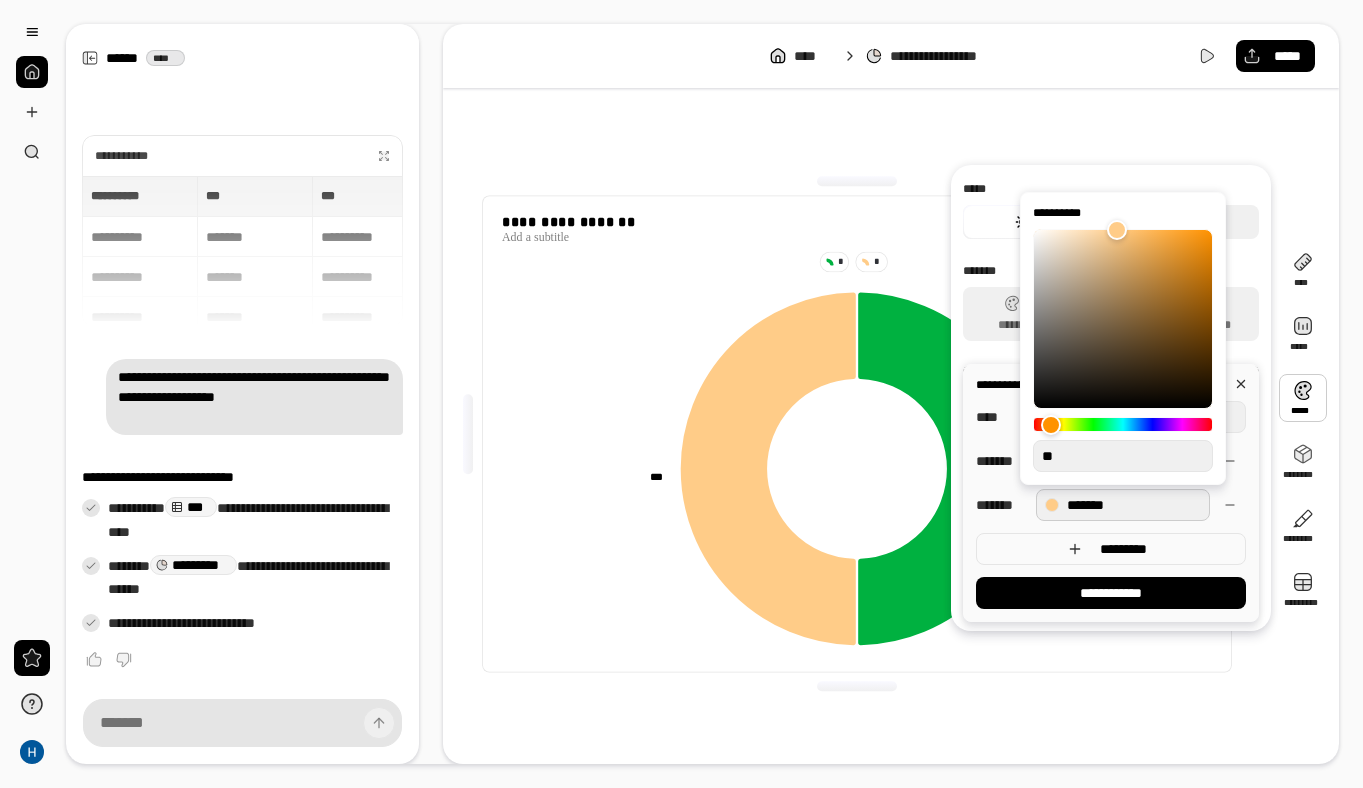 type on "**" 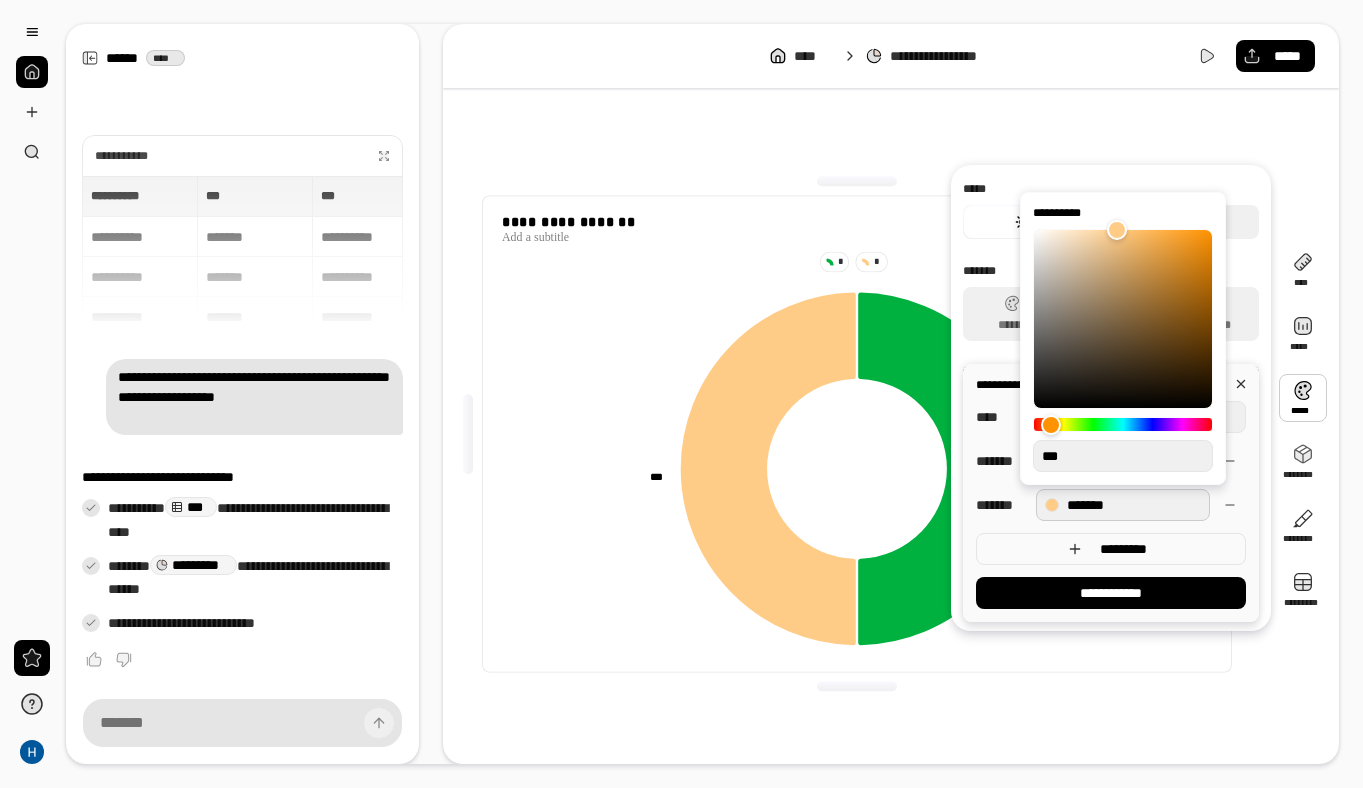type on "*" 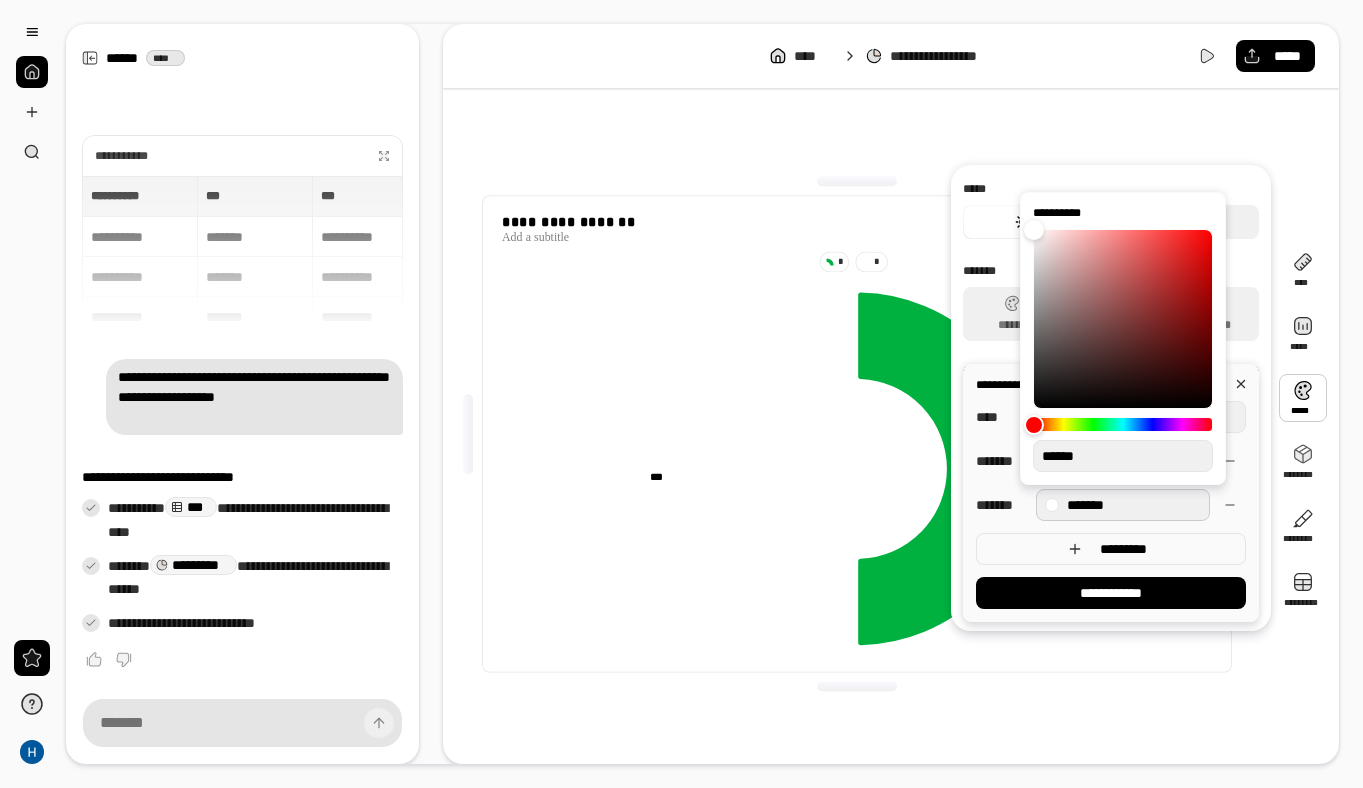 type on "*******" 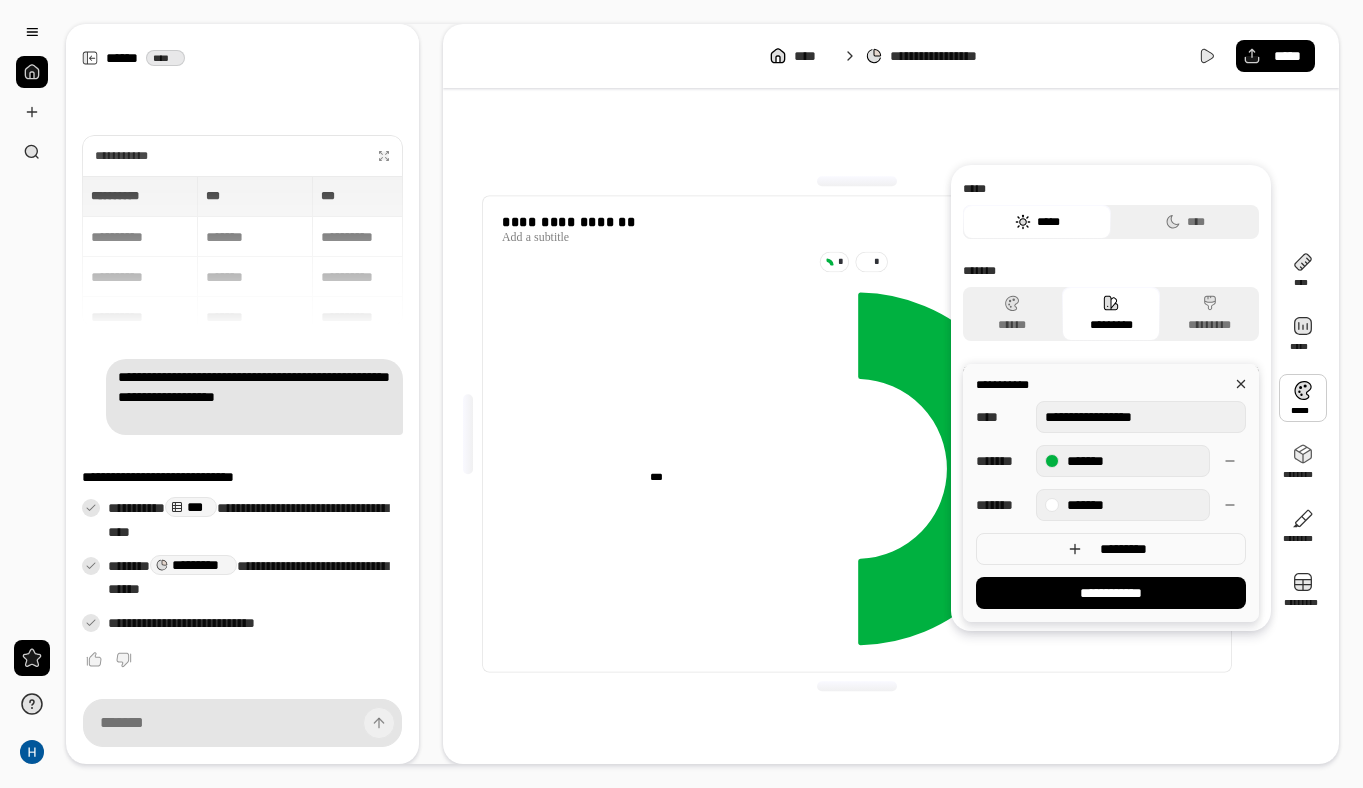 click on "***** *" at bounding box center (1000, 505) 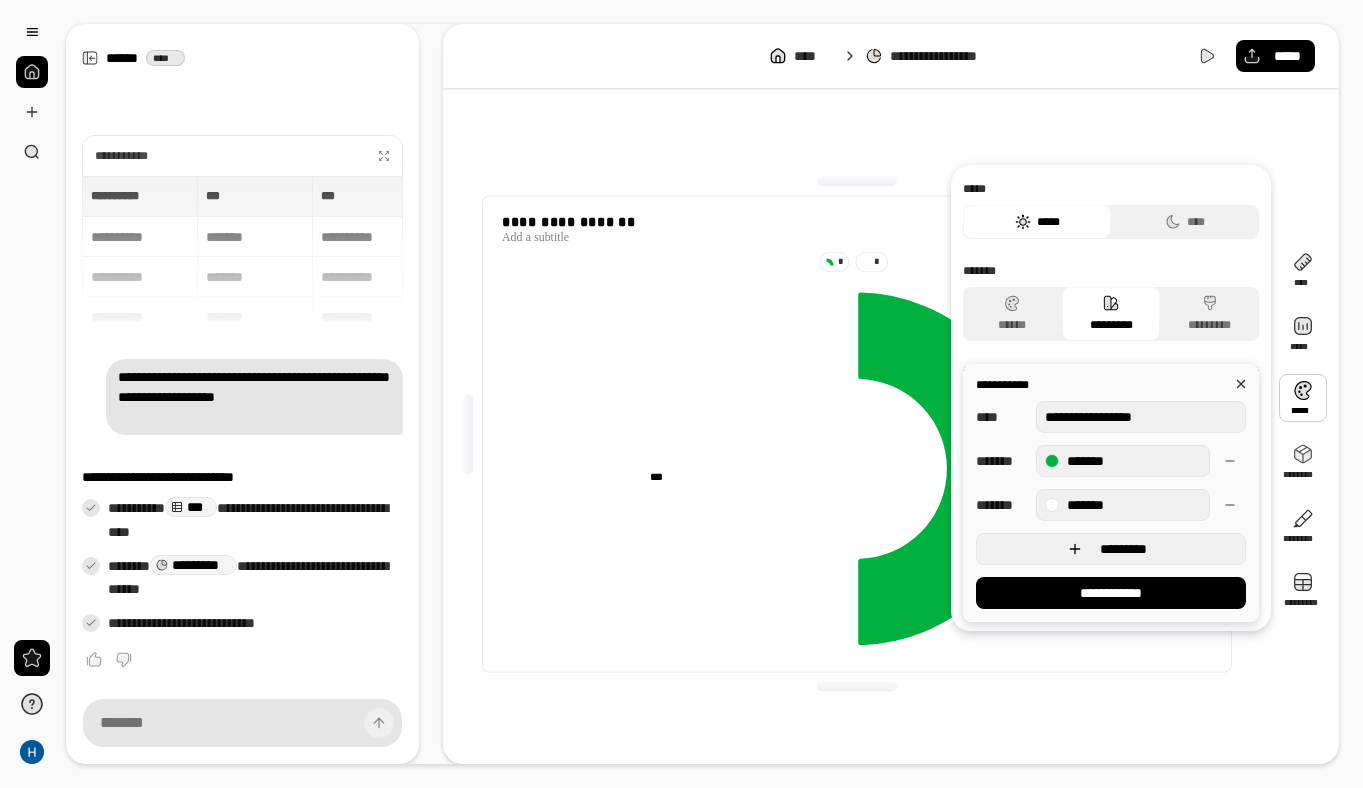 click on "*********" at bounding box center (1111, 549) 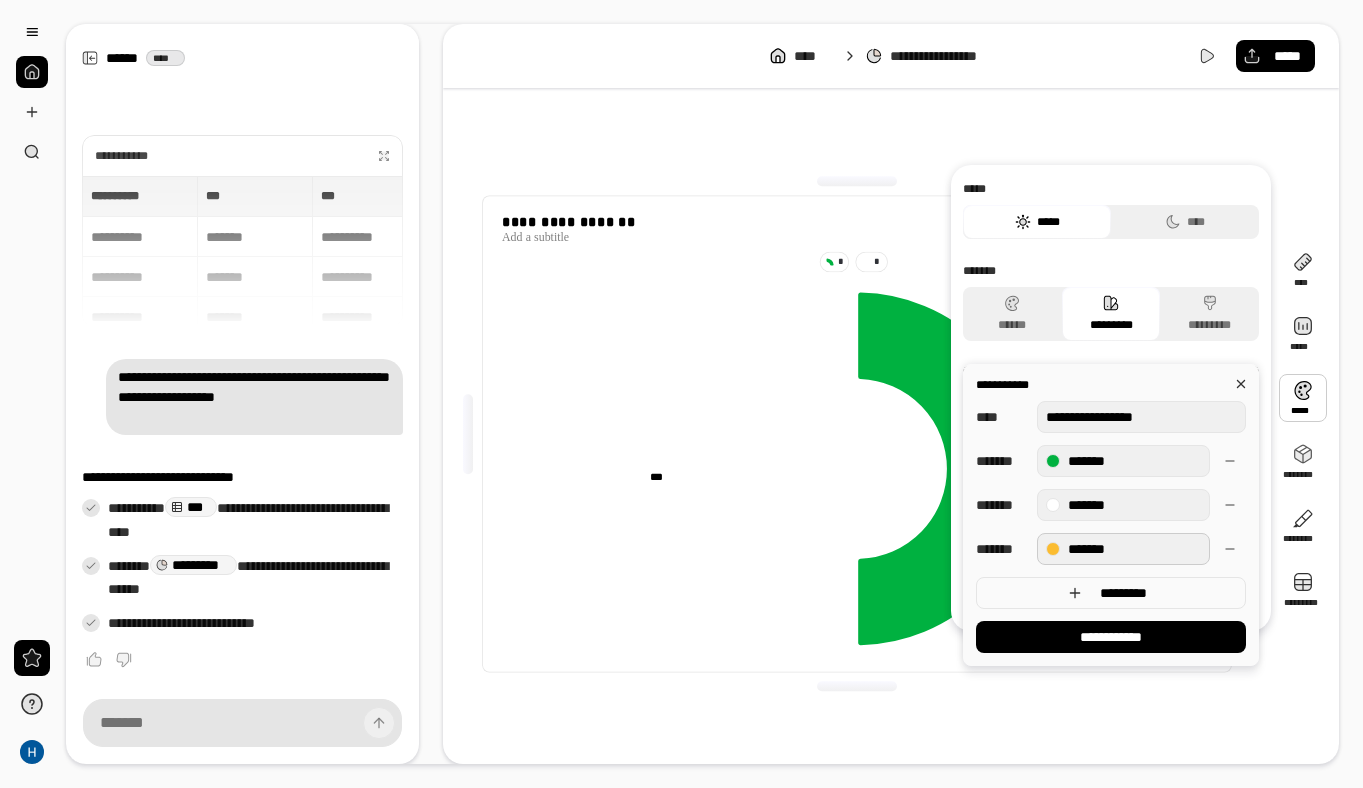 click on "*******" at bounding box center (1123, 549) 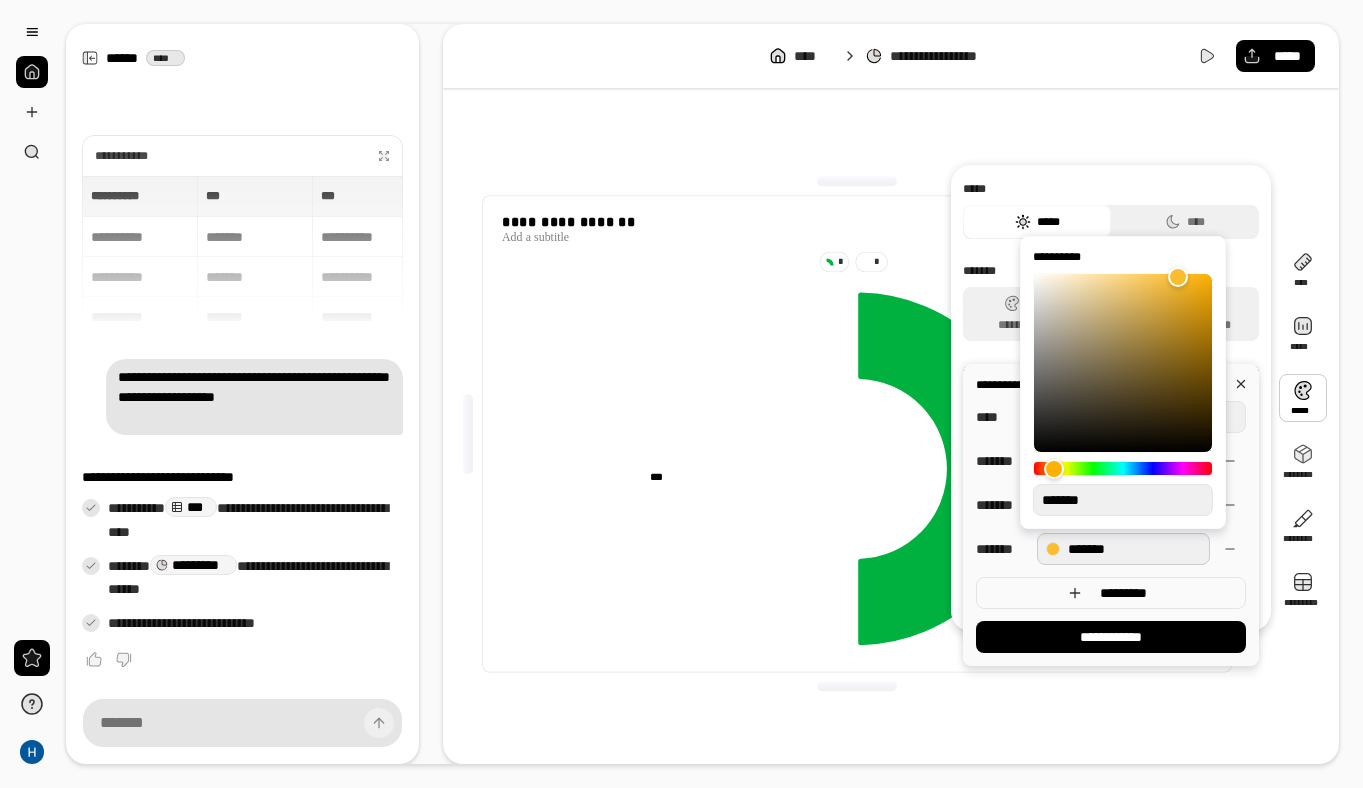 type on "**" 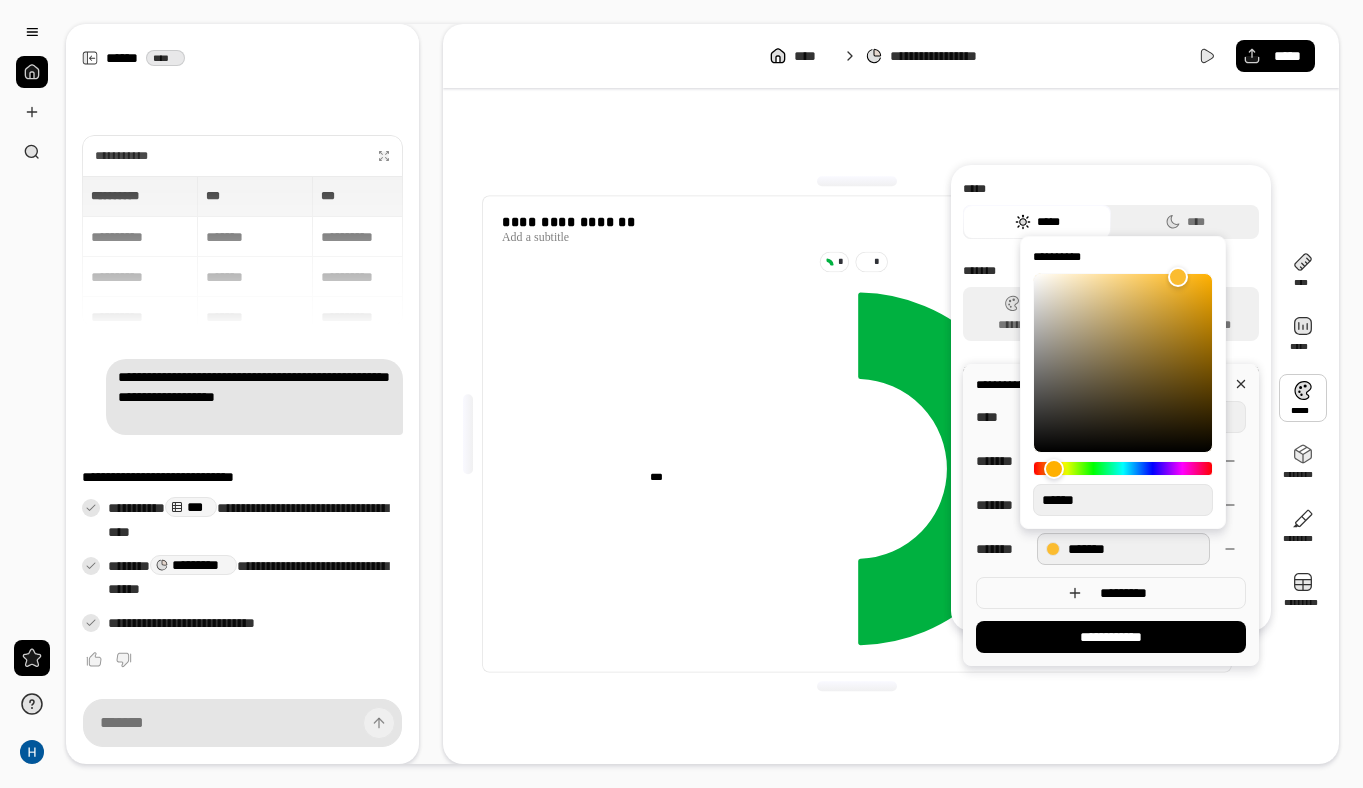 type on "**" 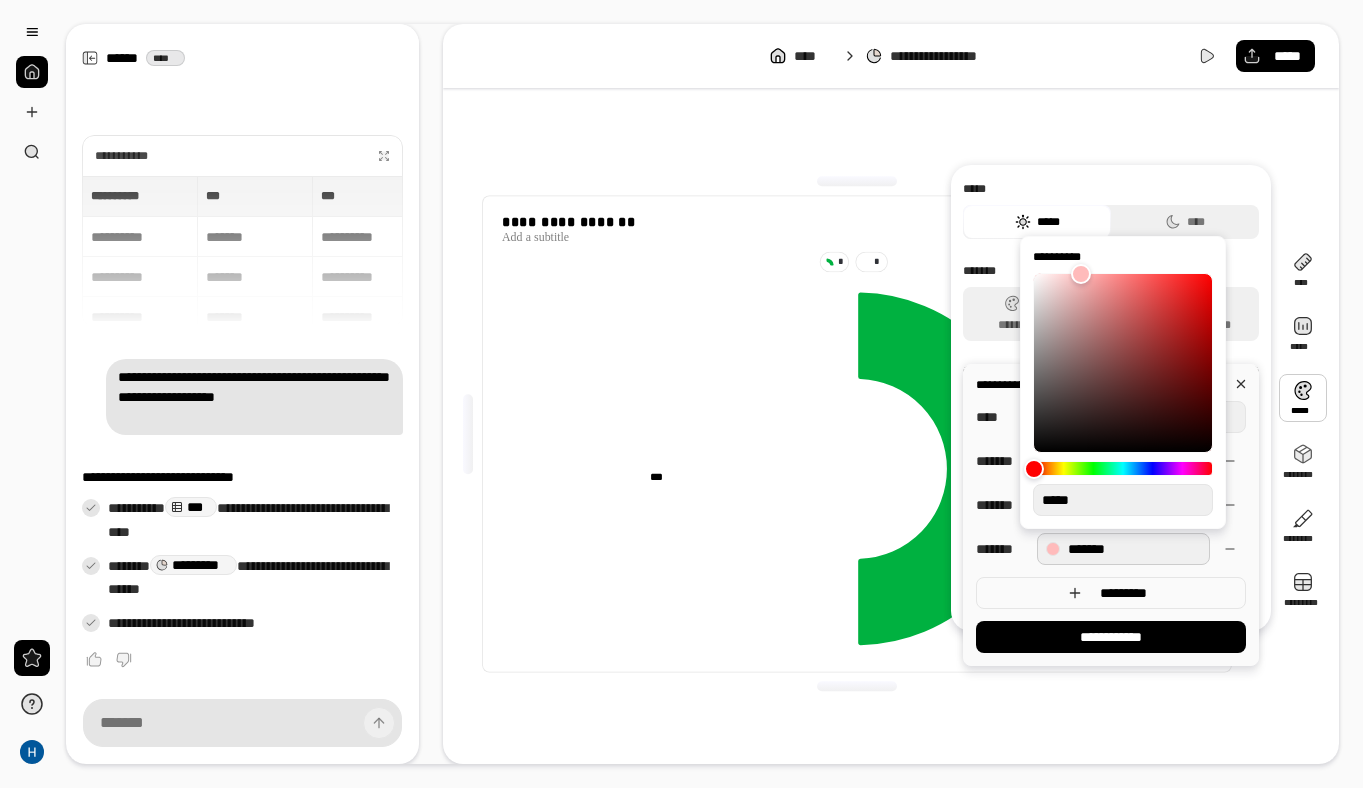 type on "**" 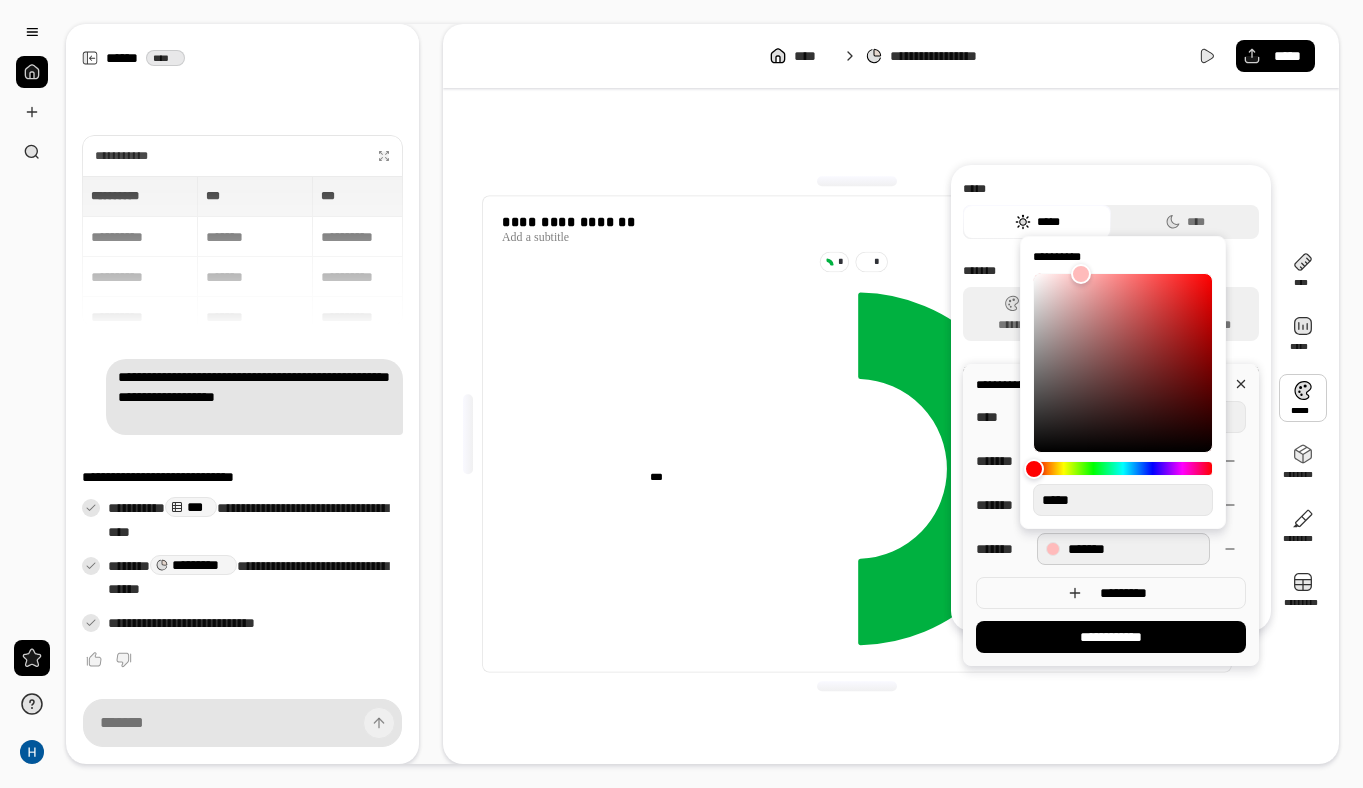 type on "****" 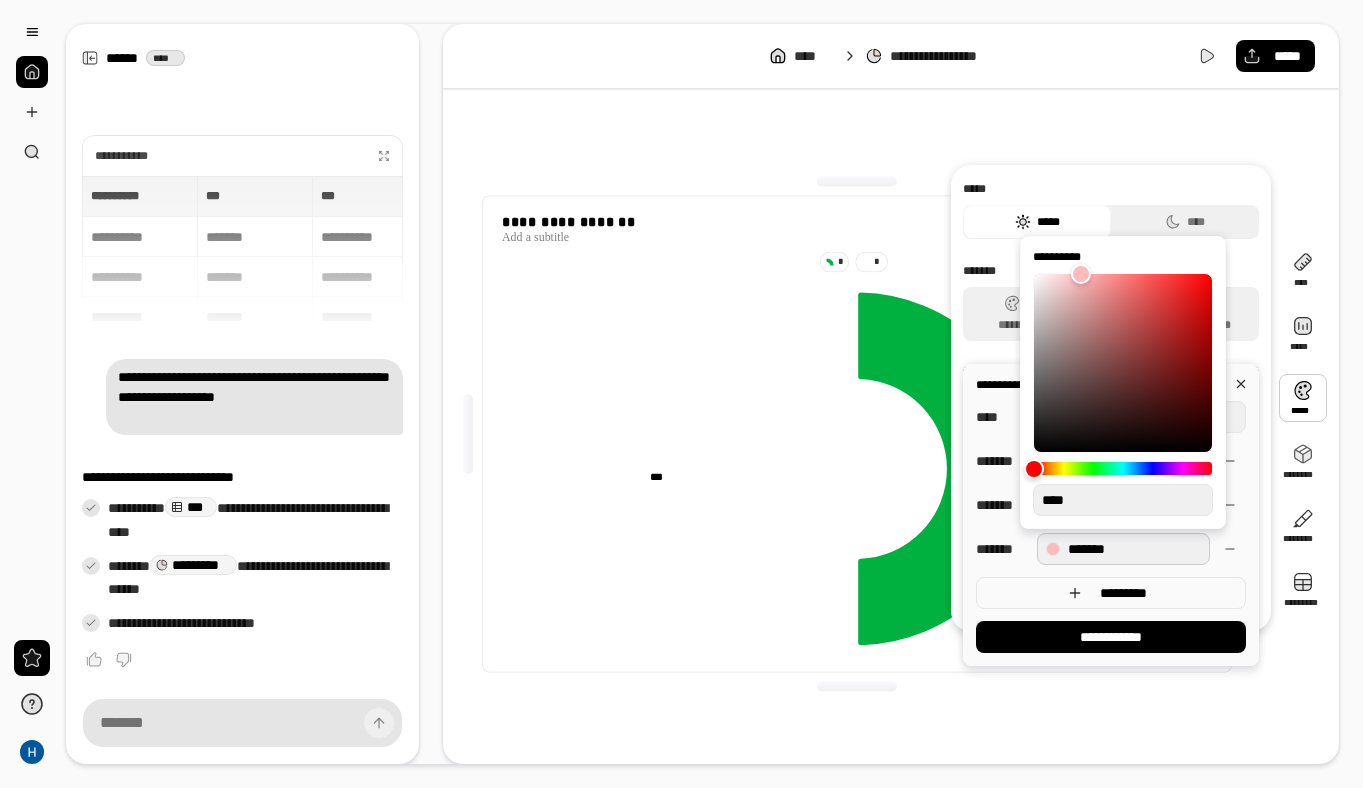 type on "**" 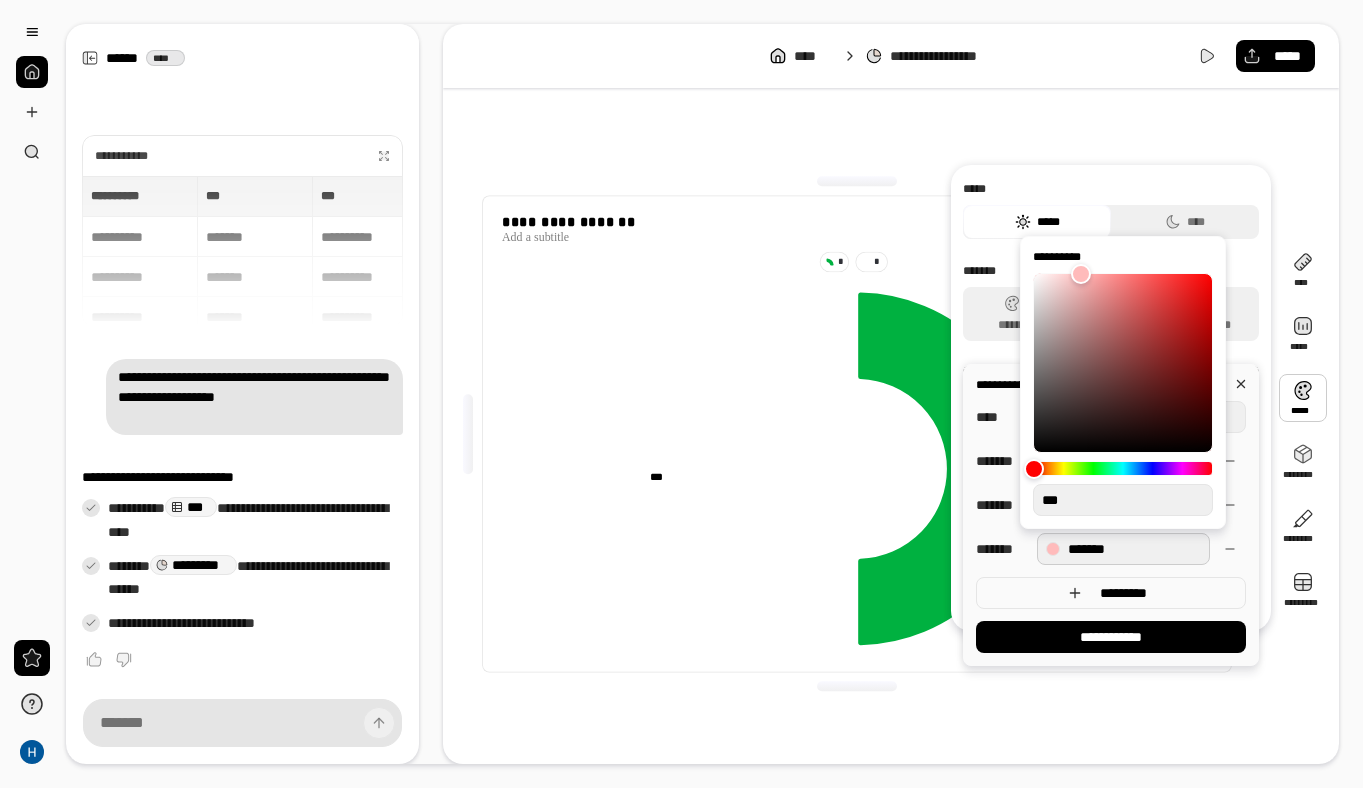 type on "**" 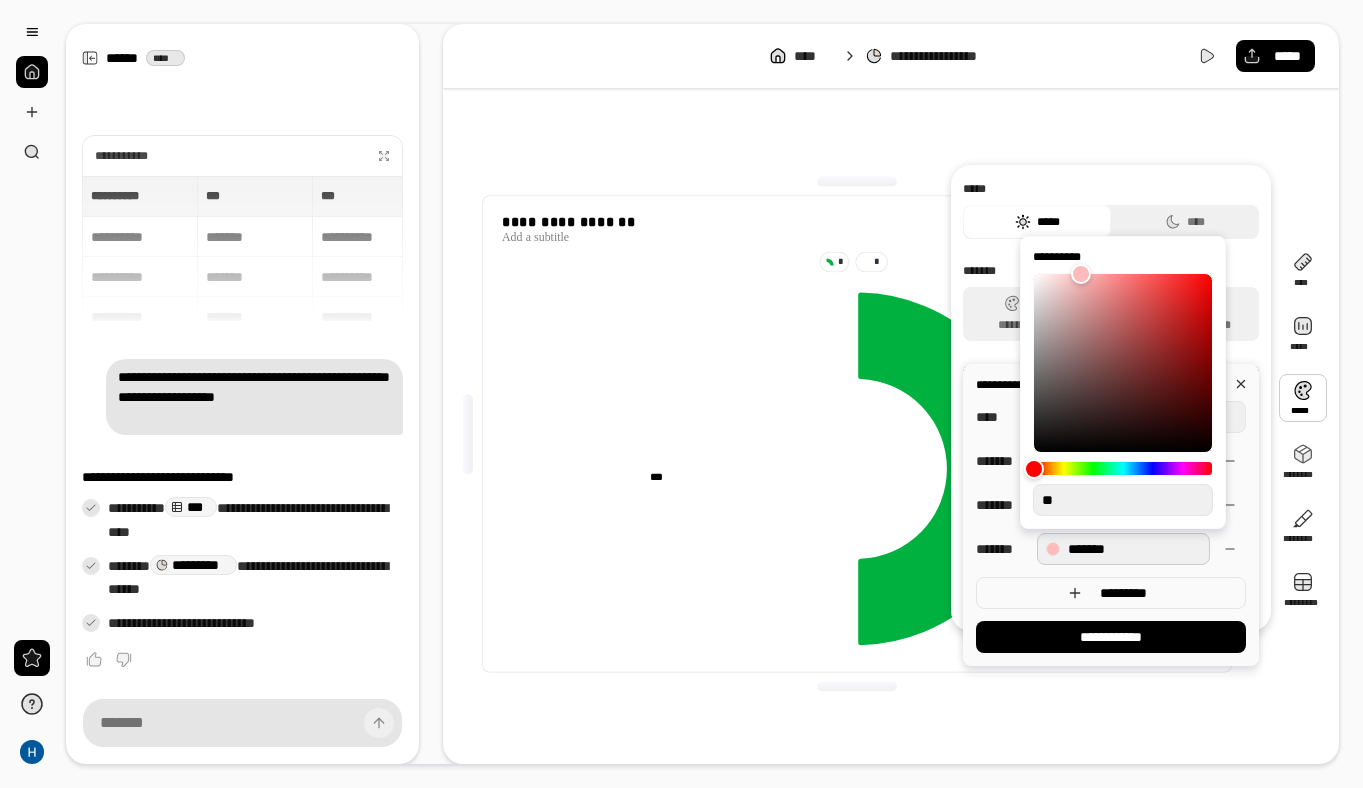 type on "**" 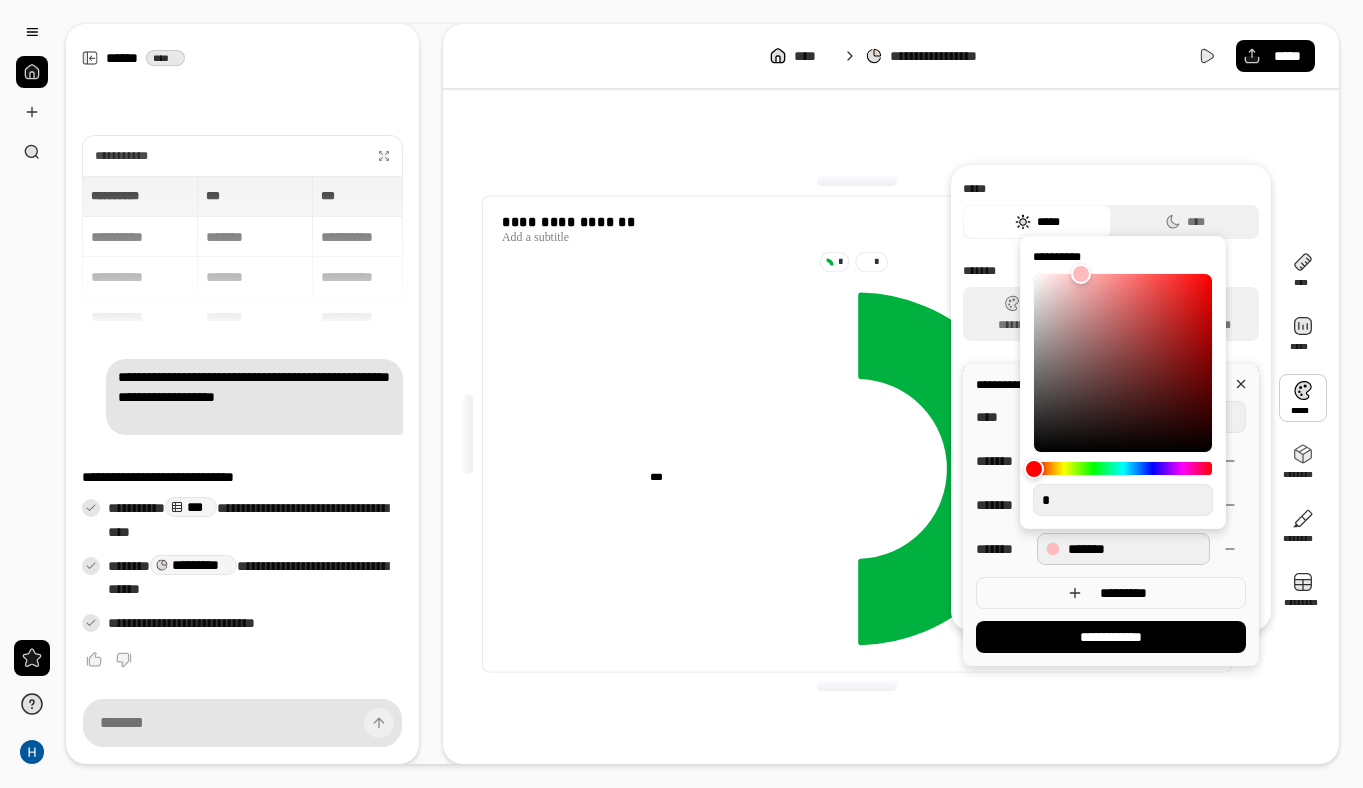 type on "**" 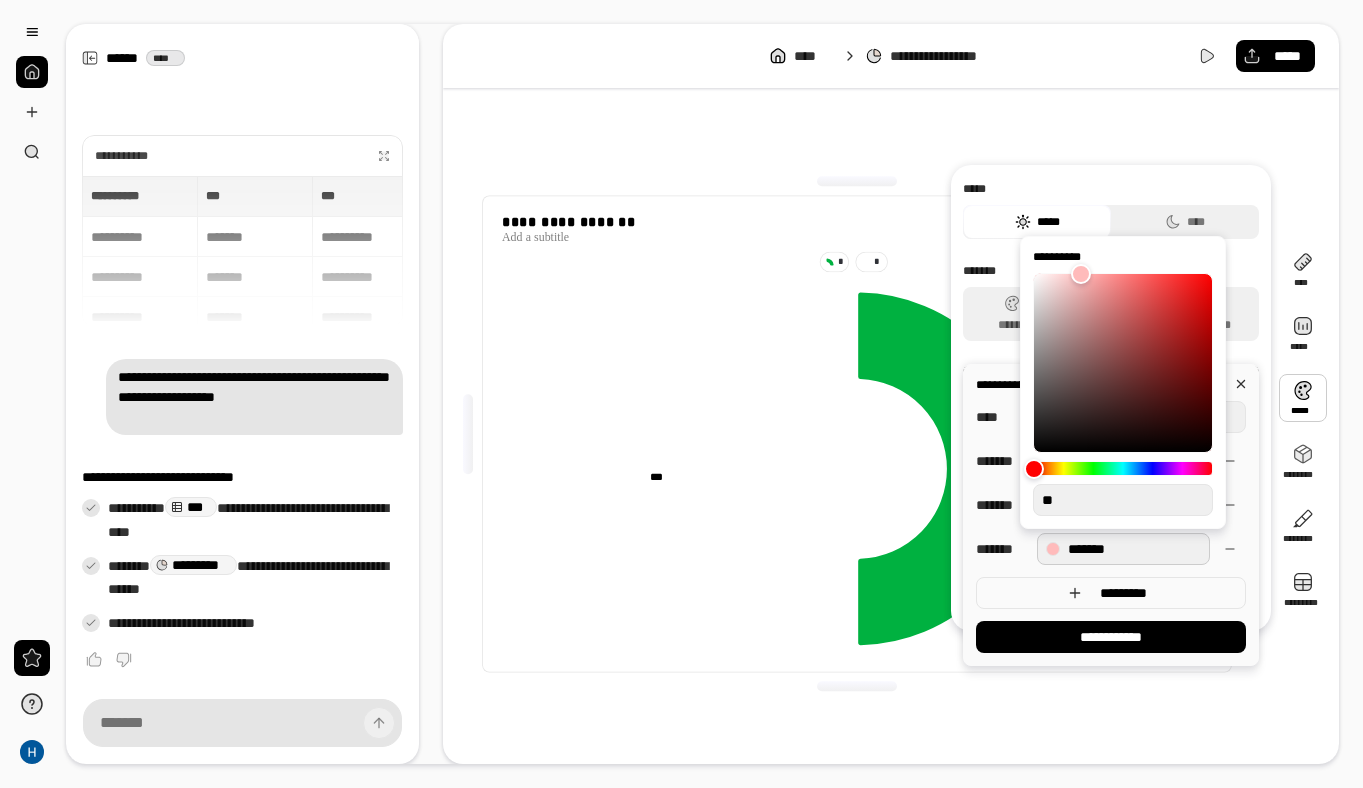 type on "**" 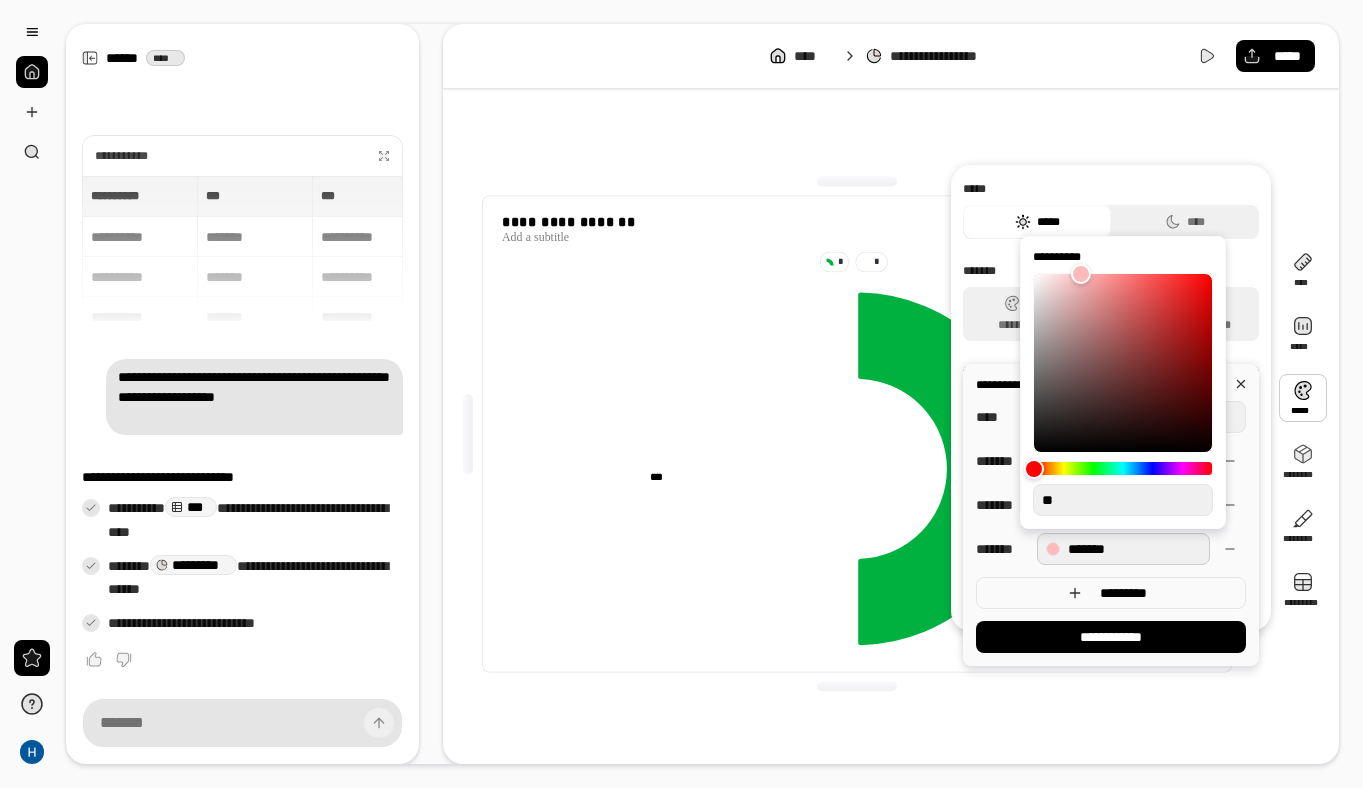 type on "***" 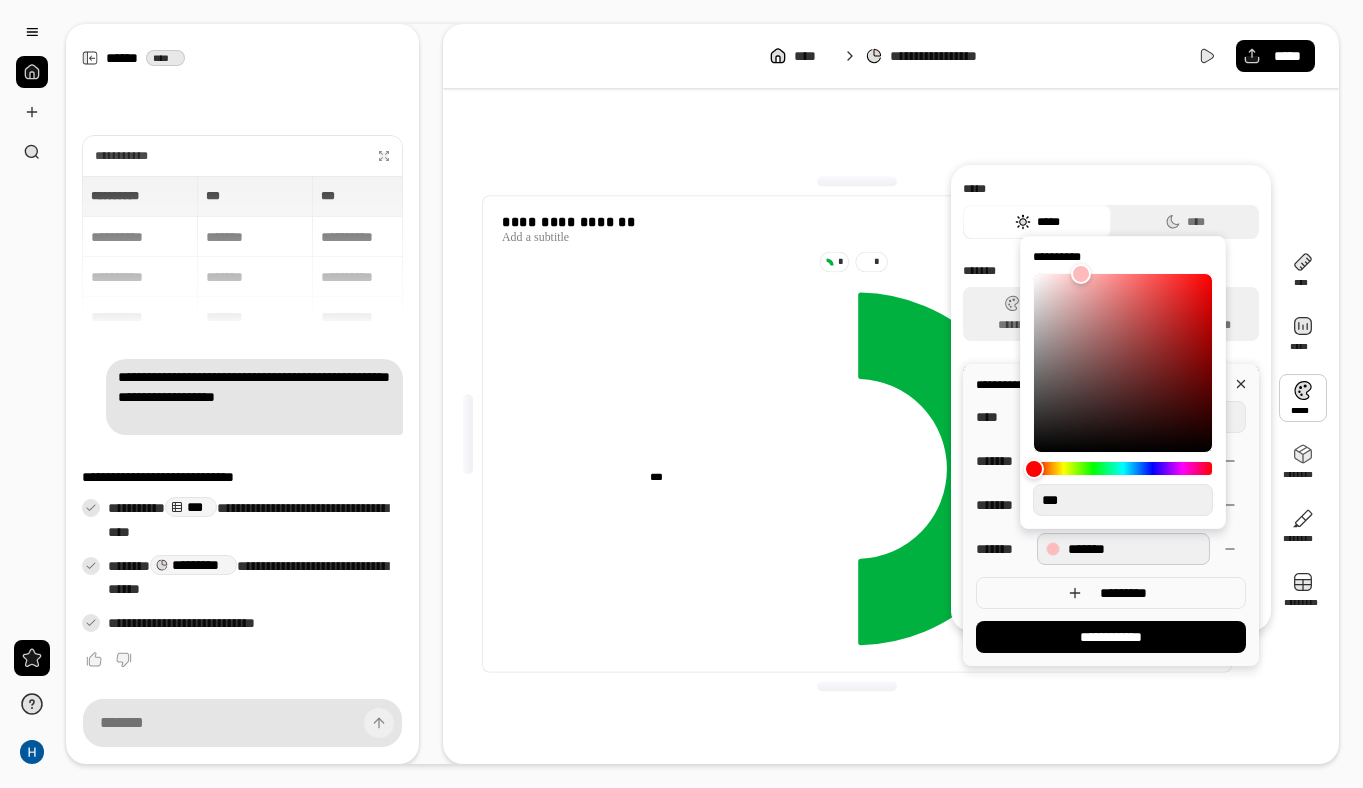 type on "**" 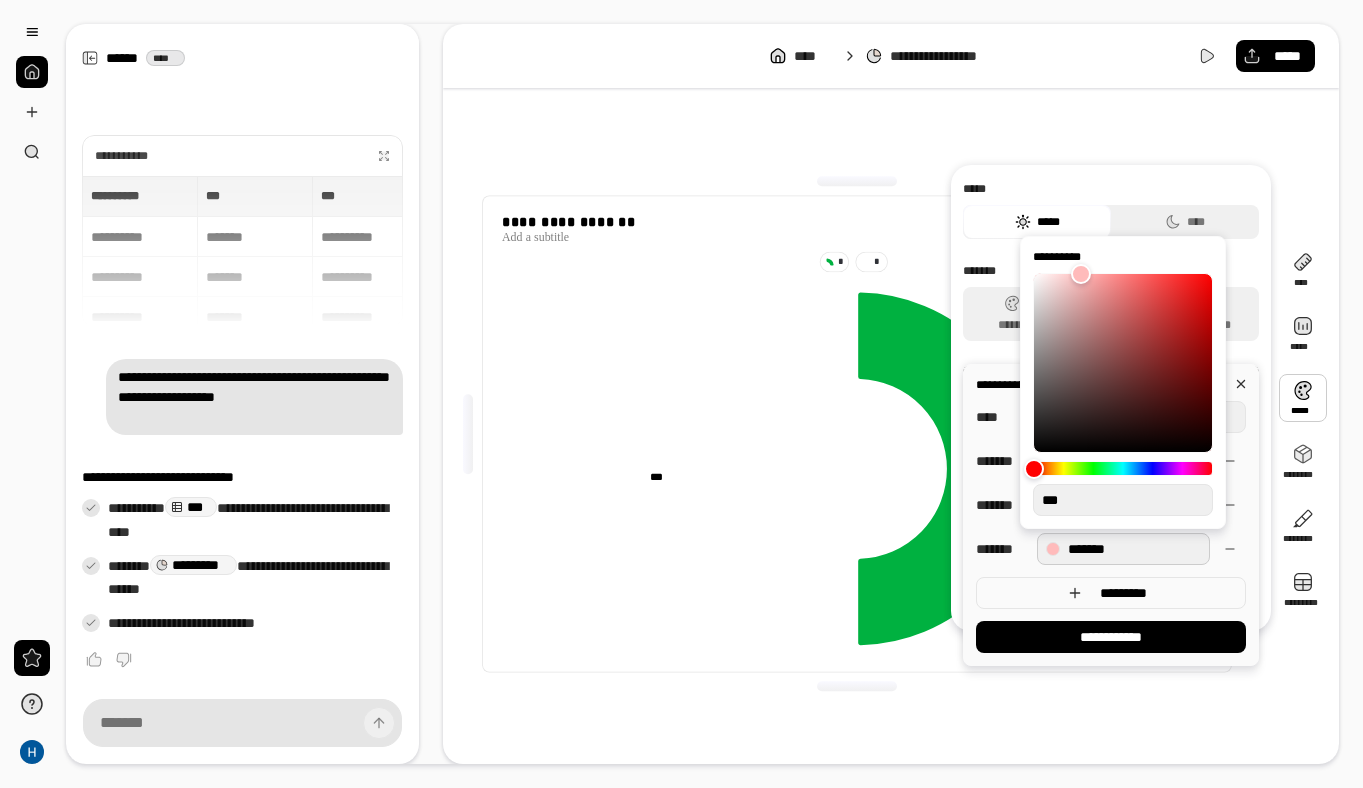 type on "**" 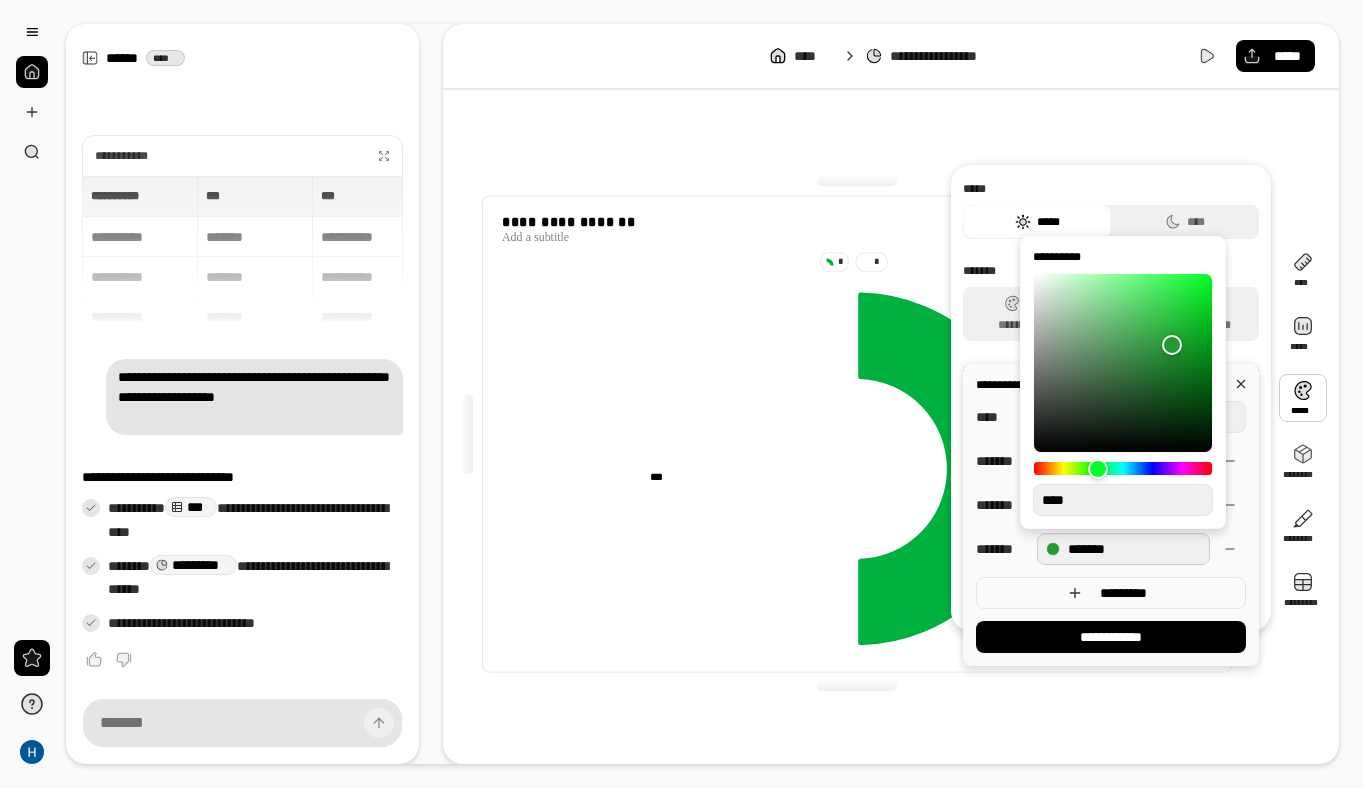 type on "**" 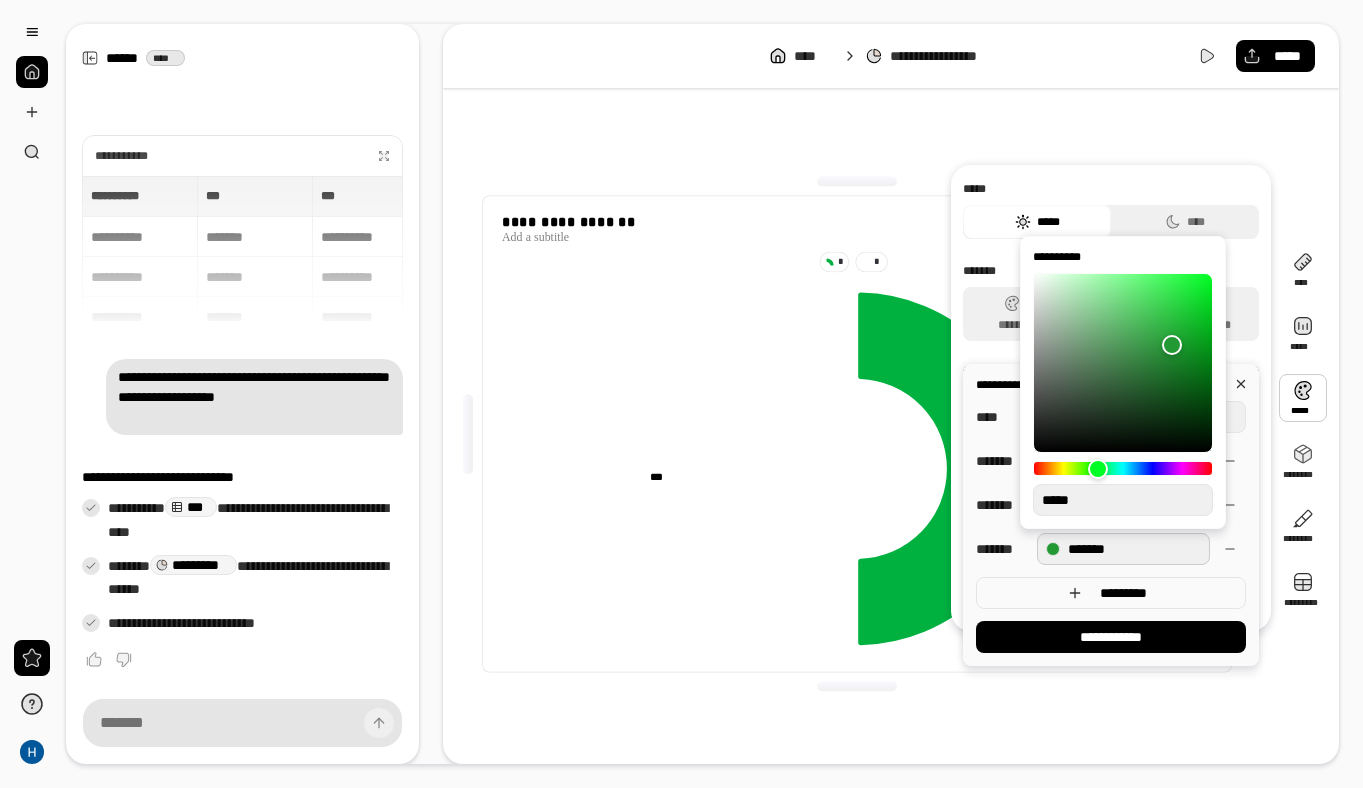 type on "**" 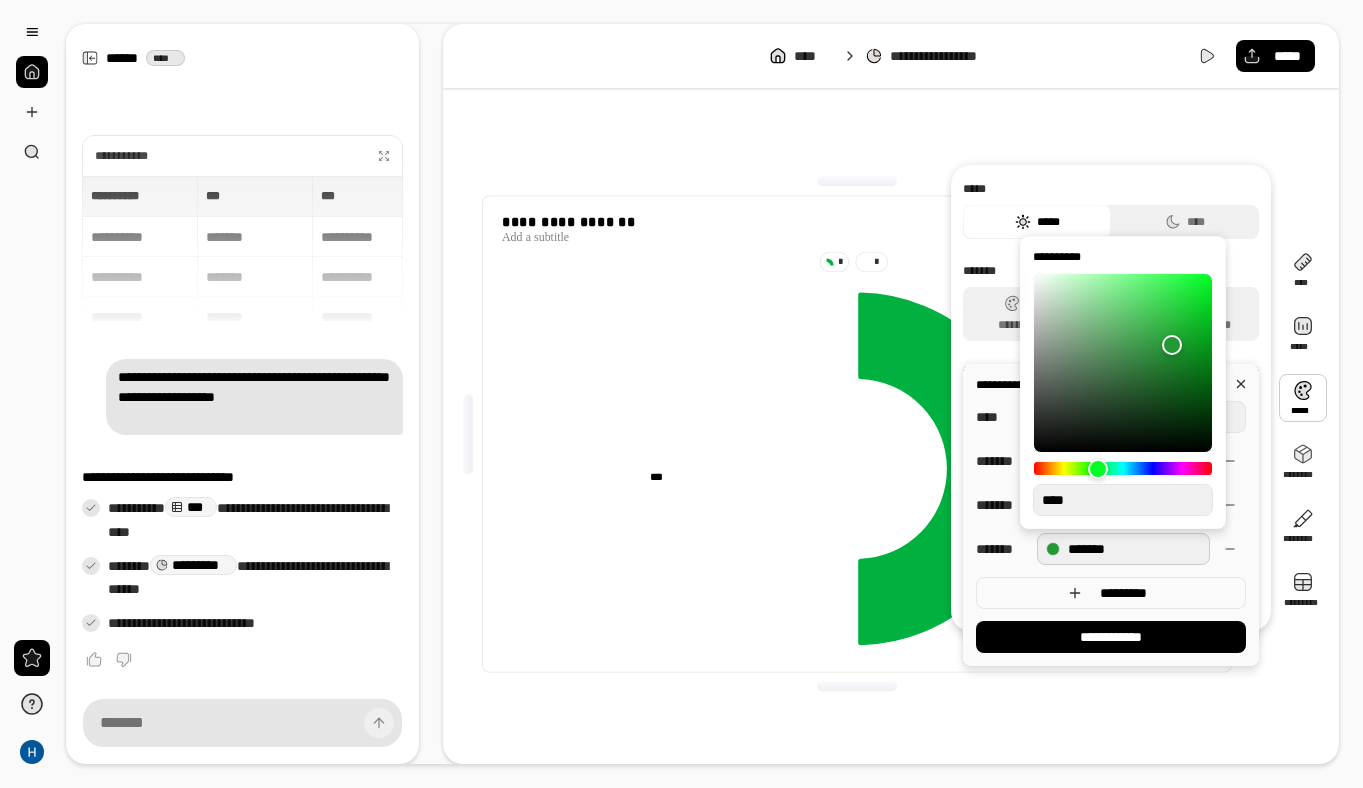 type on "**" 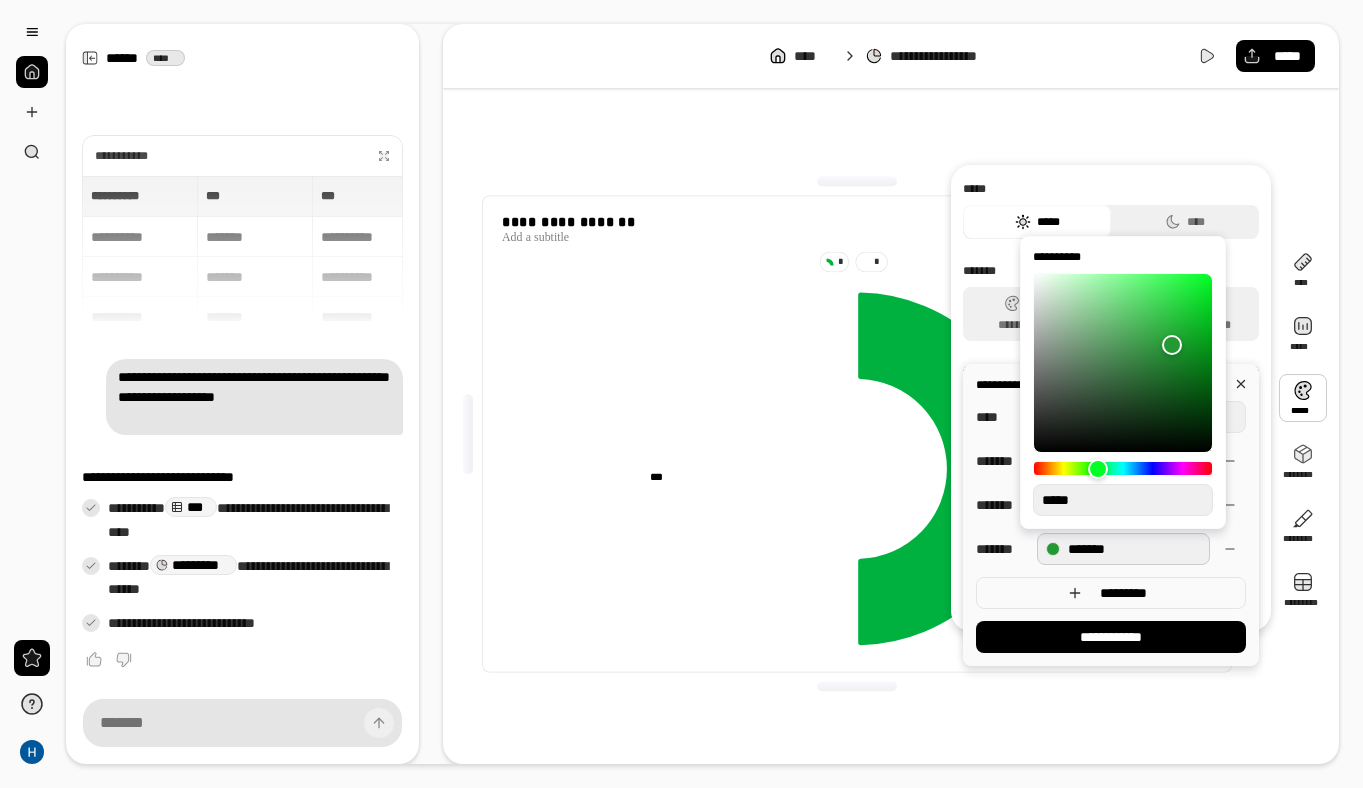 type on "**" 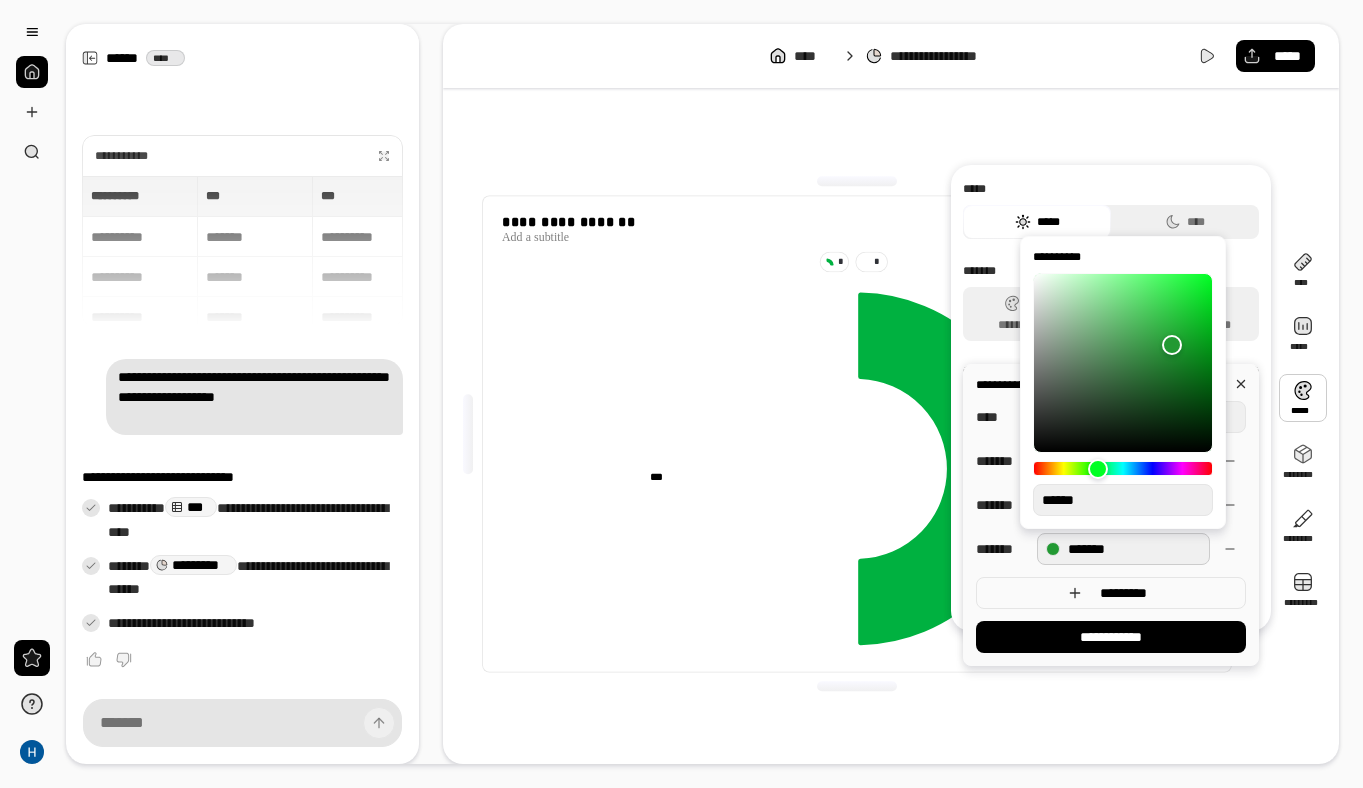type on "**" 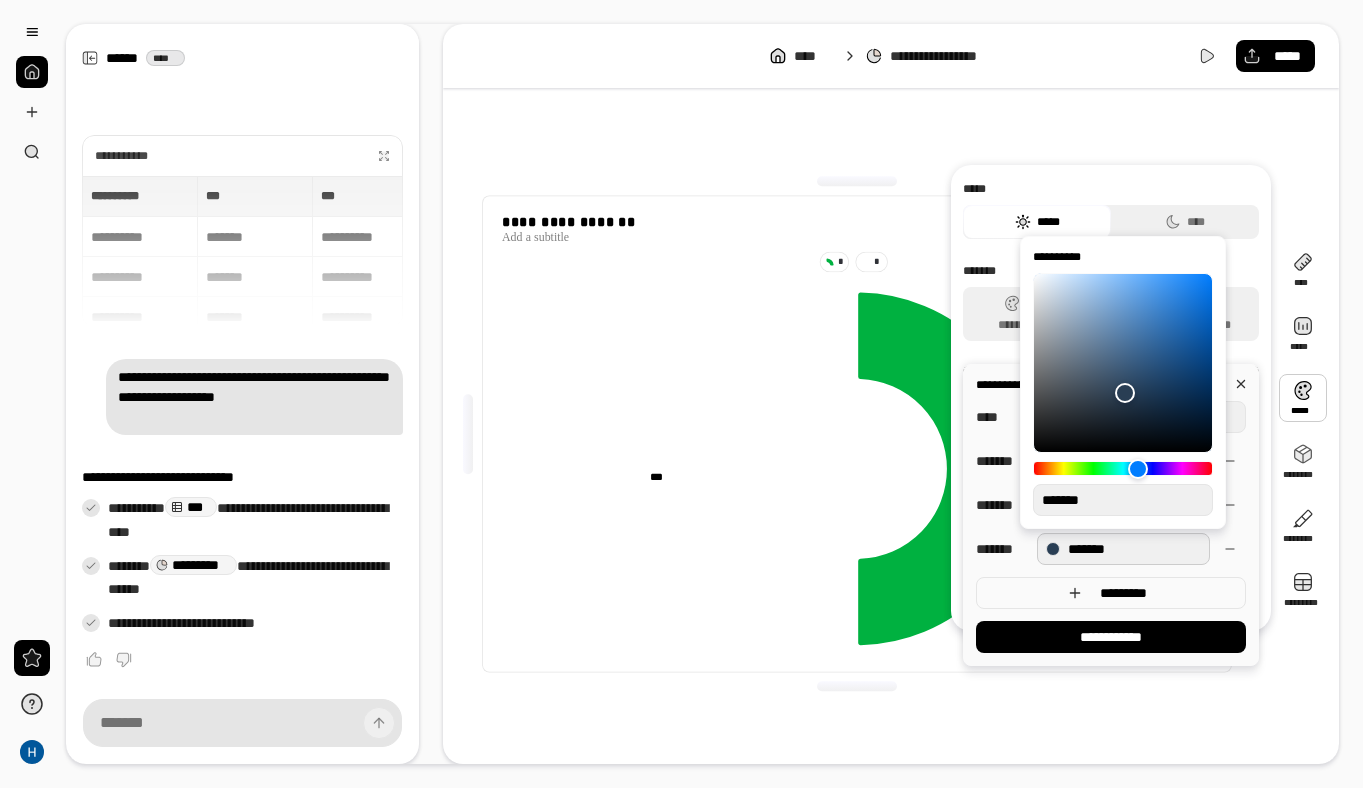 click on "***** *" at bounding box center (1000, 549) 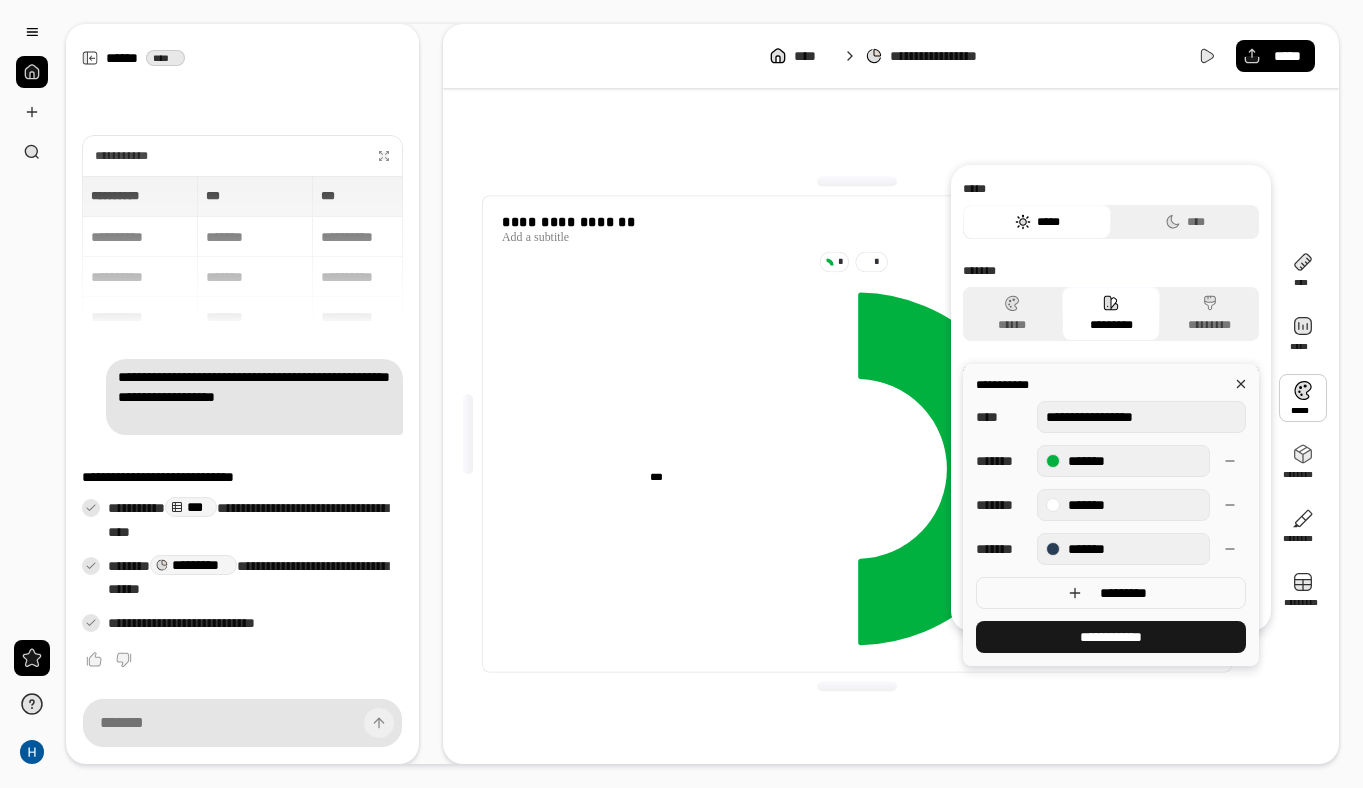 click on "**********" at bounding box center (1111, 637) 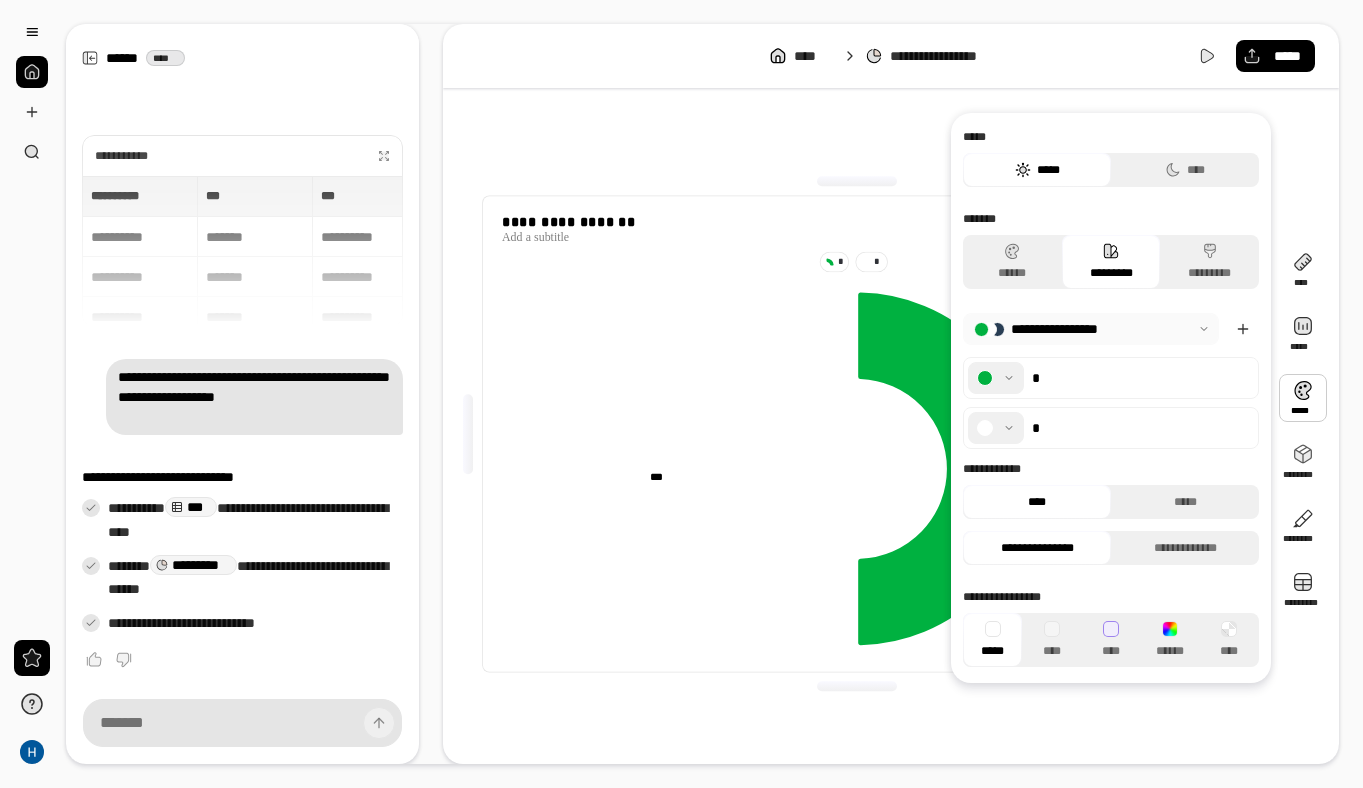 click at bounding box center (996, 428) 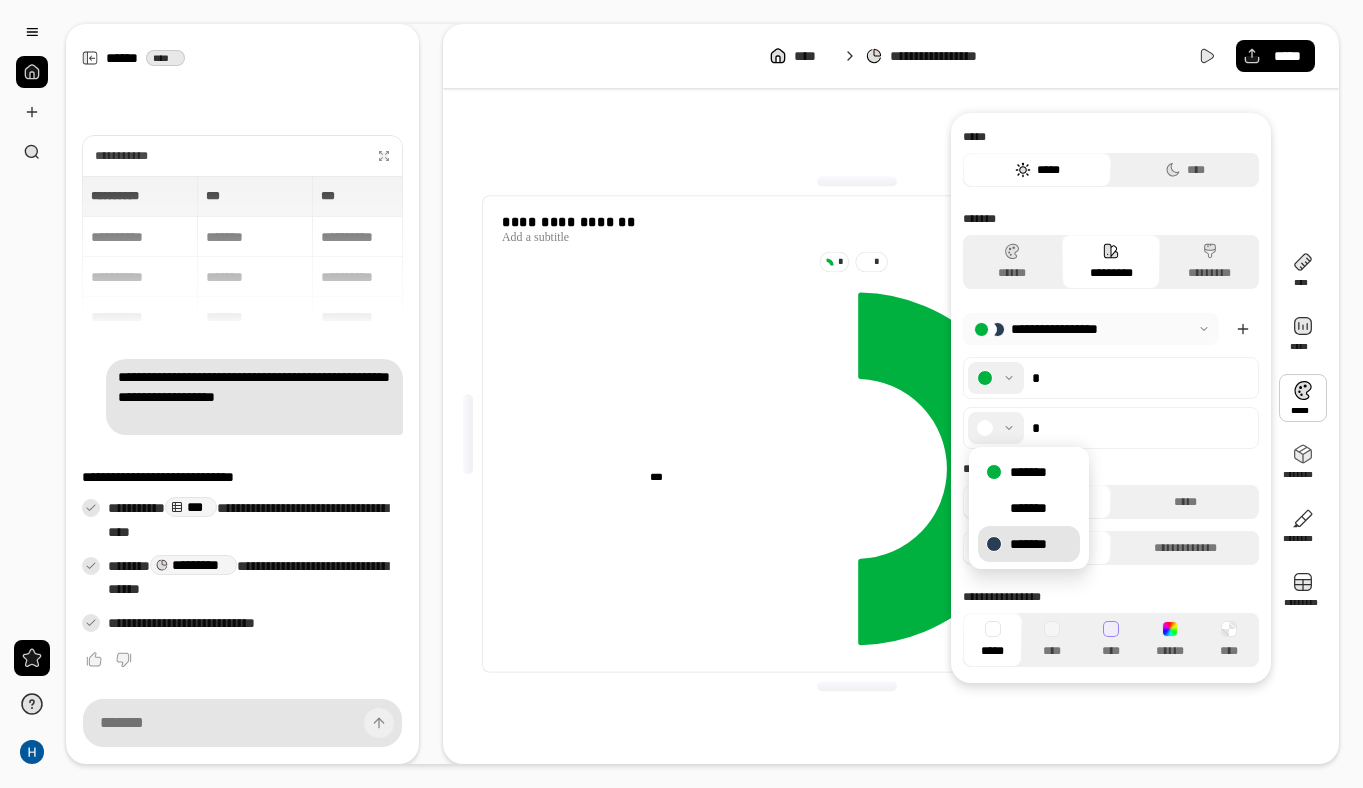 click on "*******" at bounding box center (1029, 544) 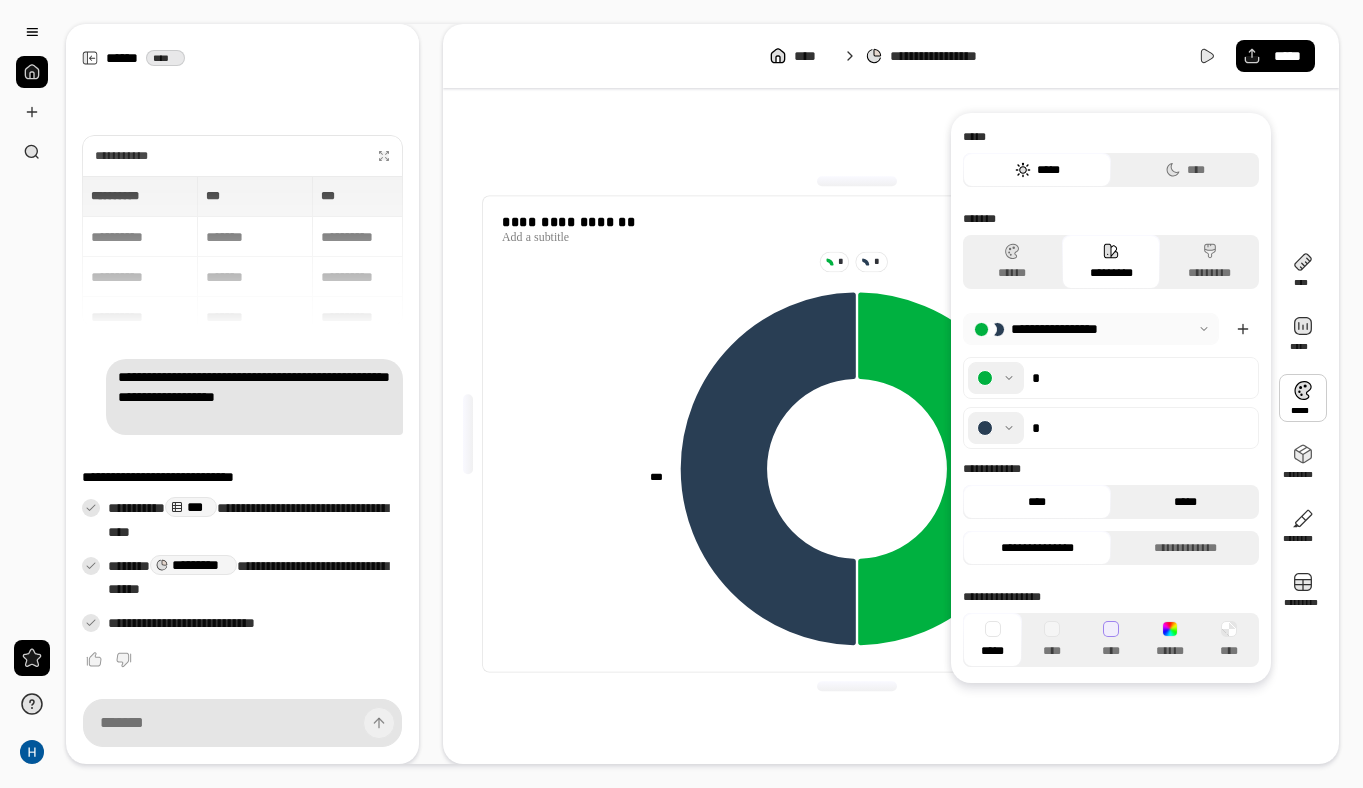 click on "*****" at bounding box center [1185, 502] 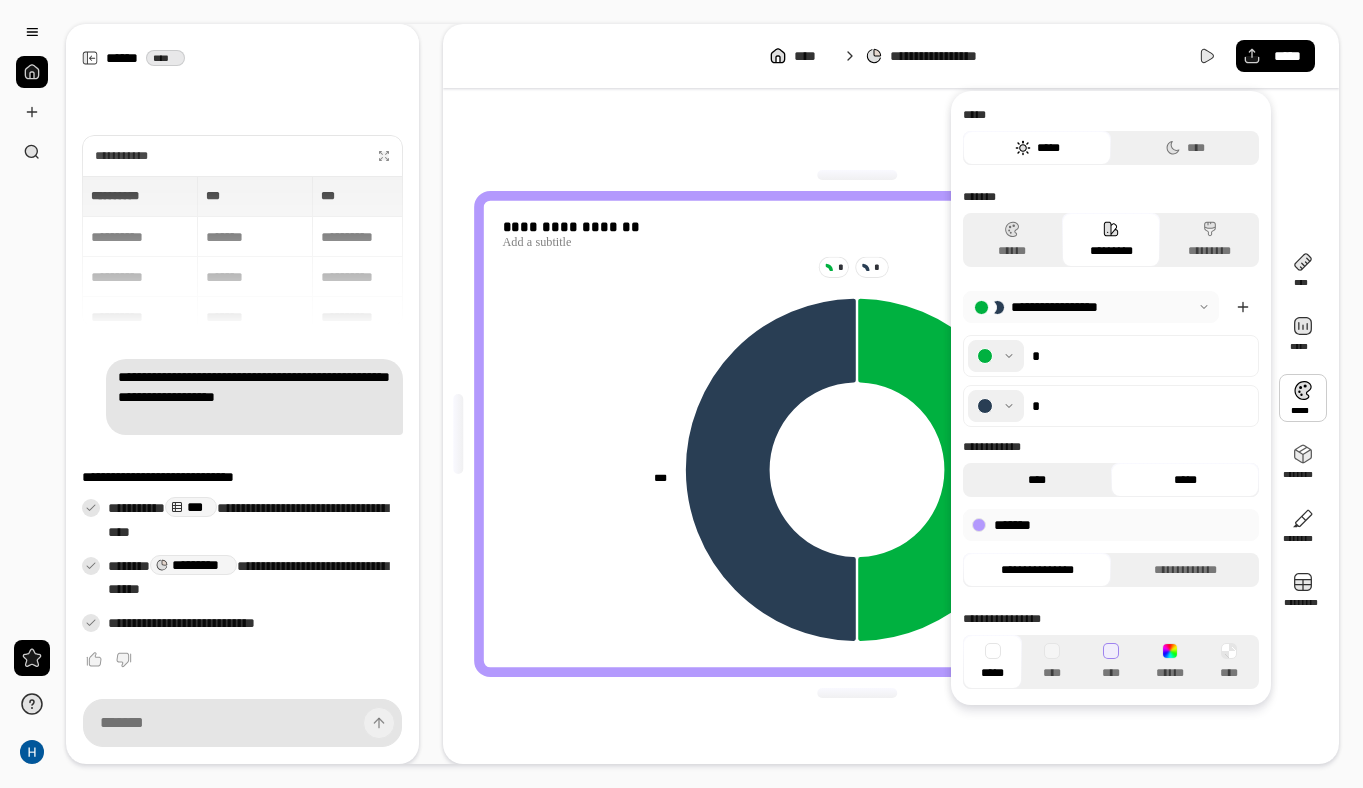click on "****" at bounding box center (1037, 480) 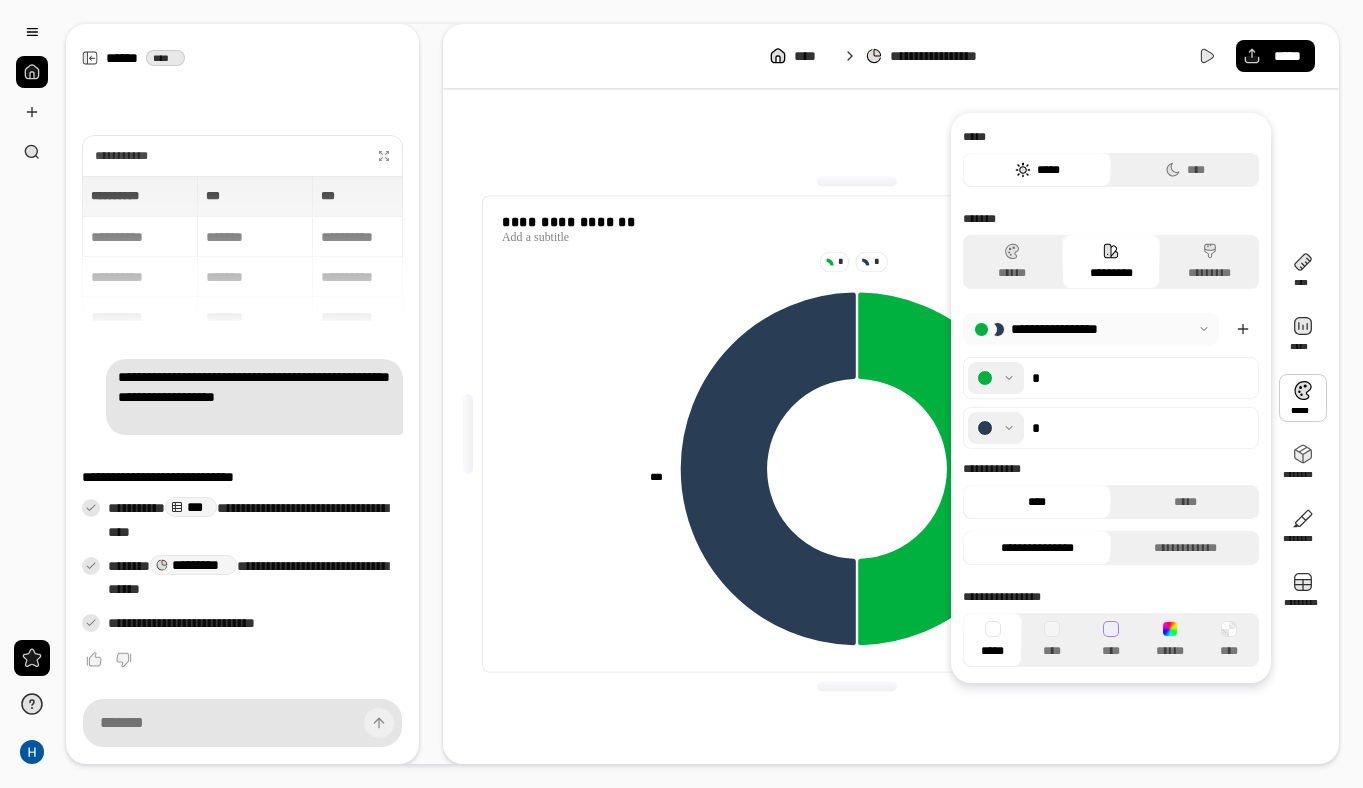 click at bounding box center (1091, 329) 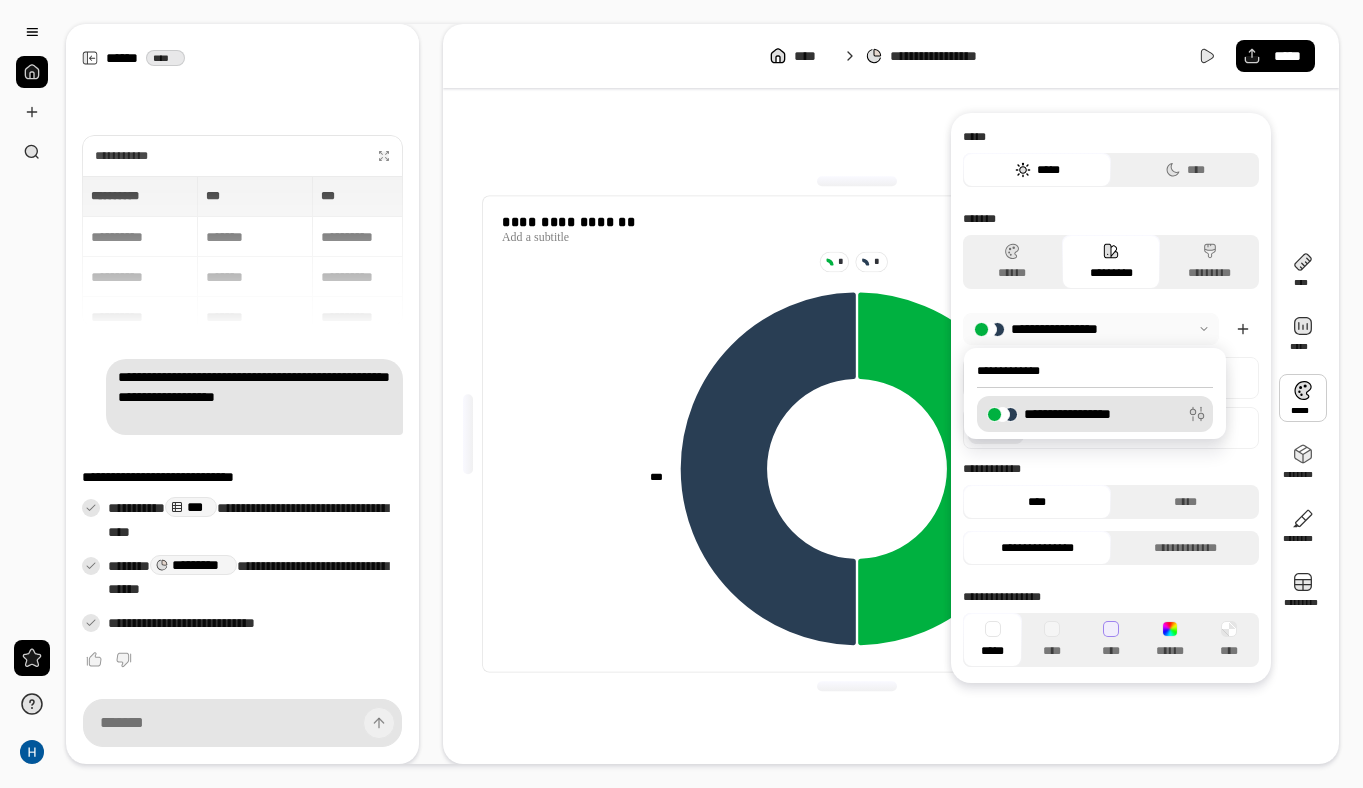 click at bounding box center (1091, 329) 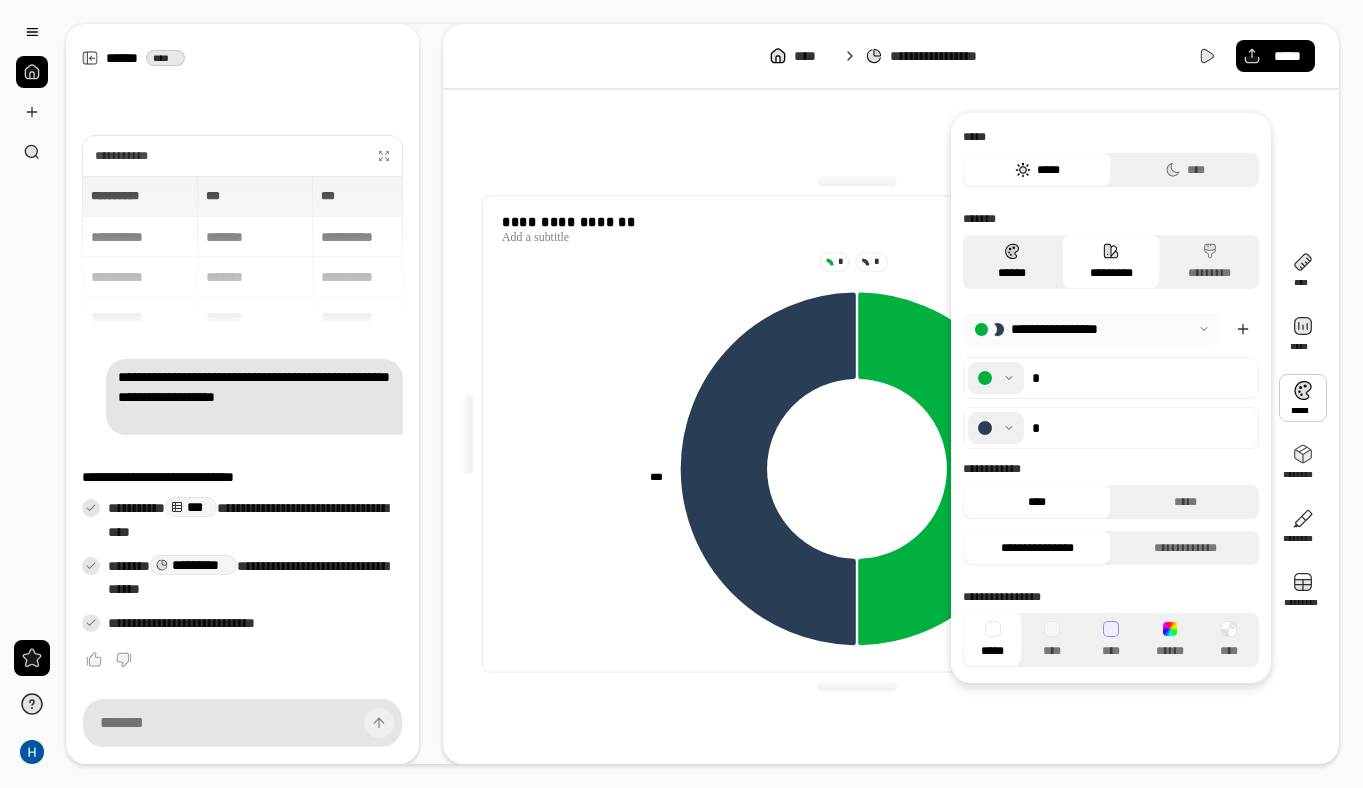 click 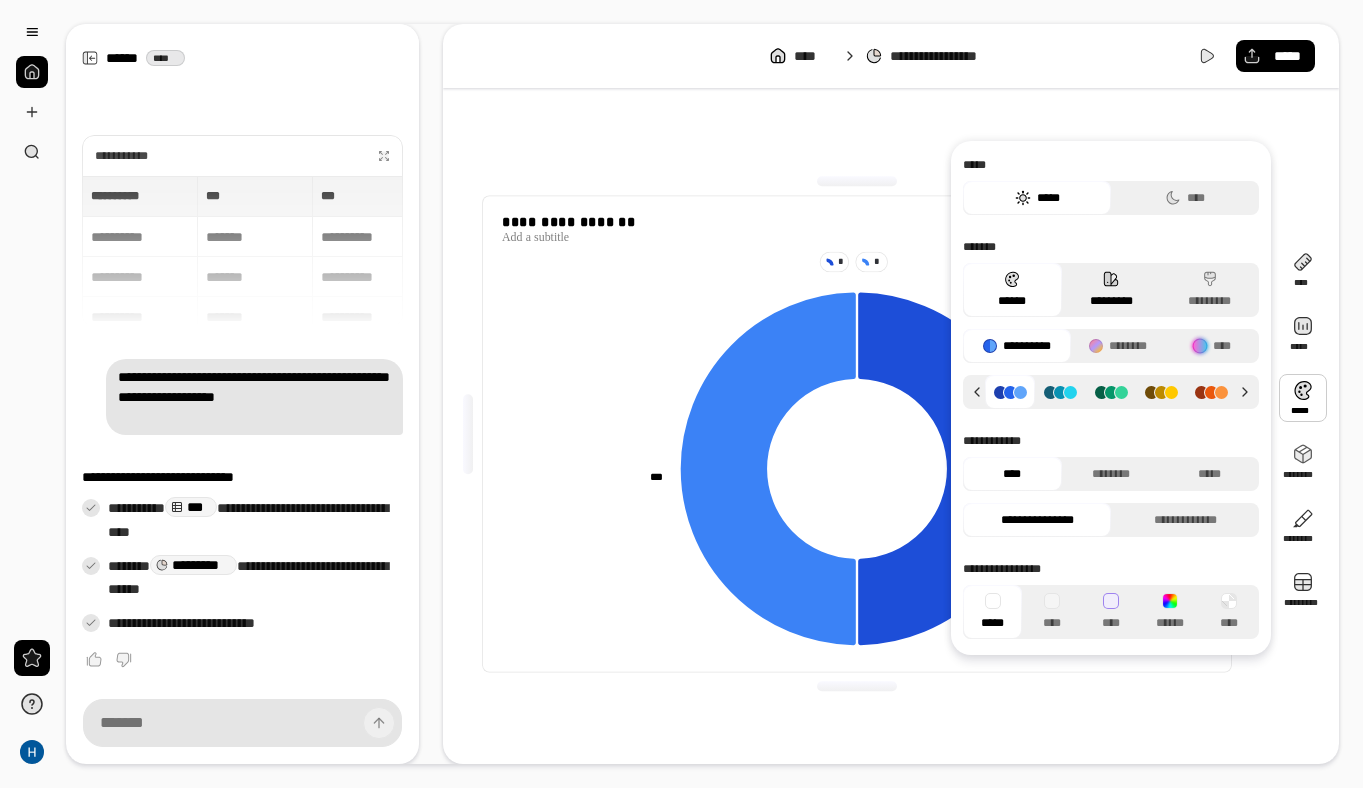 click on "*********" at bounding box center (1111, 290) 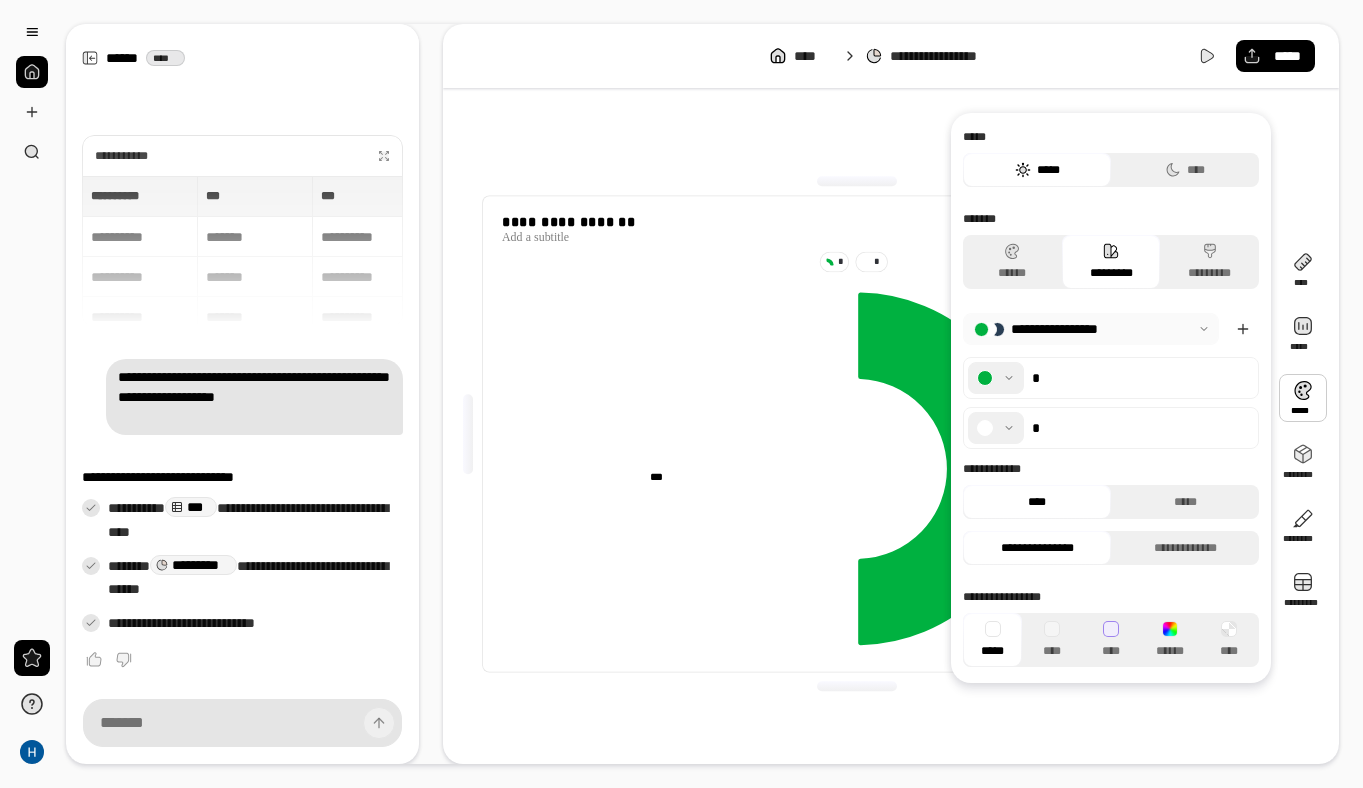 click at bounding box center (996, 428) 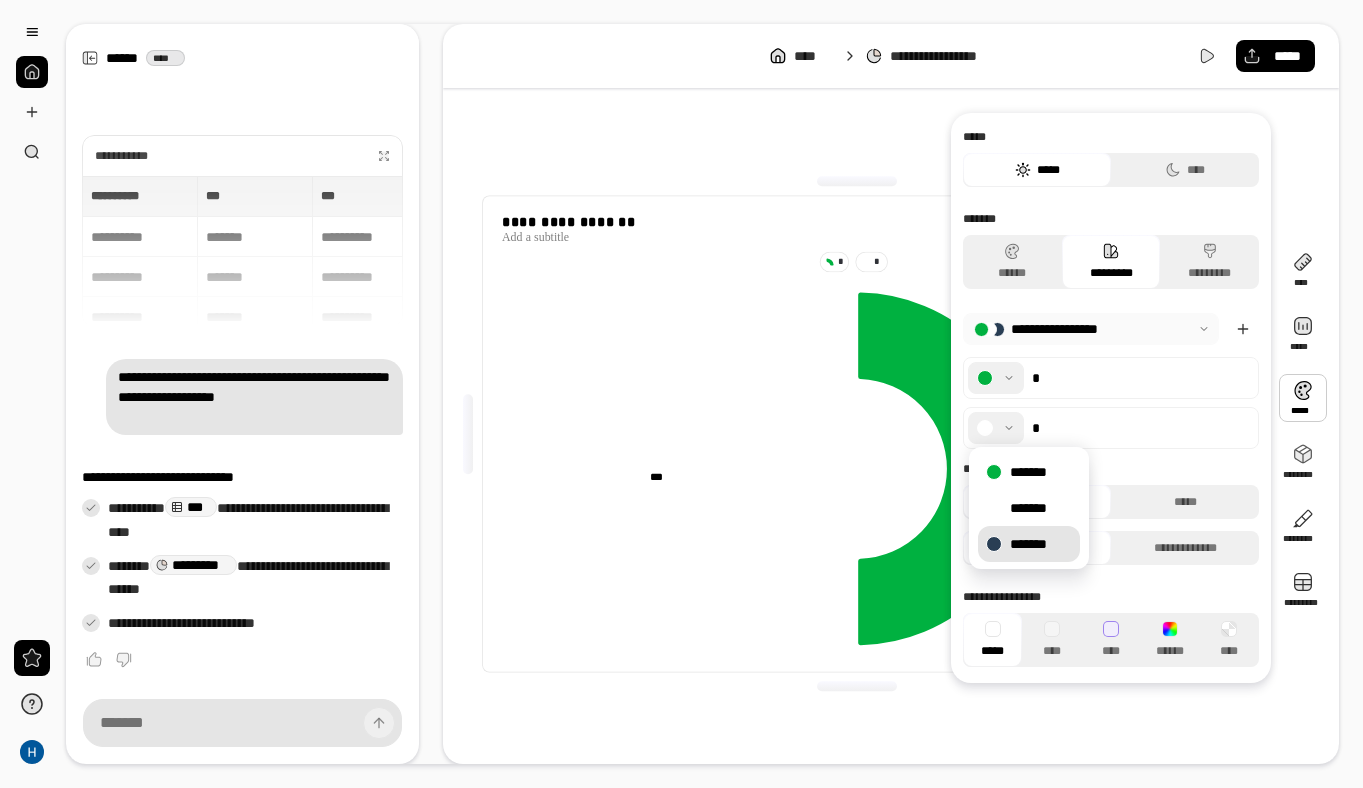 click on "*******" at bounding box center (1029, 544) 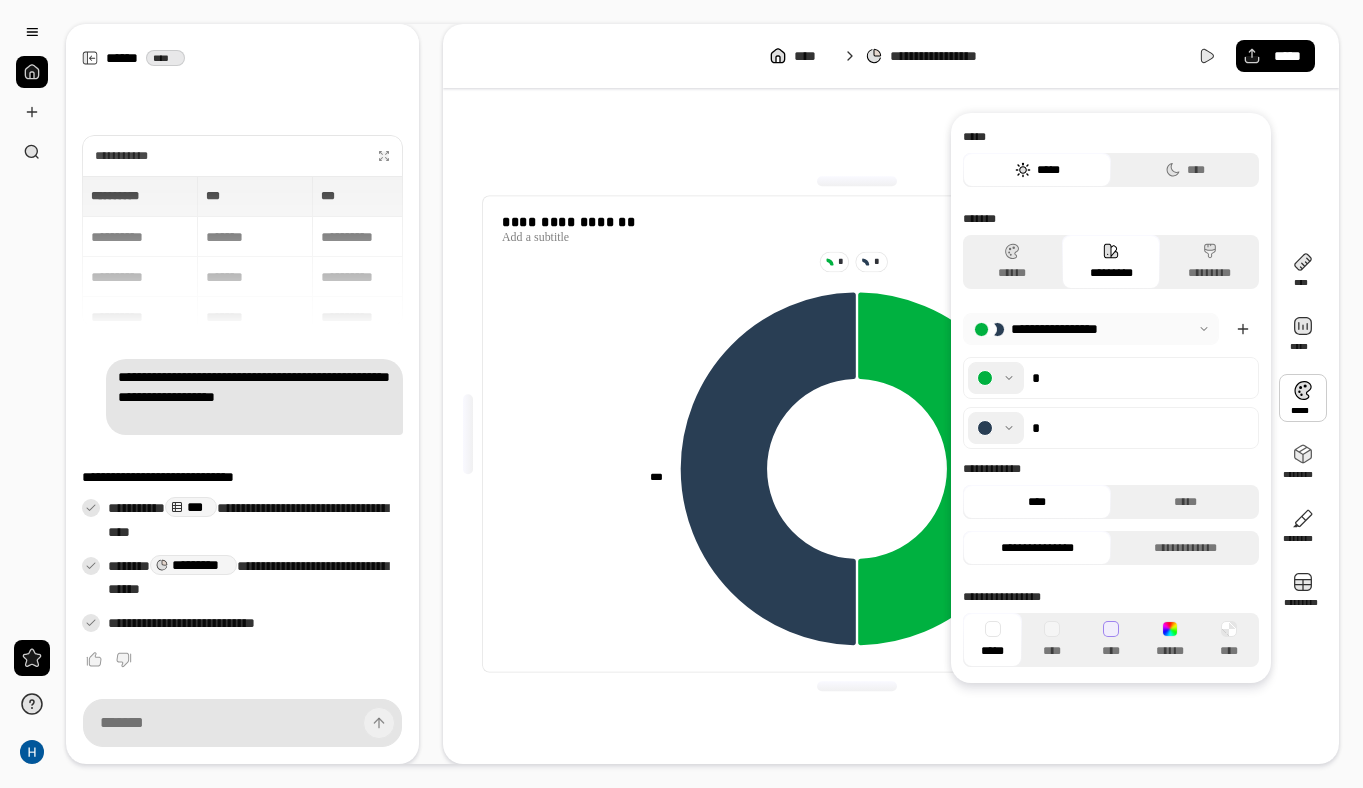 click at bounding box center [1091, 329] 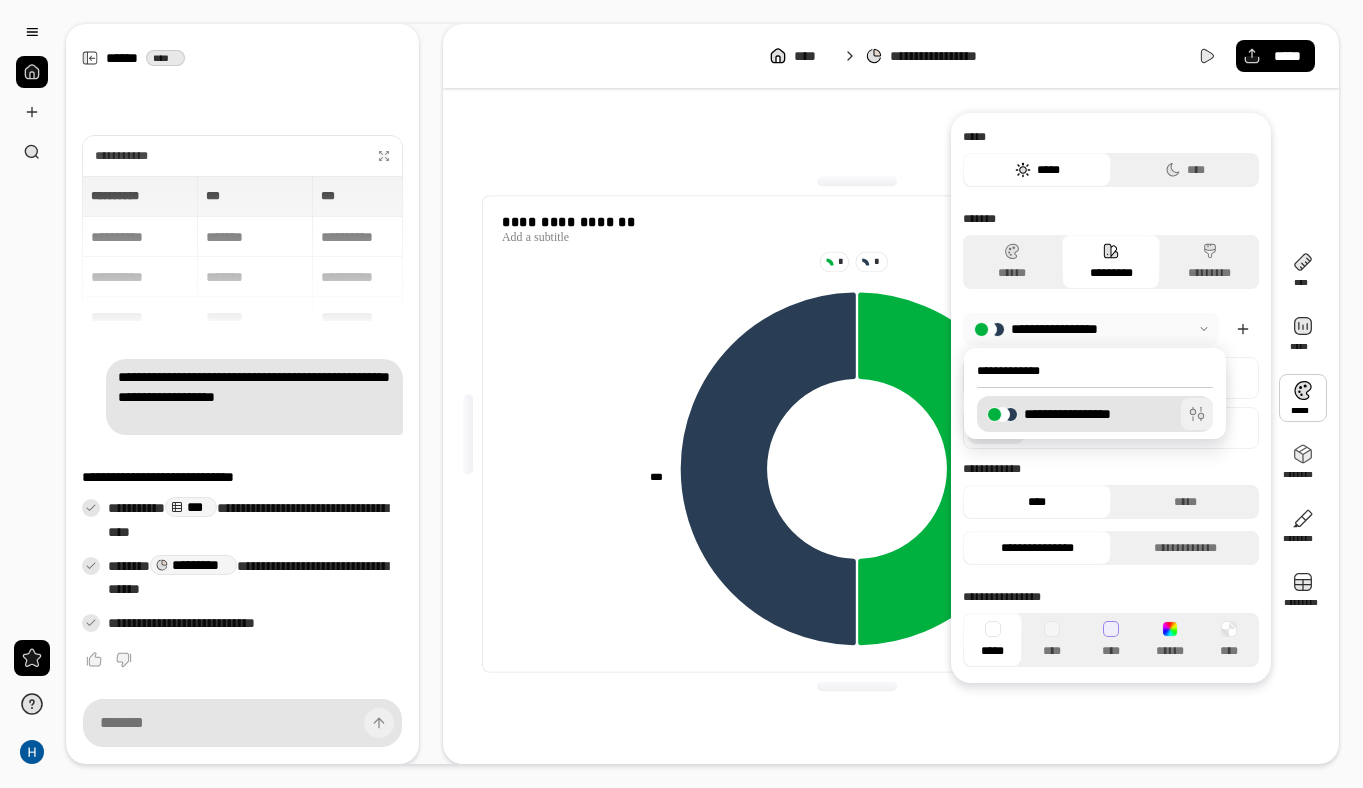 click at bounding box center (1197, 414) 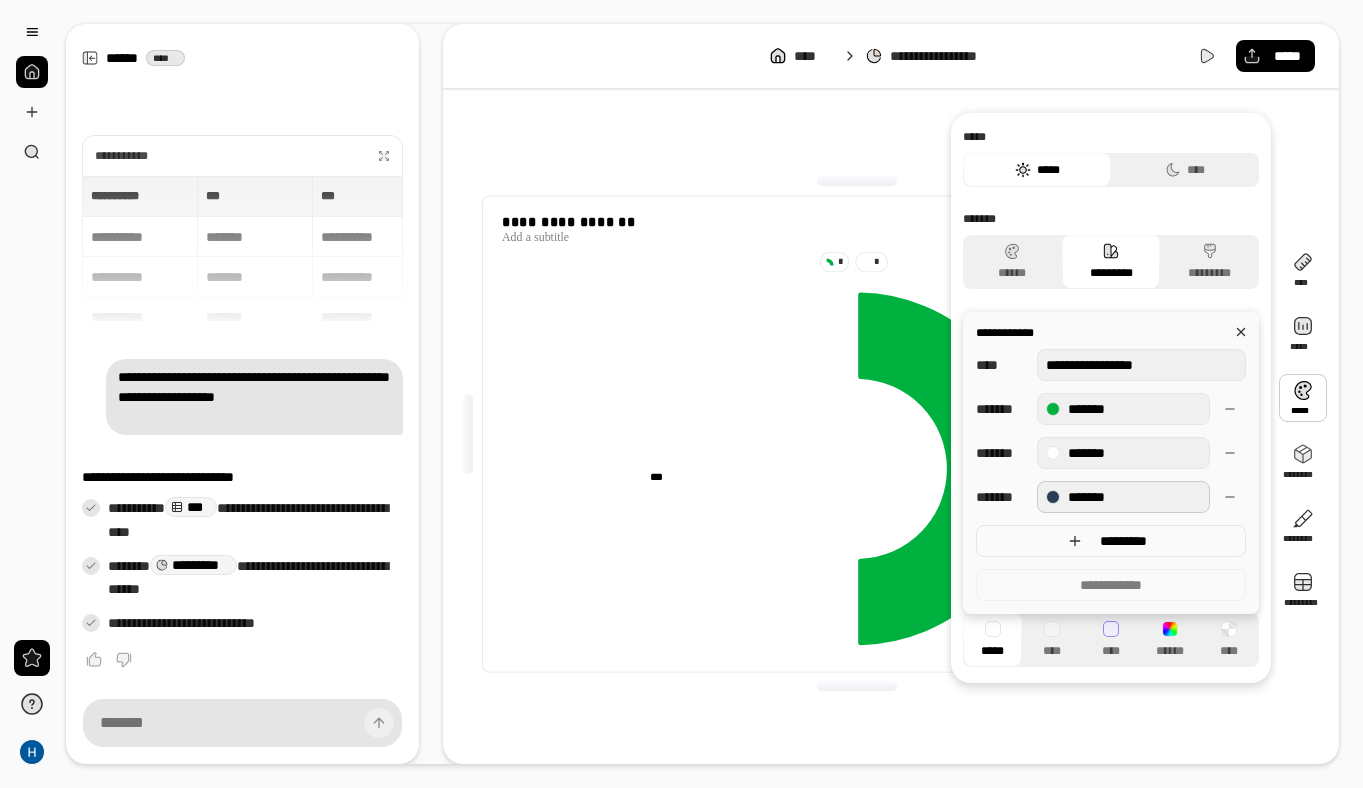drag, startPoint x: 1144, startPoint y: 494, endPoint x: 1172, endPoint y: 502, distance: 29.12044 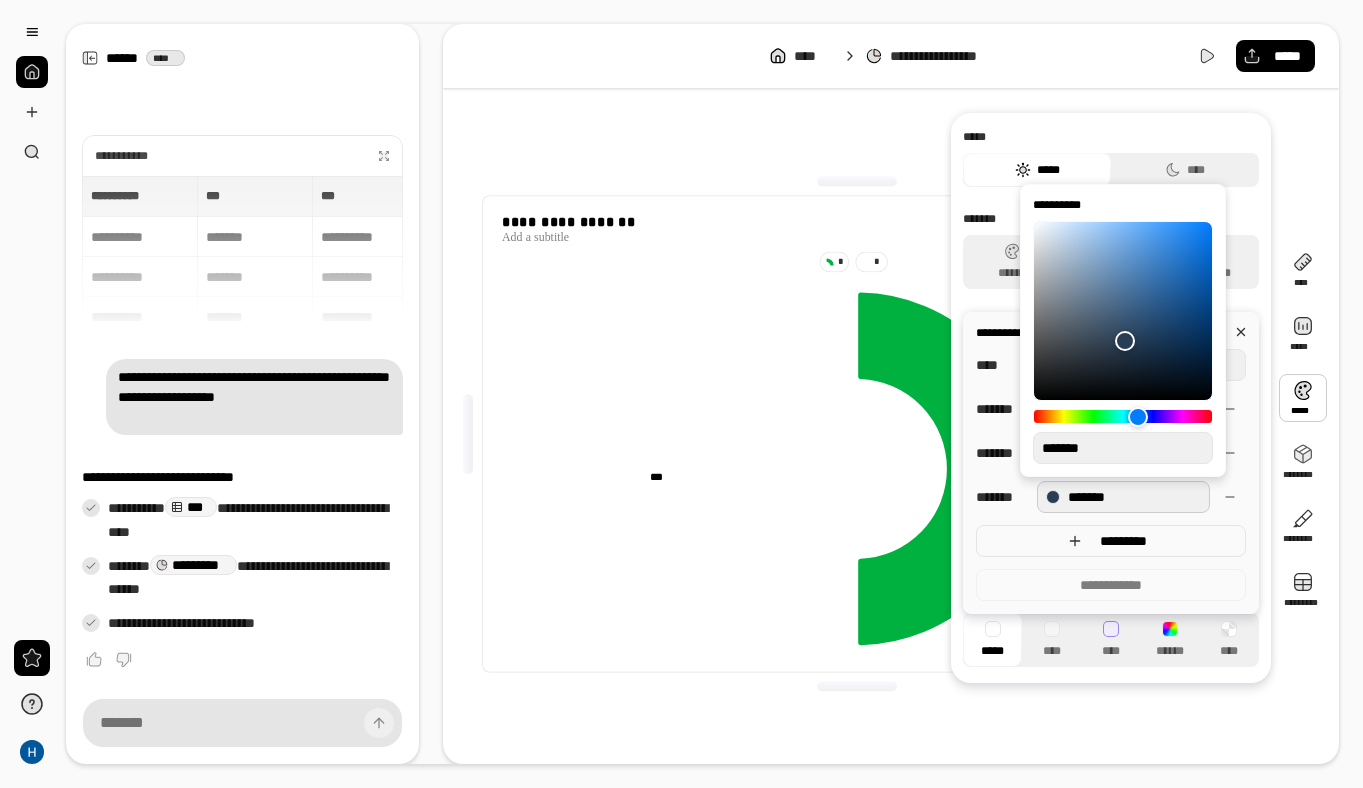 click on "***** *" at bounding box center (1000, 497) 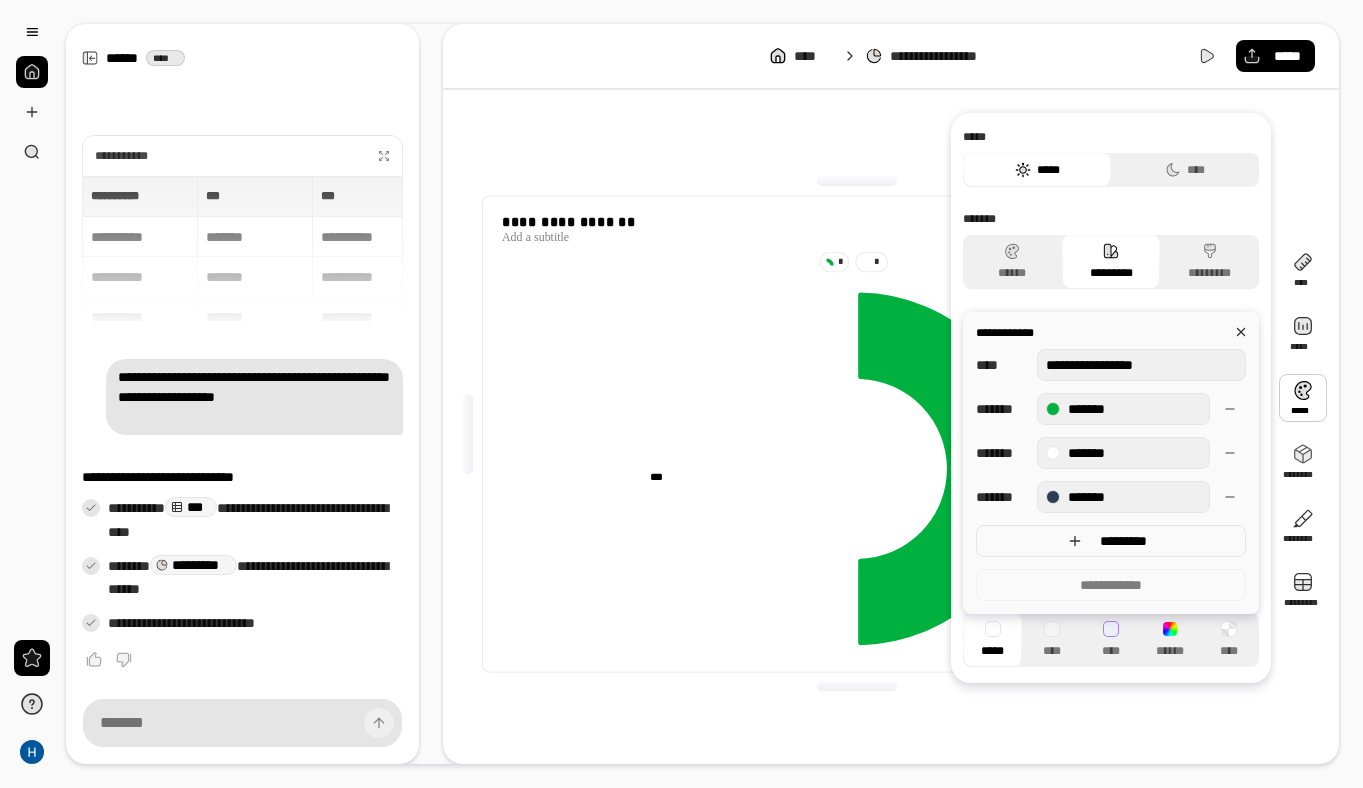 click on "[FIRST] [LAST] [STREET] [CITY] [STATE] [ZIP] [COUNTRY] [PHONE] [EMAIL] [DOB] [GENDER] [AGE] [LICENSE] [PASSPORT] [SSN] [CARD]" at bounding box center (1111, 398) 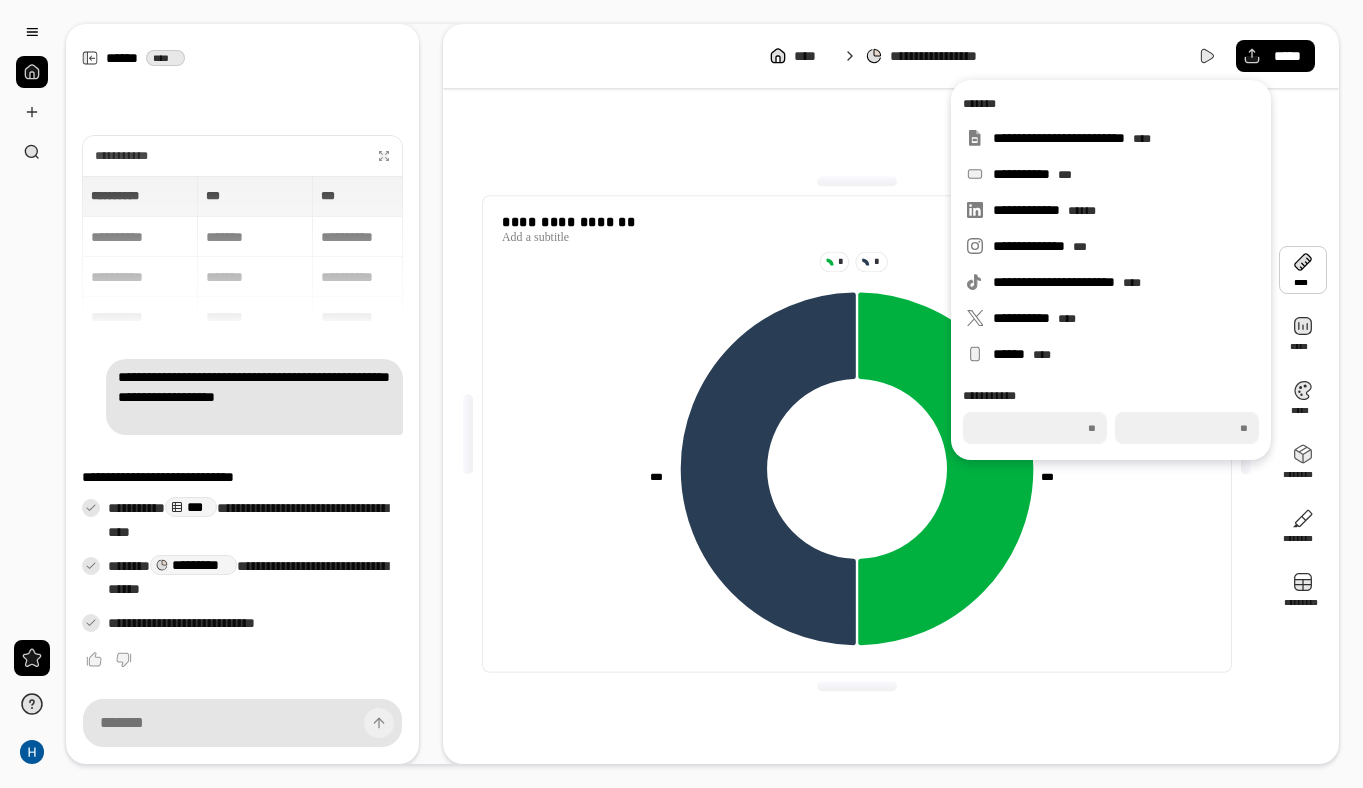click on "[FIRST] [LAST] [STREET]" at bounding box center [857, 434] 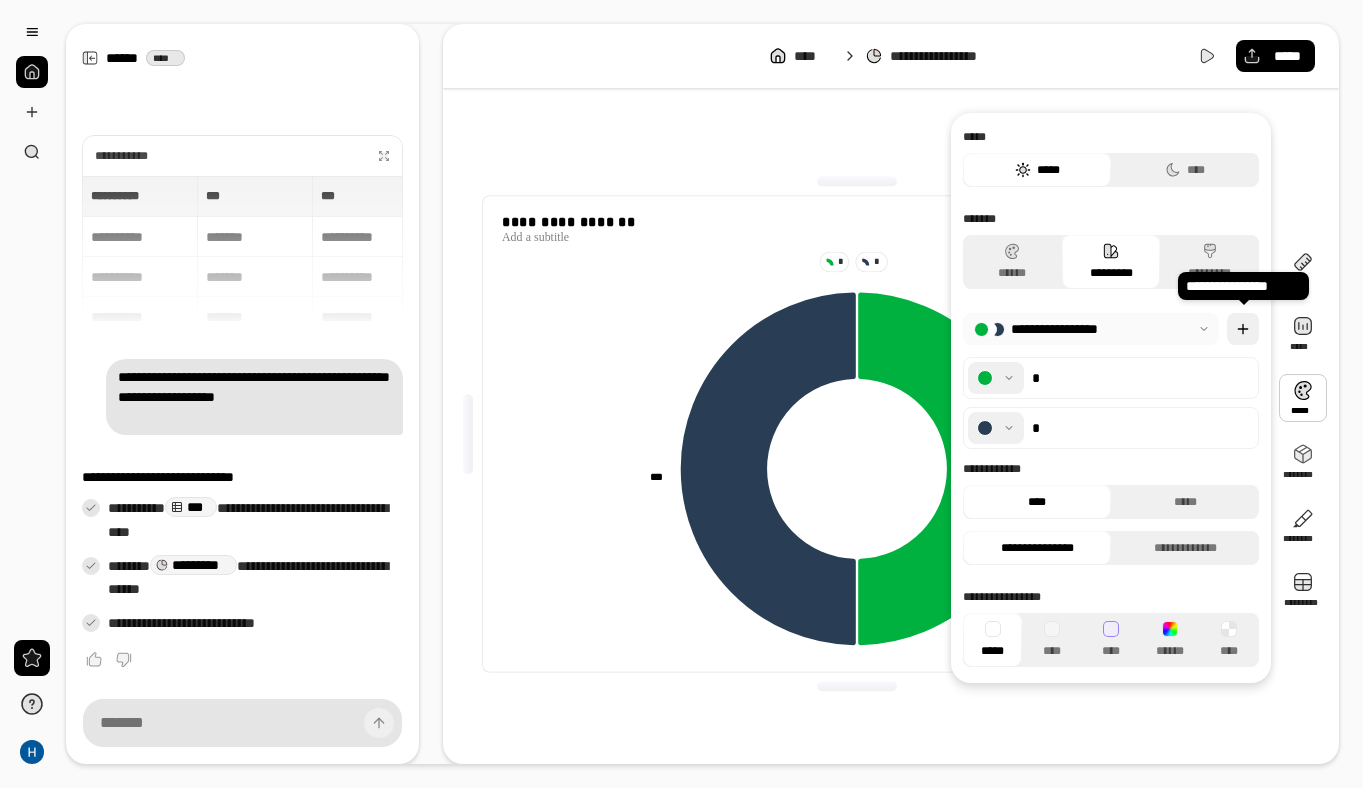 click at bounding box center [1243, 329] 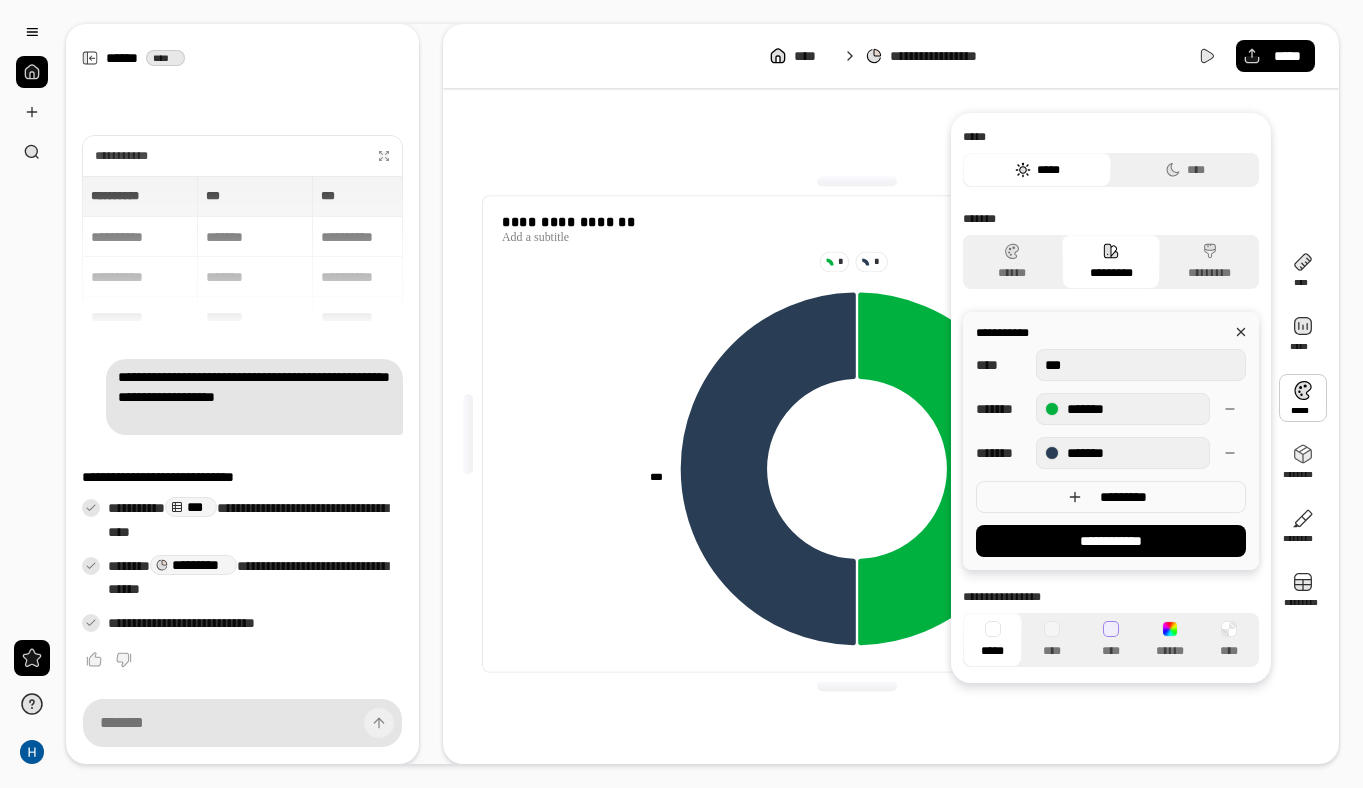 type on "***" 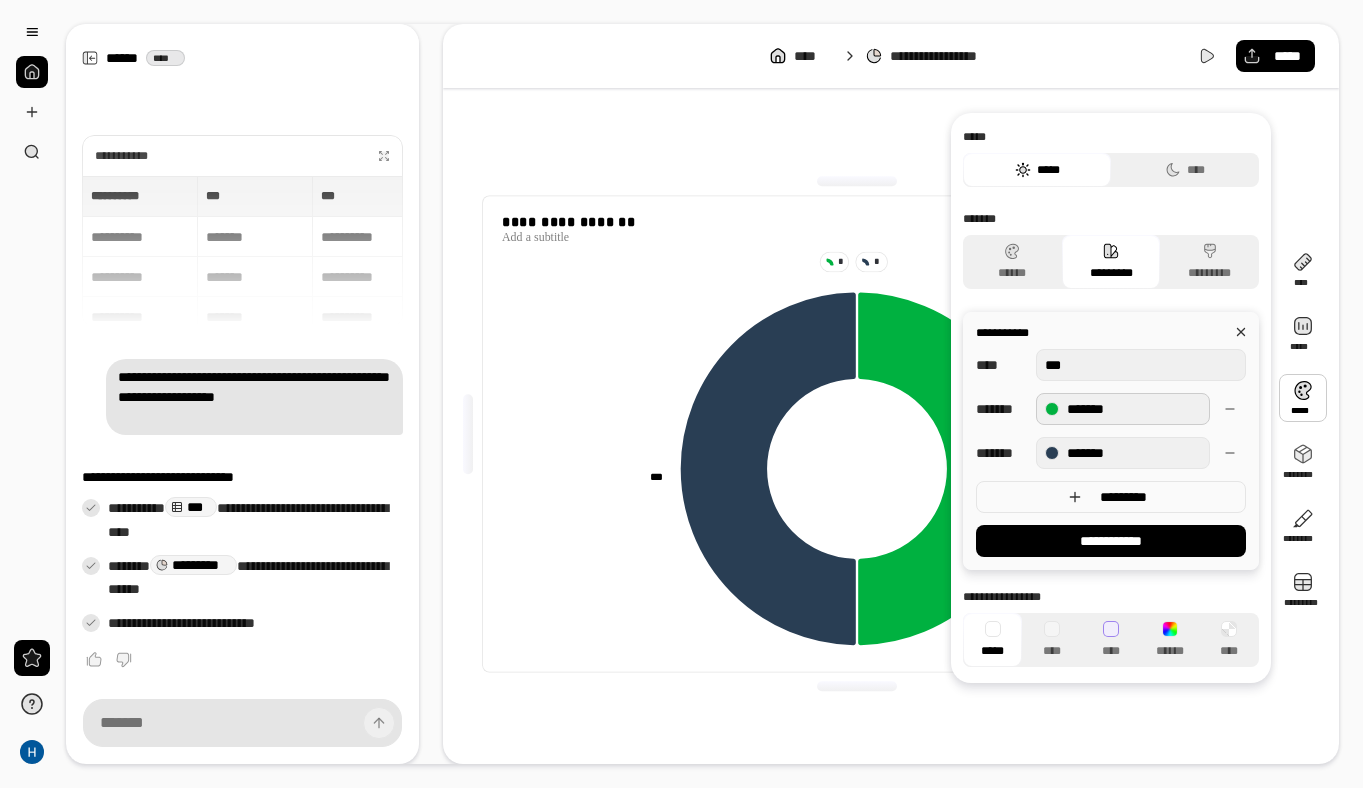 click on "*******" at bounding box center (1123, 409) 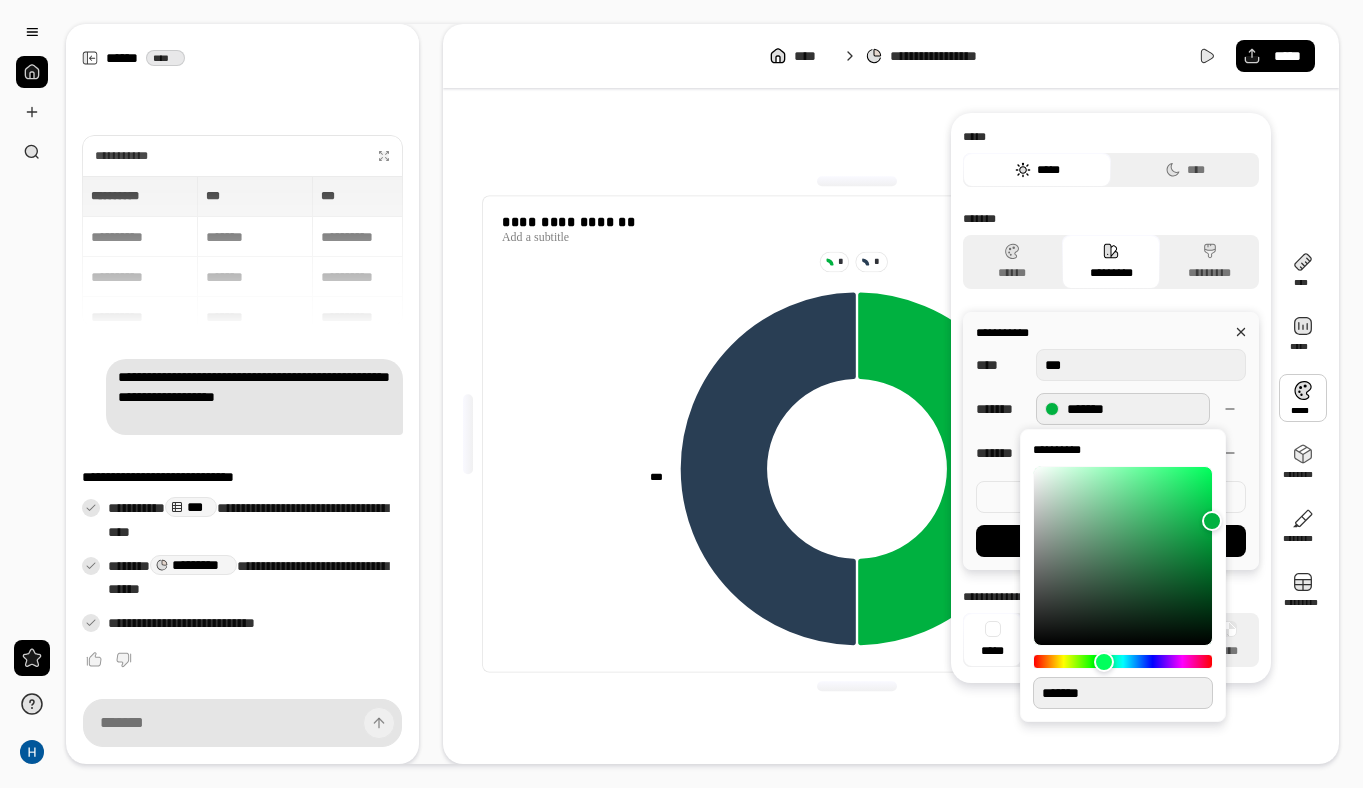 drag, startPoint x: 1108, startPoint y: 697, endPoint x: 1055, endPoint y: 695, distance: 53.037724 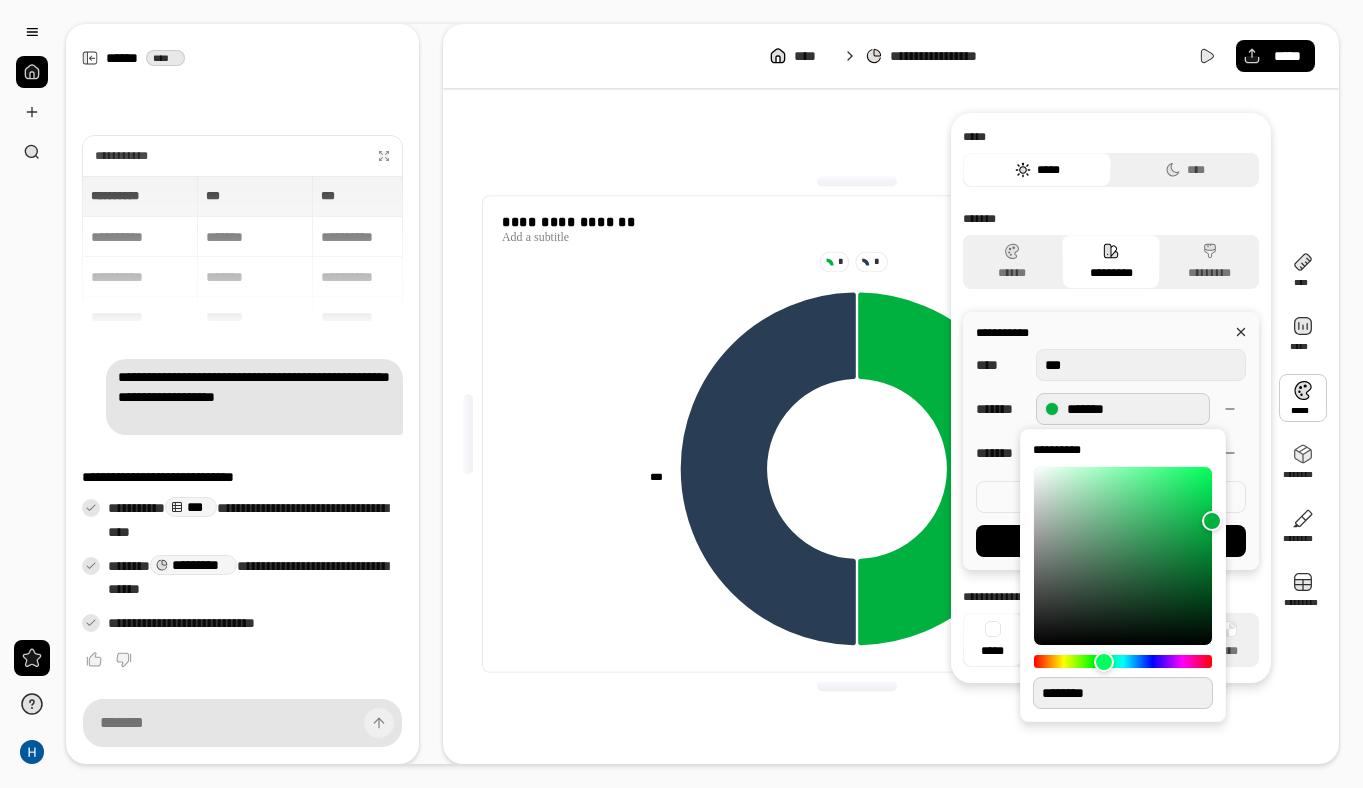 click on "********" at bounding box center (1123, 693) 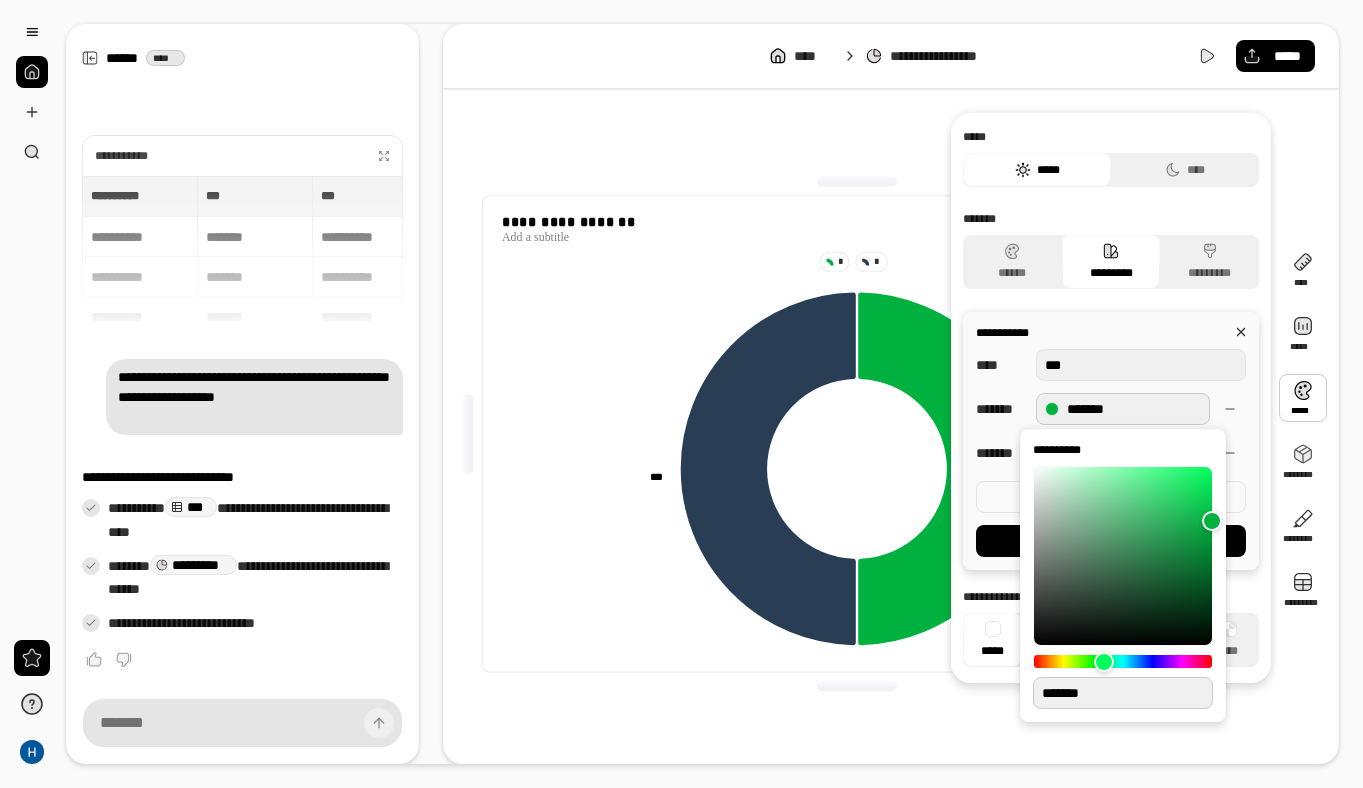 type on "**" 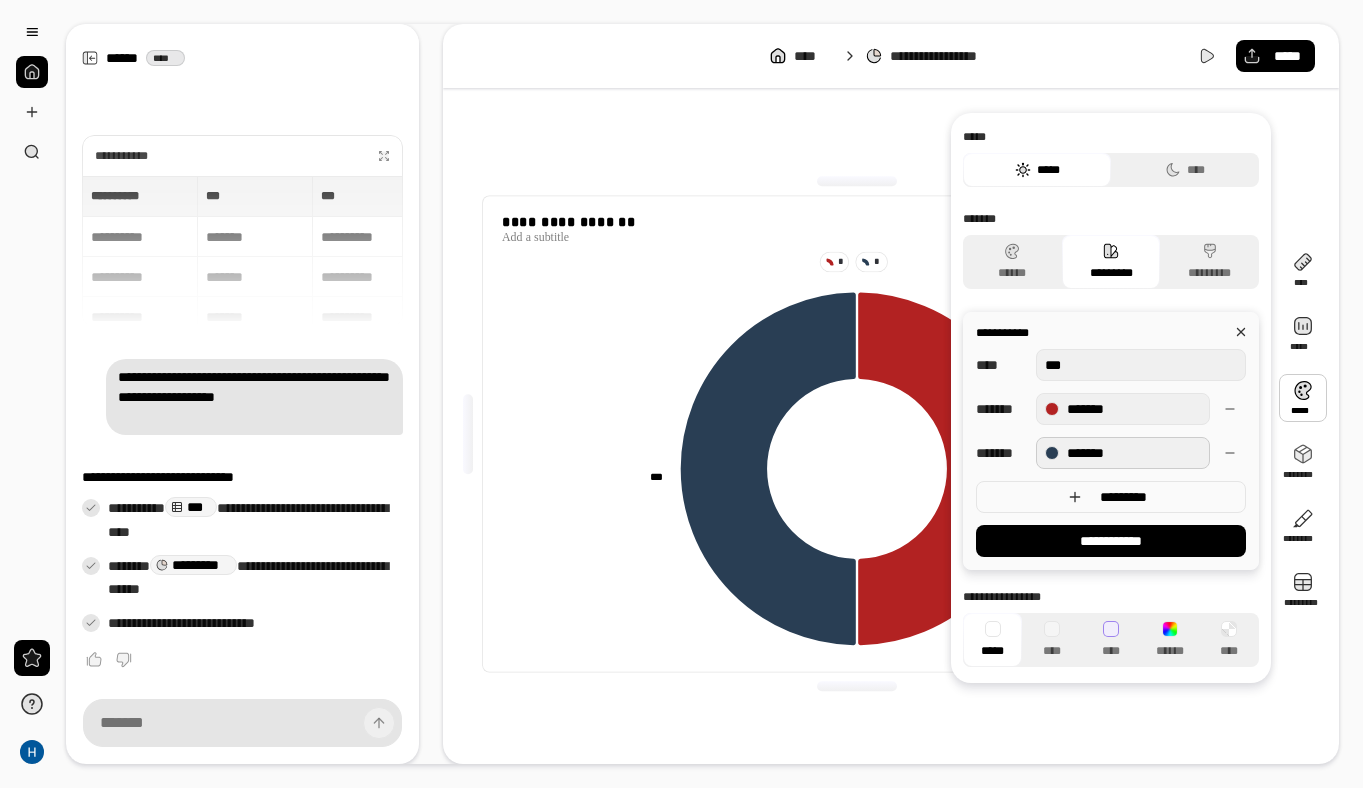 click on "*******" at bounding box center [1123, 453] 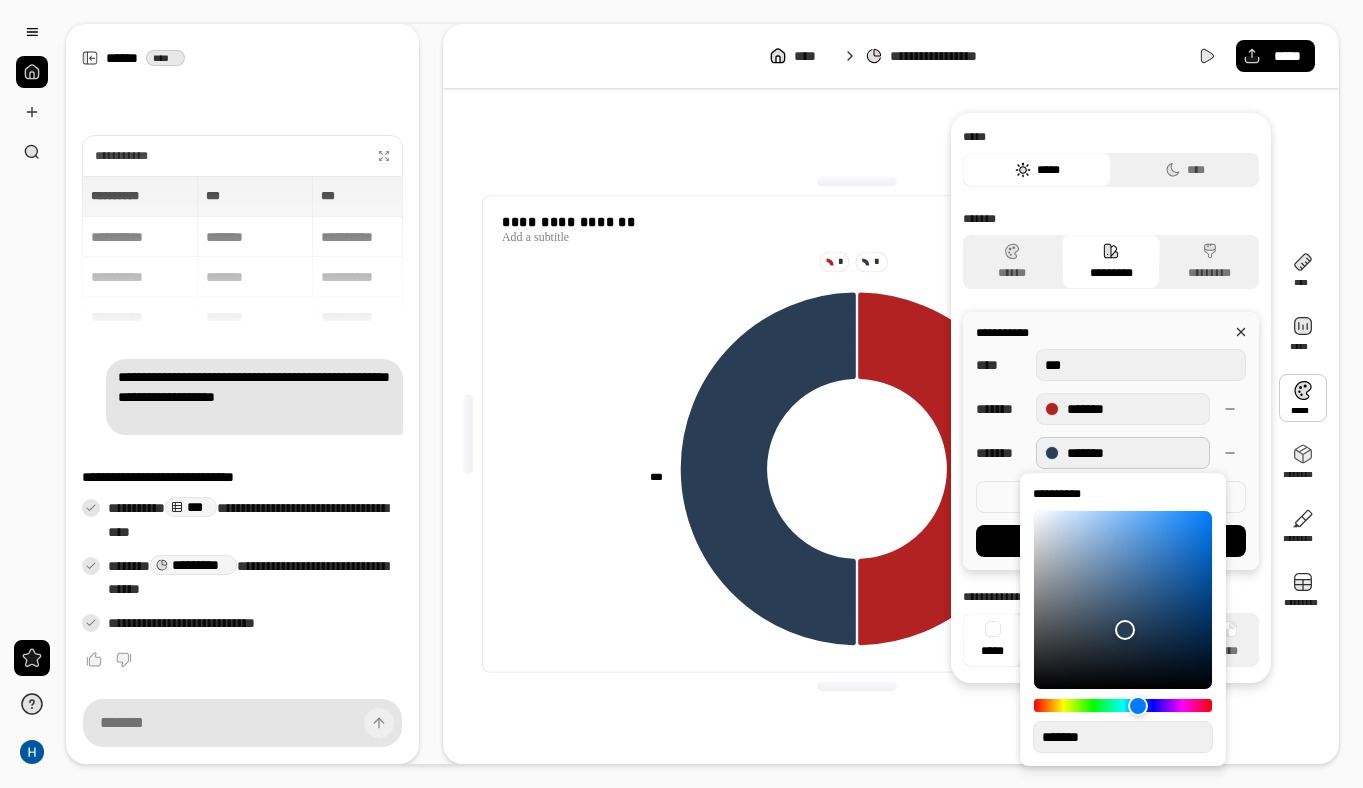 drag, startPoint x: 1111, startPoint y: 739, endPoint x: 1050, endPoint y: 735, distance: 61.13101 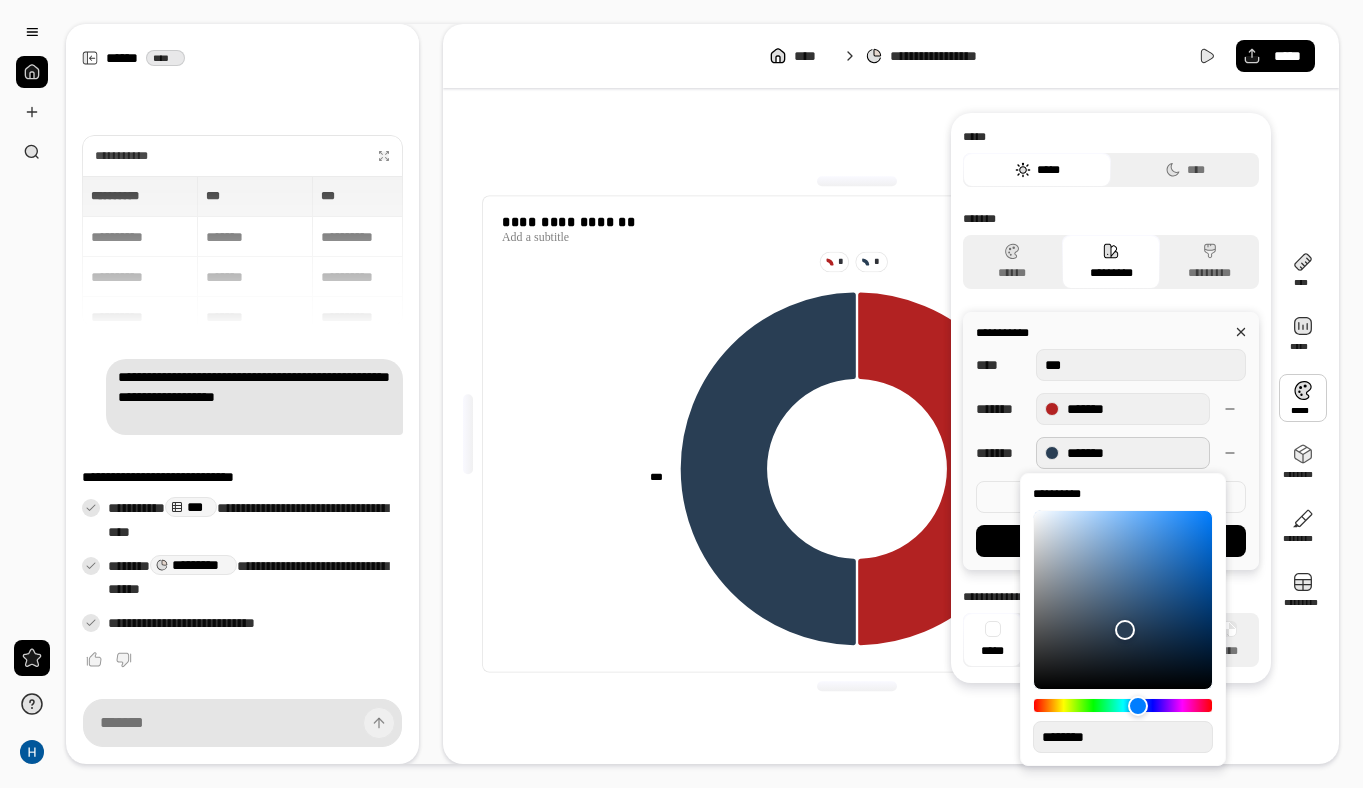 click on "********" at bounding box center [1123, 737] 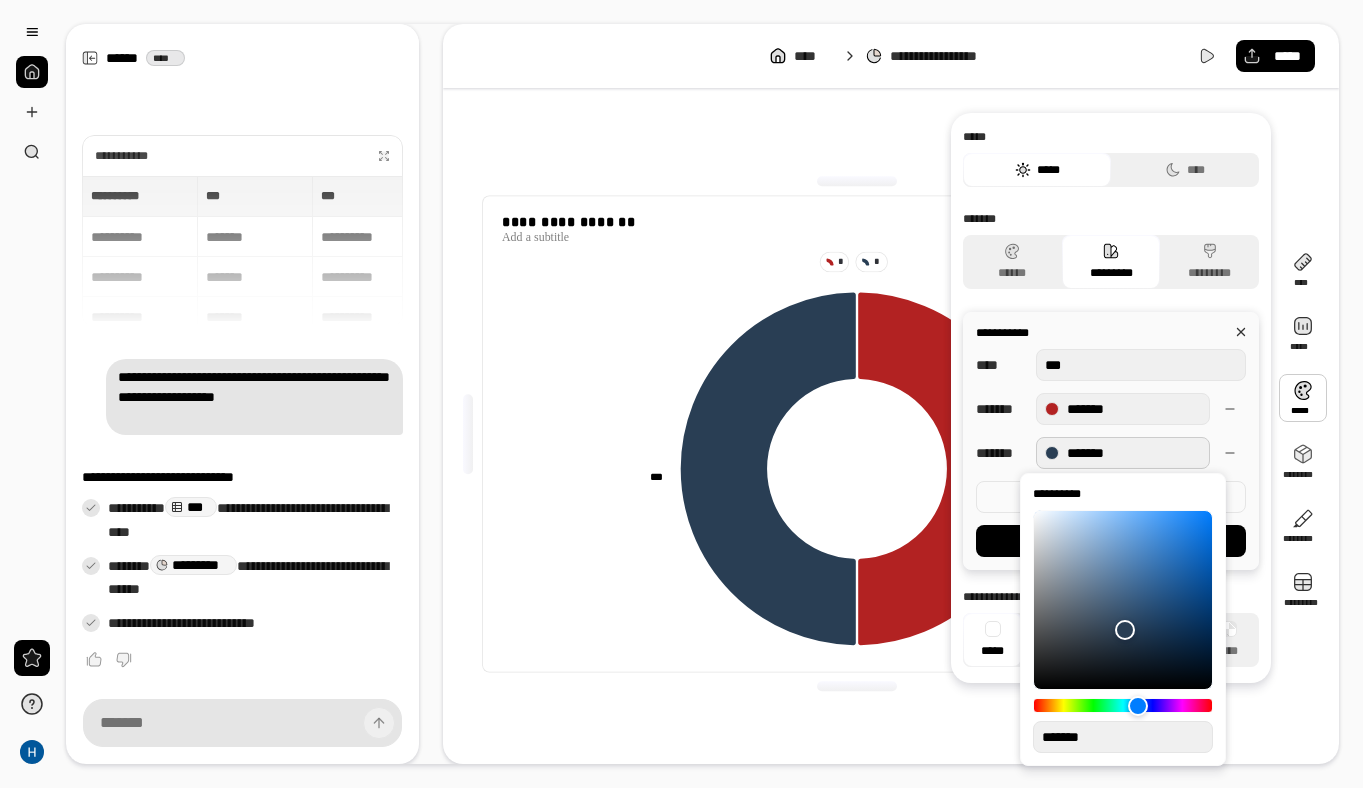 type on "**" 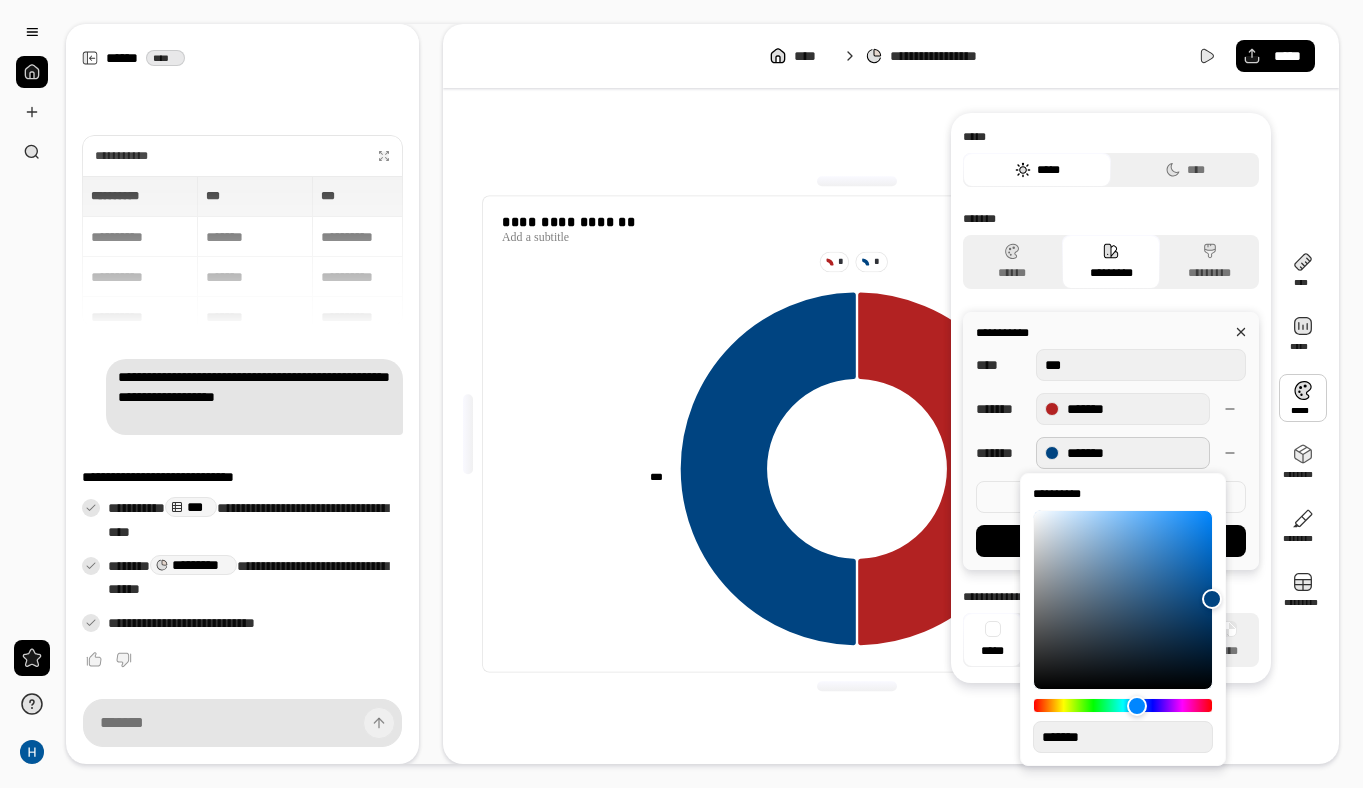 click on "***** *" at bounding box center (1000, 453) 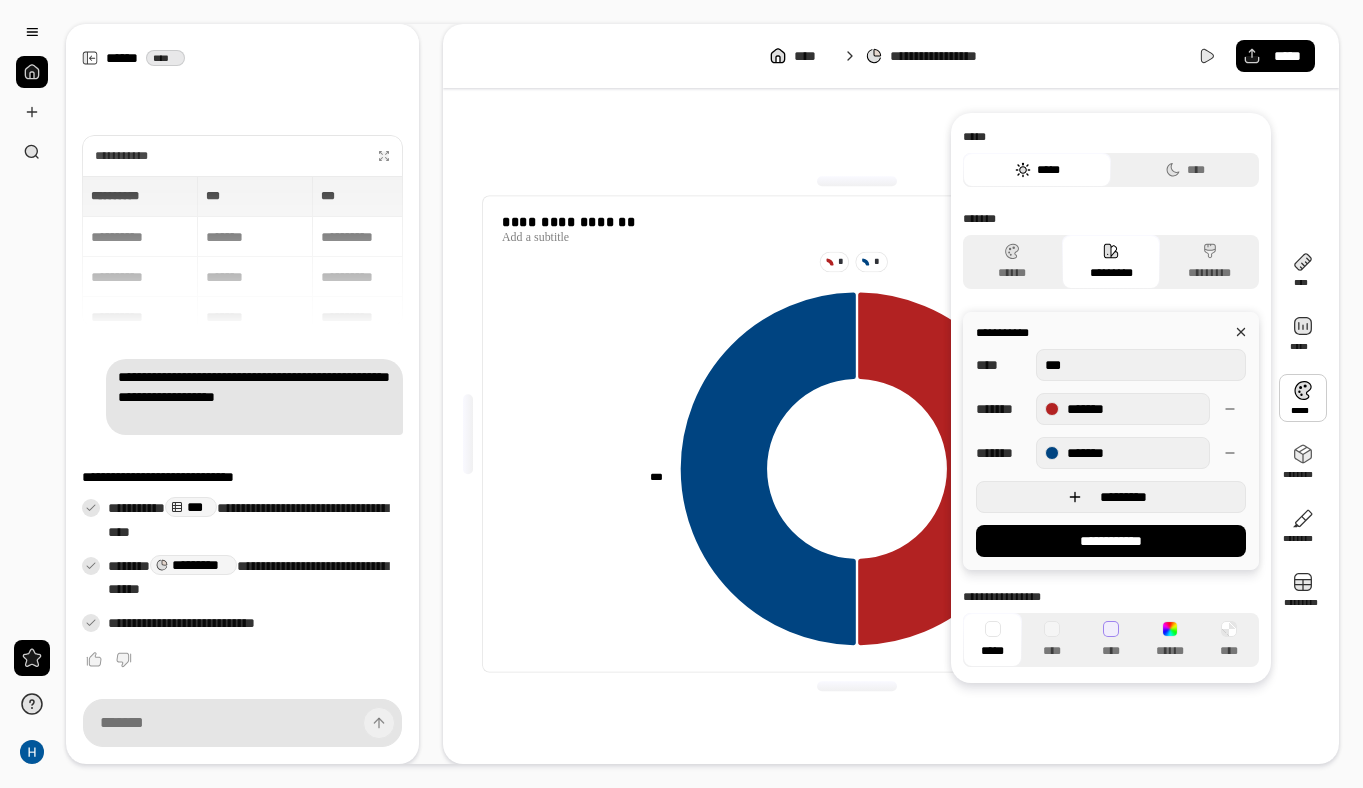 click on "*********" at bounding box center [1123, 497] 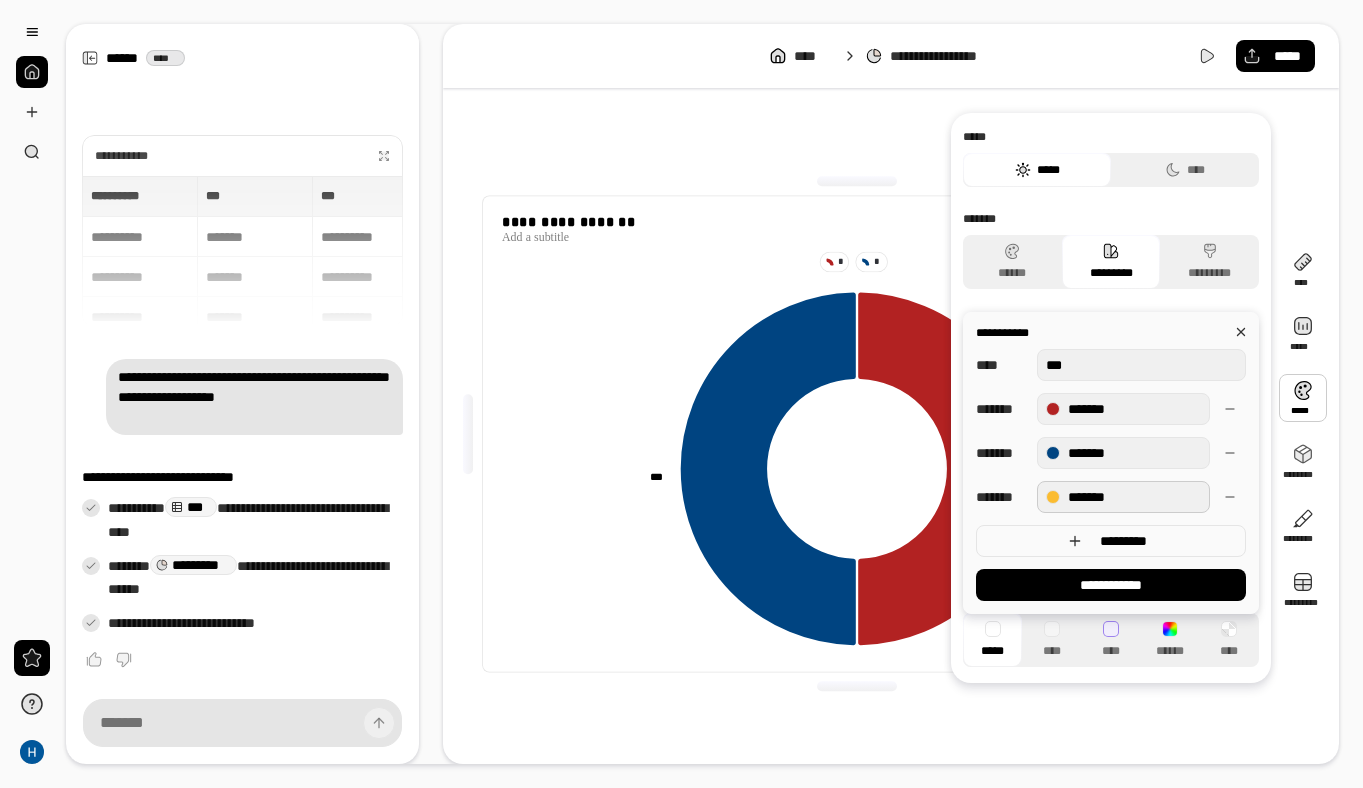 click on "*******" at bounding box center [1123, 497] 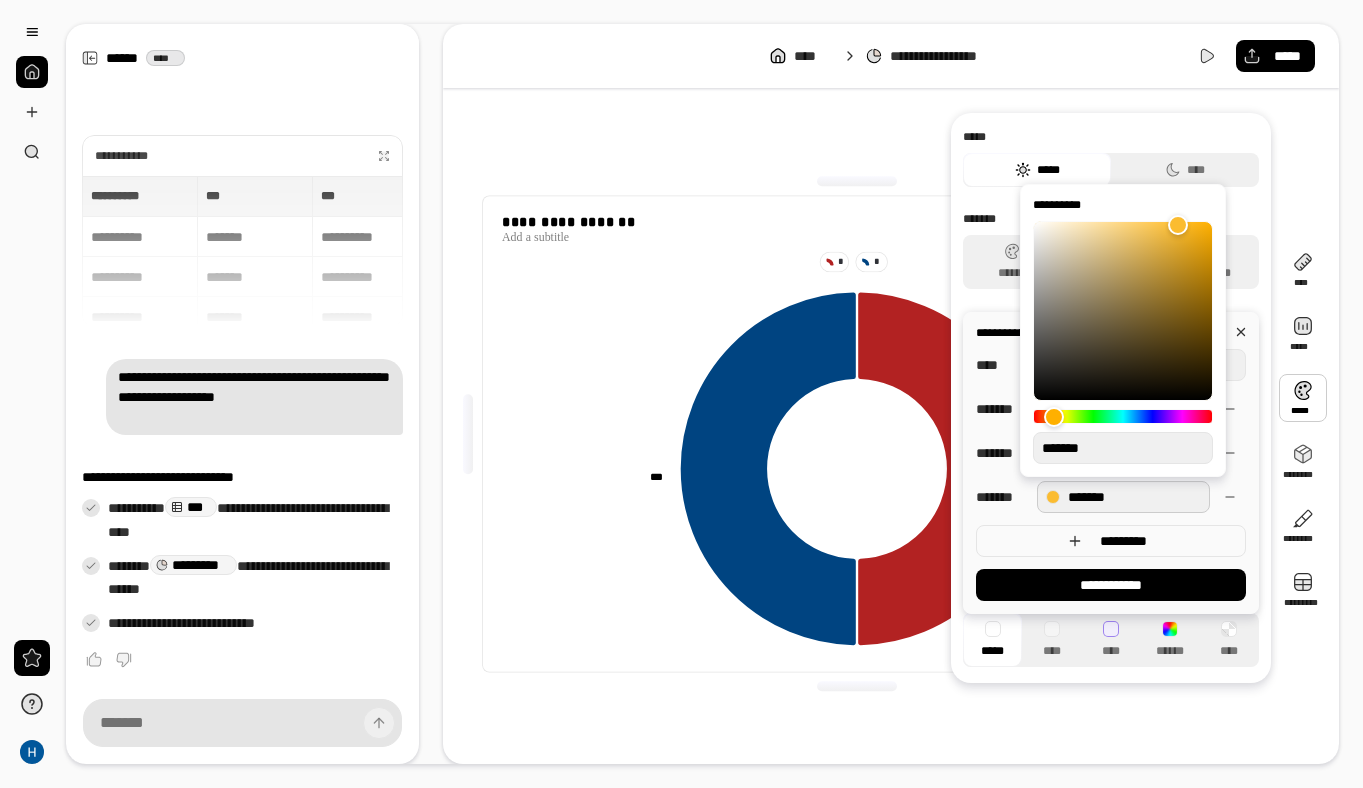 drag, startPoint x: 1119, startPoint y: 449, endPoint x: 1052, endPoint y: 450, distance: 67.00746 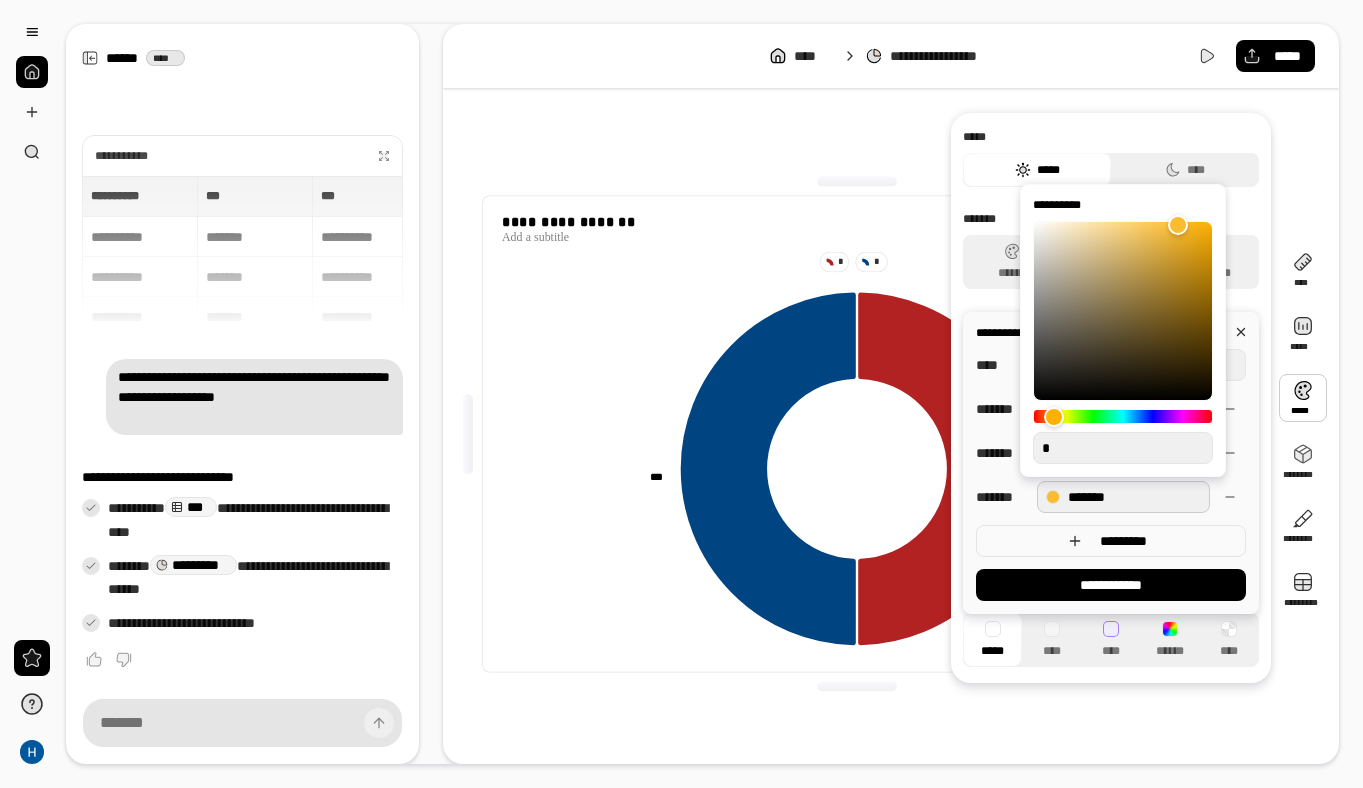type on "*" 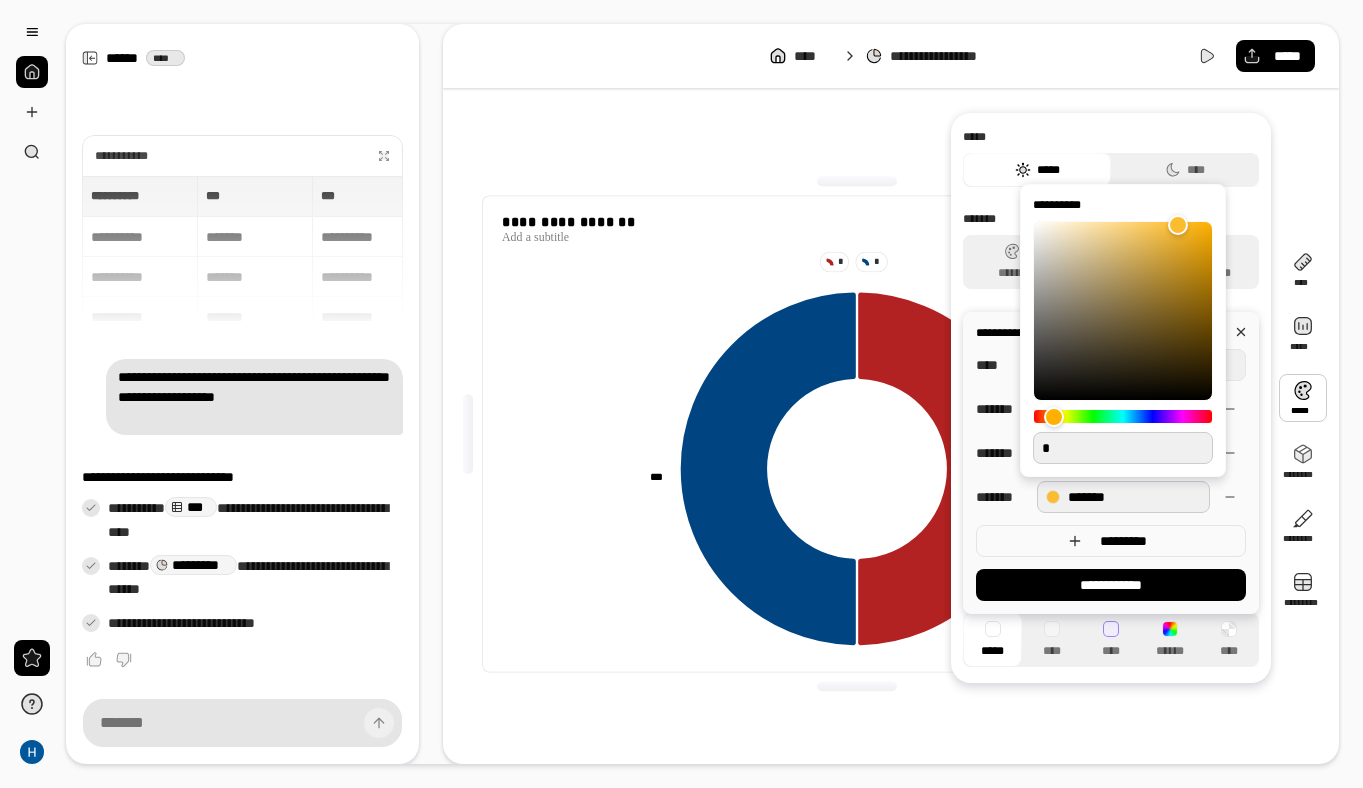 paste on "******" 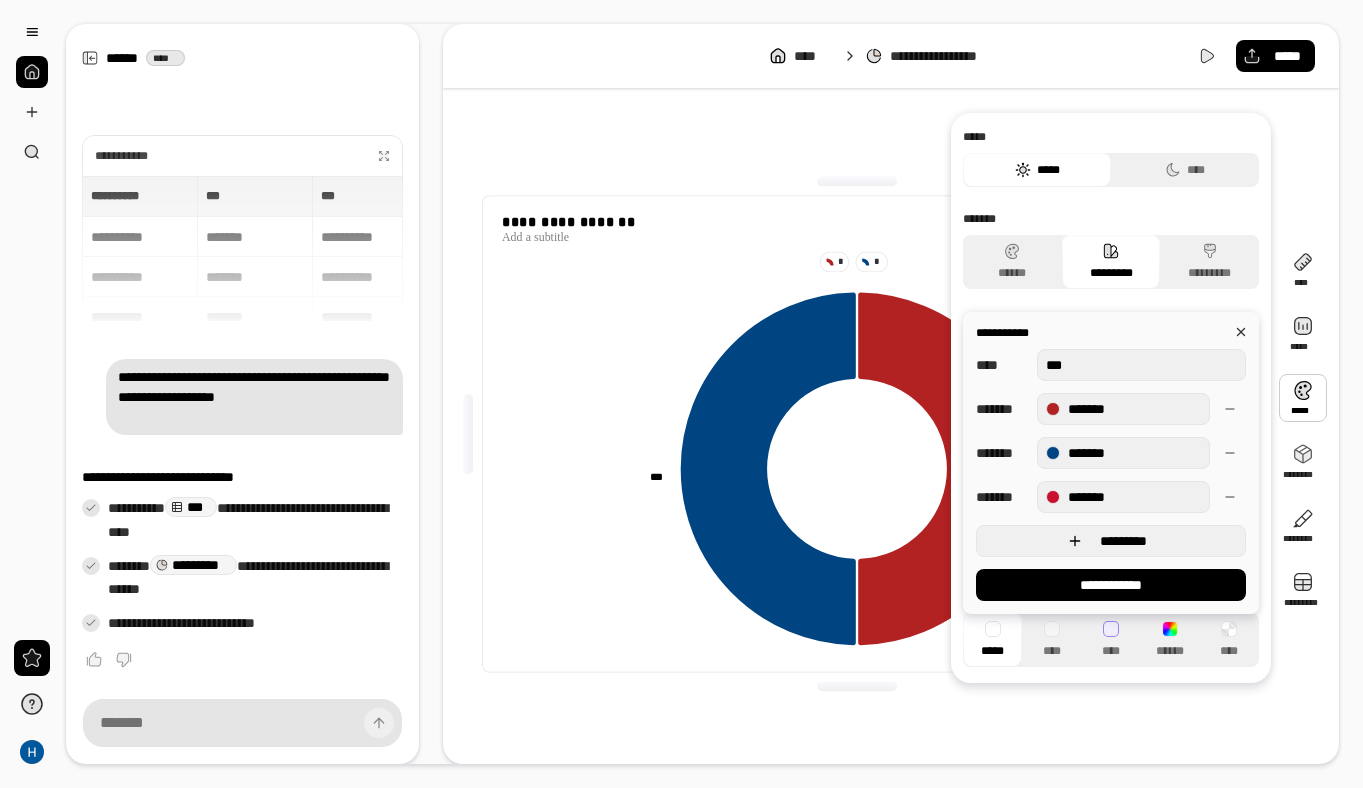 click on "*********" at bounding box center (1123, 541) 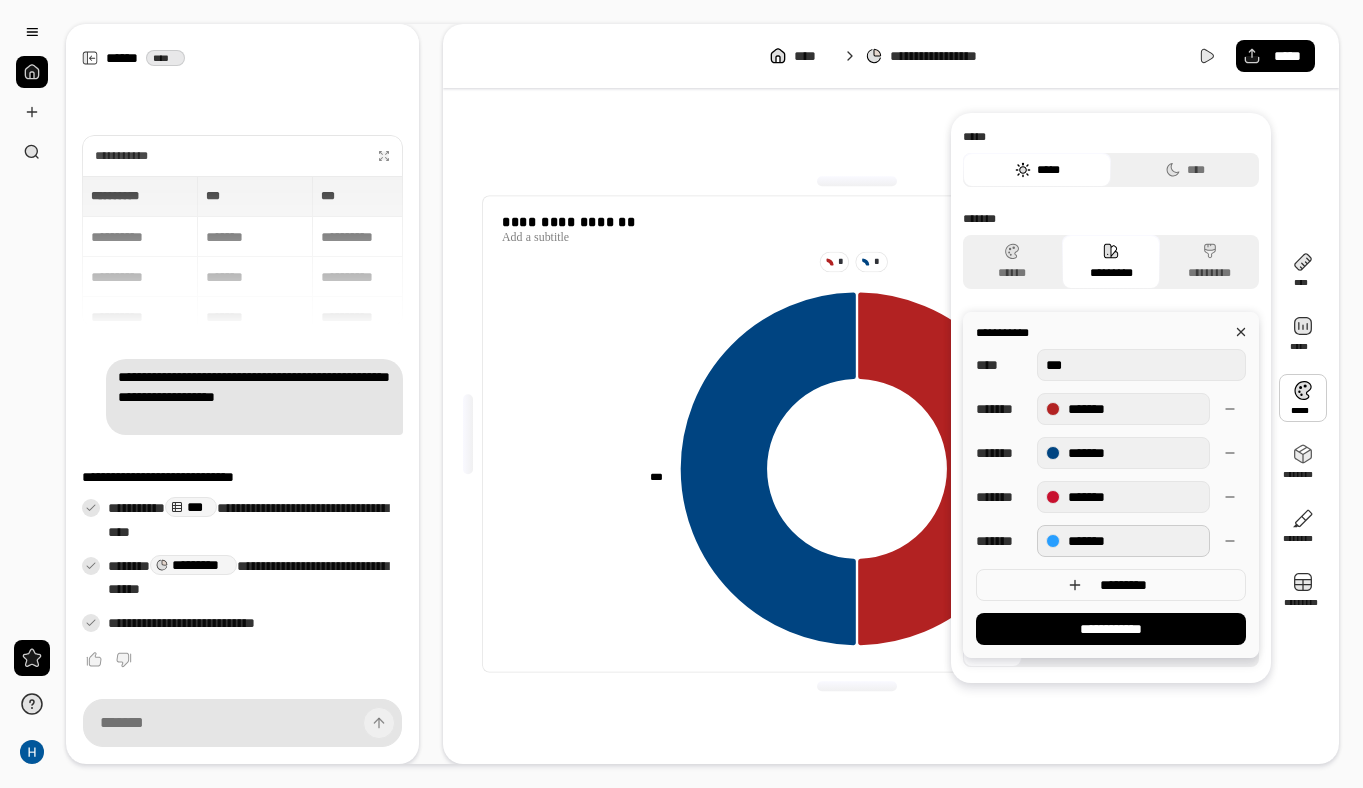 click on "*******" at bounding box center (1123, 541) 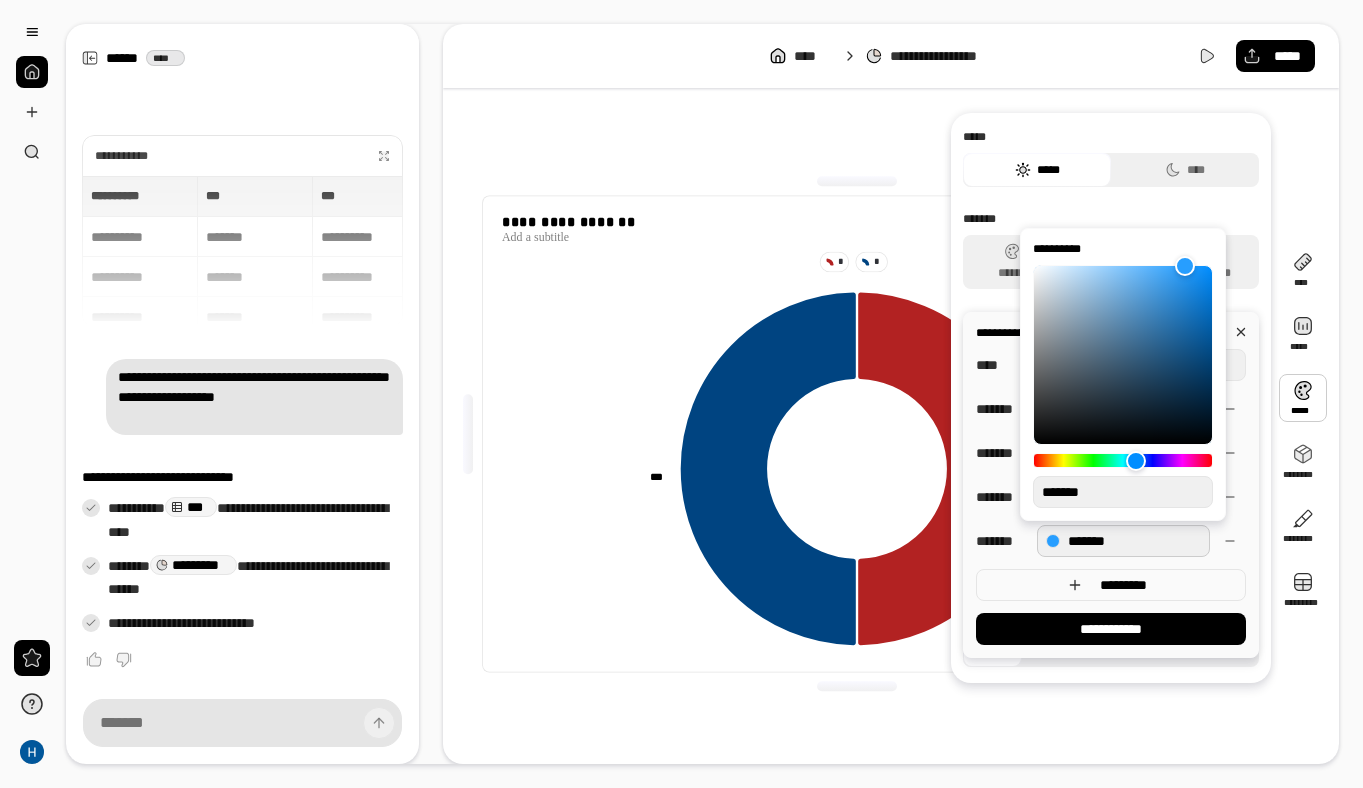 drag, startPoint x: 1107, startPoint y: 489, endPoint x: 1056, endPoint y: 489, distance: 51 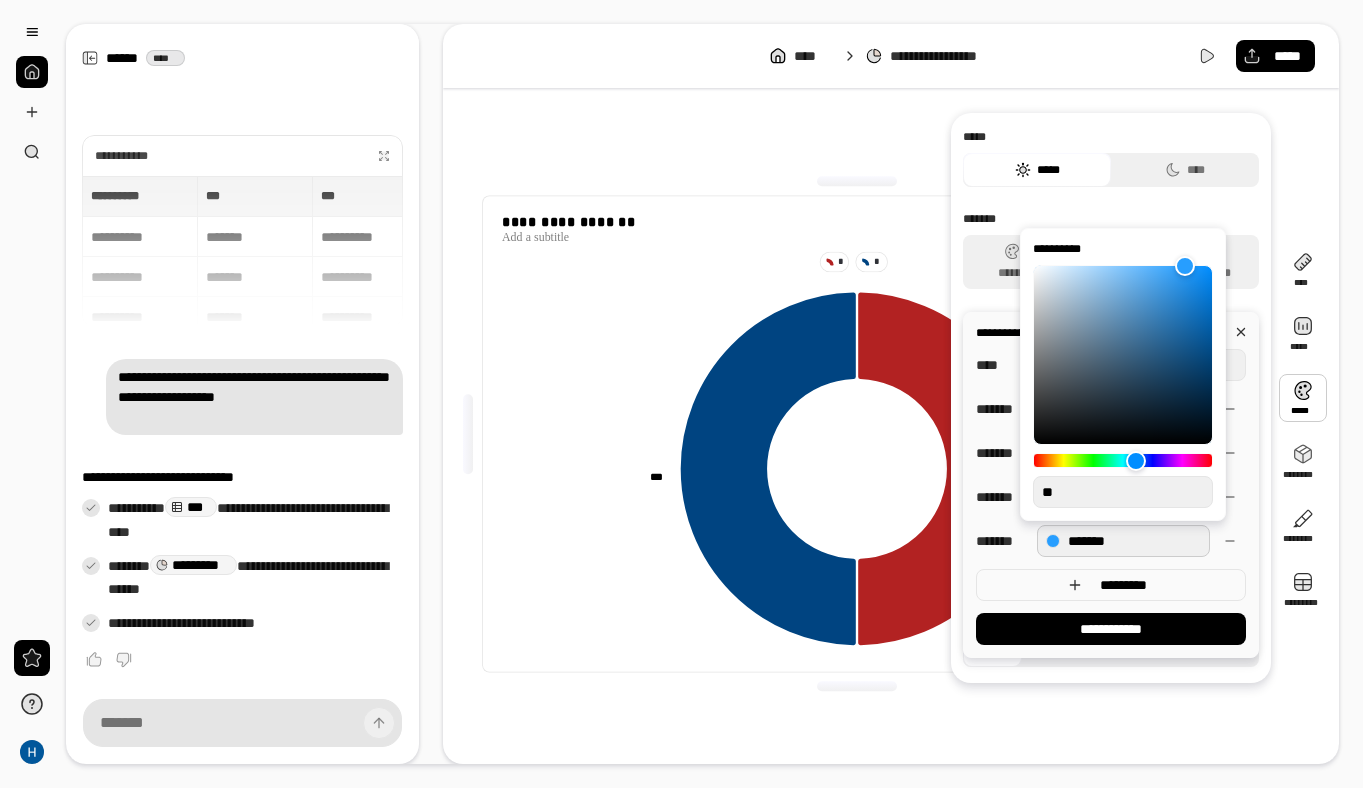 type on "**" 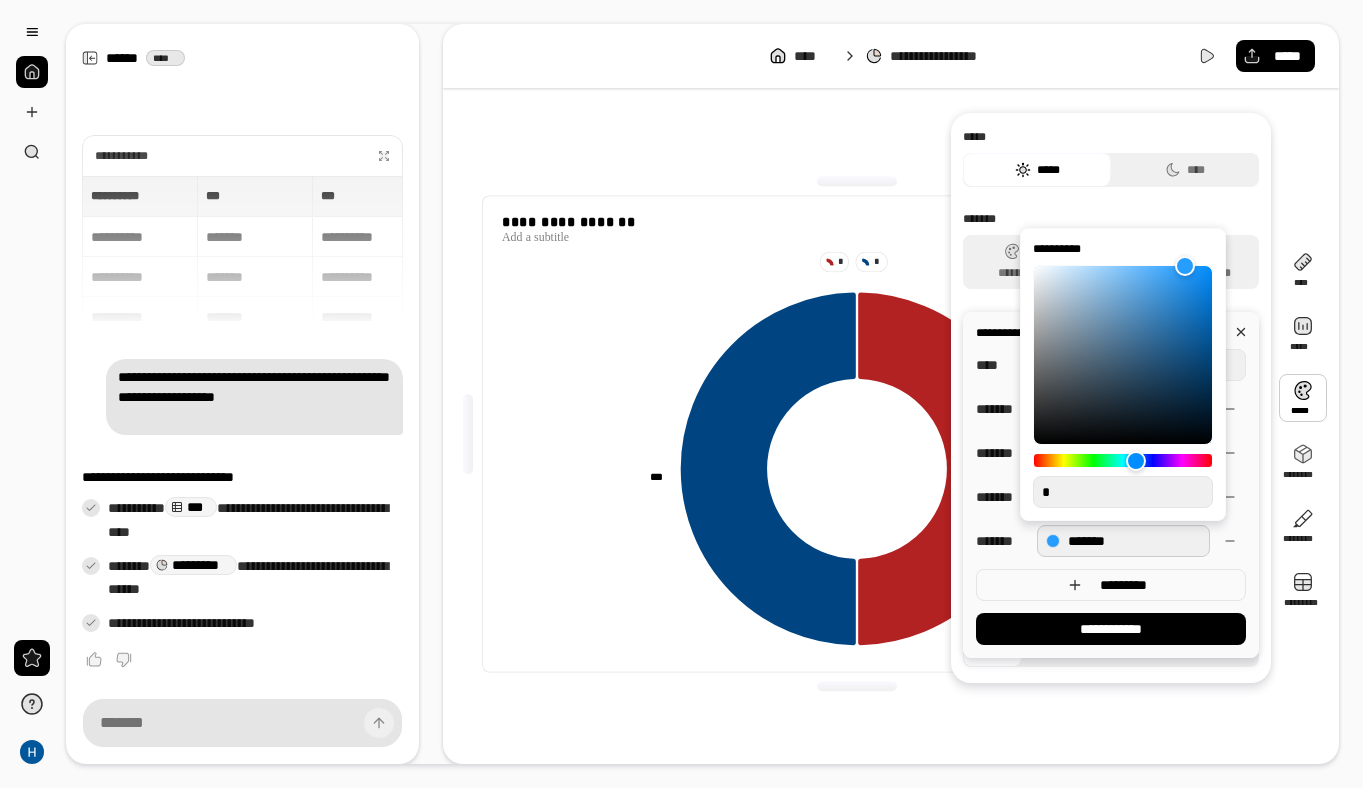 type on "*" 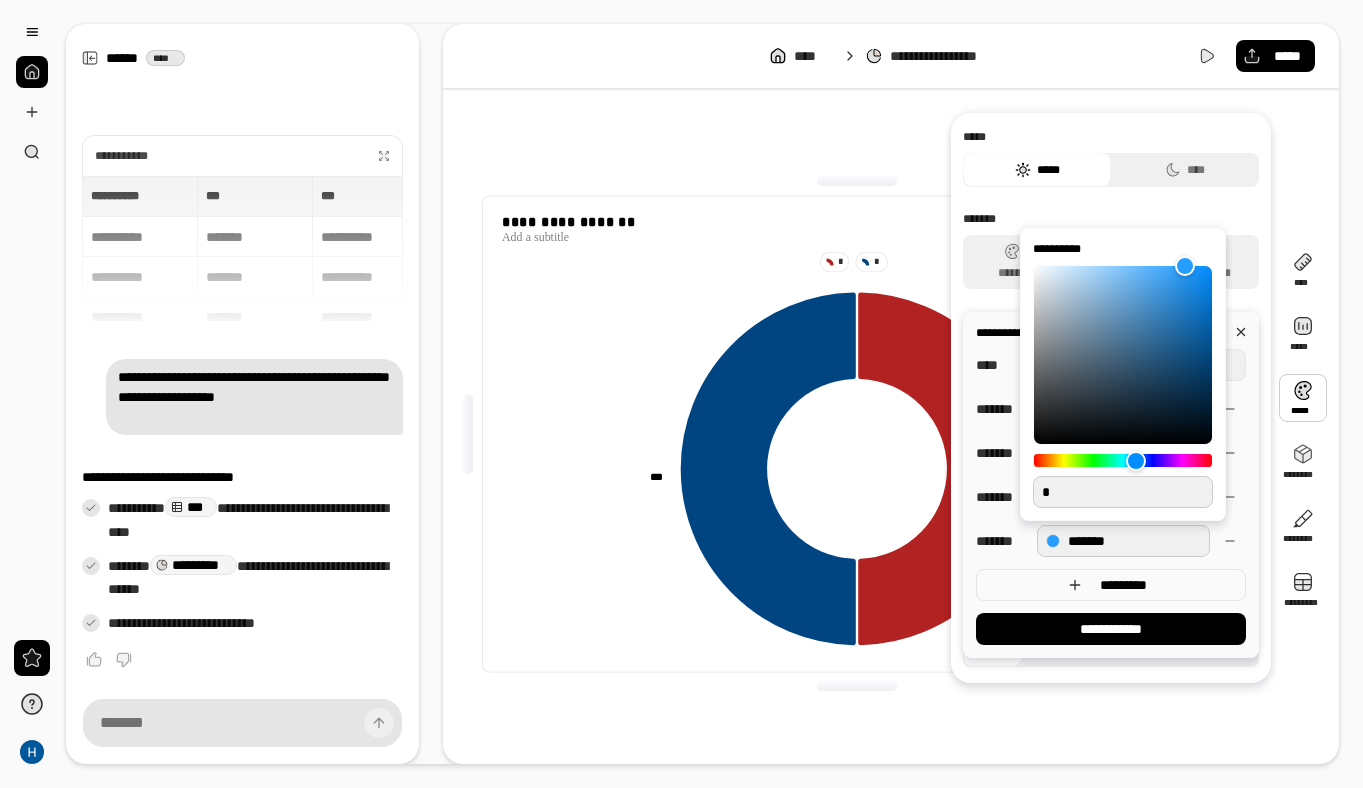 paste on "******" 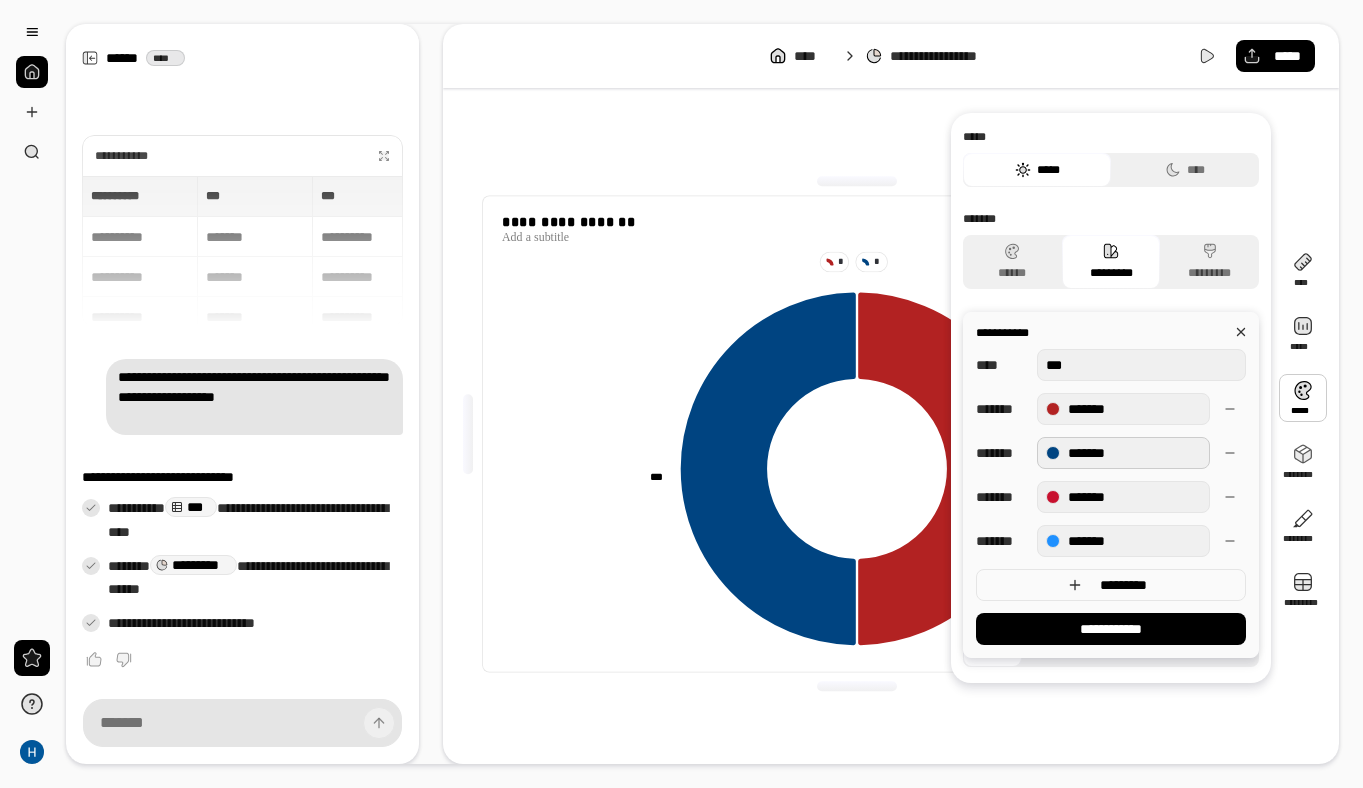 click on "*******" at bounding box center [1123, 453] 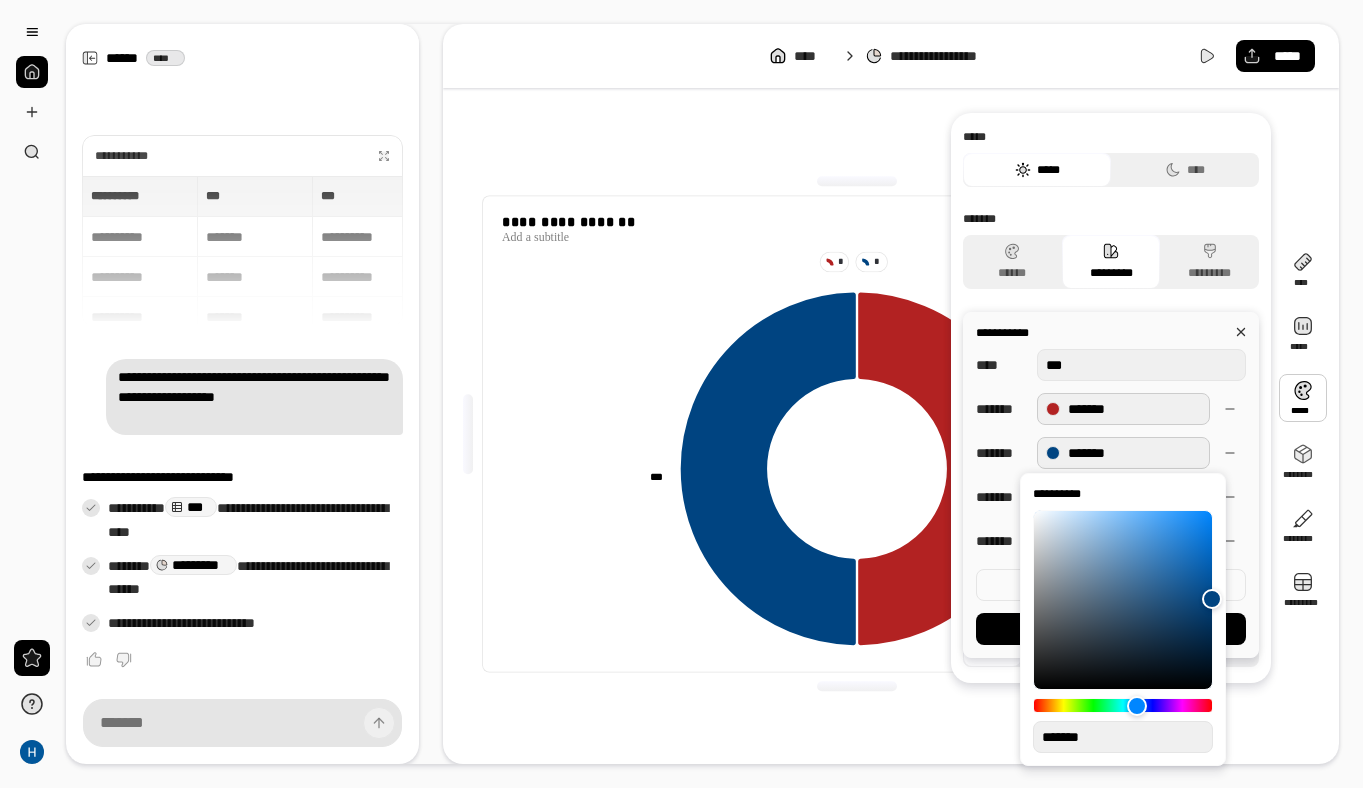 click on "*******" at bounding box center (1123, 409) 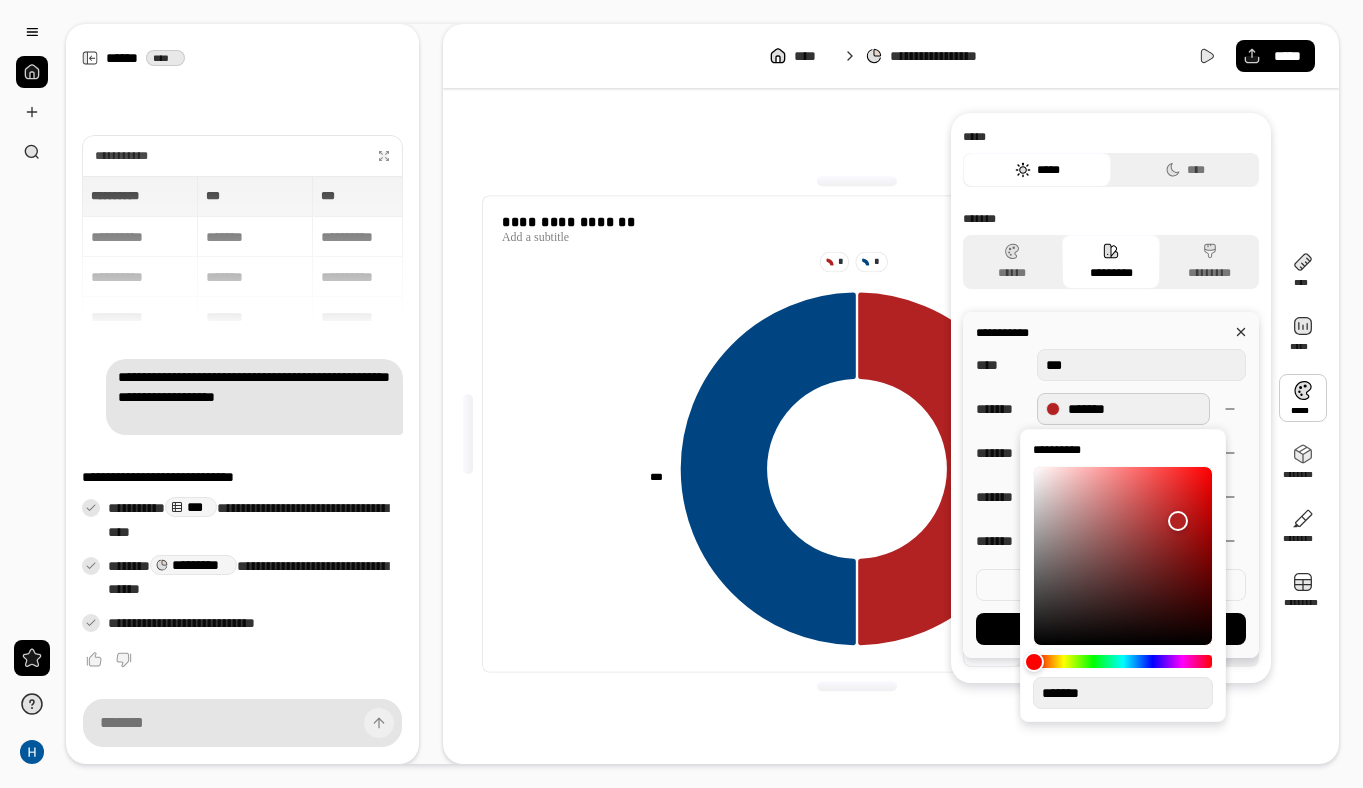 click on "[FIRST] [LAST] [STREET] [CITY] [STATE]" at bounding box center (1111, 453) 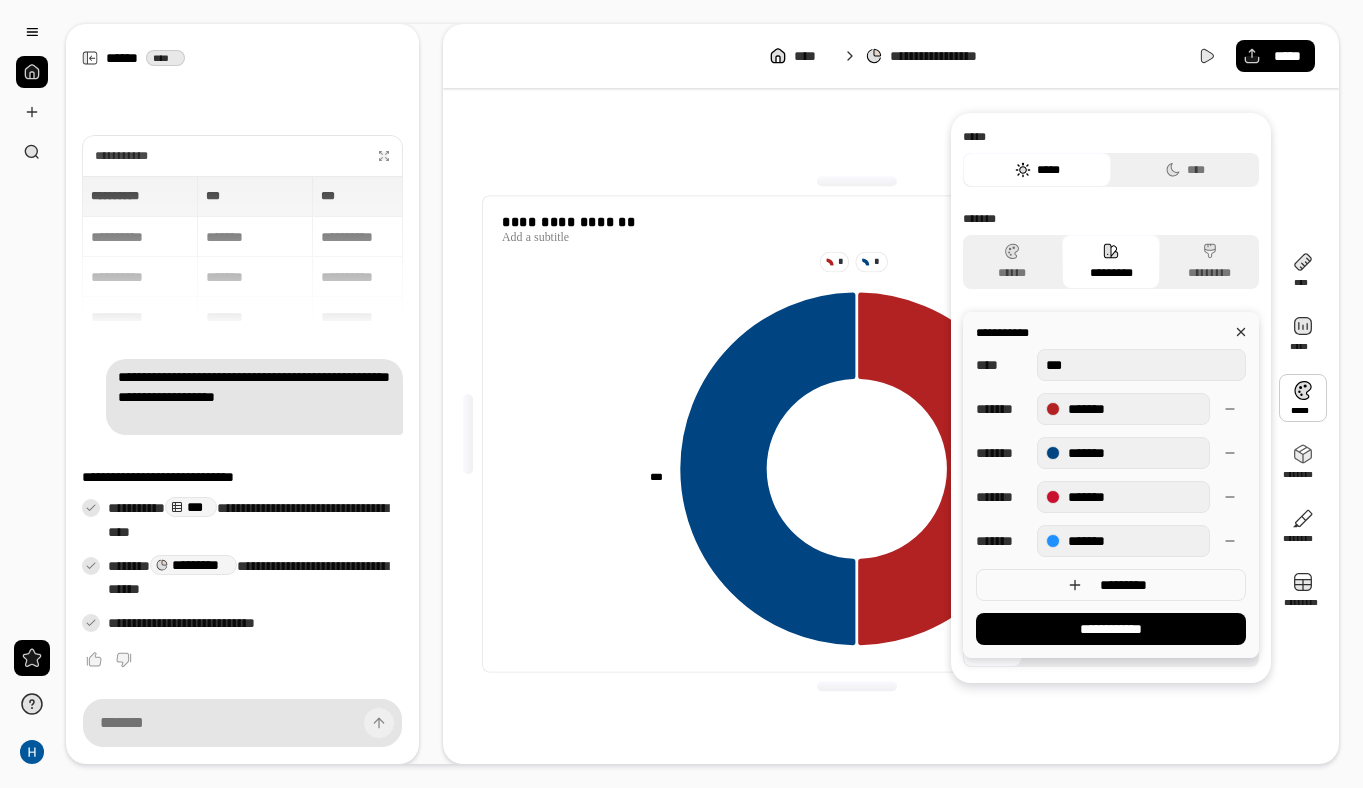 click 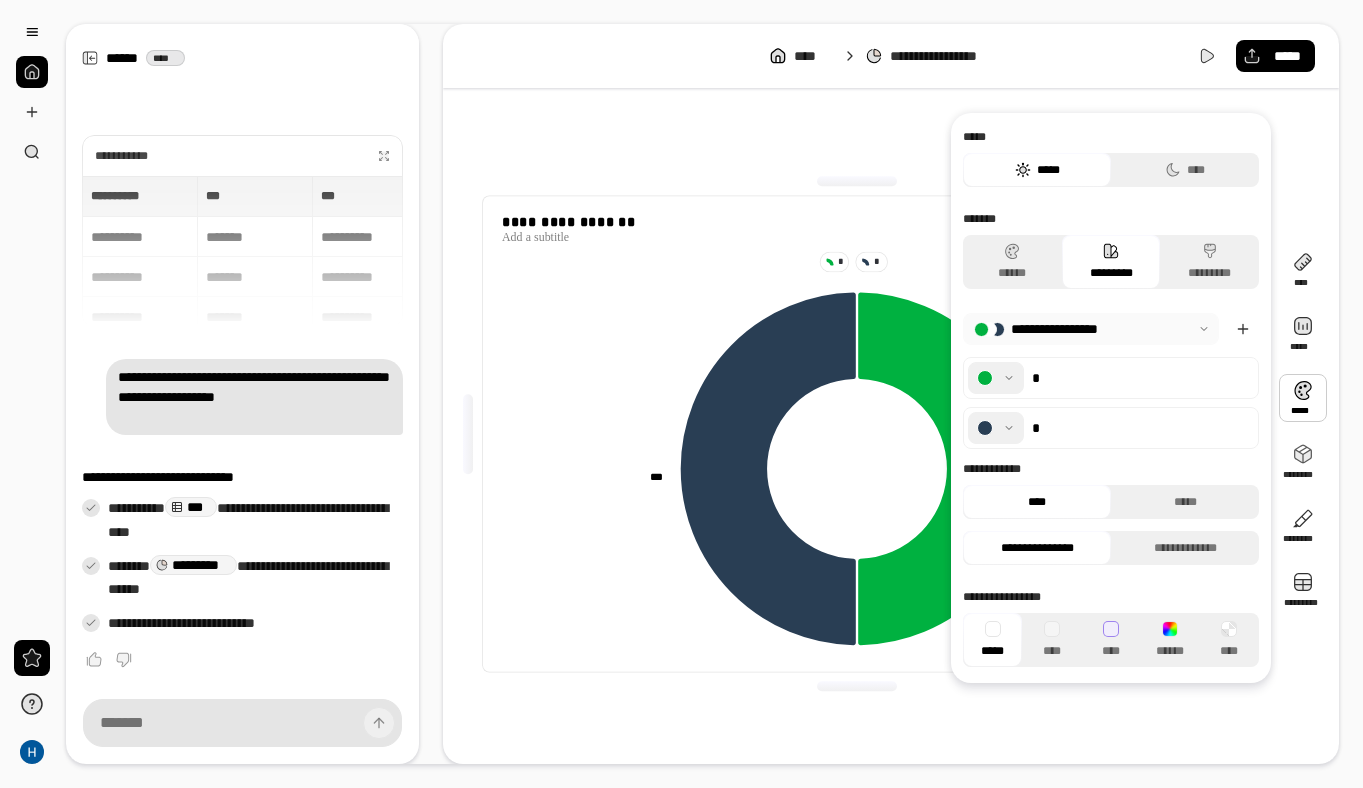 click at bounding box center [1303, 398] 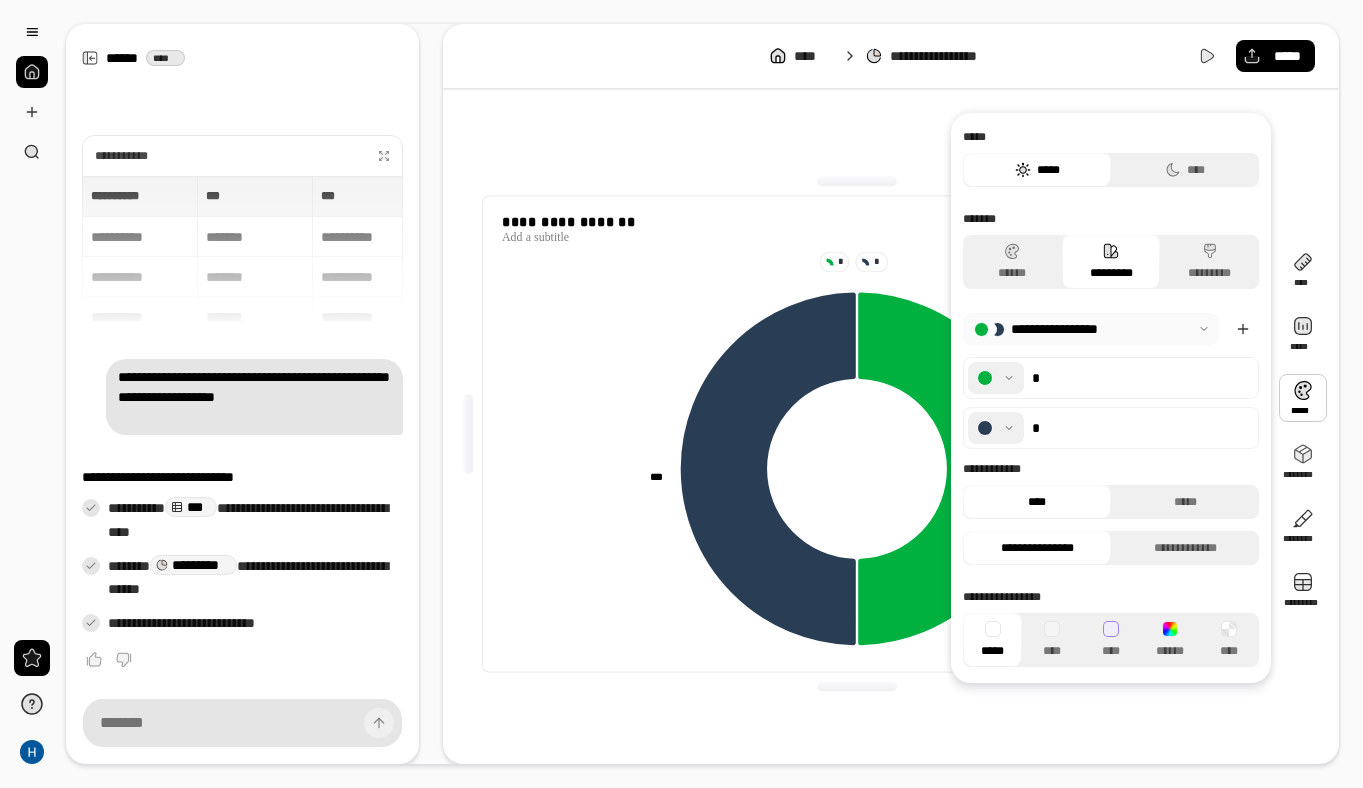 click at bounding box center [1091, 329] 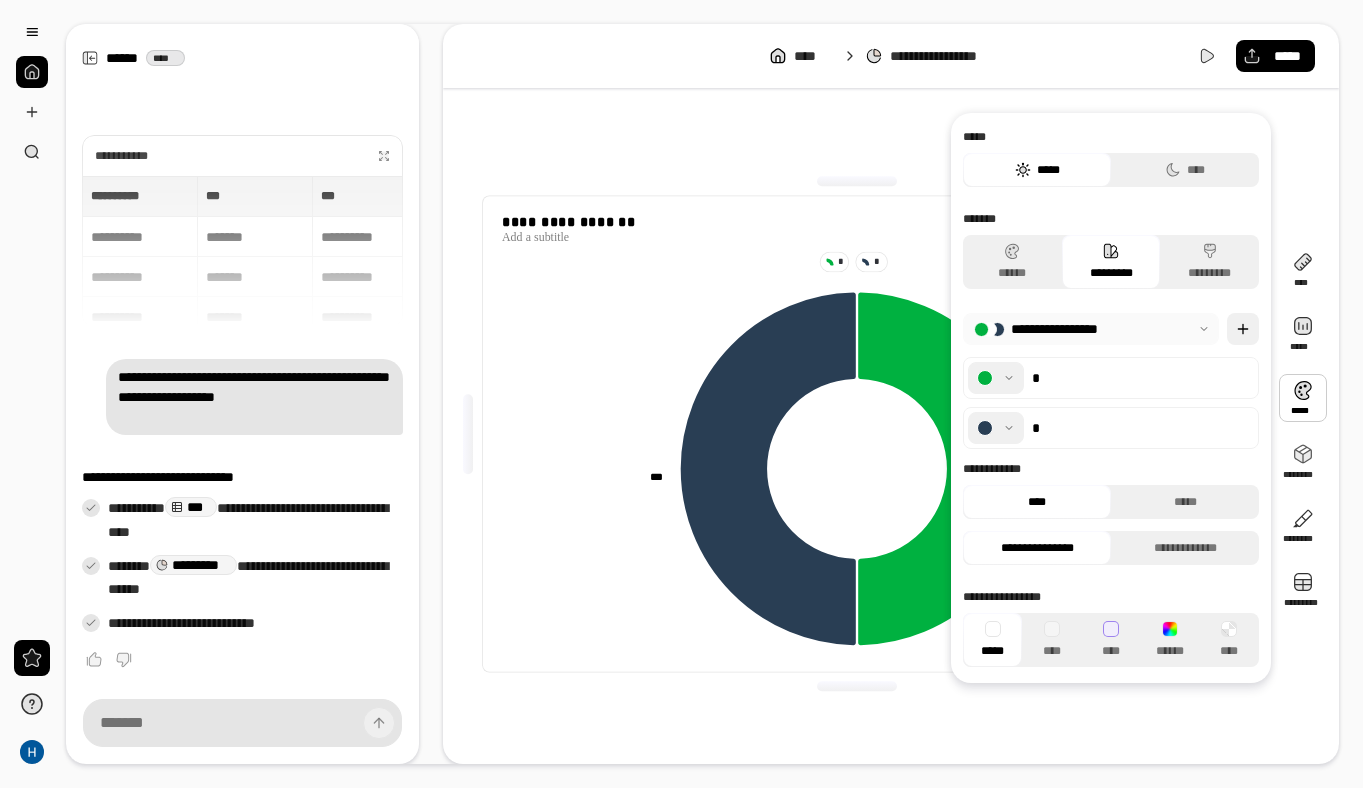 click at bounding box center (1243, 329) 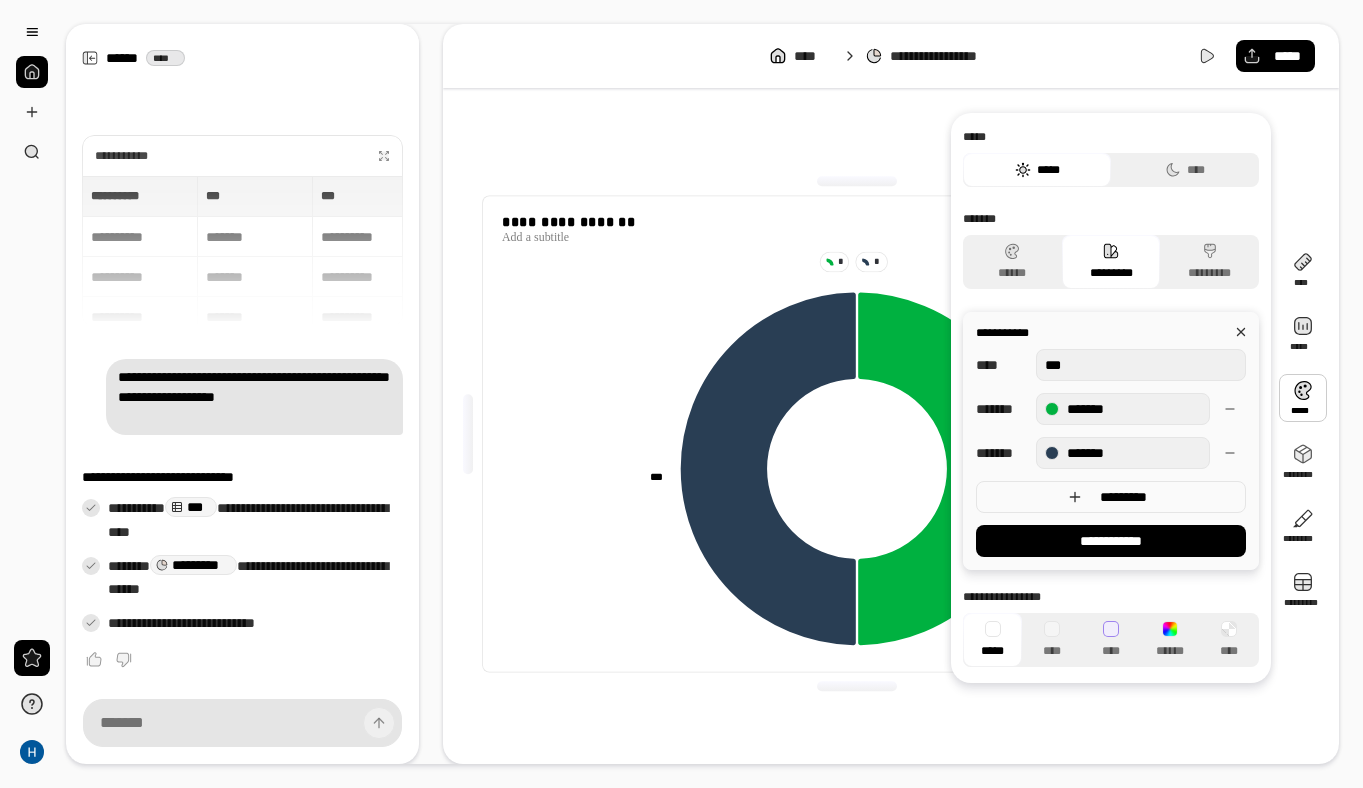 type on "***" 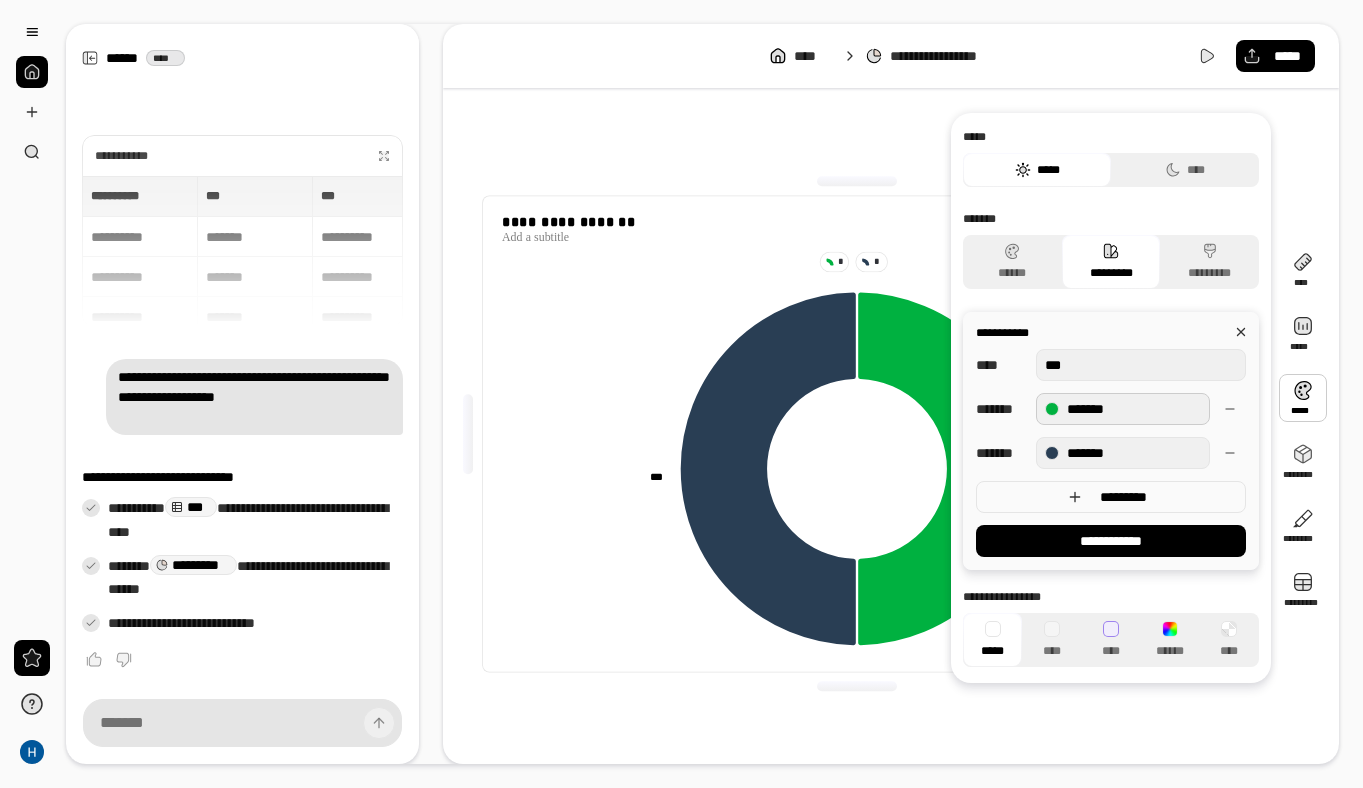 click on "*******" at bounding box center [1123, 409] 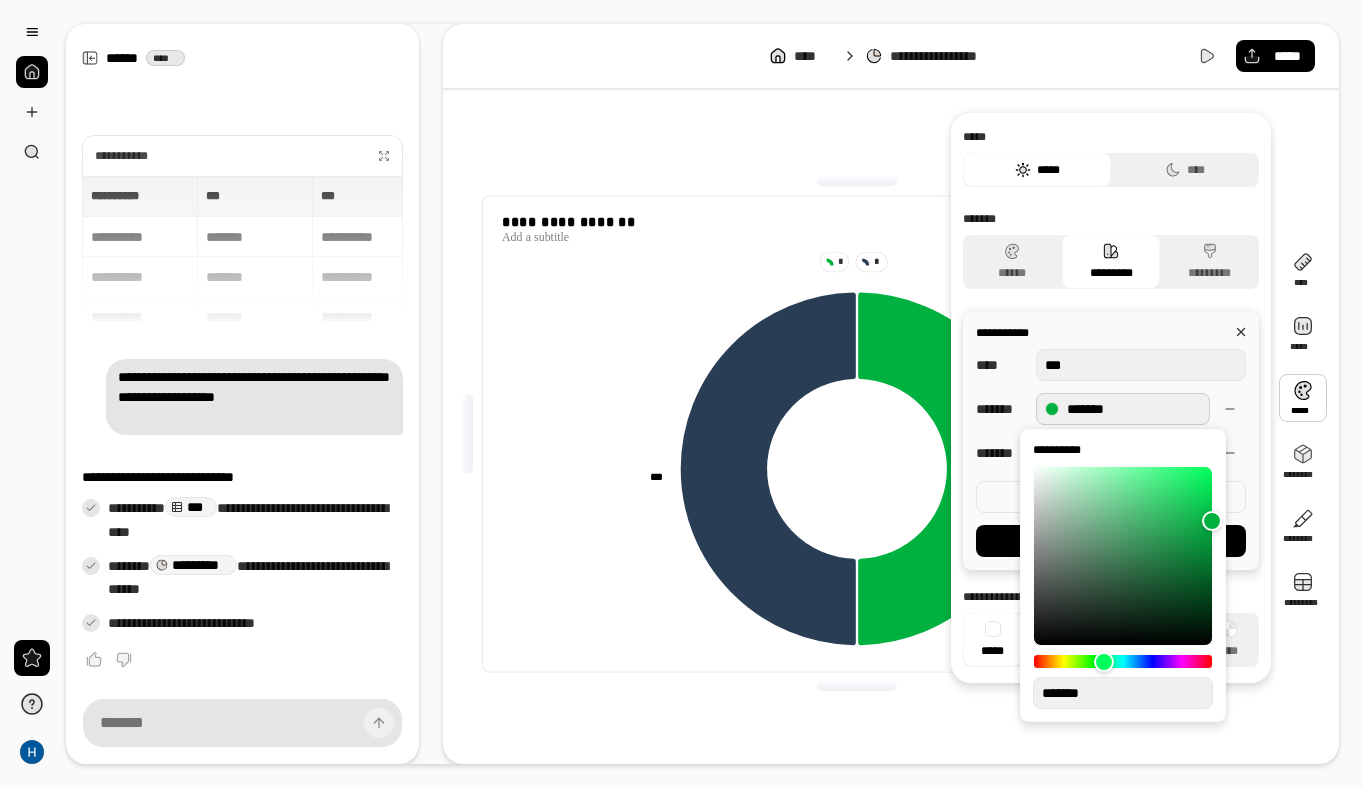 drag, startPoint x: 1110, startPoint y: 701, endPoint x: 1052, endPoint y: 699, distance: 58.034473 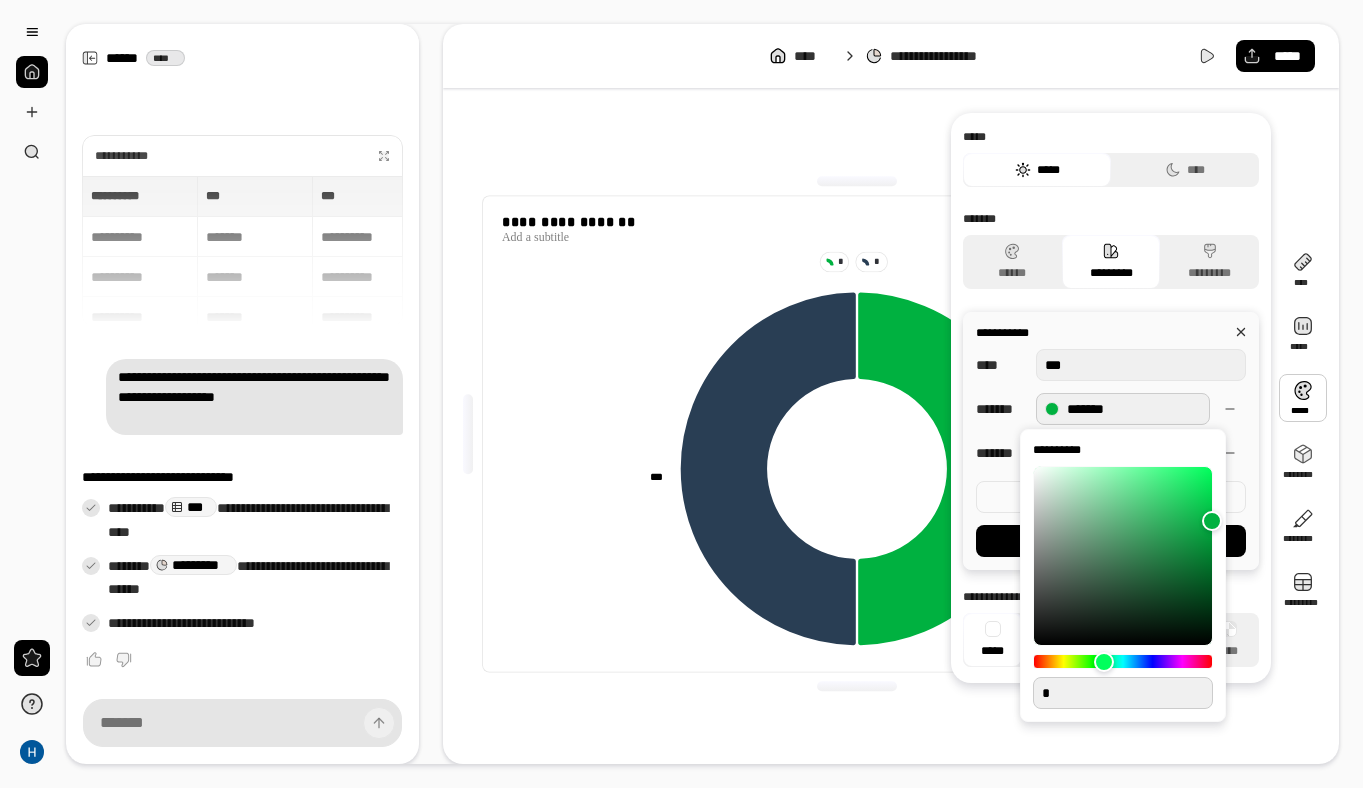 paste on "******" 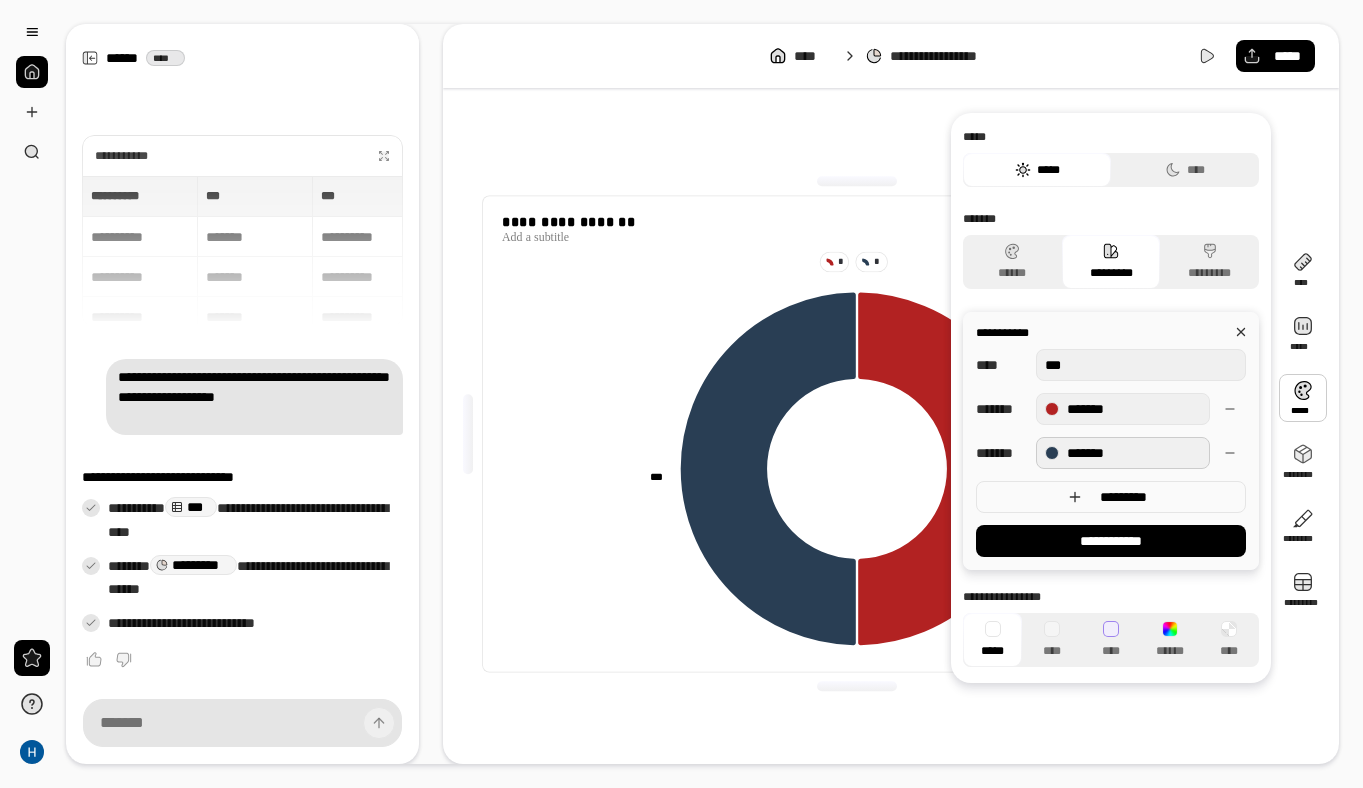 click on "*******" at bounding box center [1123, 453] 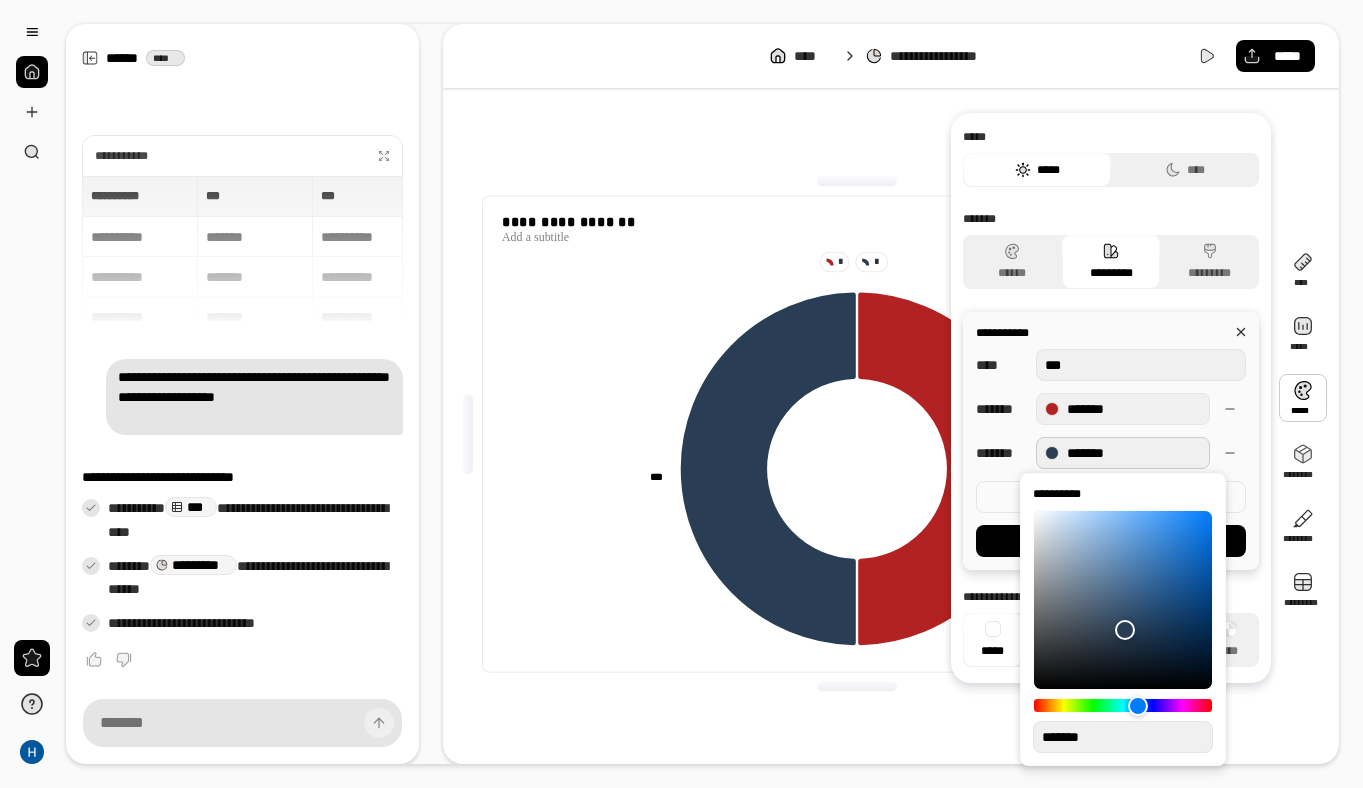 drag, startPoint x: 1110, startPoint y: 739, endPoint x: 1054, endPoint y: 737, distance: 56.0357 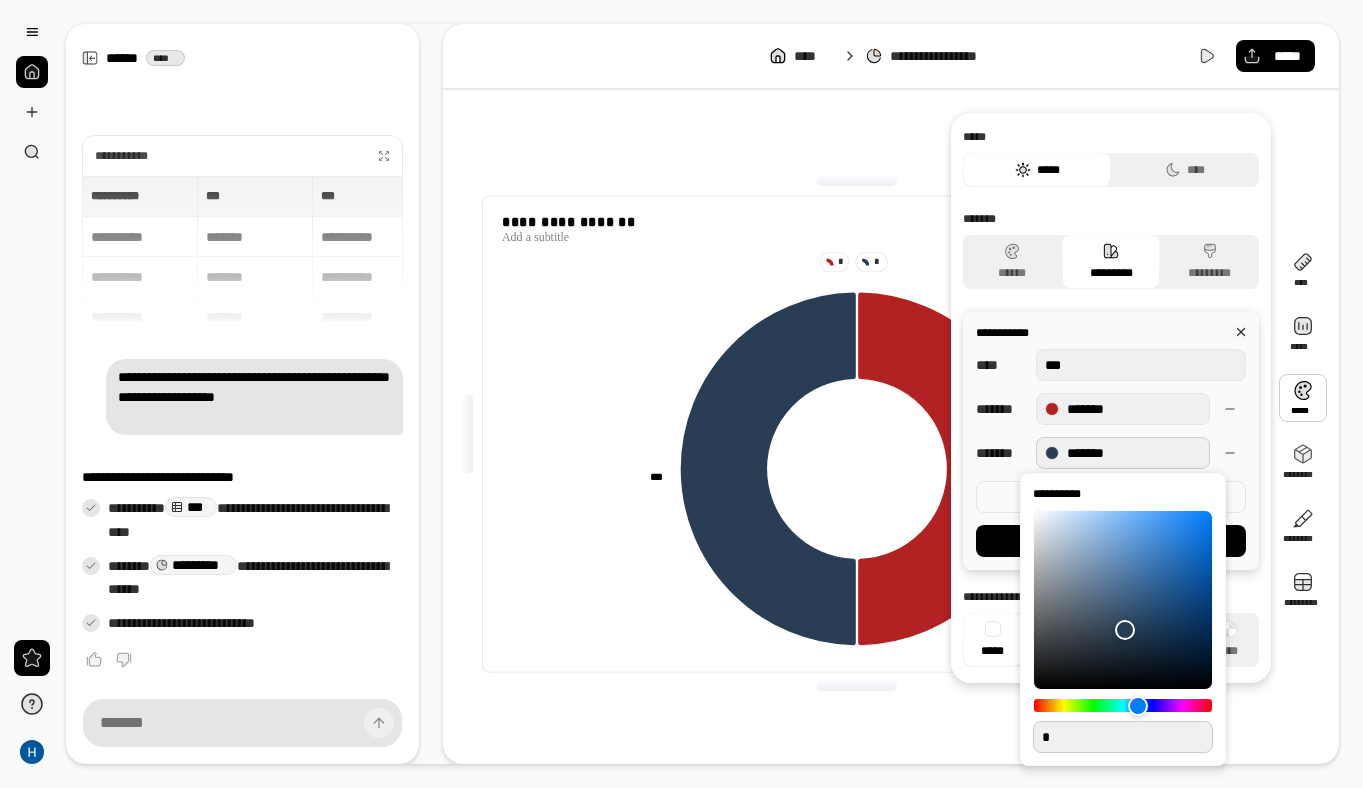 click on "*" at bounding box center (1123, 737) 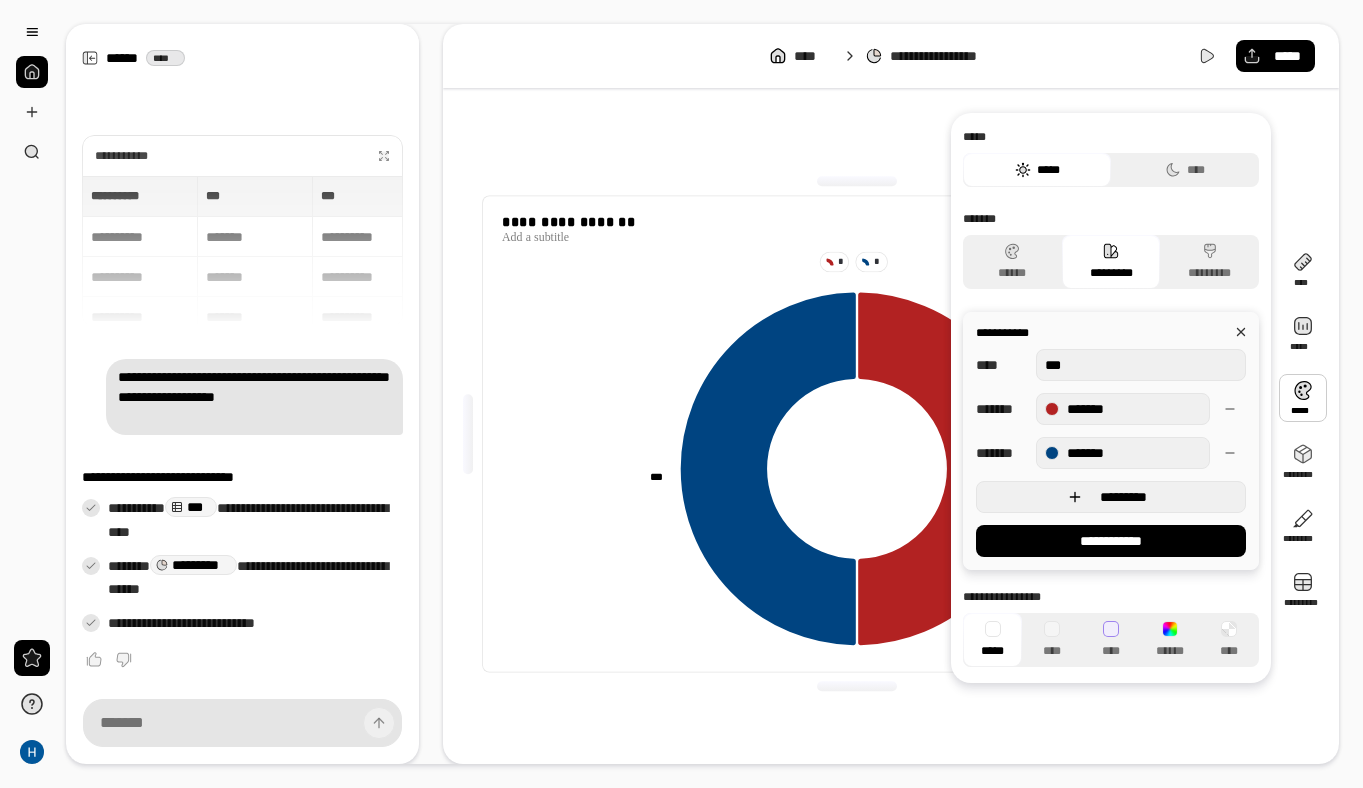 click on "*********" at bounding box center (1111, 497) 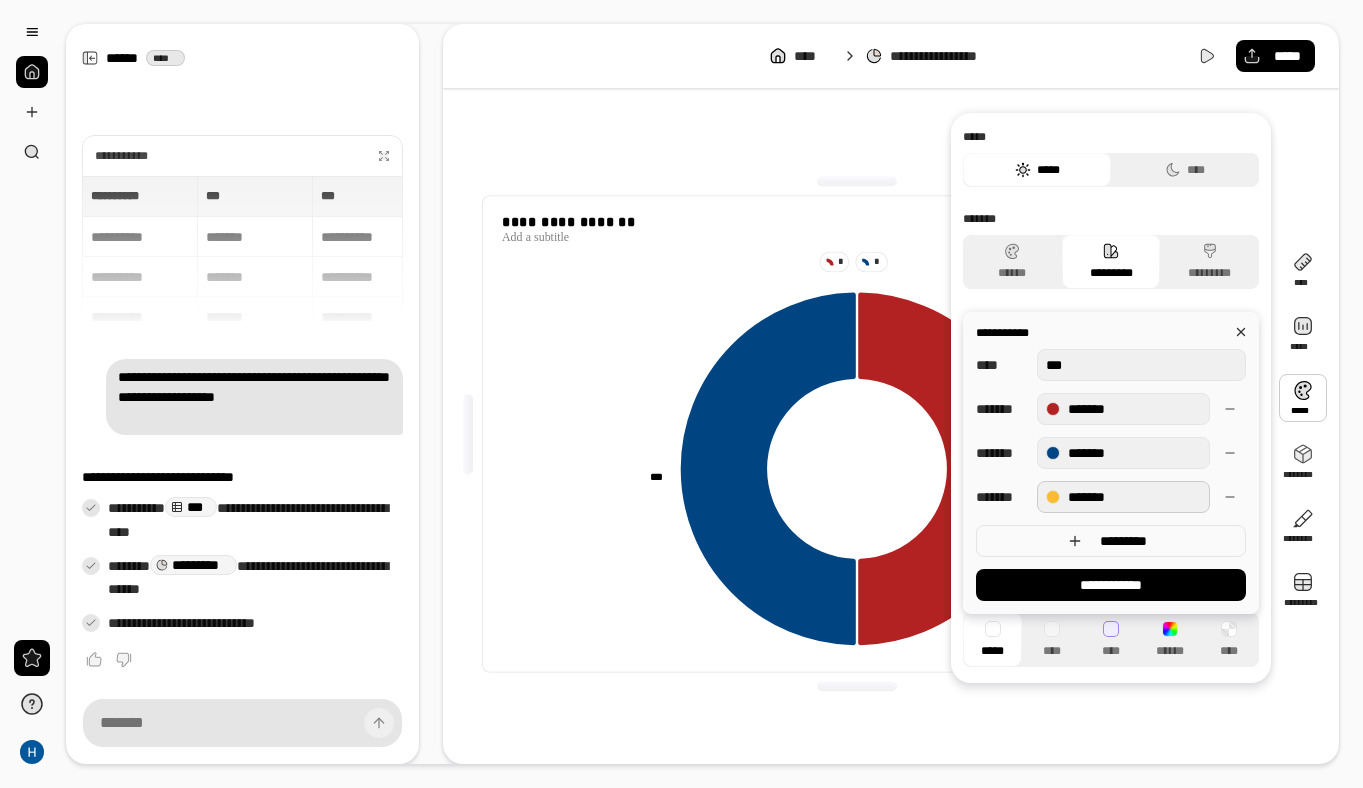click on "*******" at bounding box center [1123, 497] 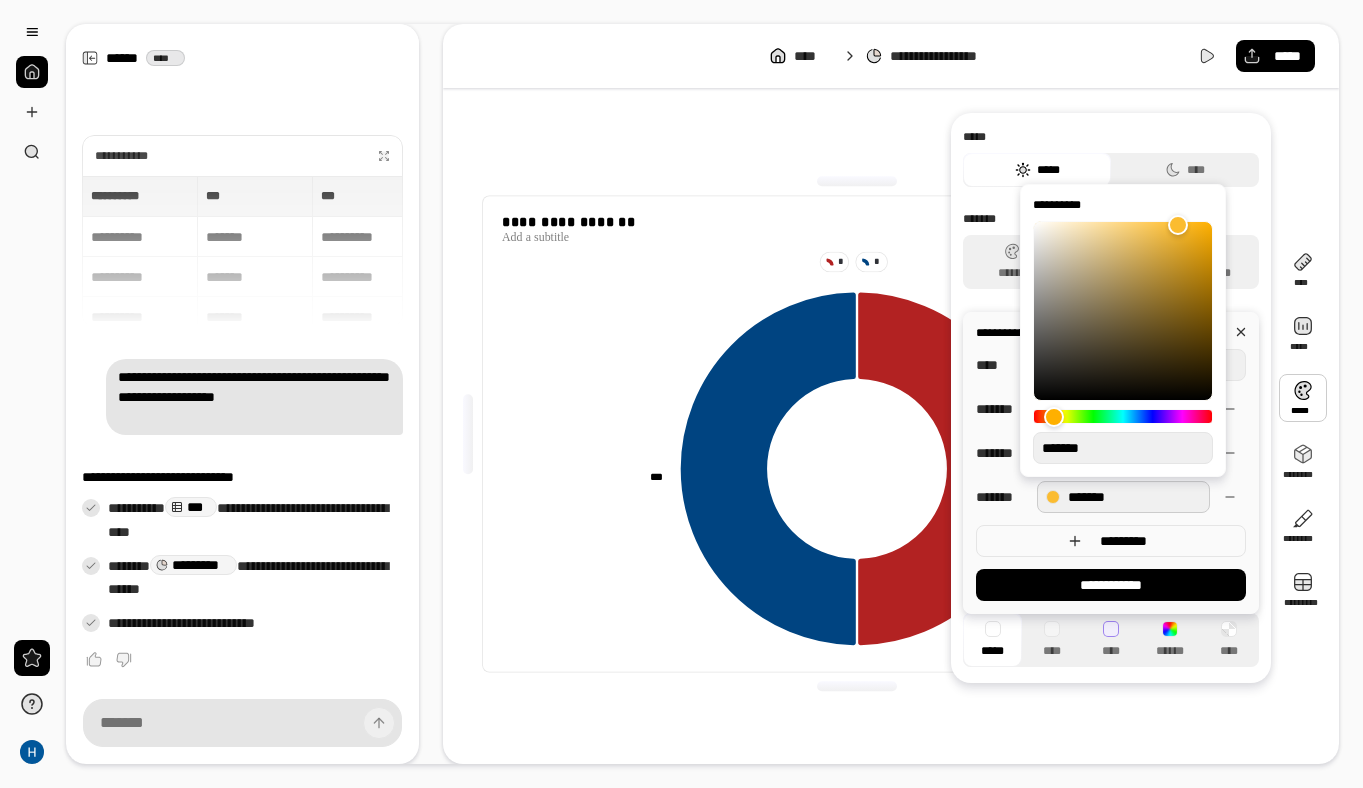 drag, startPoint x: 1109, startPoint y: 452, endPoint x: 1062, endPoint y: 450, distance: 47.042534 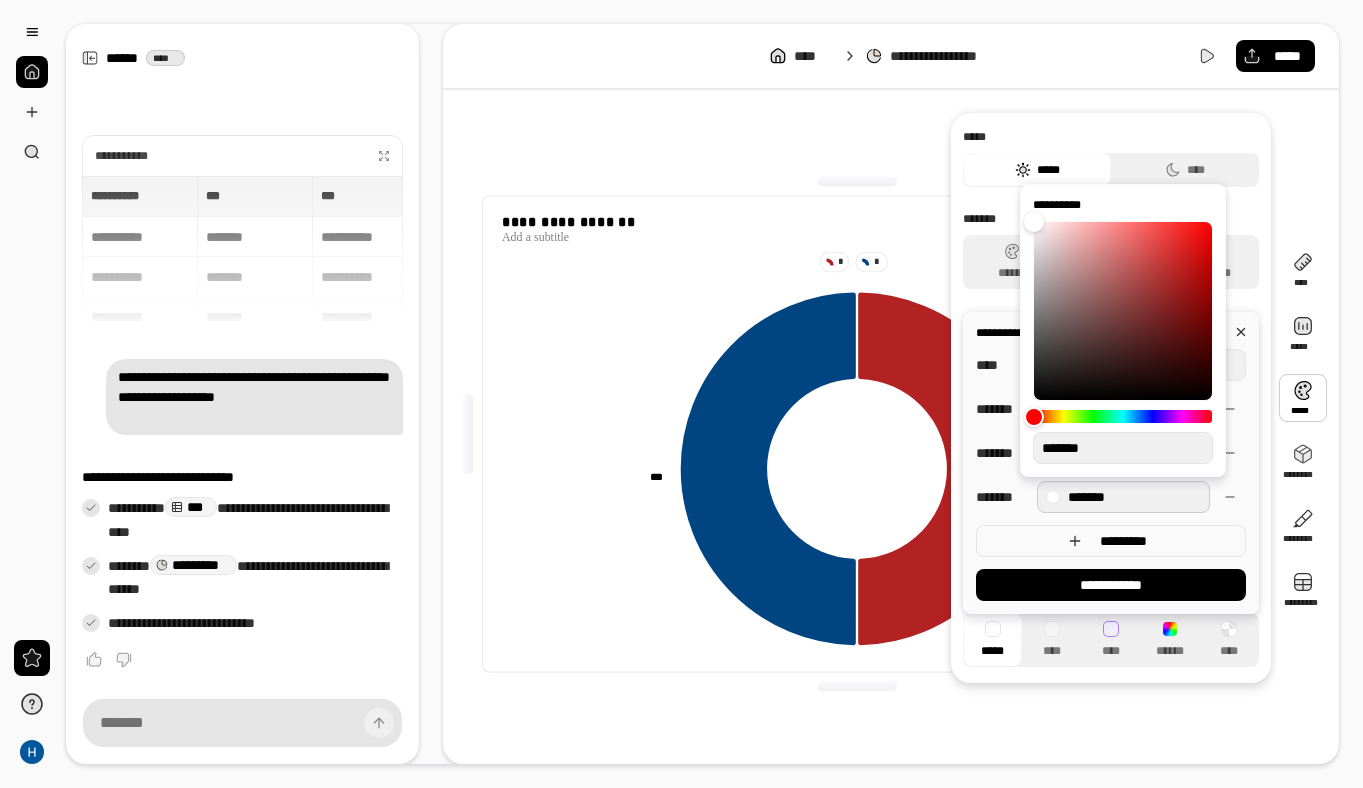 click on "*******" at bounding box center (1123, 497) 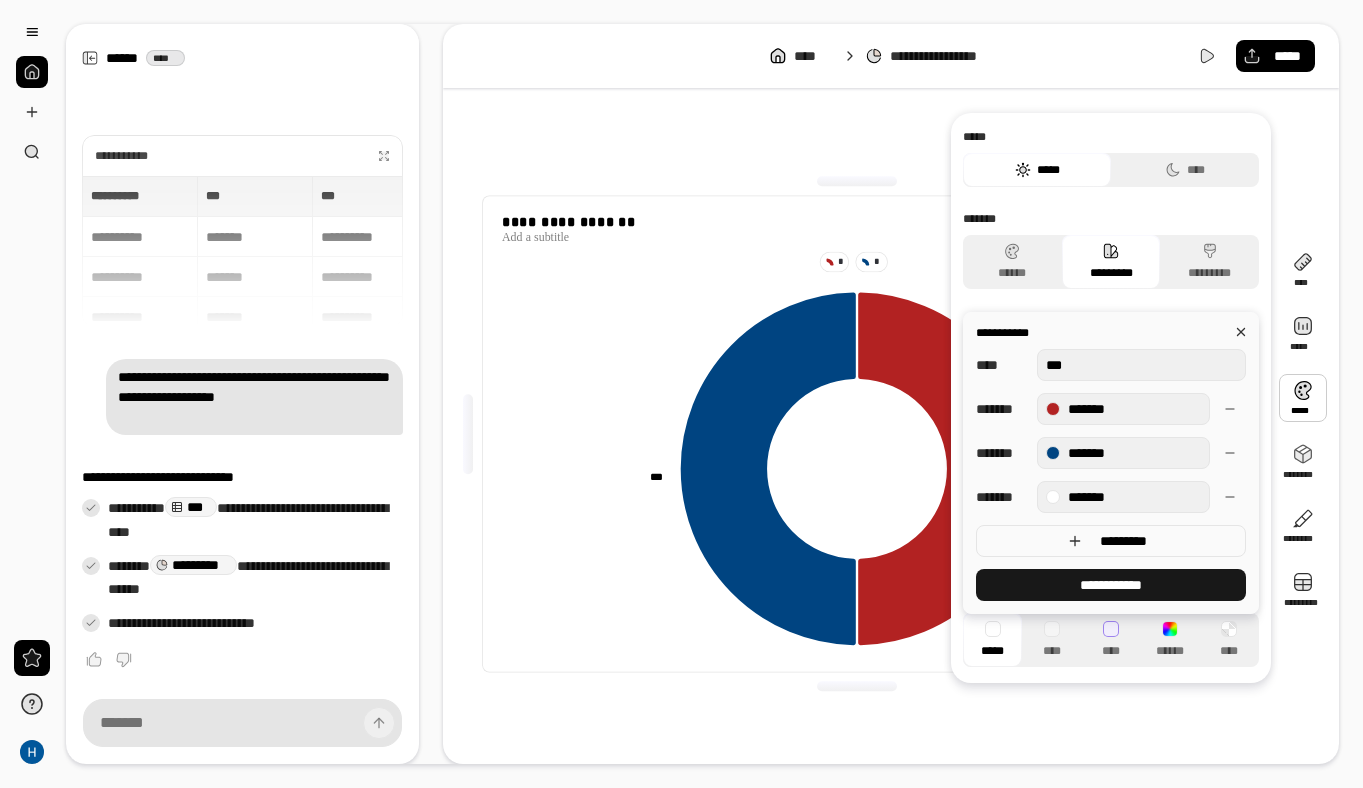 click on "**********" at bounding box center (1111, 585) 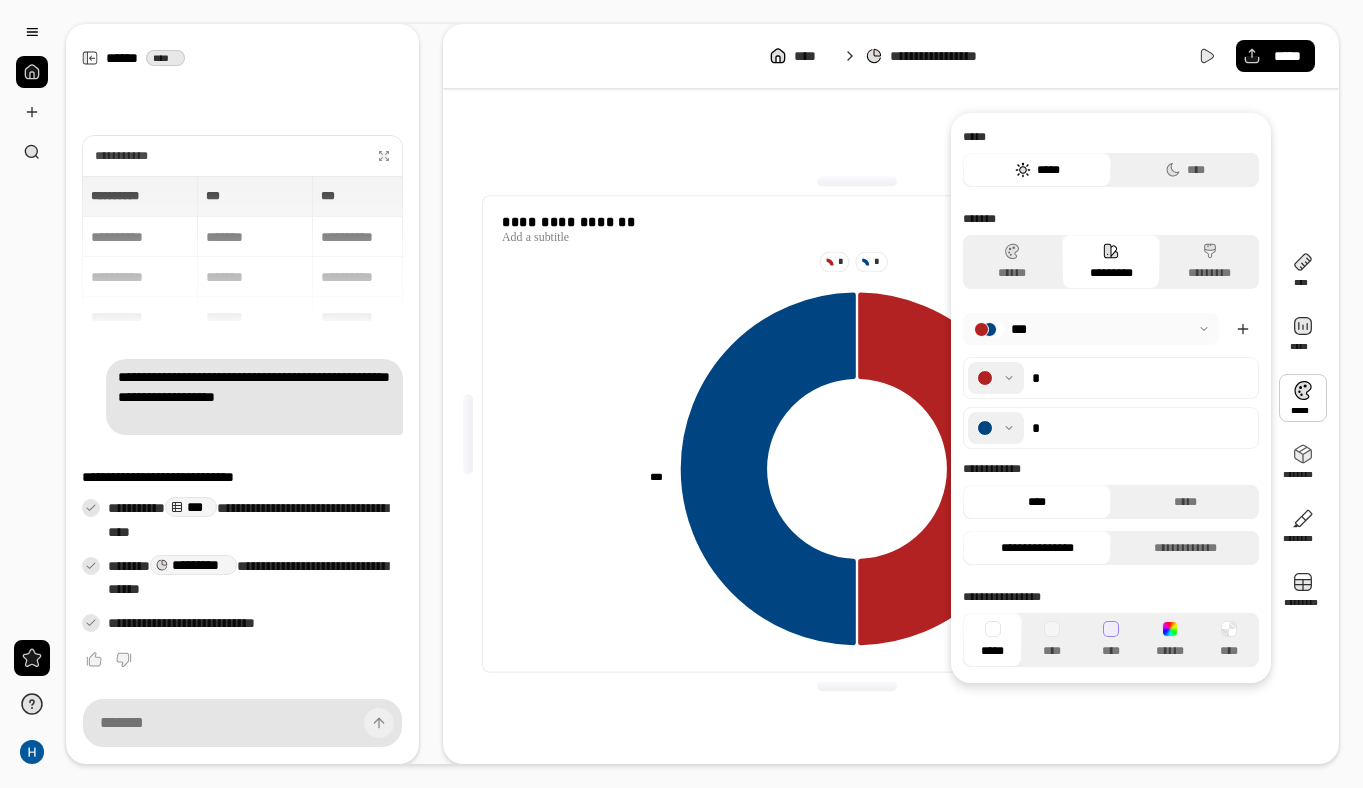 click 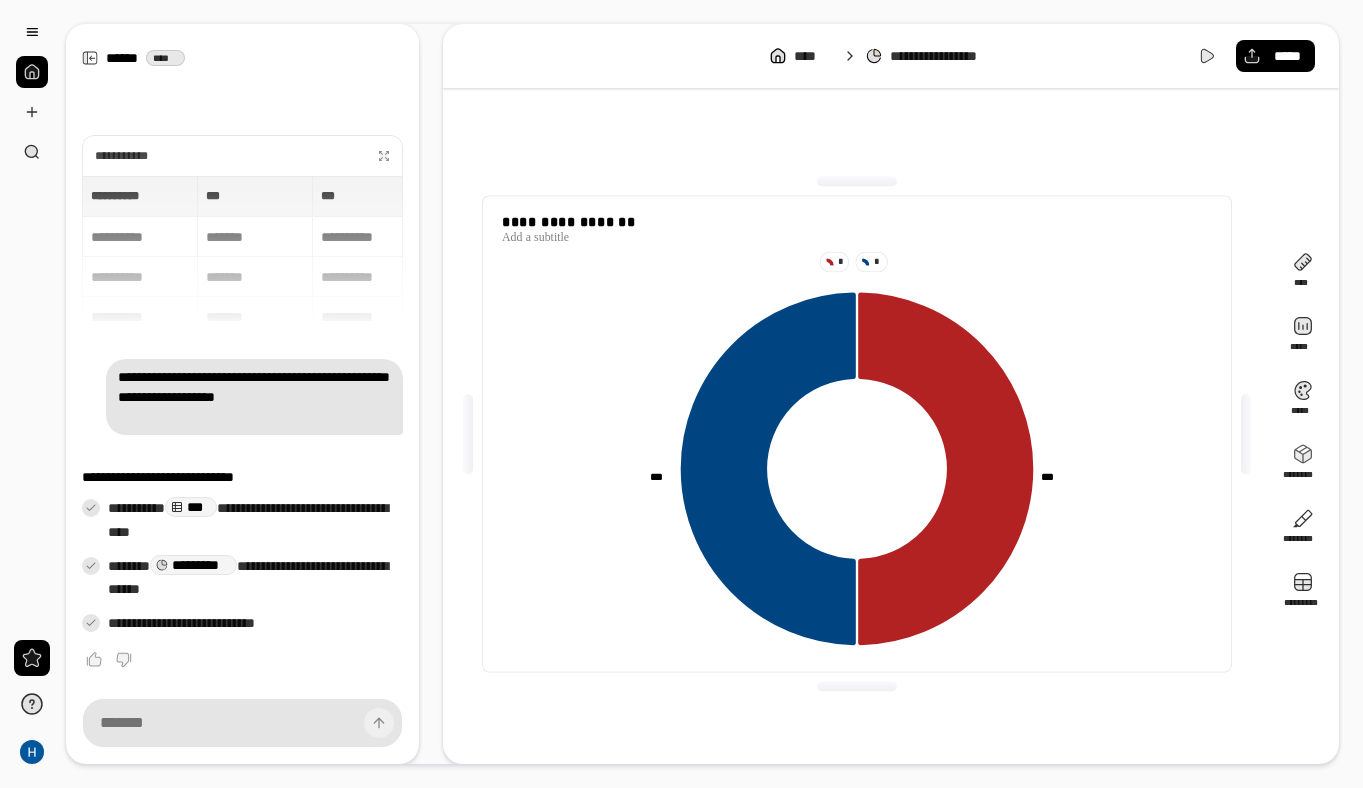 click on "[FIRST] [LAST] [STREET]" at bounding box center [857, 434] 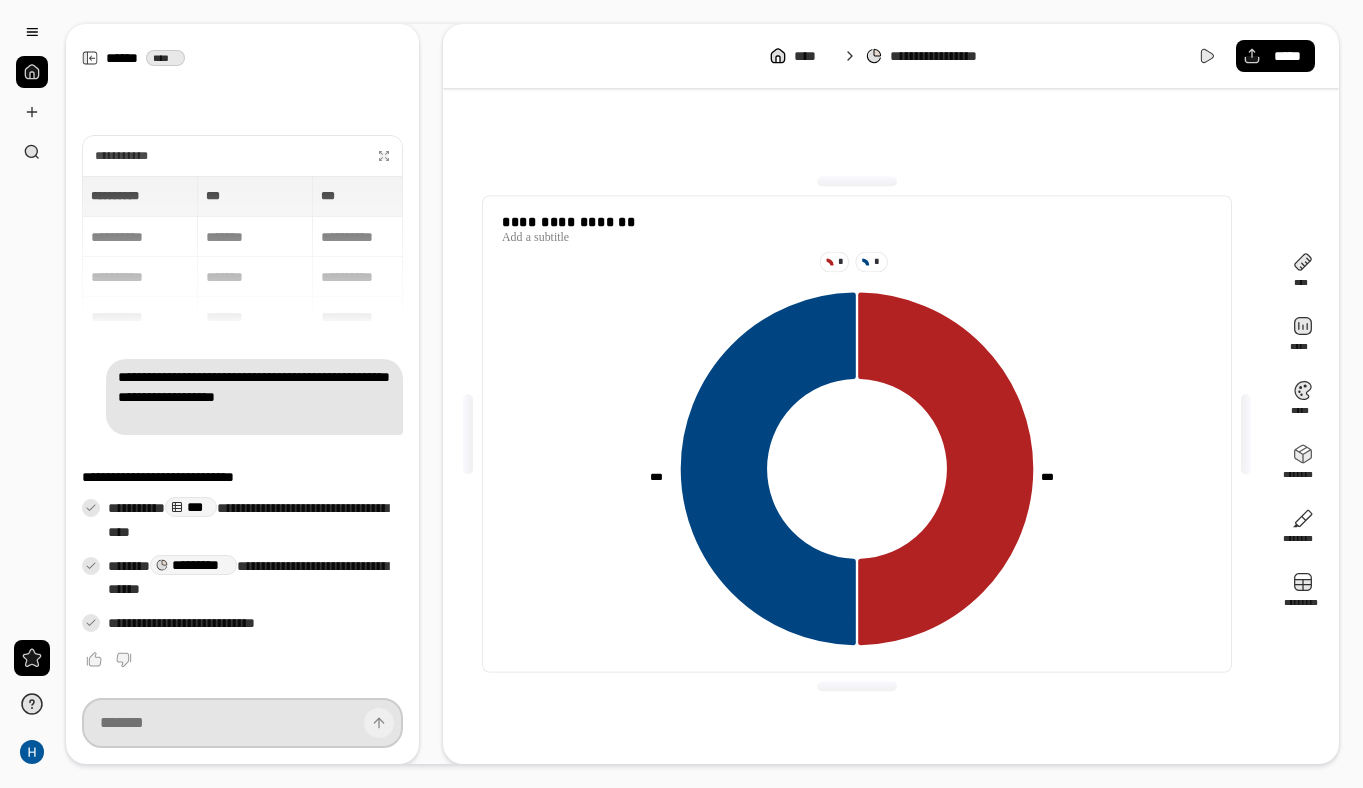 click at bounding box center (242, 723) 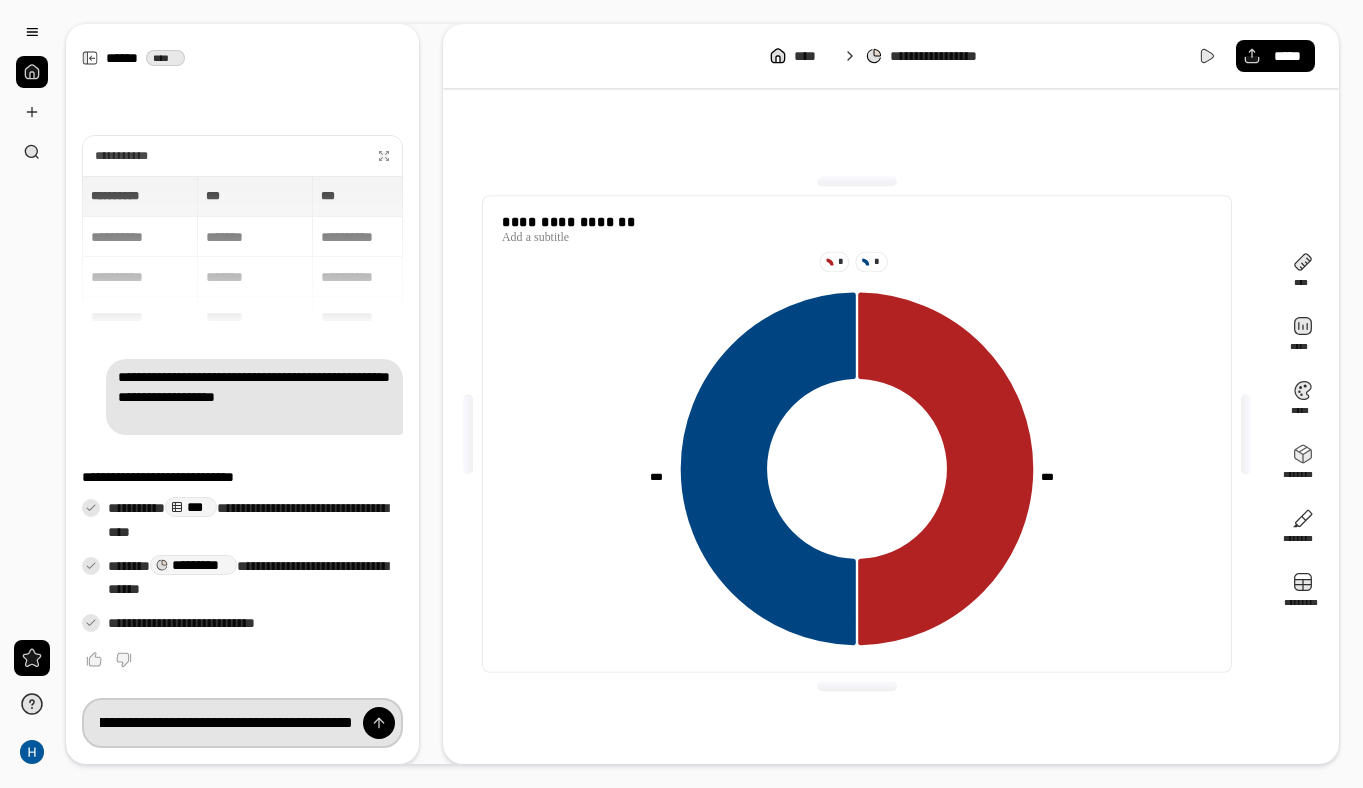 scroll, scrollTop: 0, scrollLeft: 482, axis: horizontal 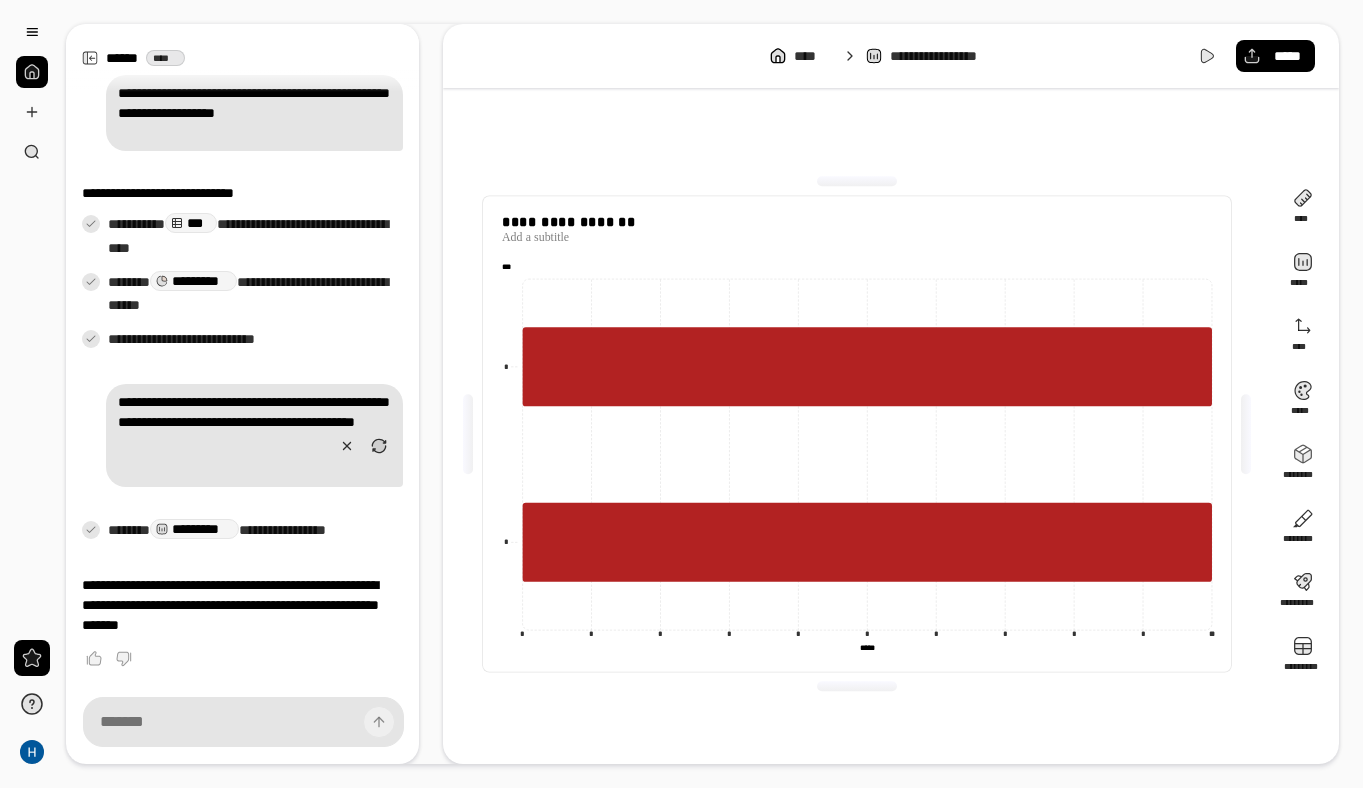 click on "**********" at bounding box center [254, 435] 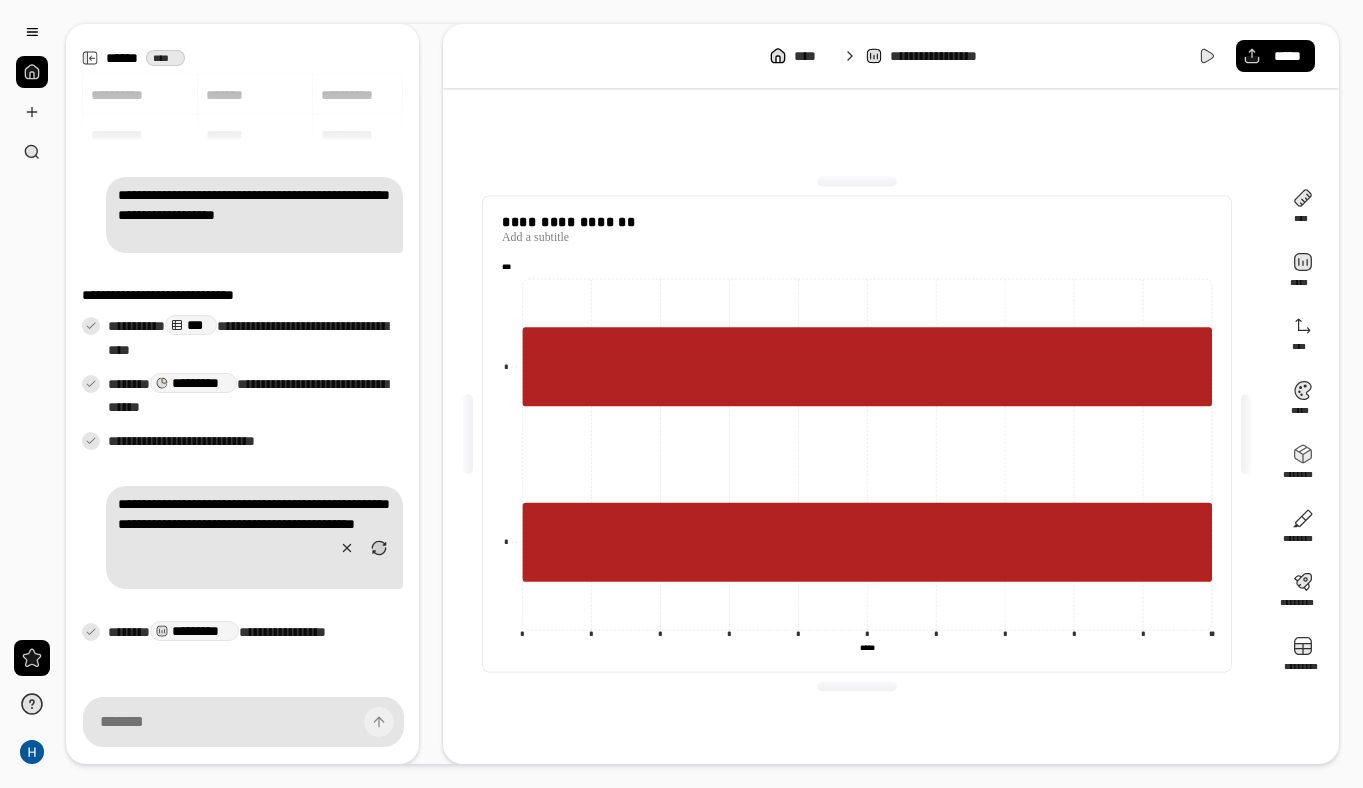 scroll, scrollTop: 97, scrollLeft: 0, axis: vertical 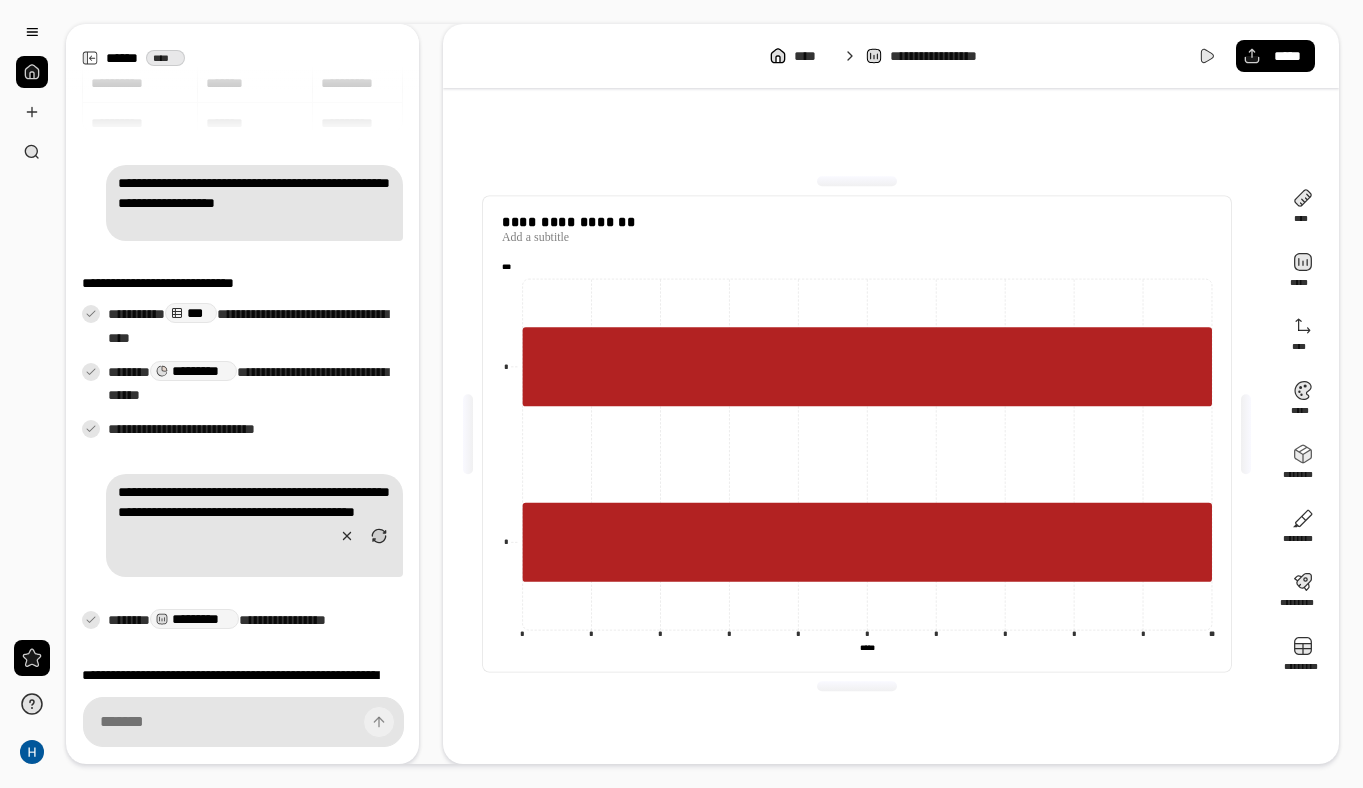 click on "*********" at bounding box center (193, 371) 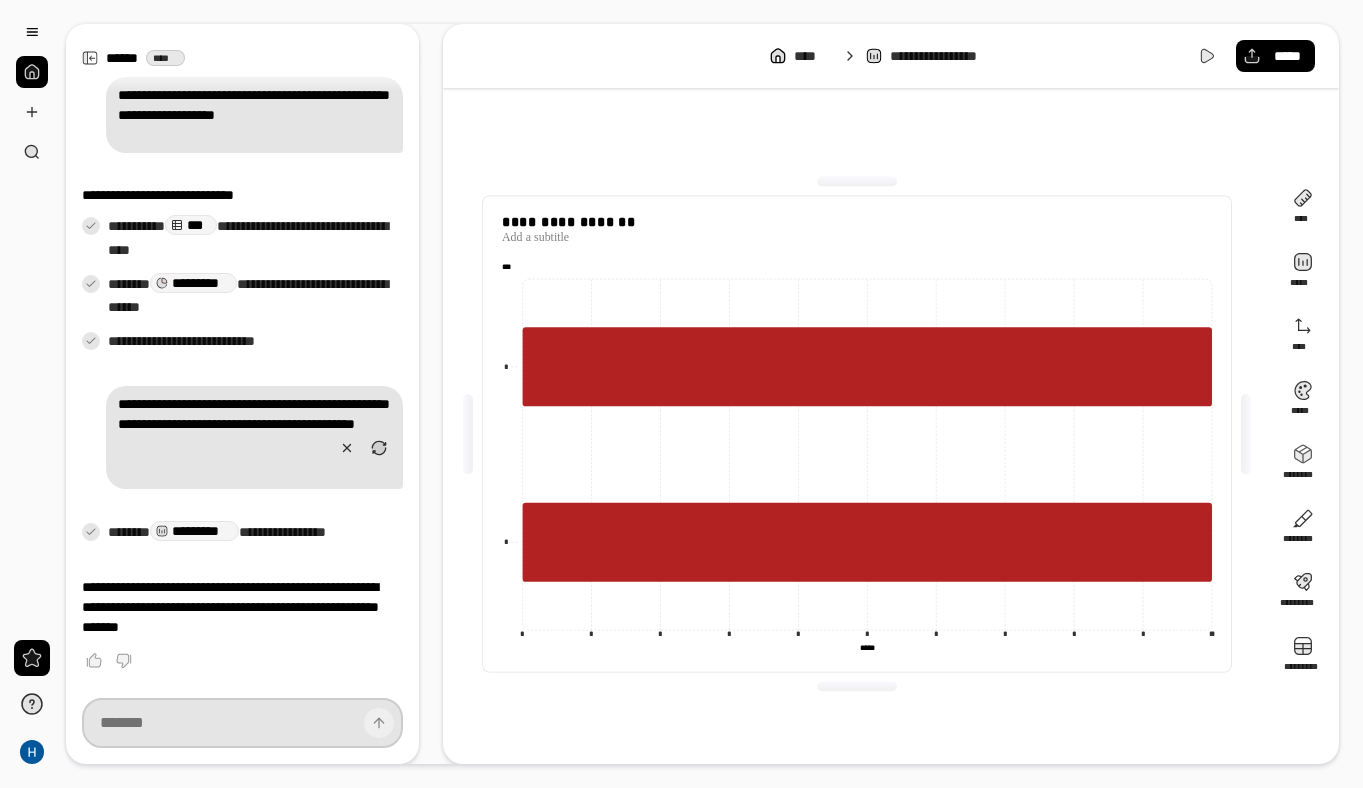 click at bounding box center [242, 723] 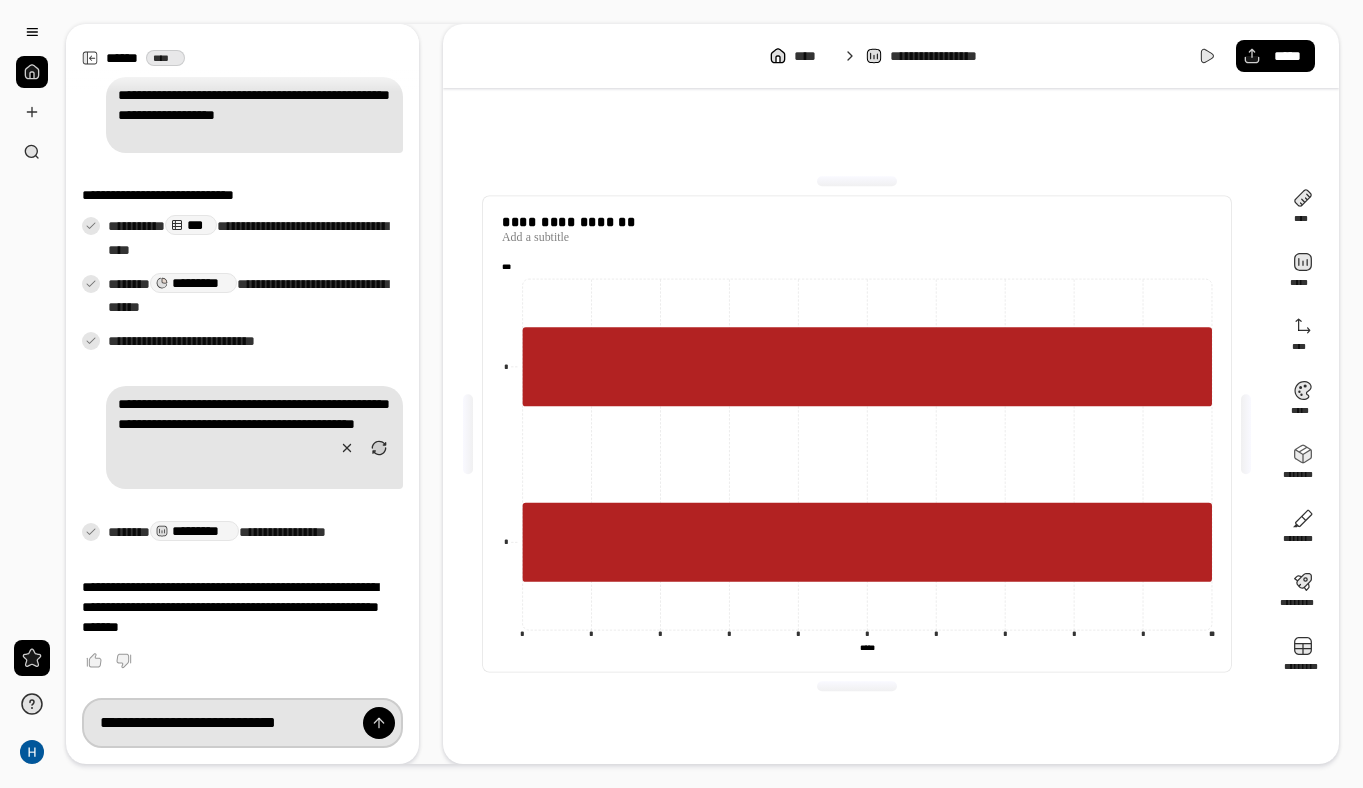 click at bounding box center (379, 723) 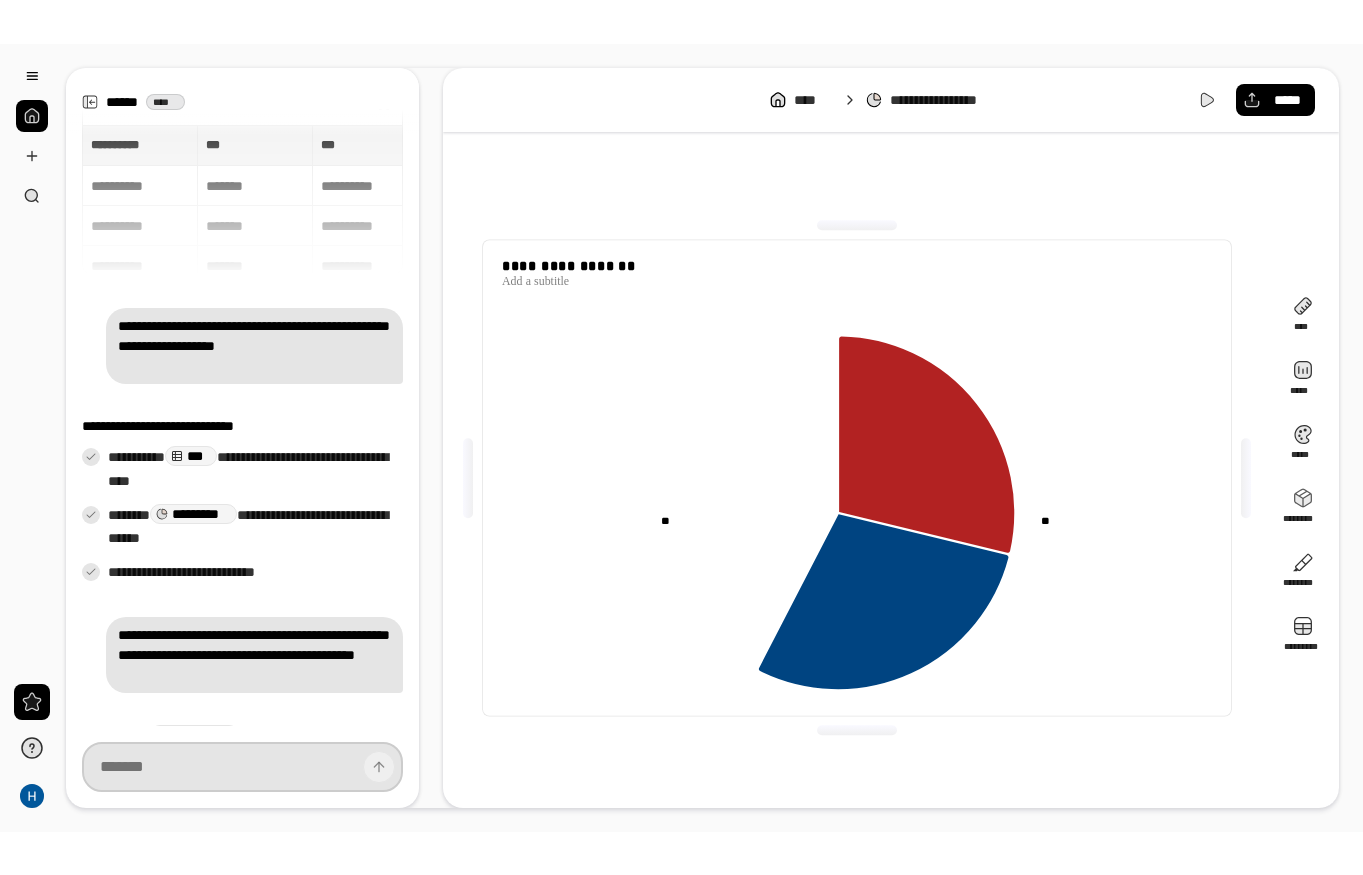 scroll, scrollTop: 303, scrollLeft: 0, axis: vertical 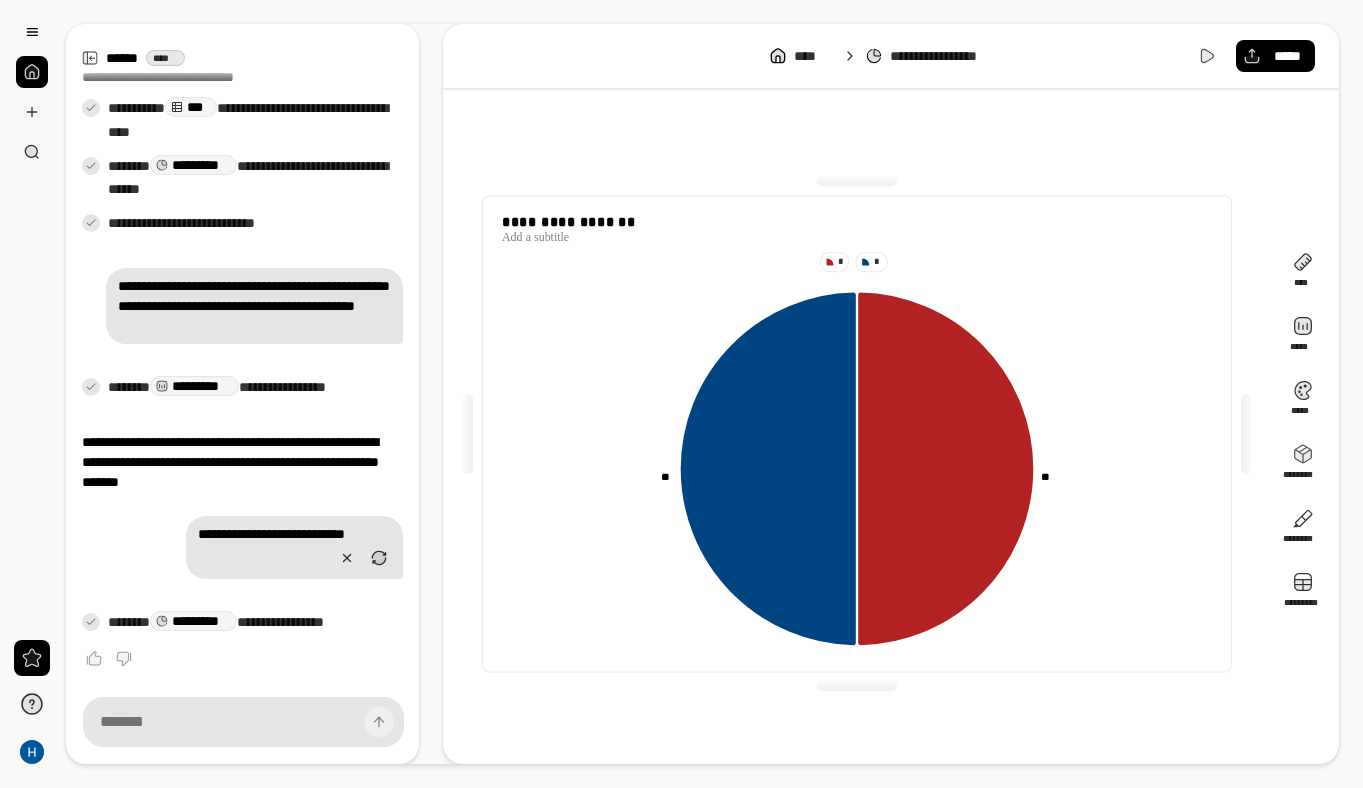 click 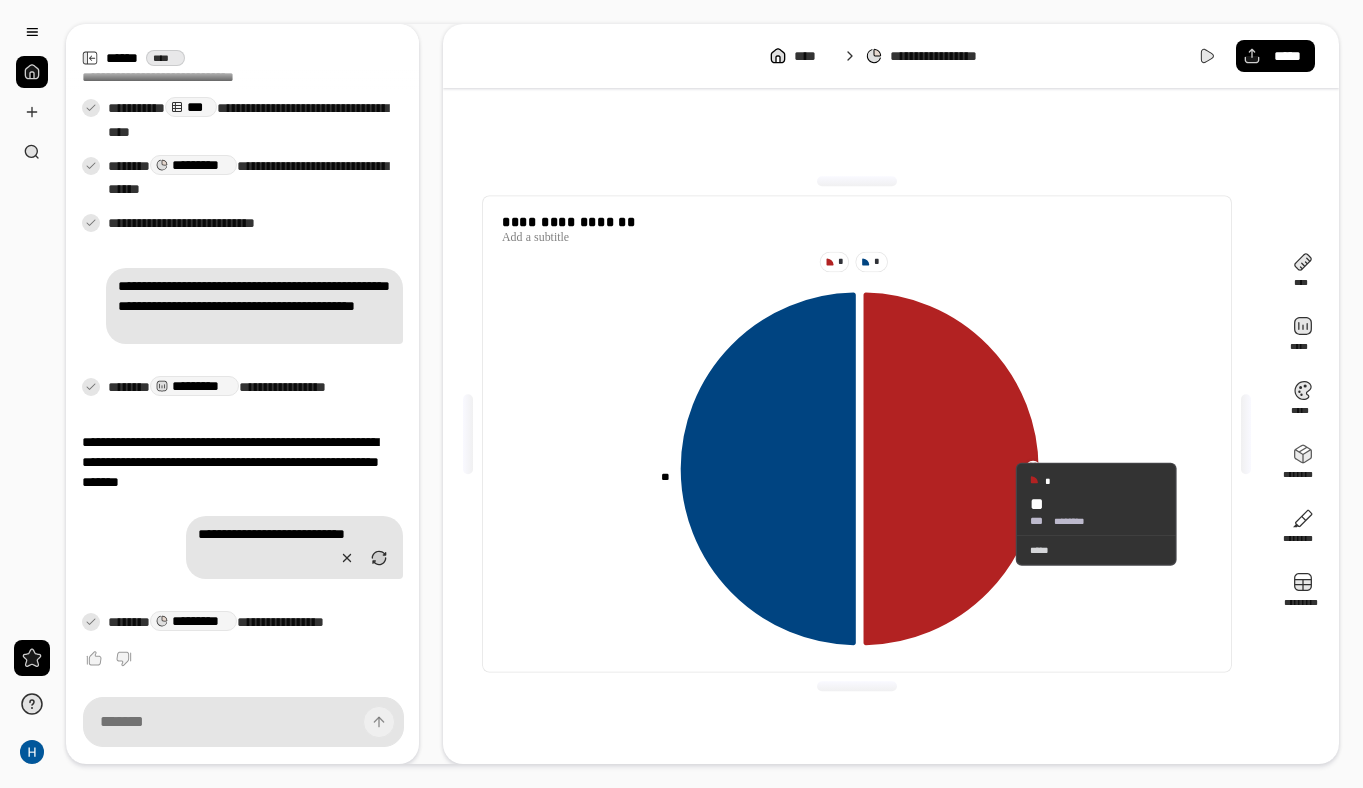 click 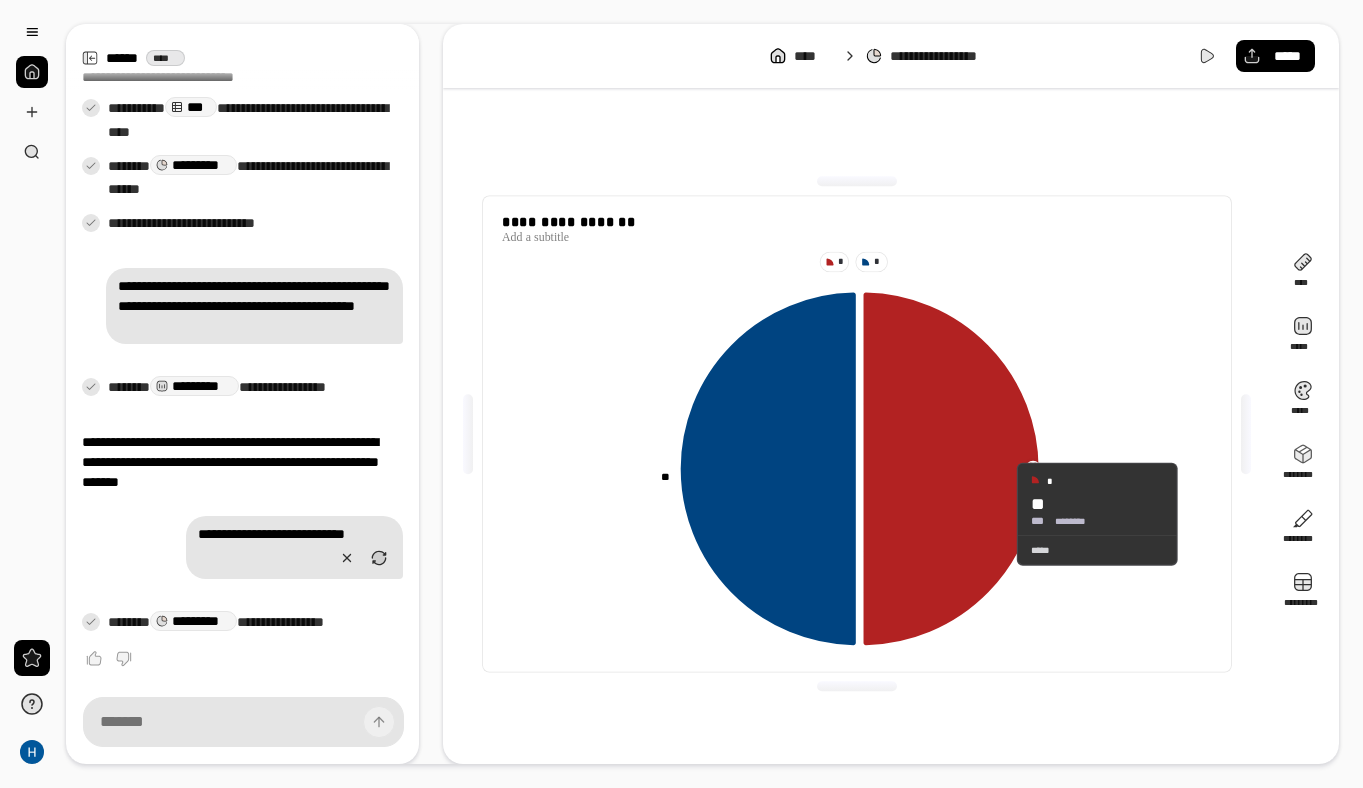 click 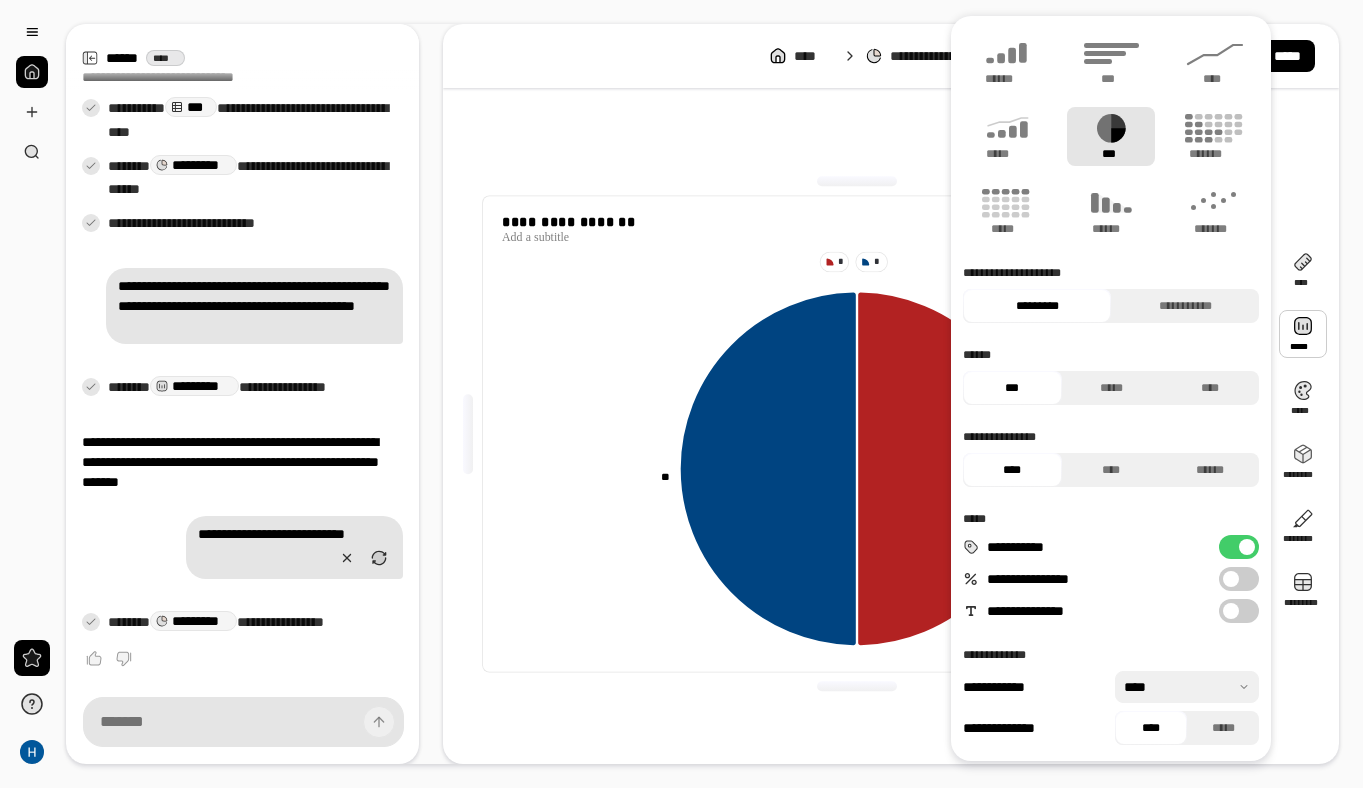 click at bounding box center (1231, 579) 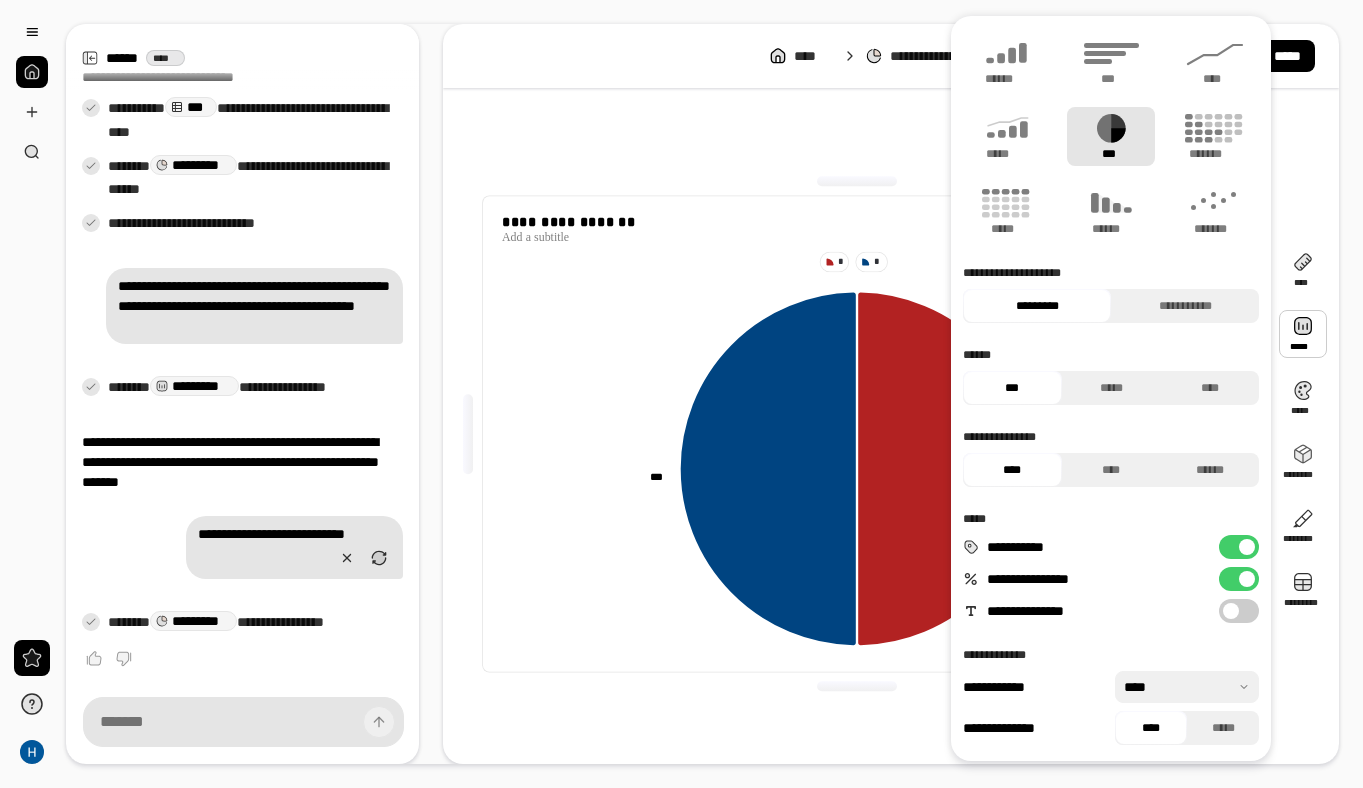 click on "**********" at bounding box center [1239, 579] 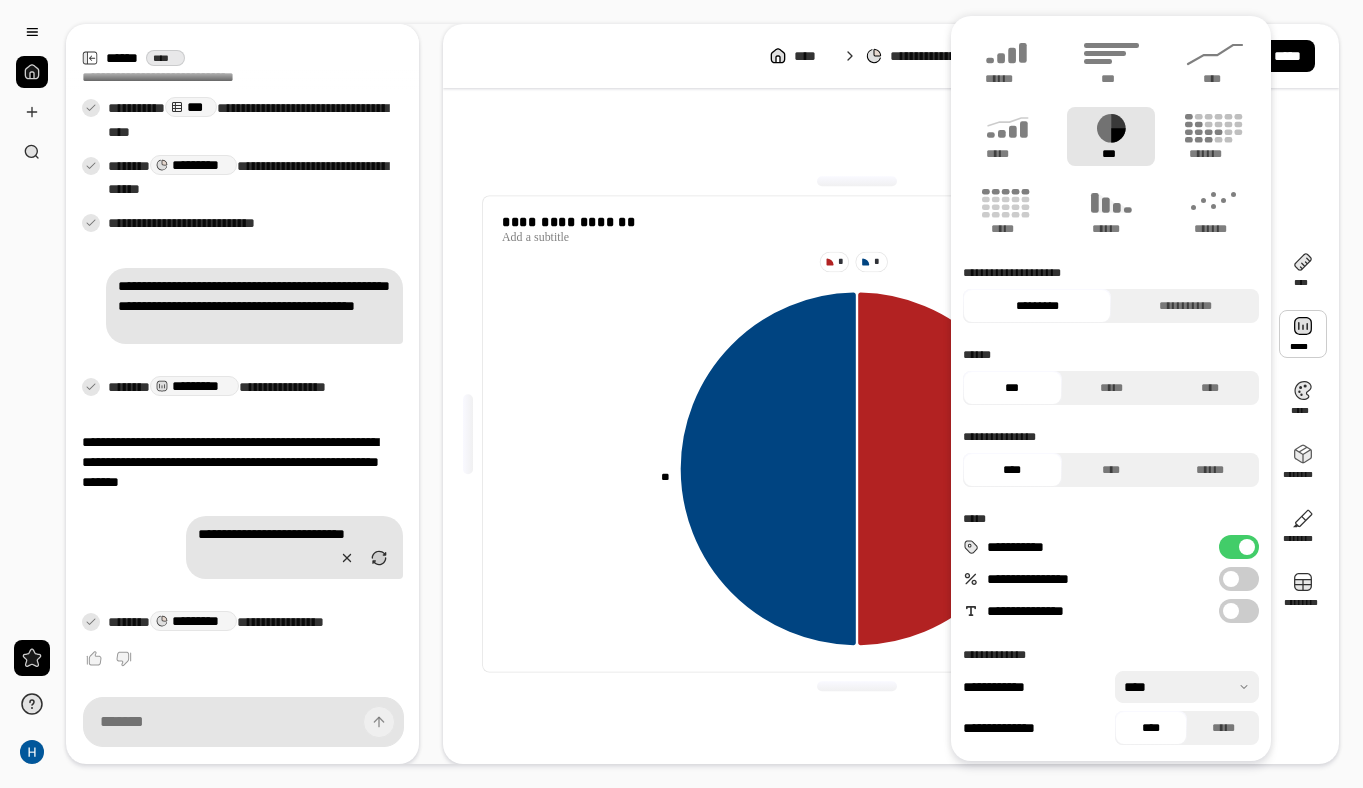 click at bounding box center [1231, 579] 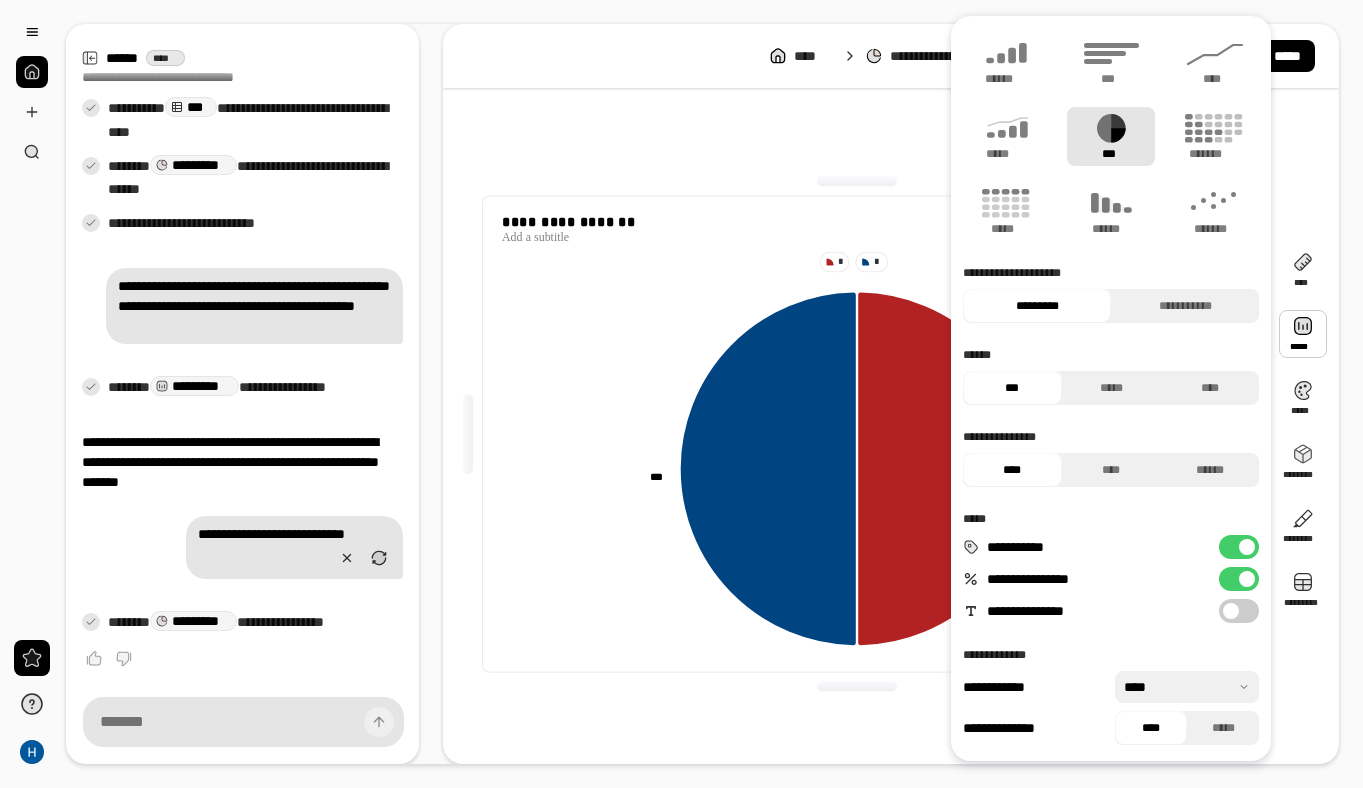 click at bounding box center (1303, 334) 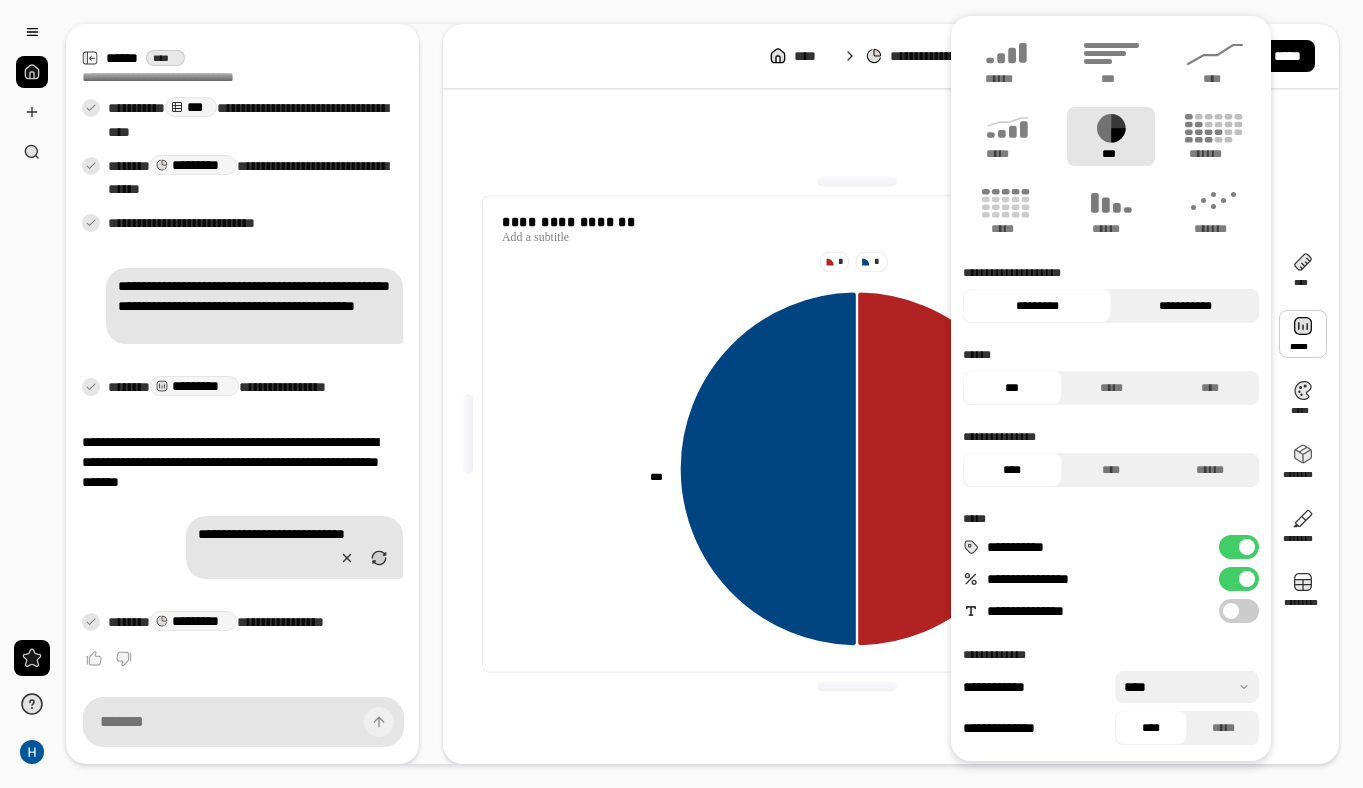 click on "**********" at bounding box center [1185, 306] 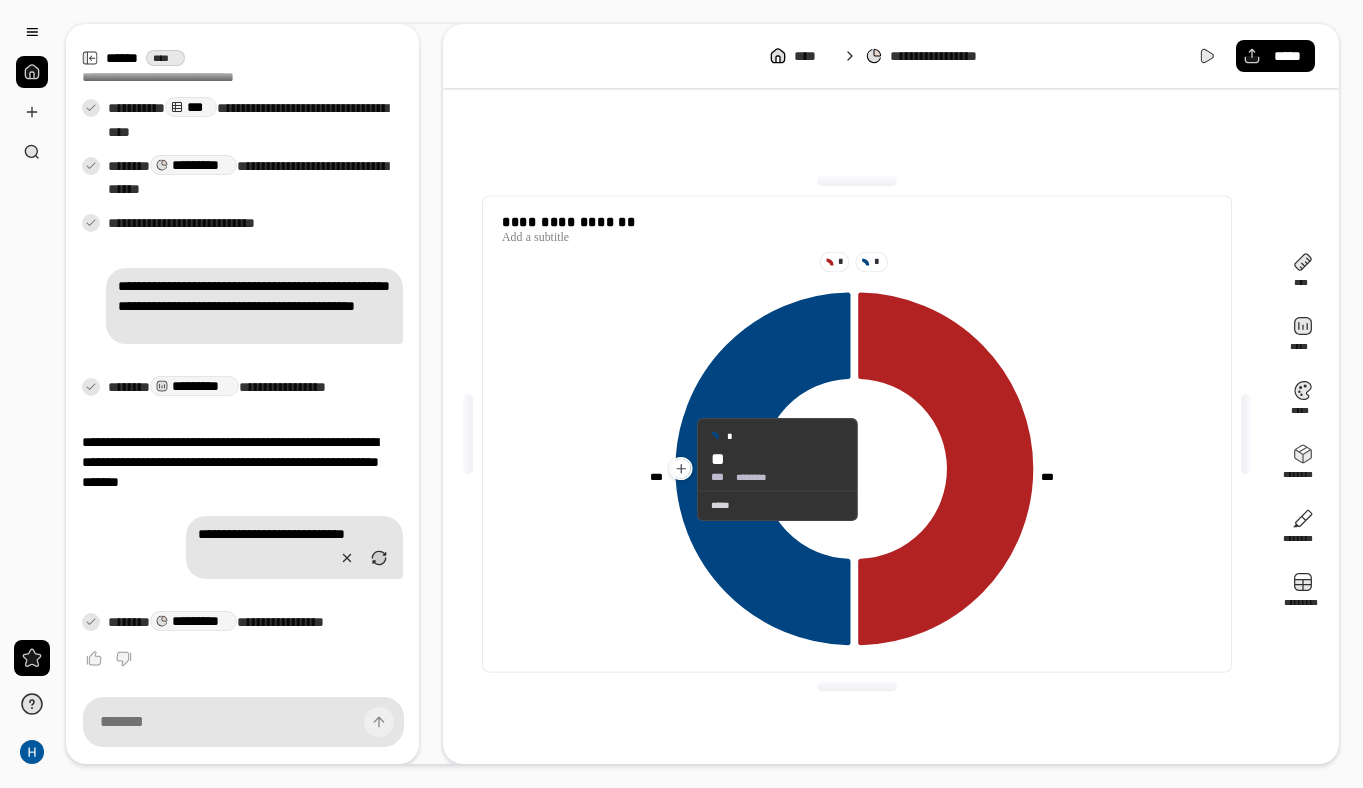 click 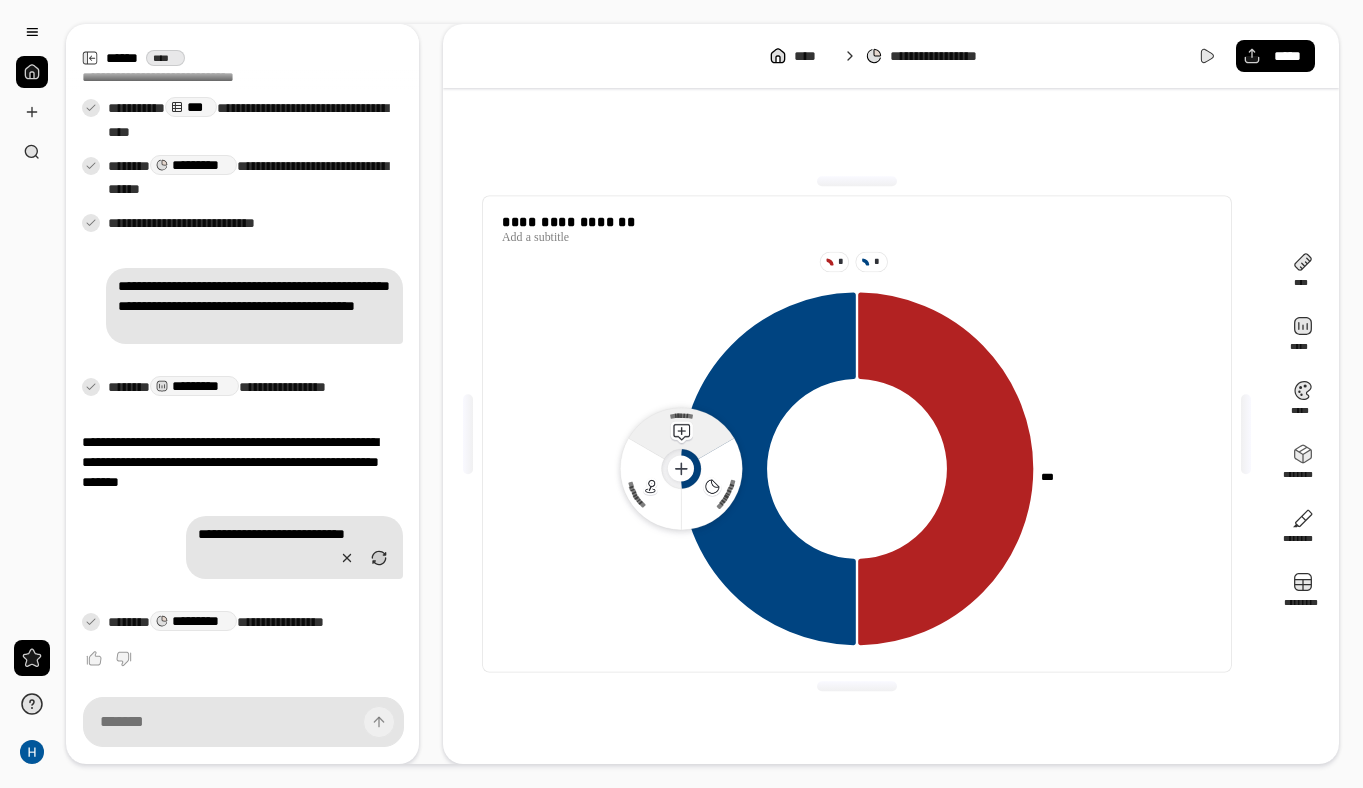 click 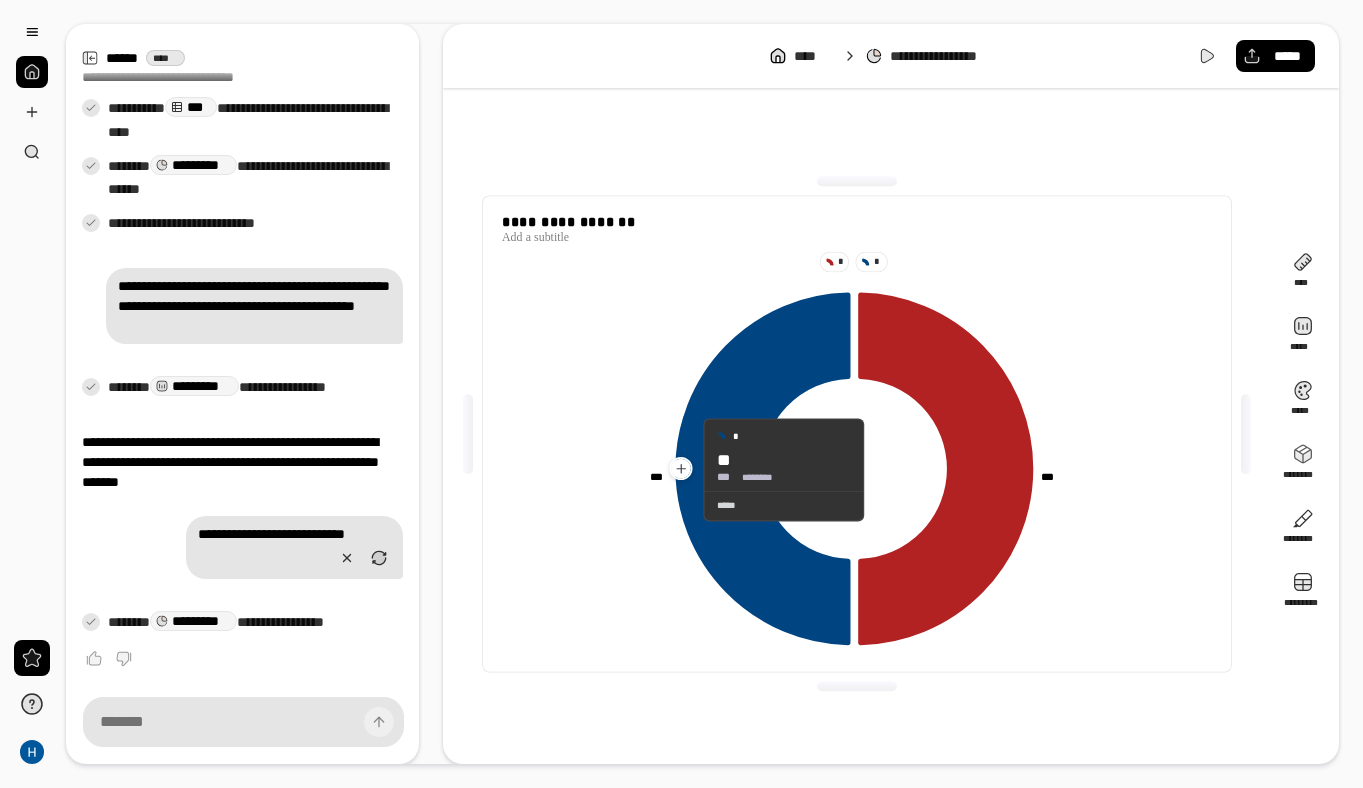 click 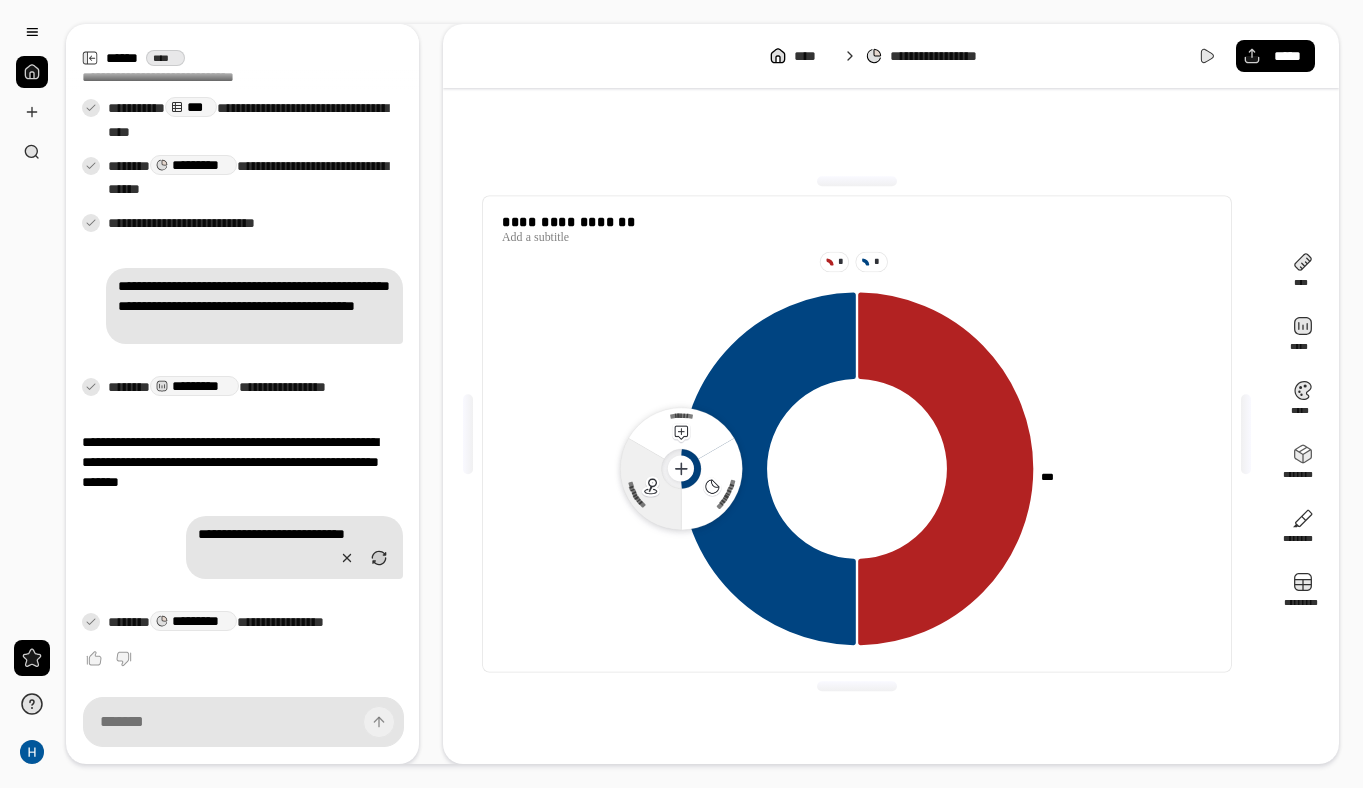 click 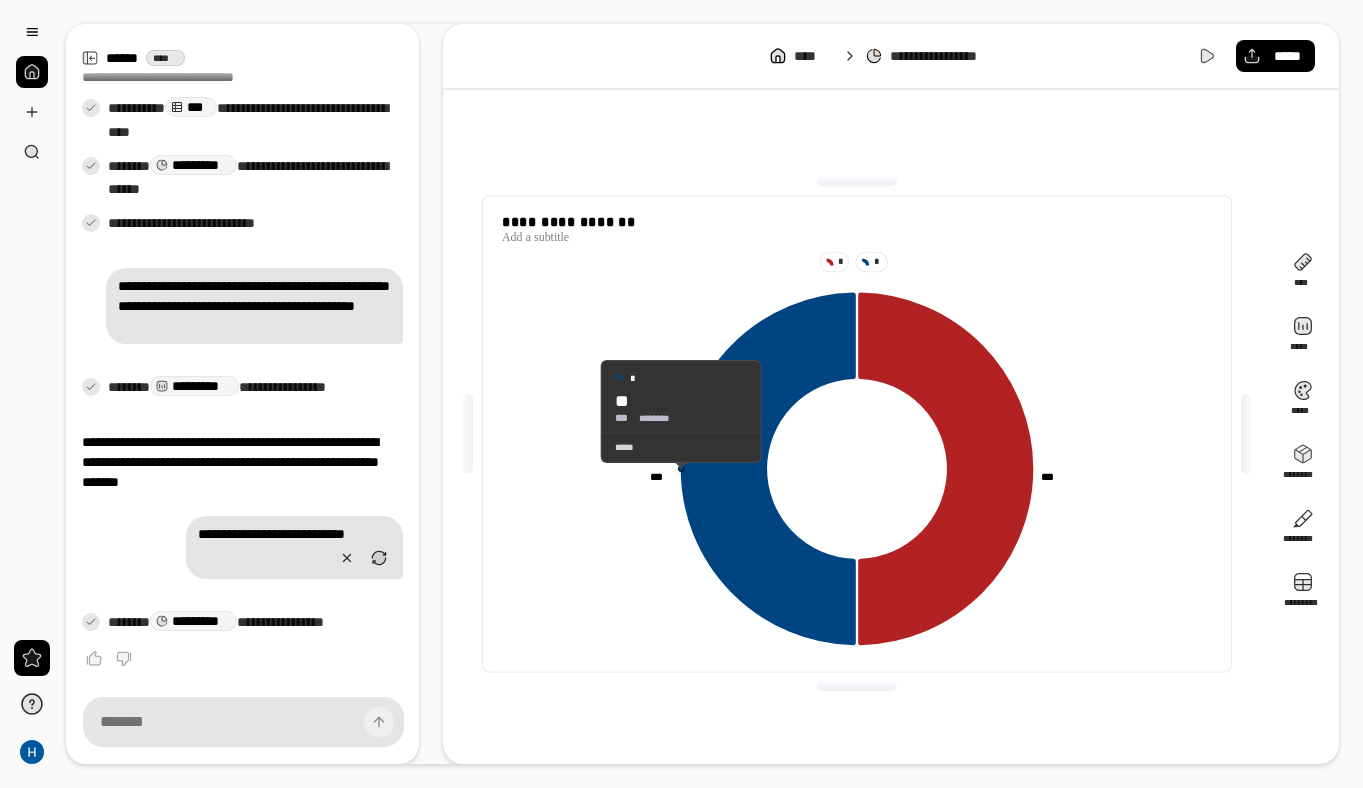 click on "*****" at bounding box center [681, 446] 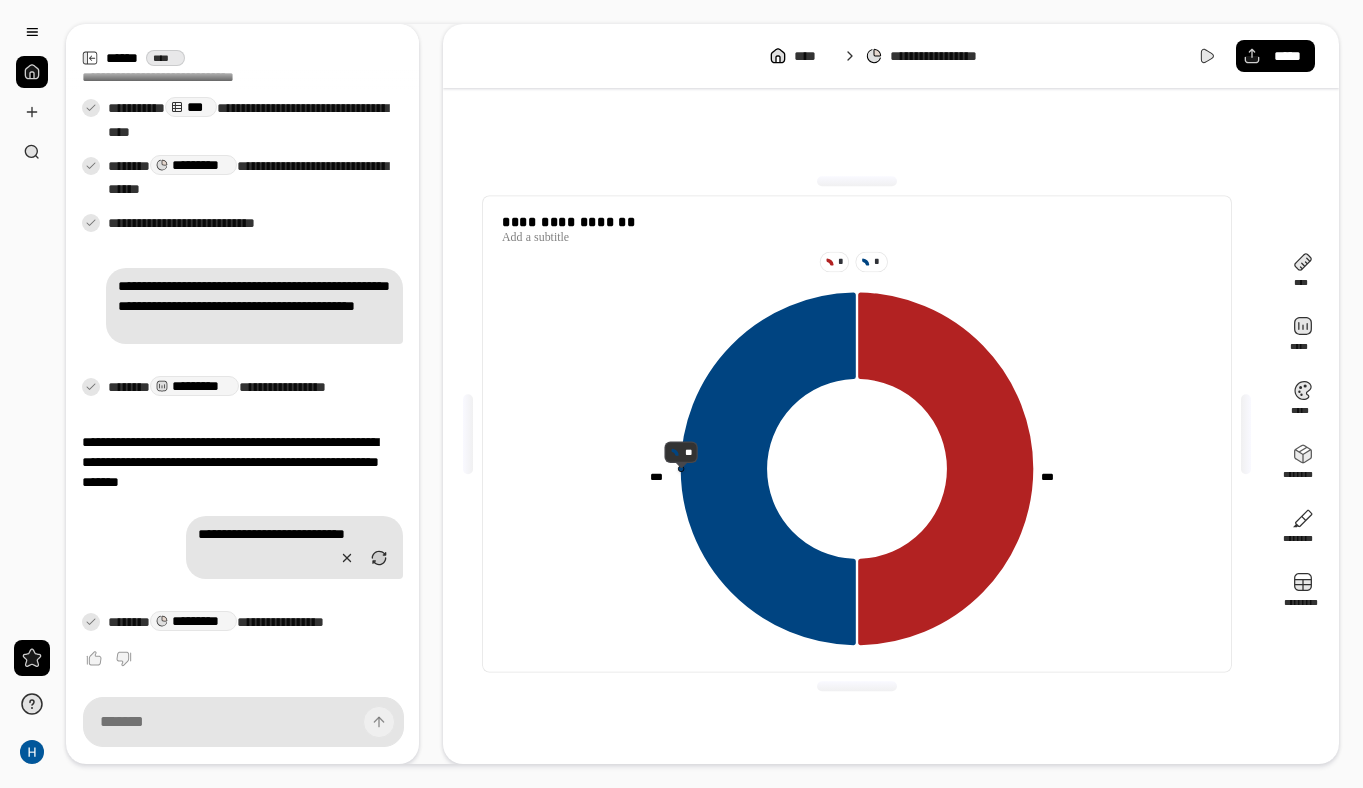 click 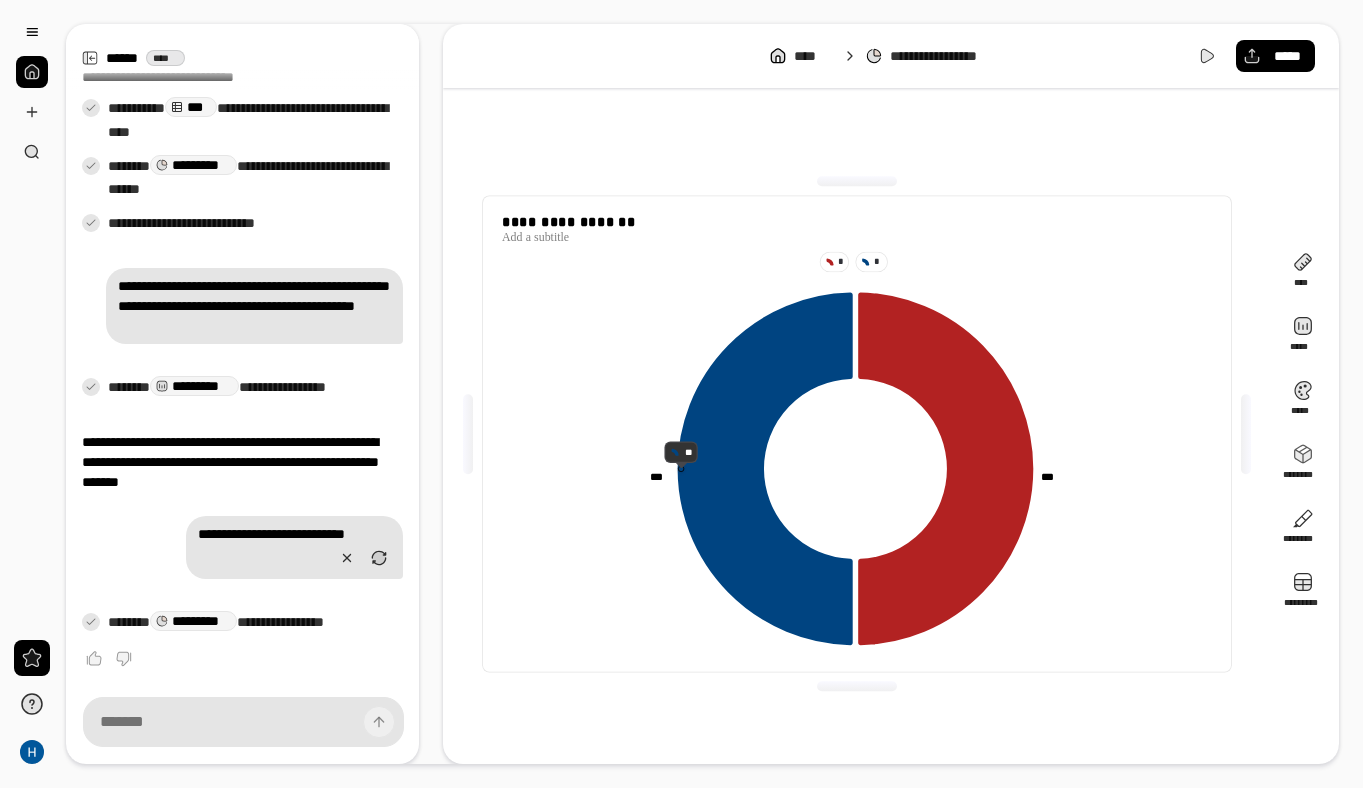 click on "**" at bounding box center [688, 452] 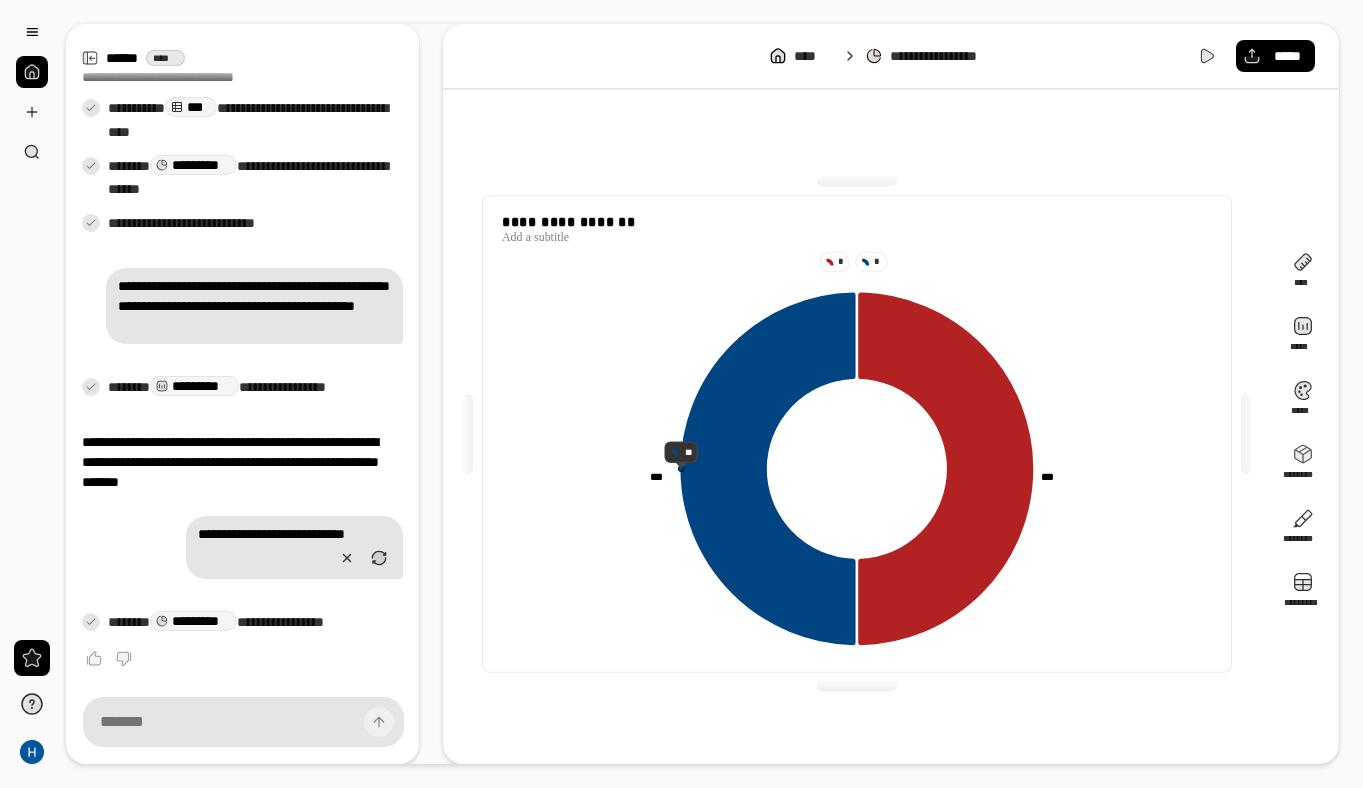 click on "**" at bounding box center (688, 452) 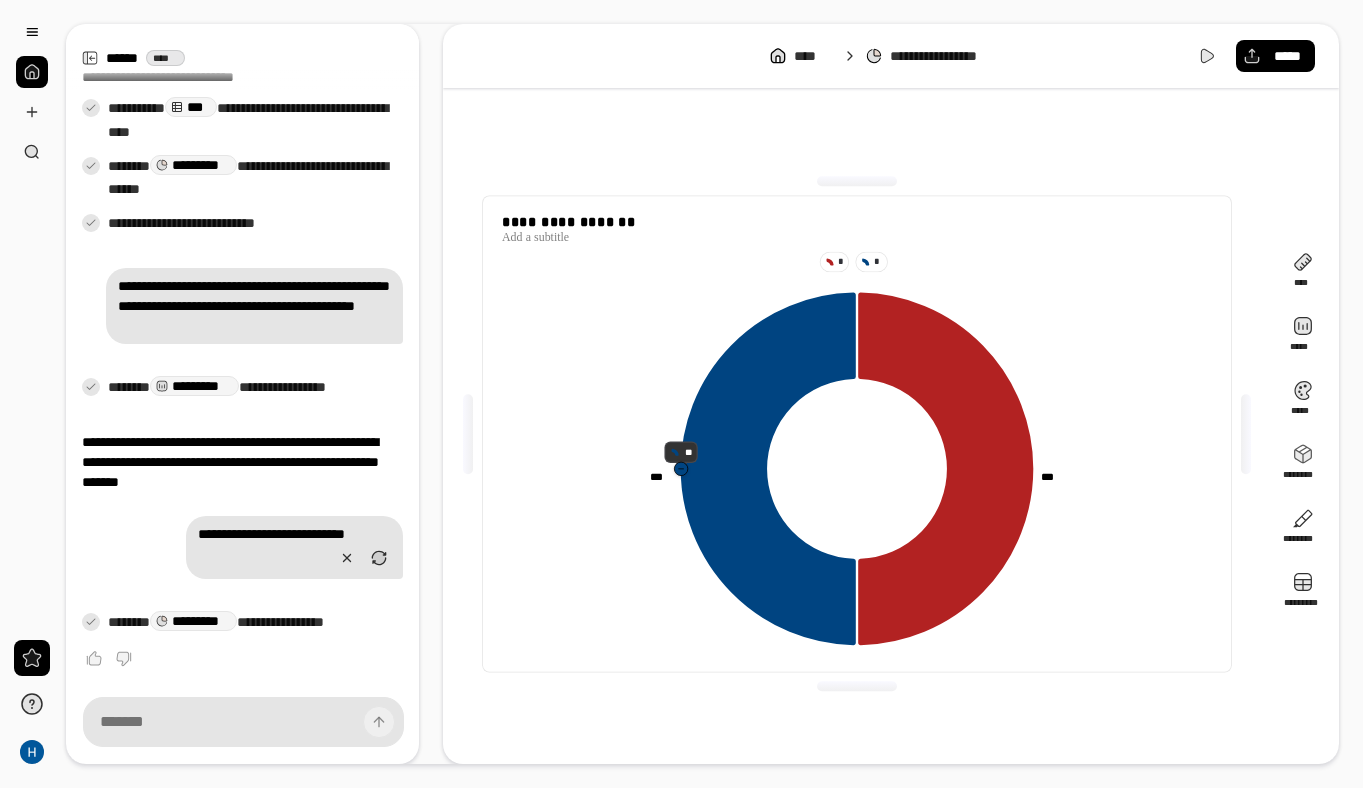 click 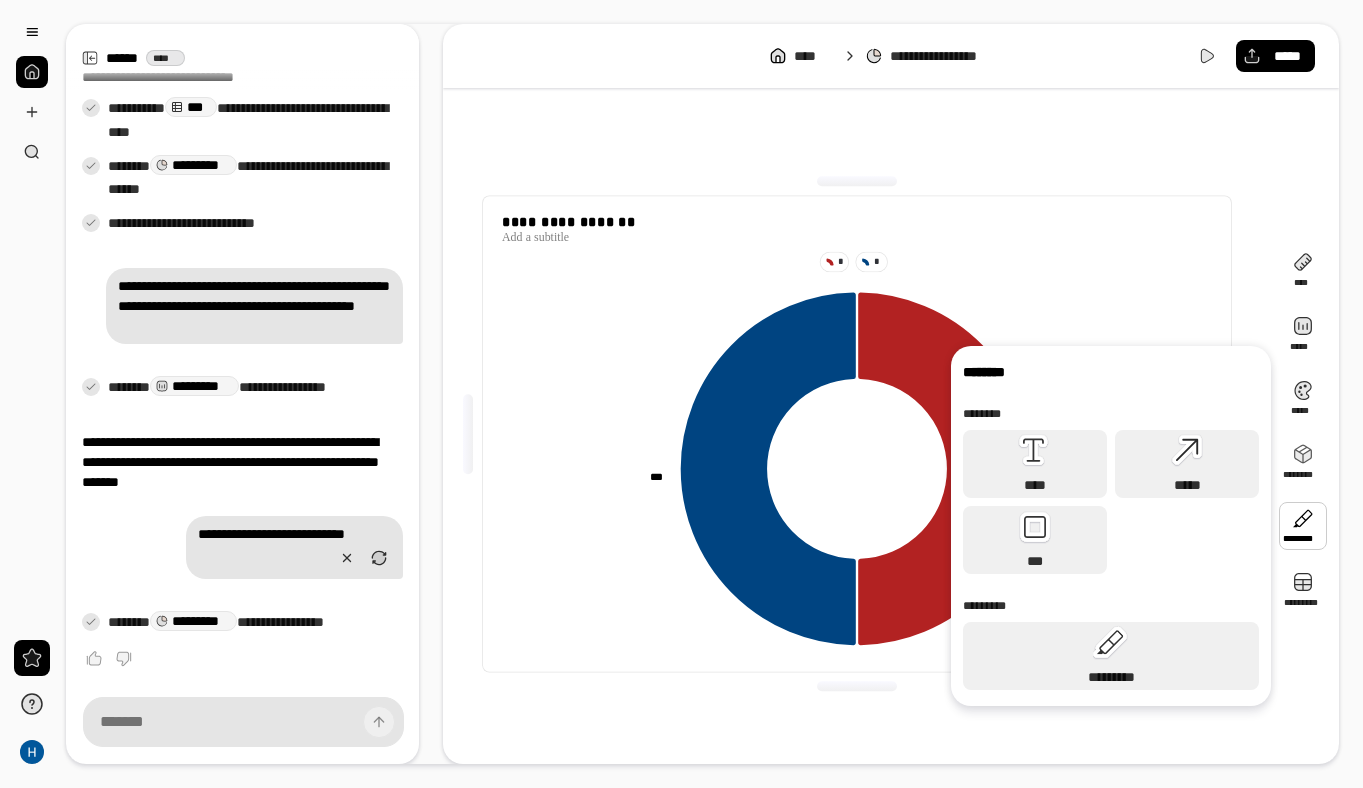 click at bounding box center [1303, 526] 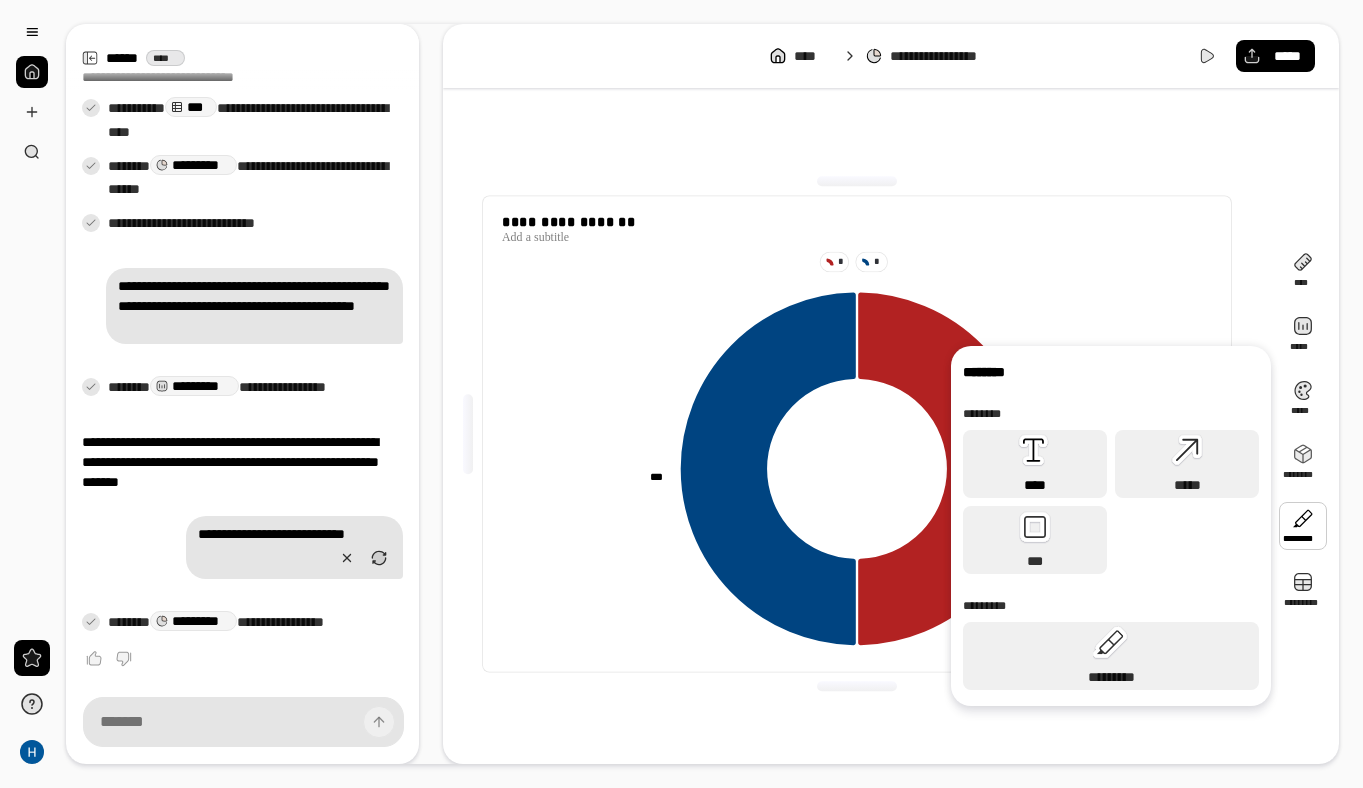 click 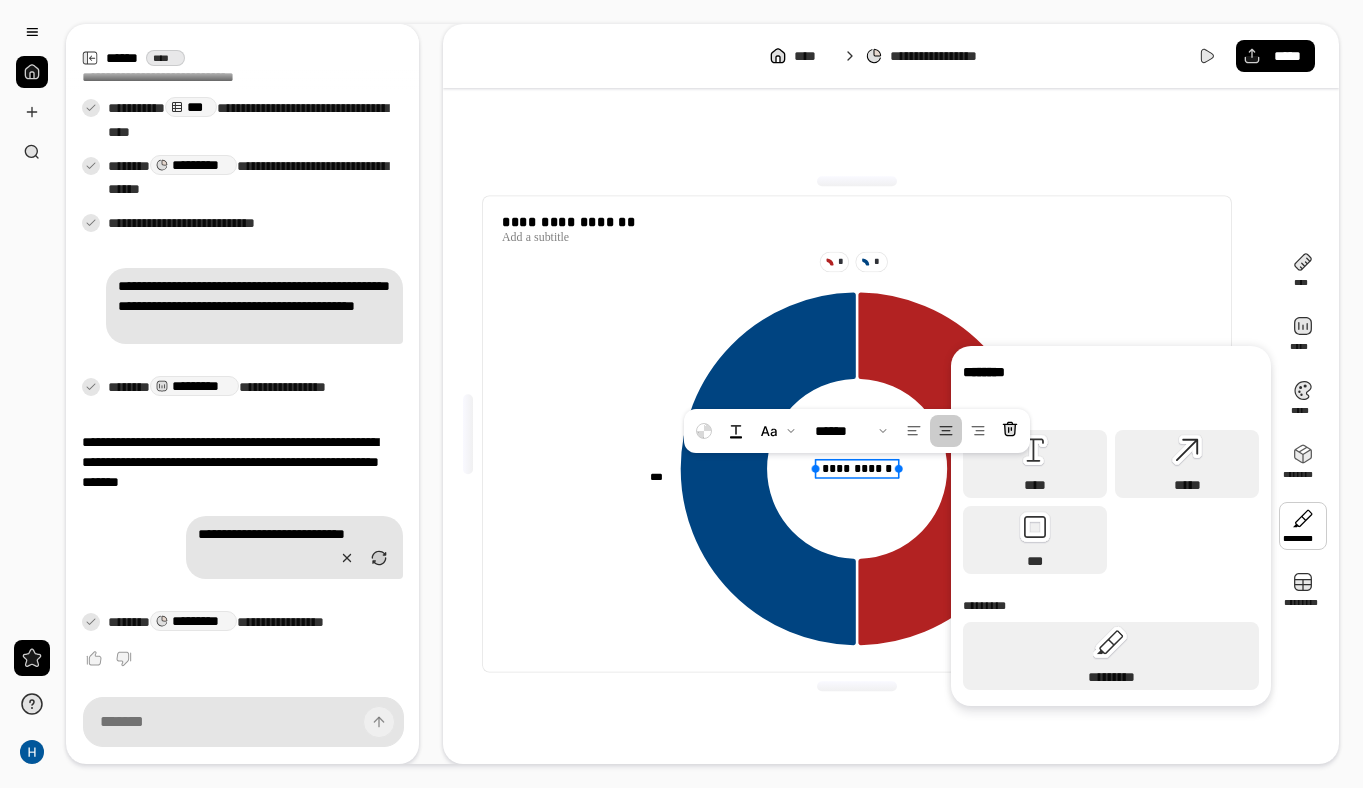 click 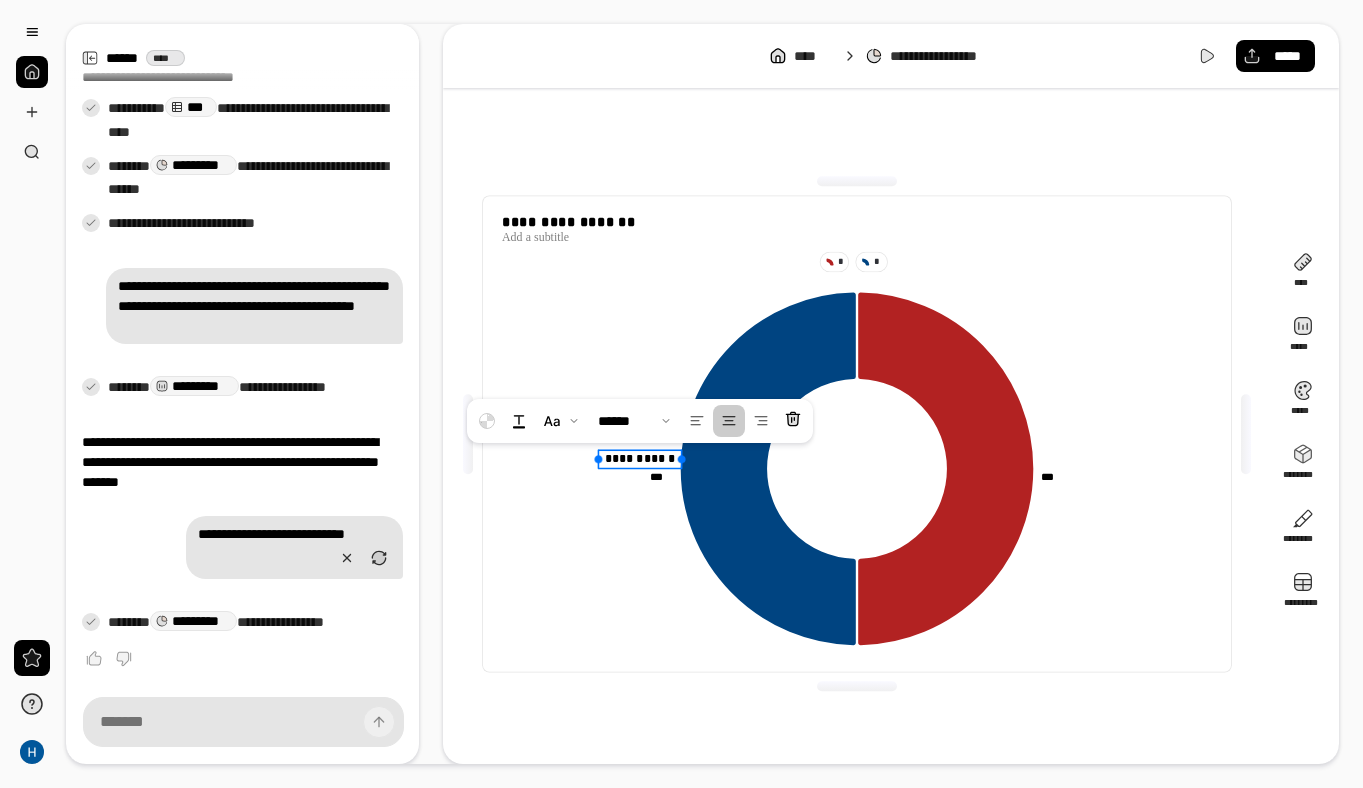 drag, startPoint x: 861, startPoint y: 460, endPoint x: 587, endPoint y: 448, distance: 274.26263 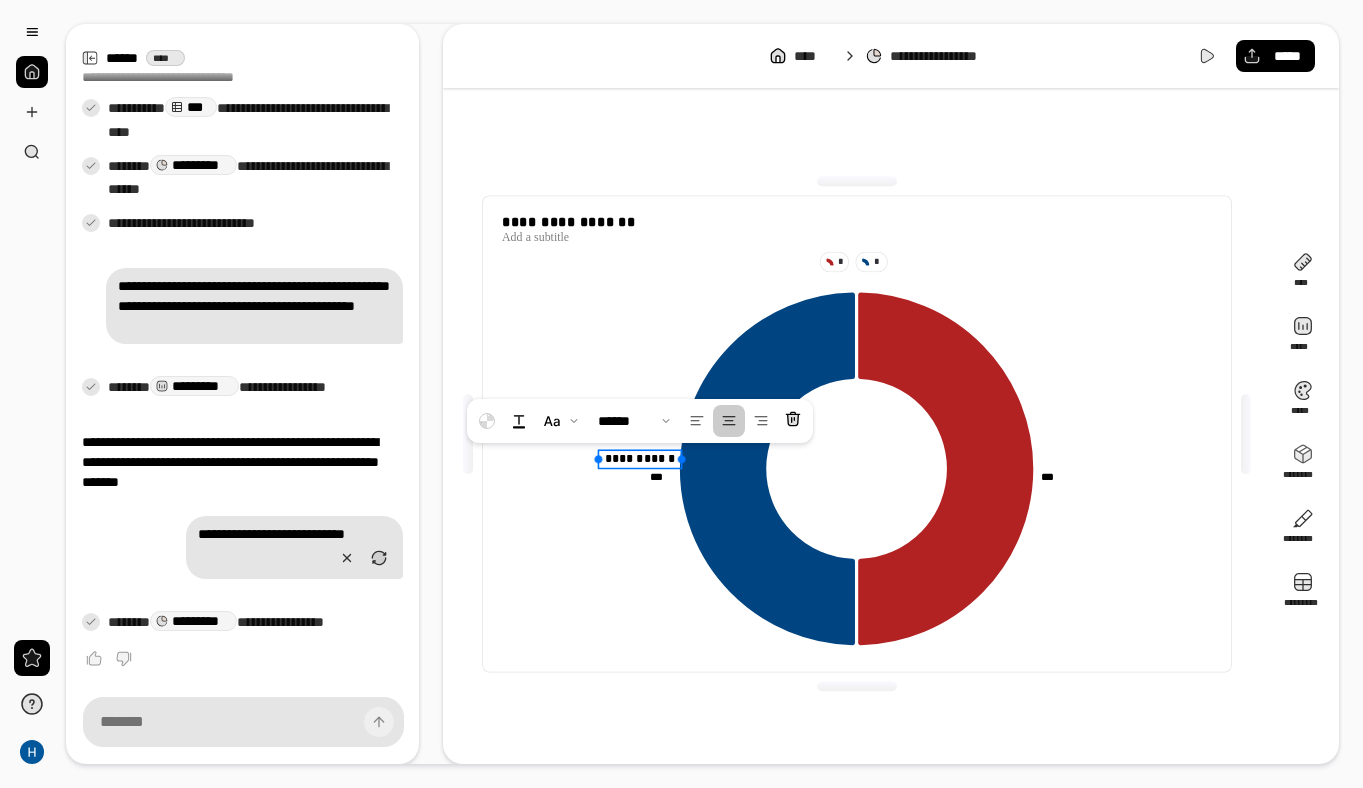 click 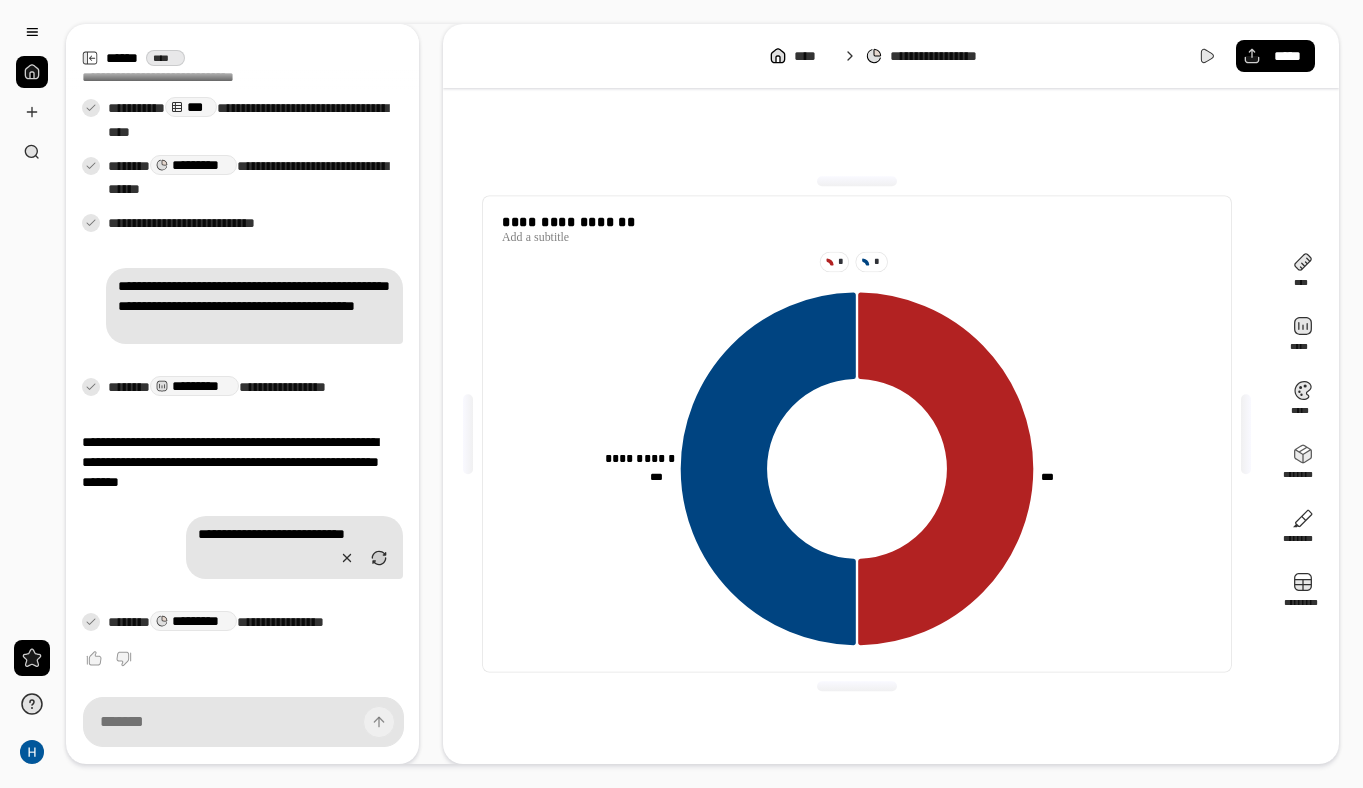 click 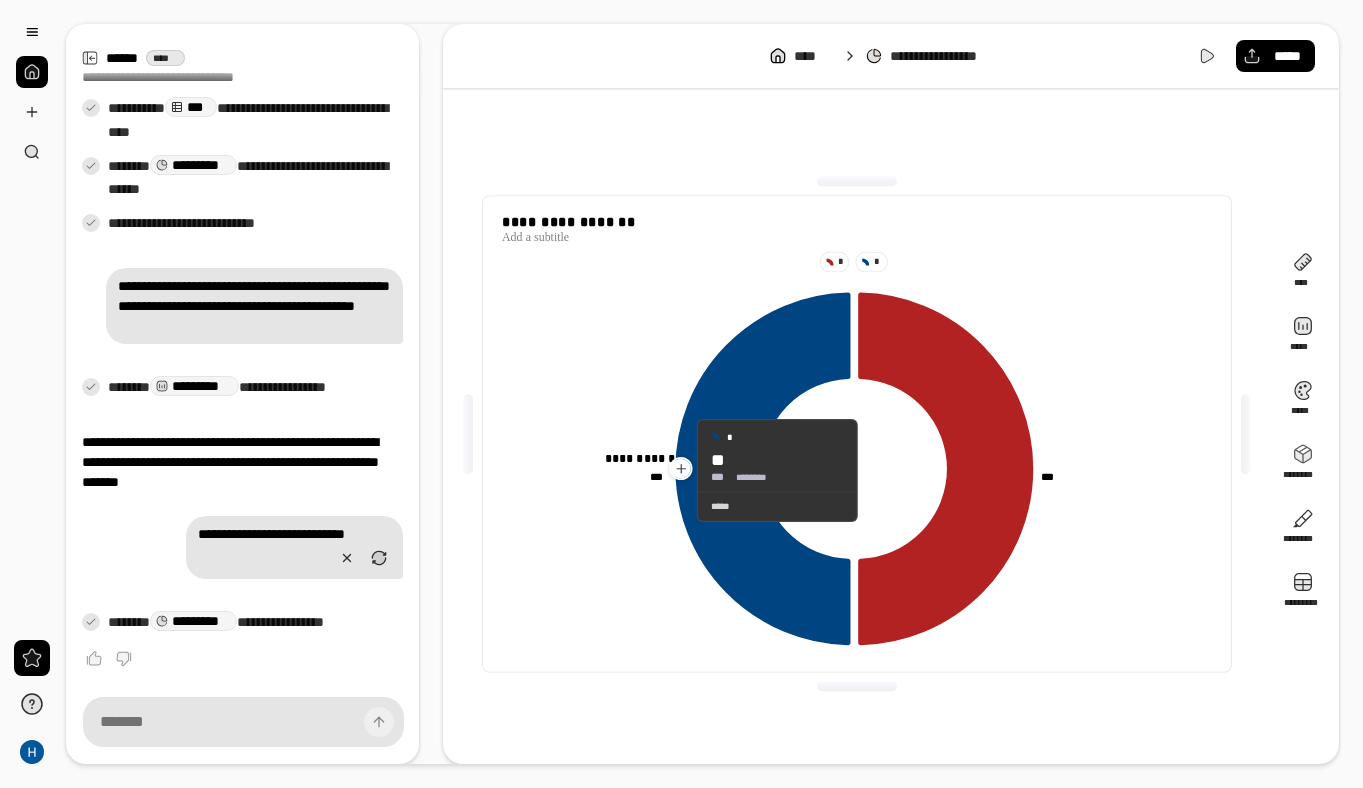click 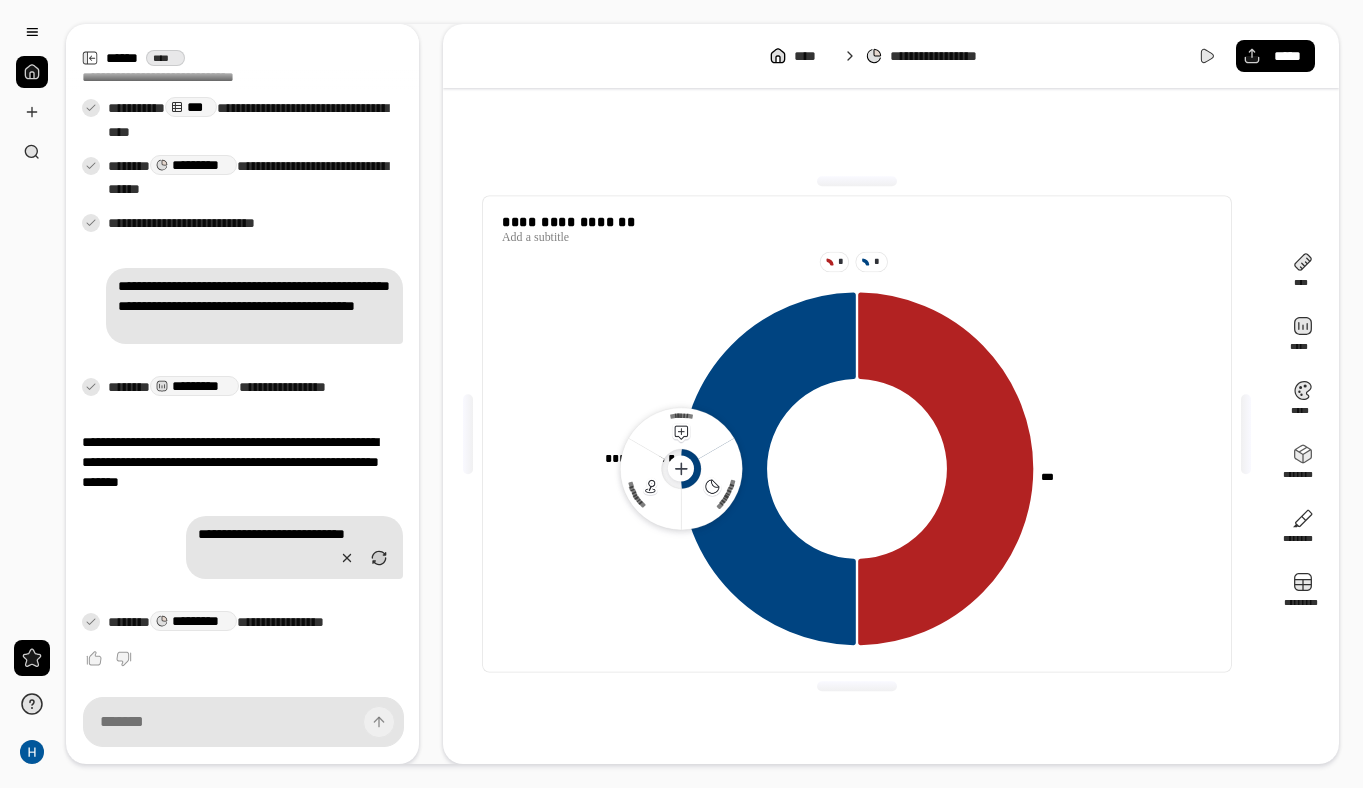 click 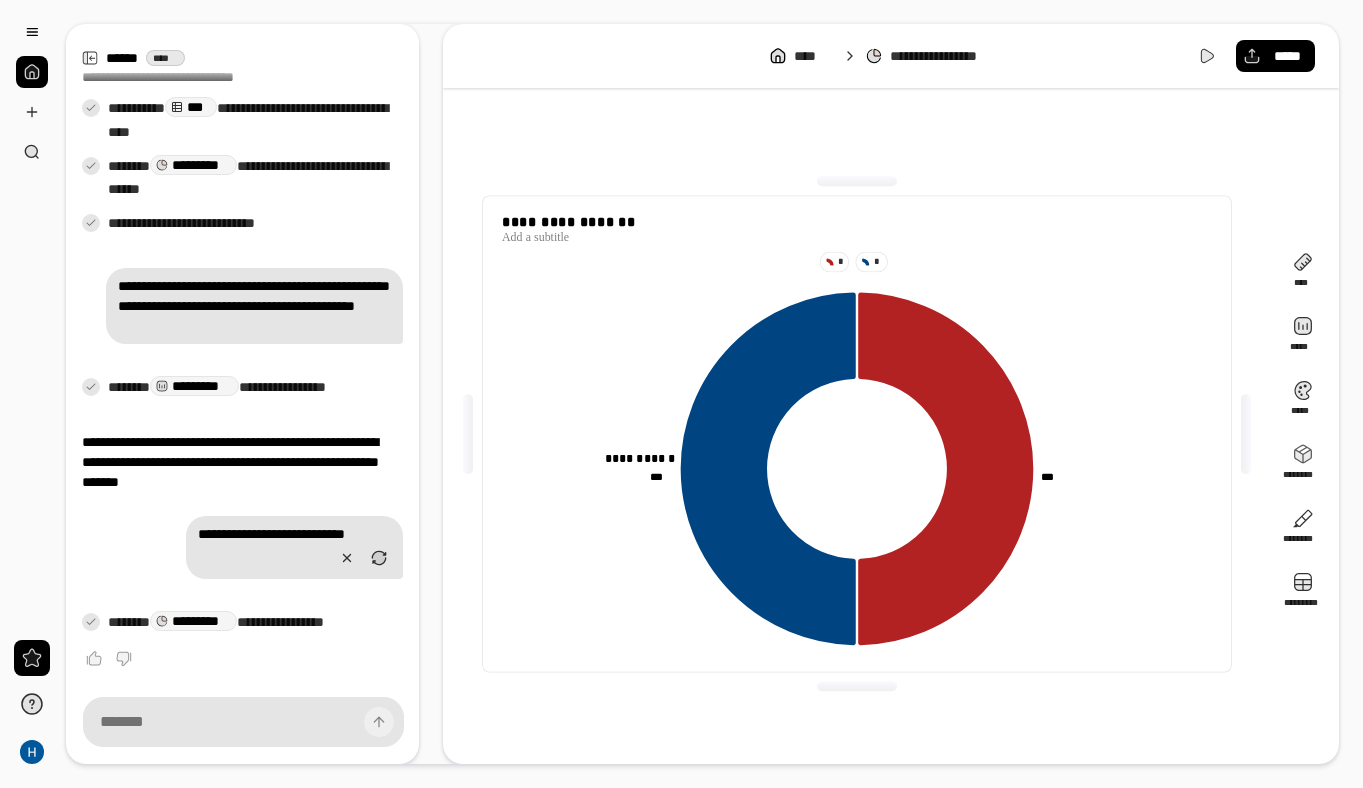 click 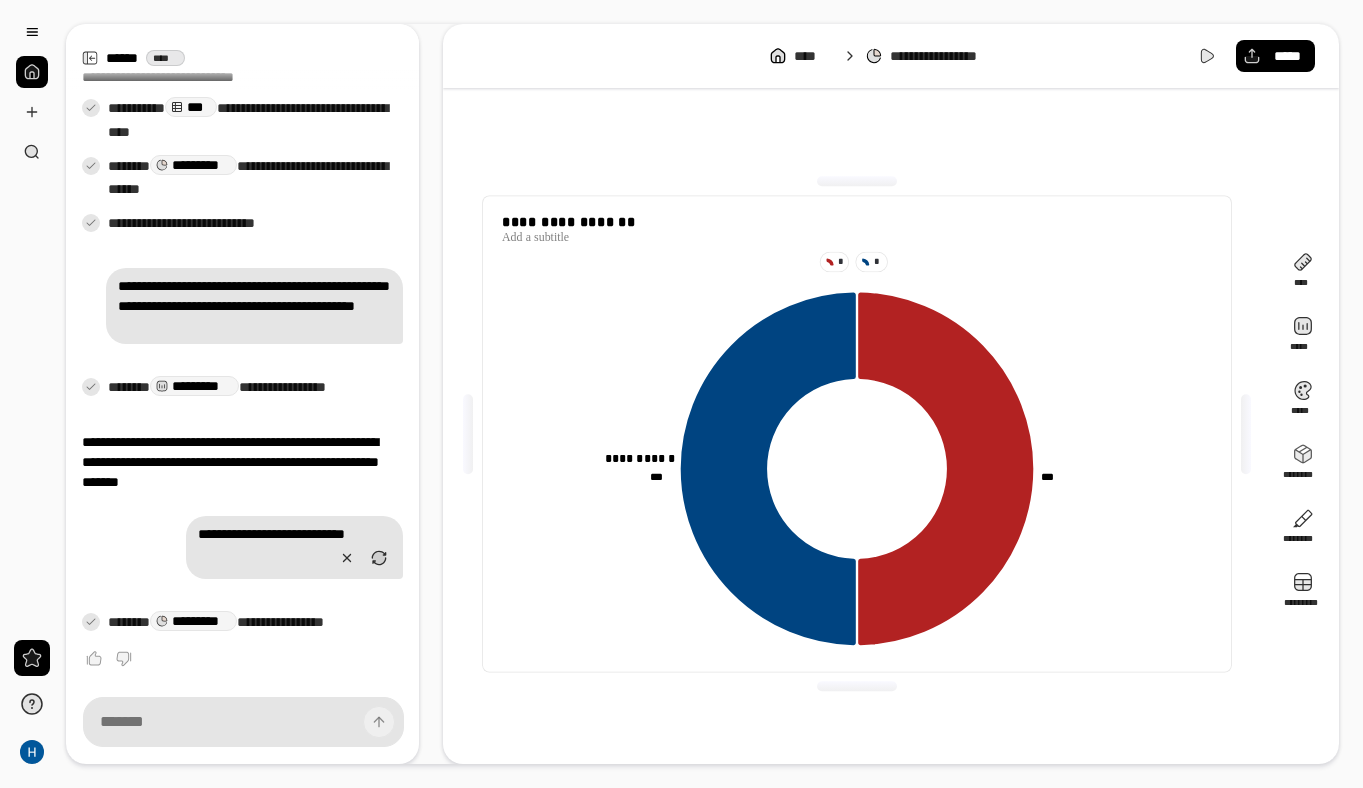 click 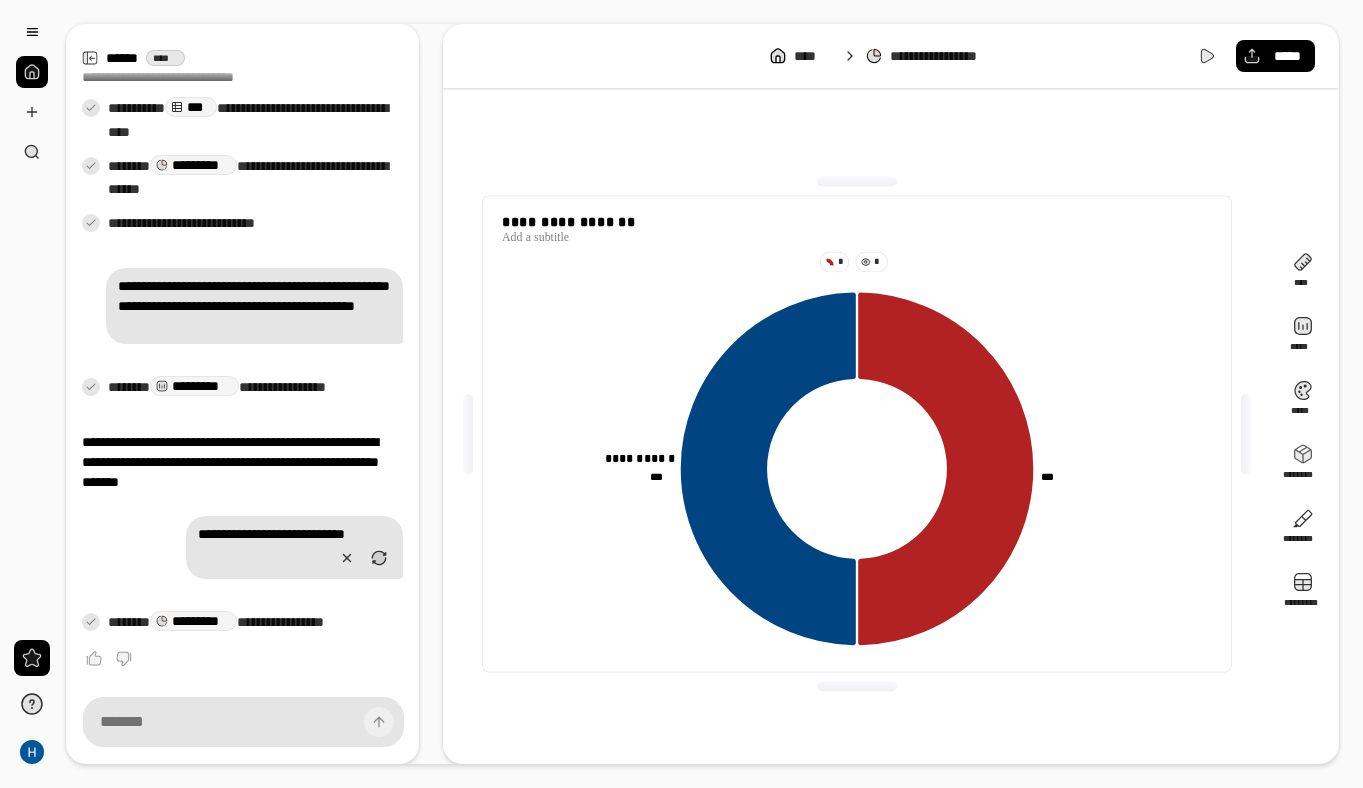 click on "*" at bounding box center [878, 262] 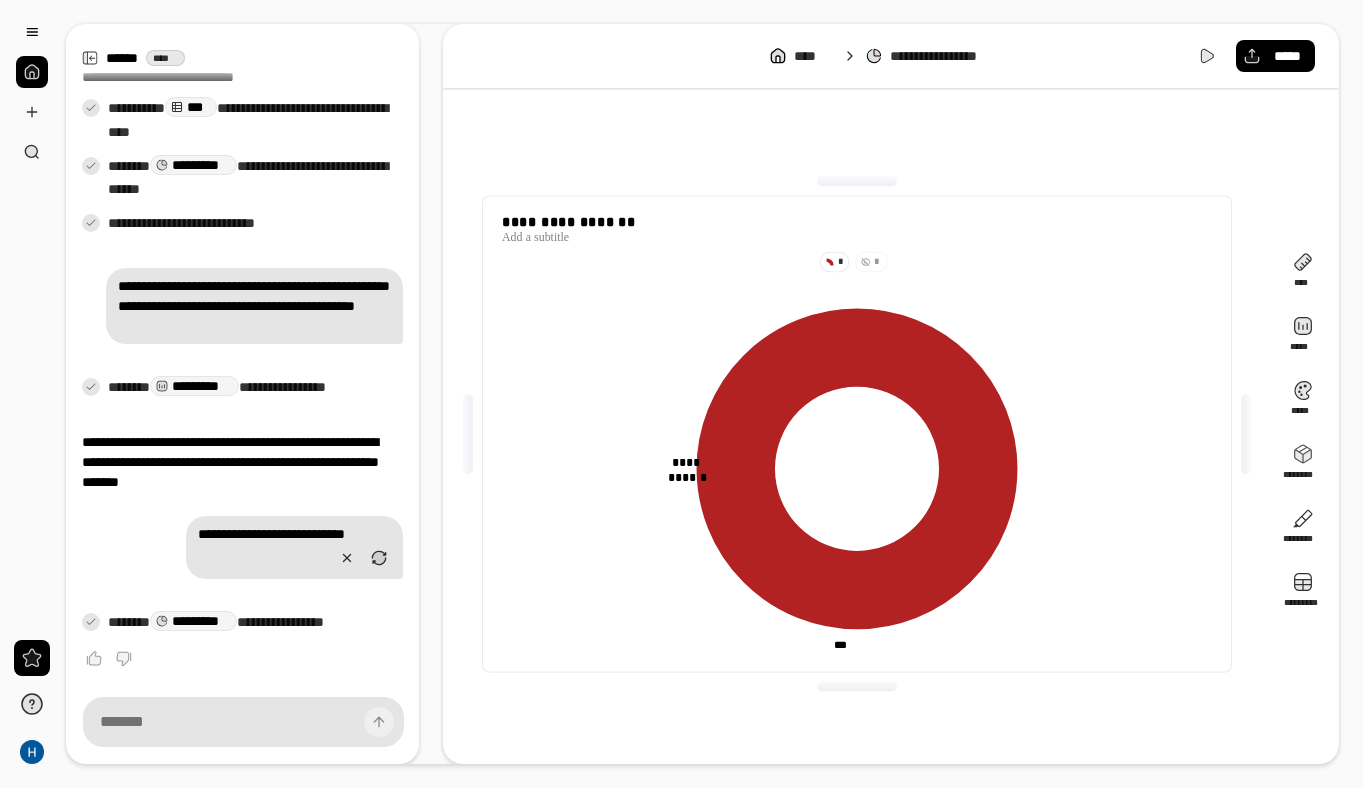 click on "*" at bounding box center (834, 262) 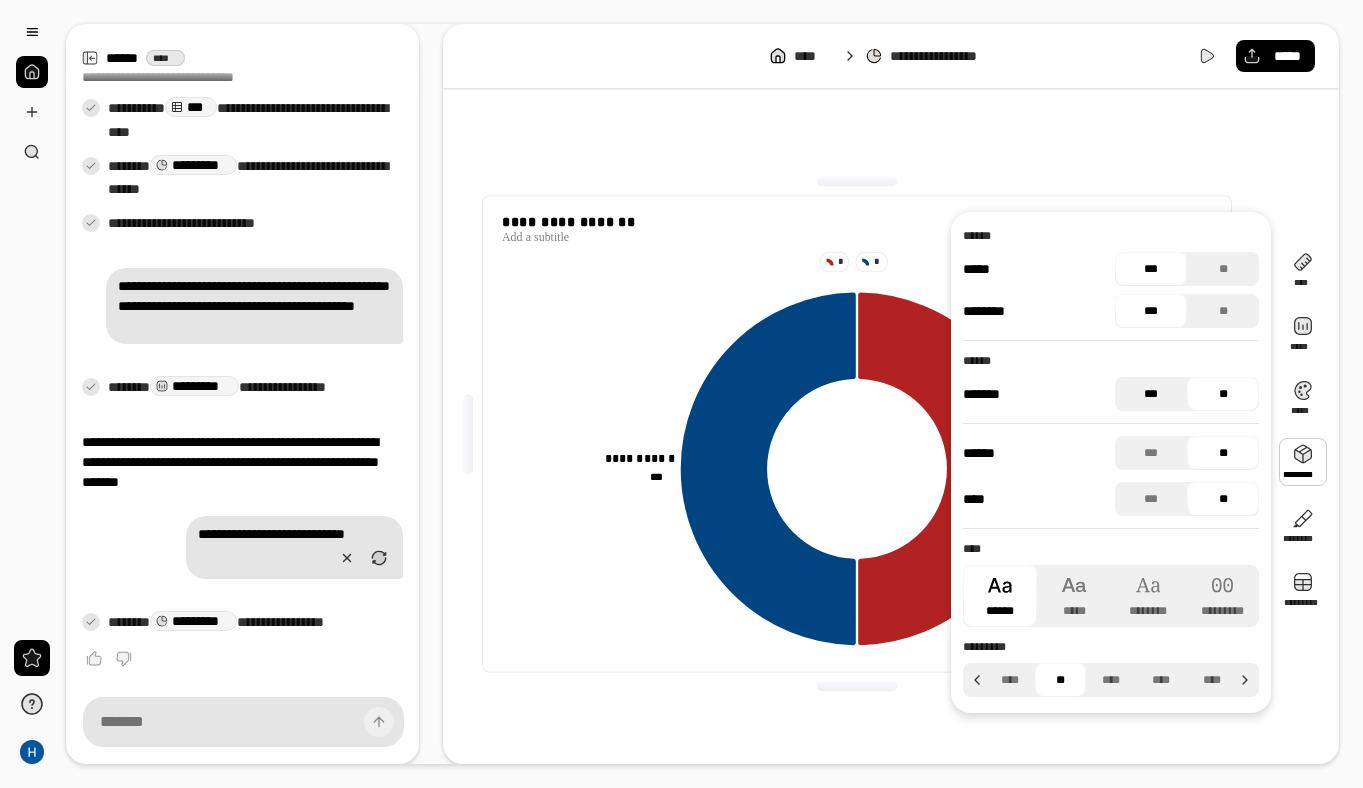 click on "***" at bounding box center (1151, 394) 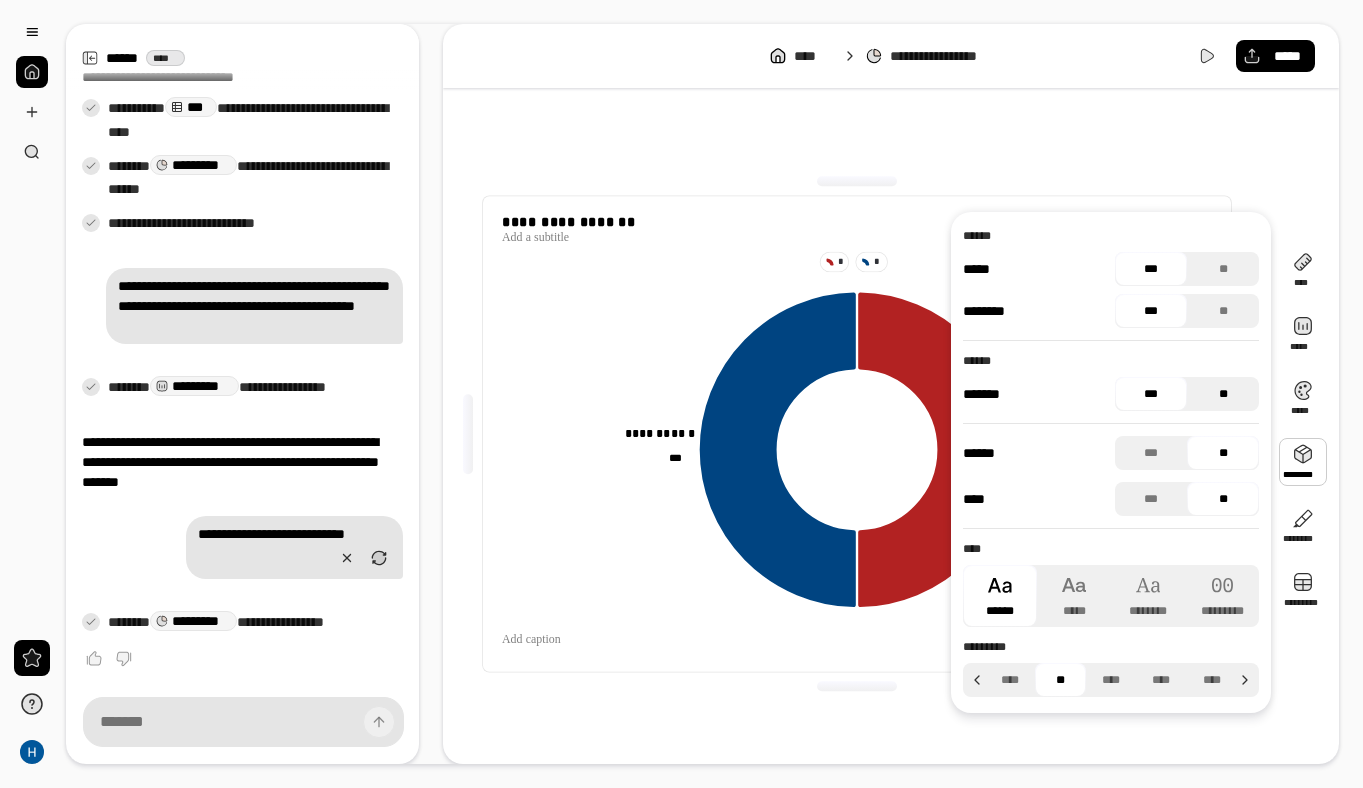 click on "**" at bounding box center [1223, 394] 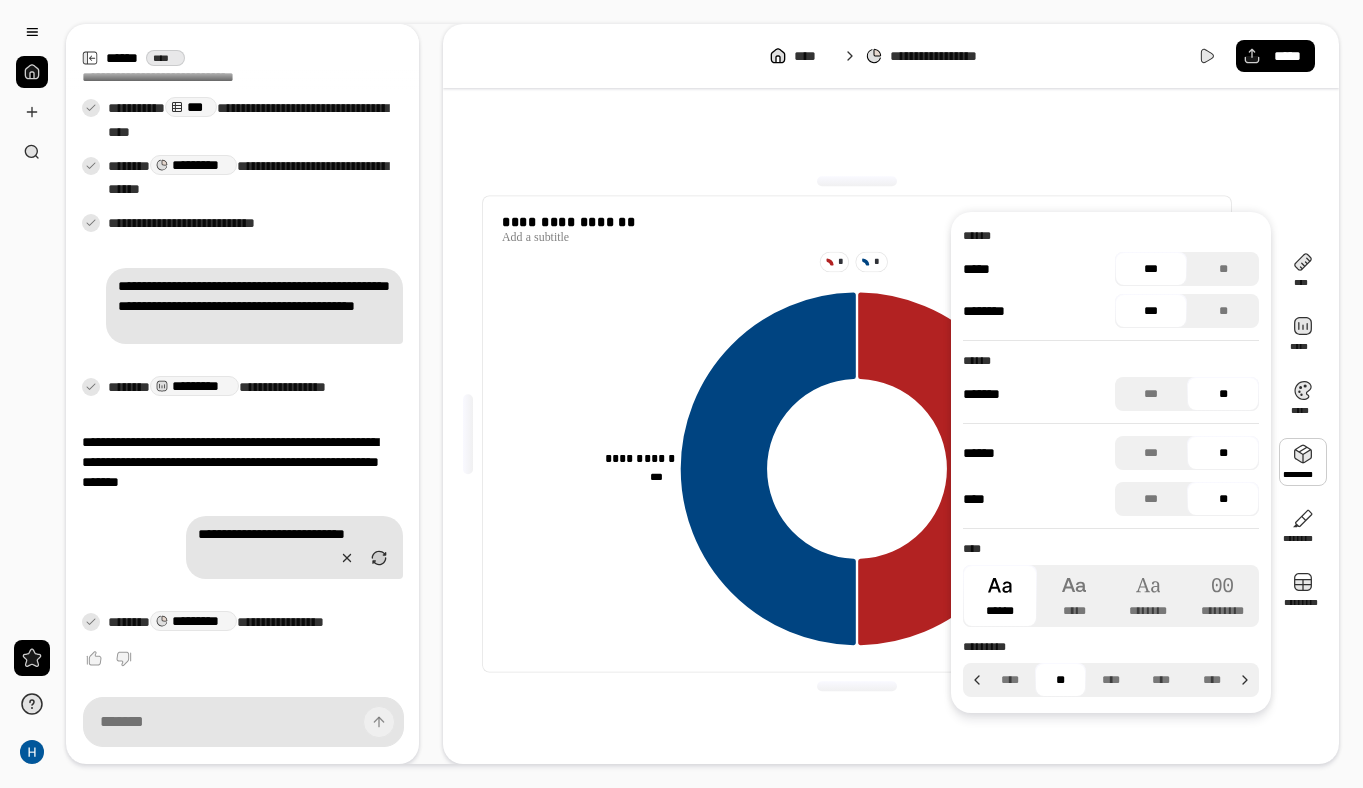 click on "[FIRST] [LAST] [STREET] [CITY] [STATE] [ZIP] [COUNTRY] [PHONE] [EMAIL] [DOB] [GENDER] [AGE]" at bounding box center (1111, 462) 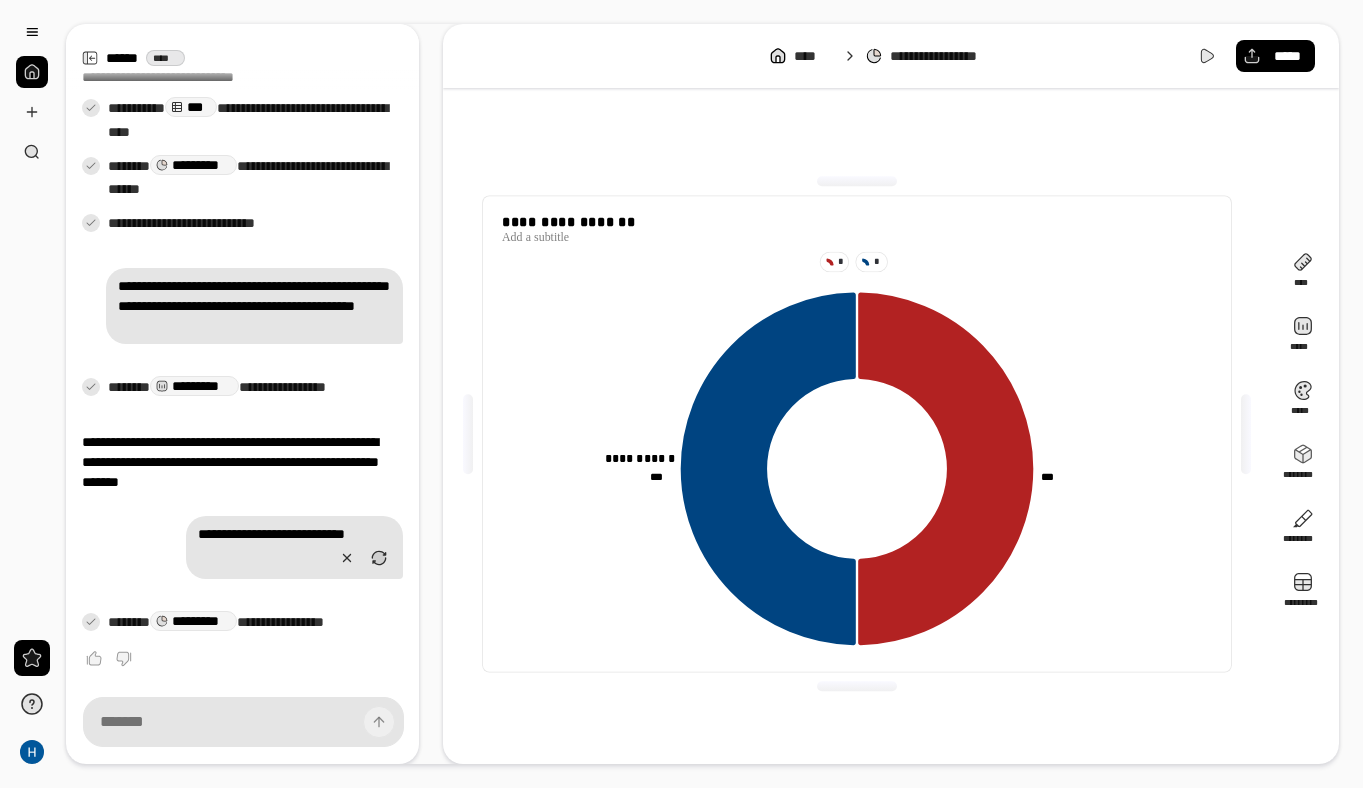 click on "[FIRST] [LAST] [STREET] [CITY] [STATE] [ZIP] [COUNTRY] [PHONE] [EMAIL] [DOB] [GENDER] [AGE]" at bounding box center (891, 434) 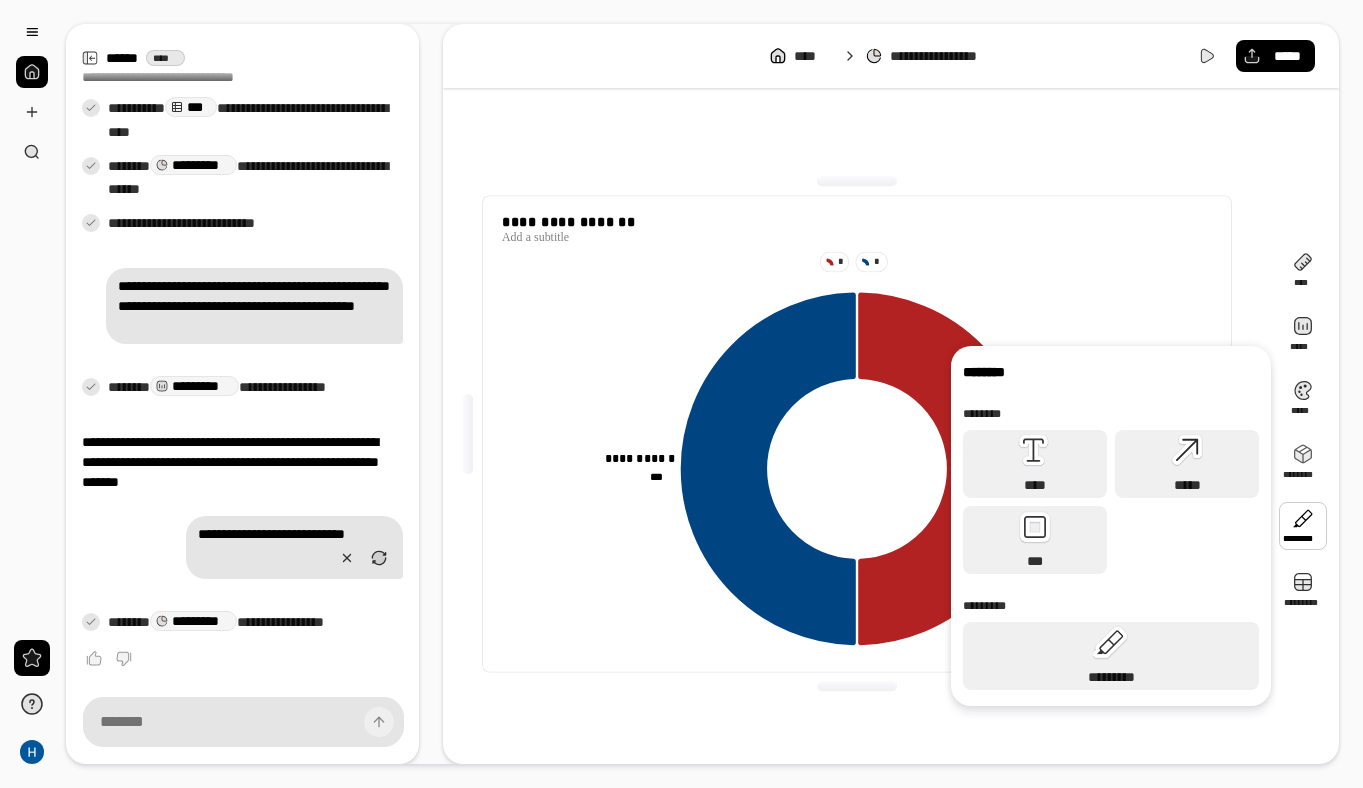 click on "* *" at bounding box center [857, 262] 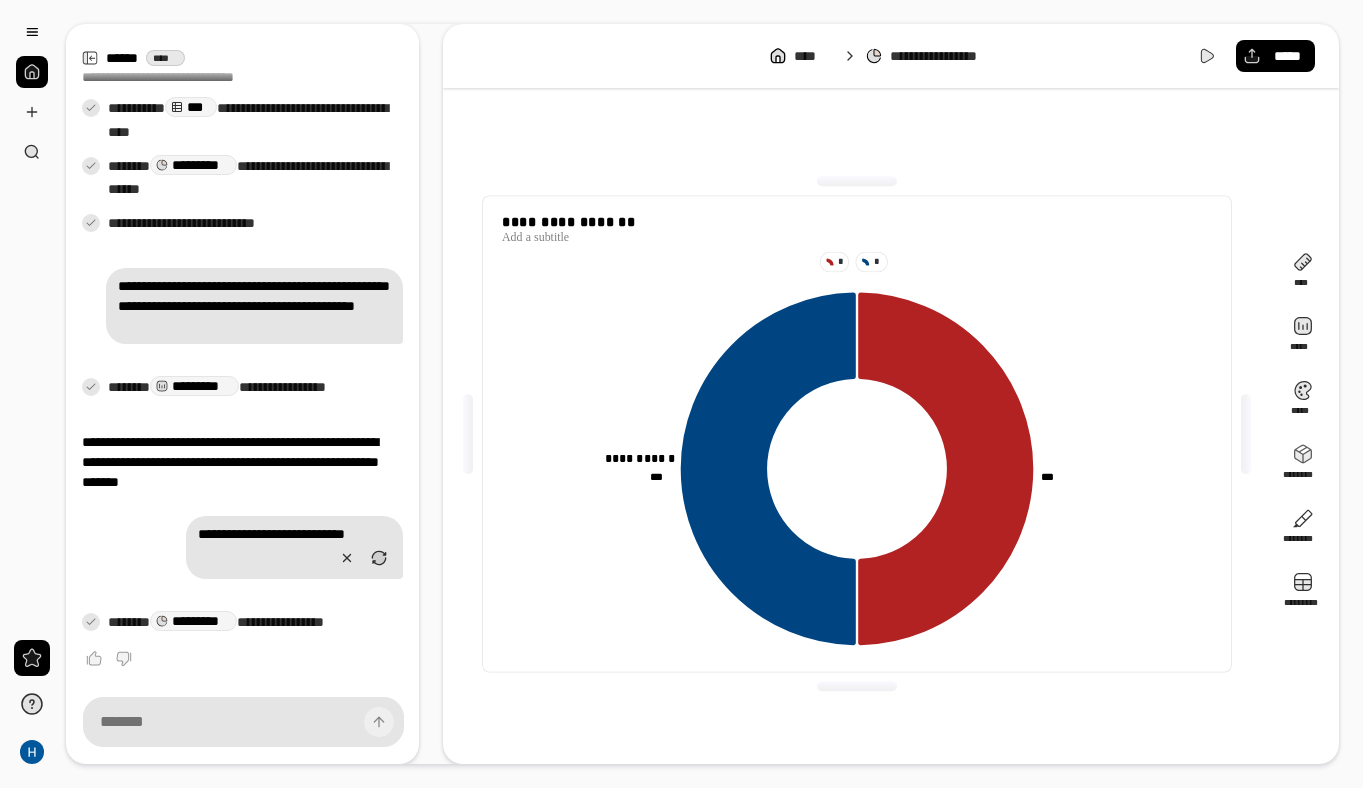 drag, startPoint x: 913, startPoint y: 271, endPoint x: 808, endPoint y: 236, distance: 110.67972 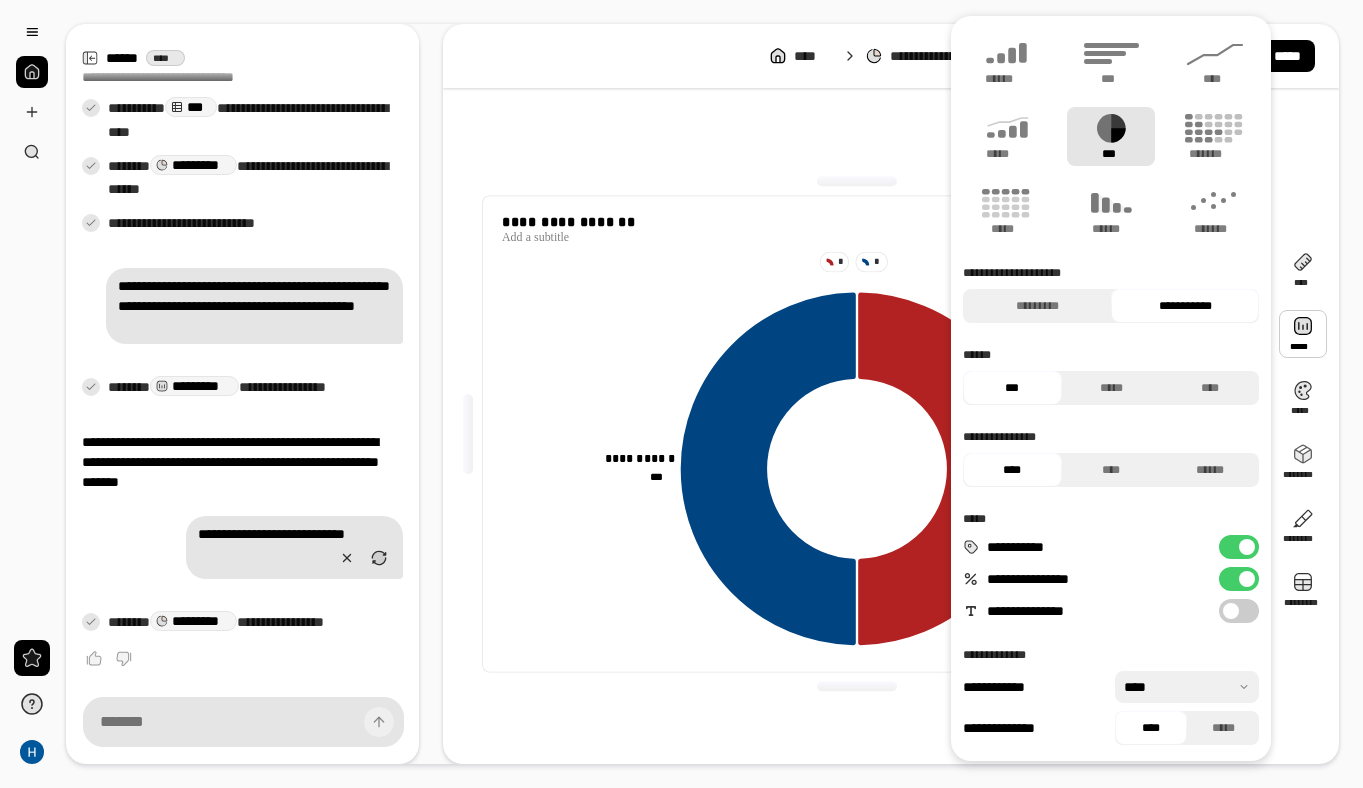 click at bounding box center (1231, 611) 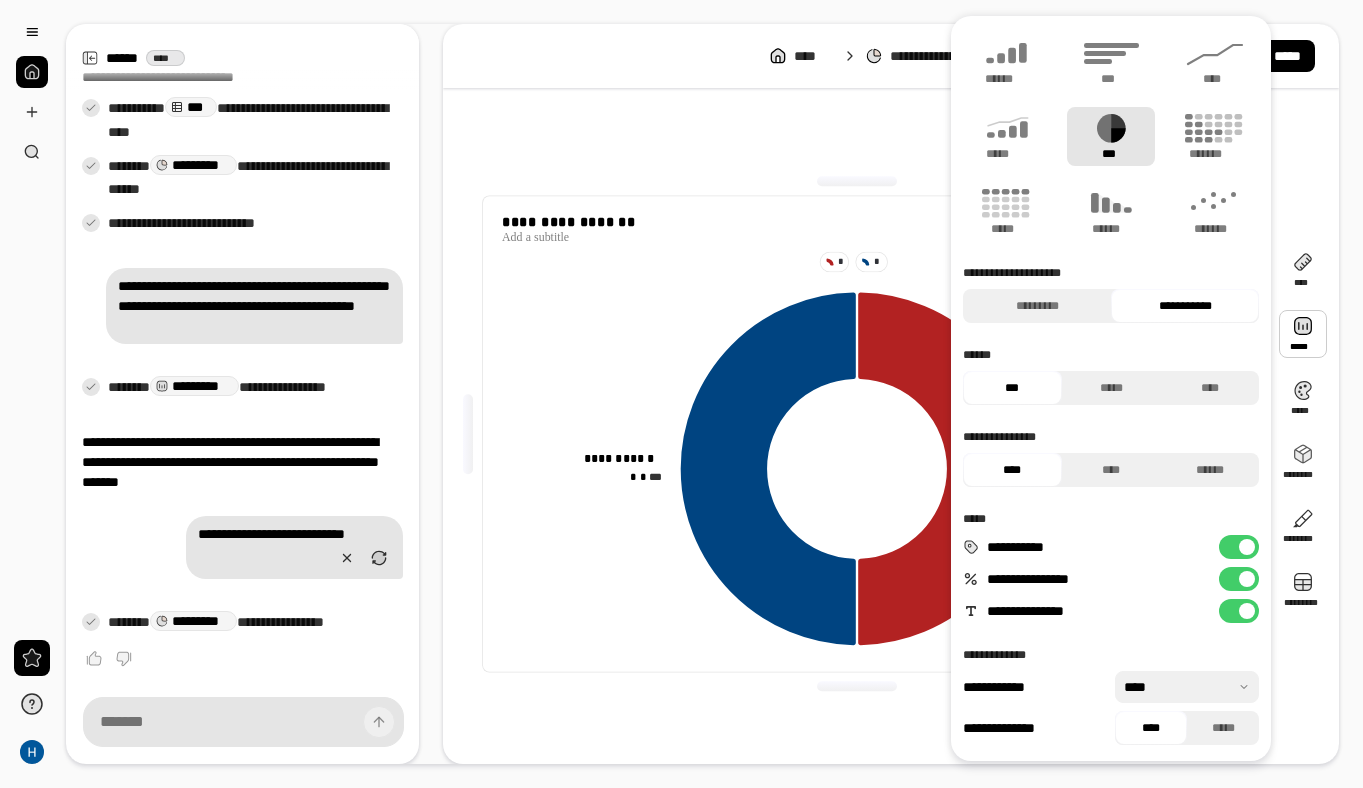 click at bounding box center [1247, 611] 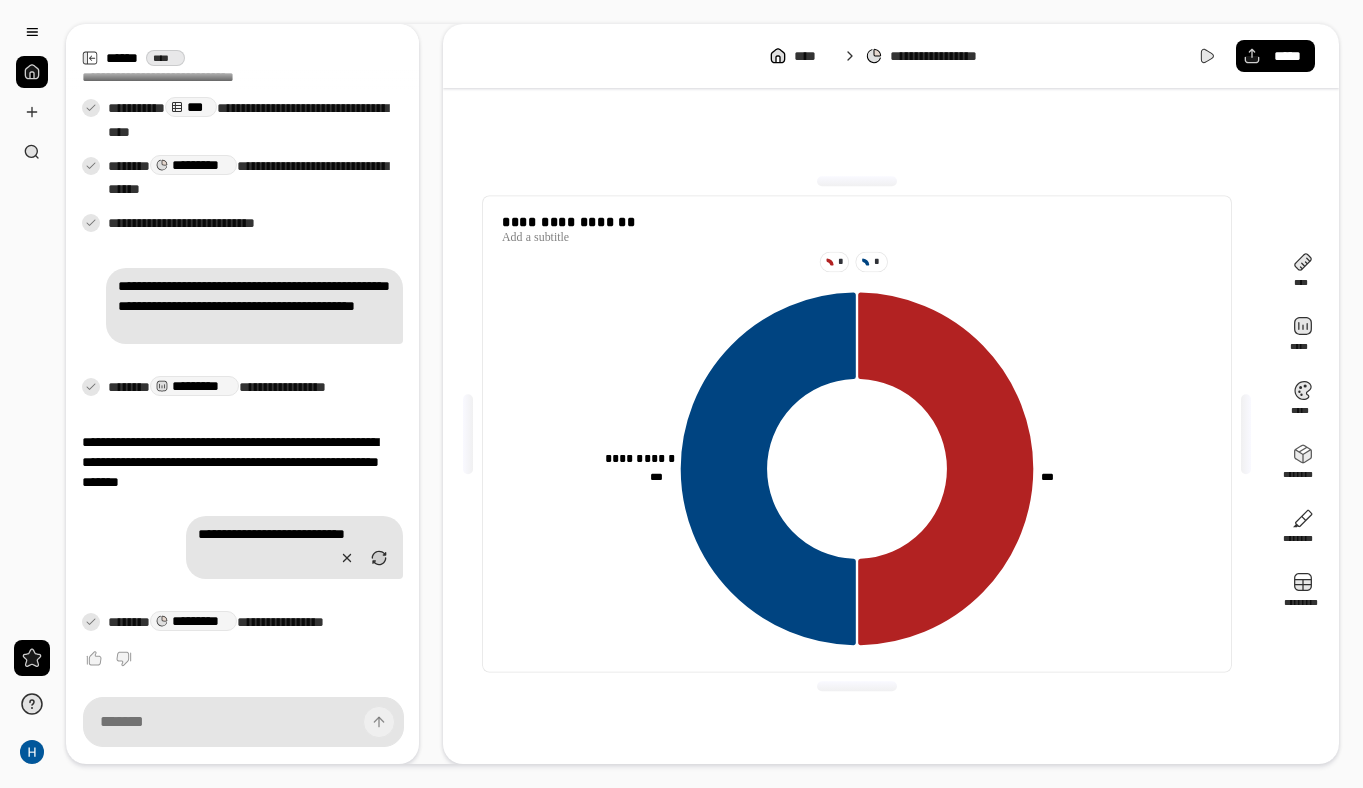 click on "[FIRST] [LAST] [STREET] [CITY] [STATE] [ZIP] [COUNTRY] [PHONE] [EMAIL] [DOB] [GENDER] [AGE]" at bounding box center [891, 434] 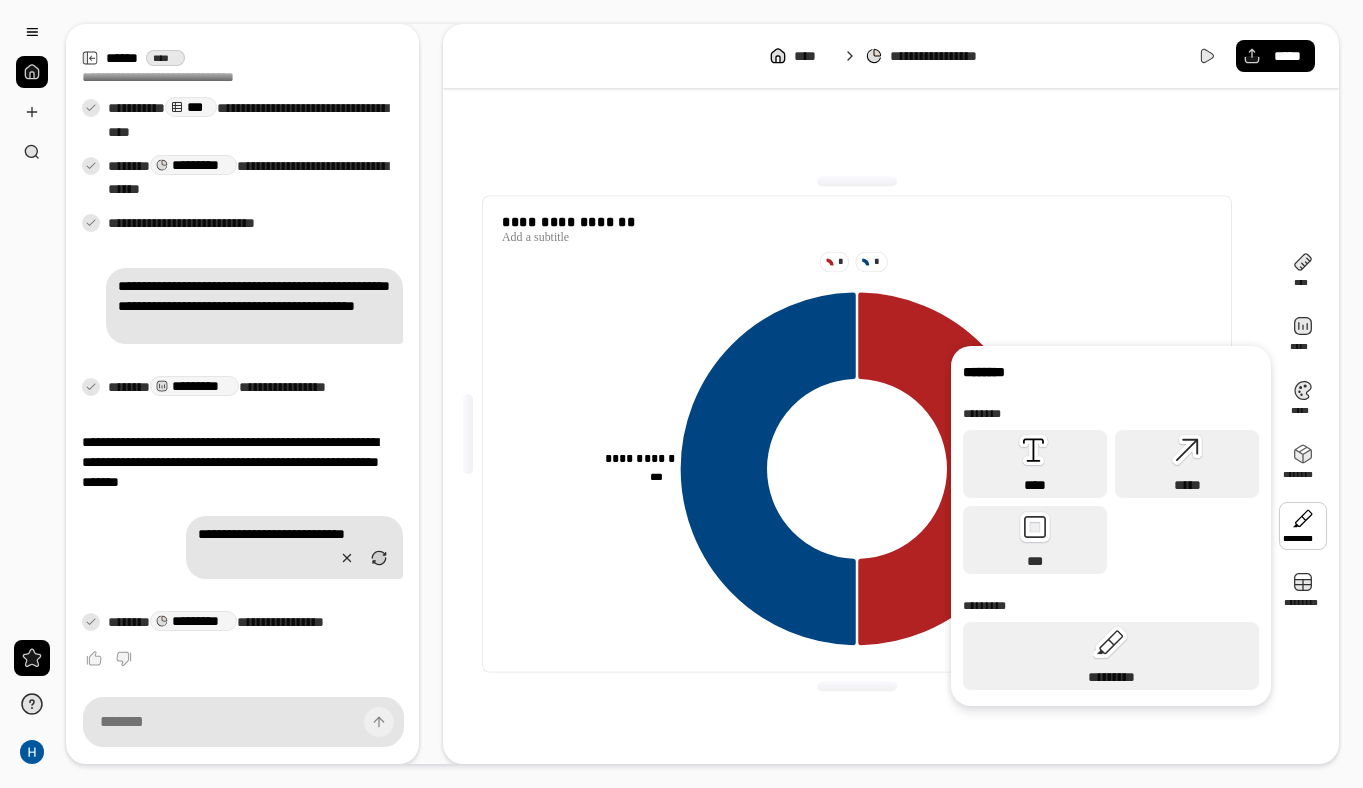 click on "****" at bounding box center (1035, 464) 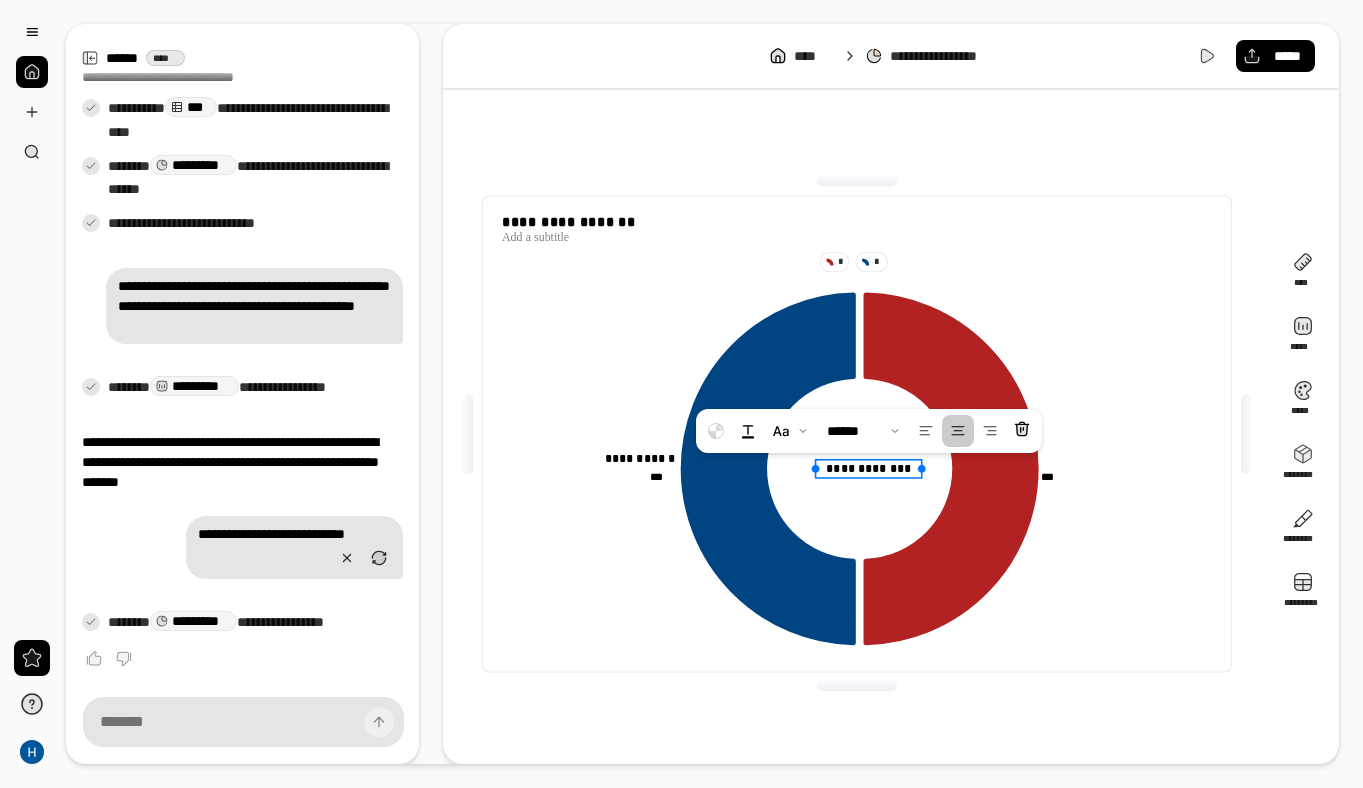 drag, startPoint x: 900, startPoint y: 467, endPoint x: 926, endPoint y: 466, distance: 26.019224 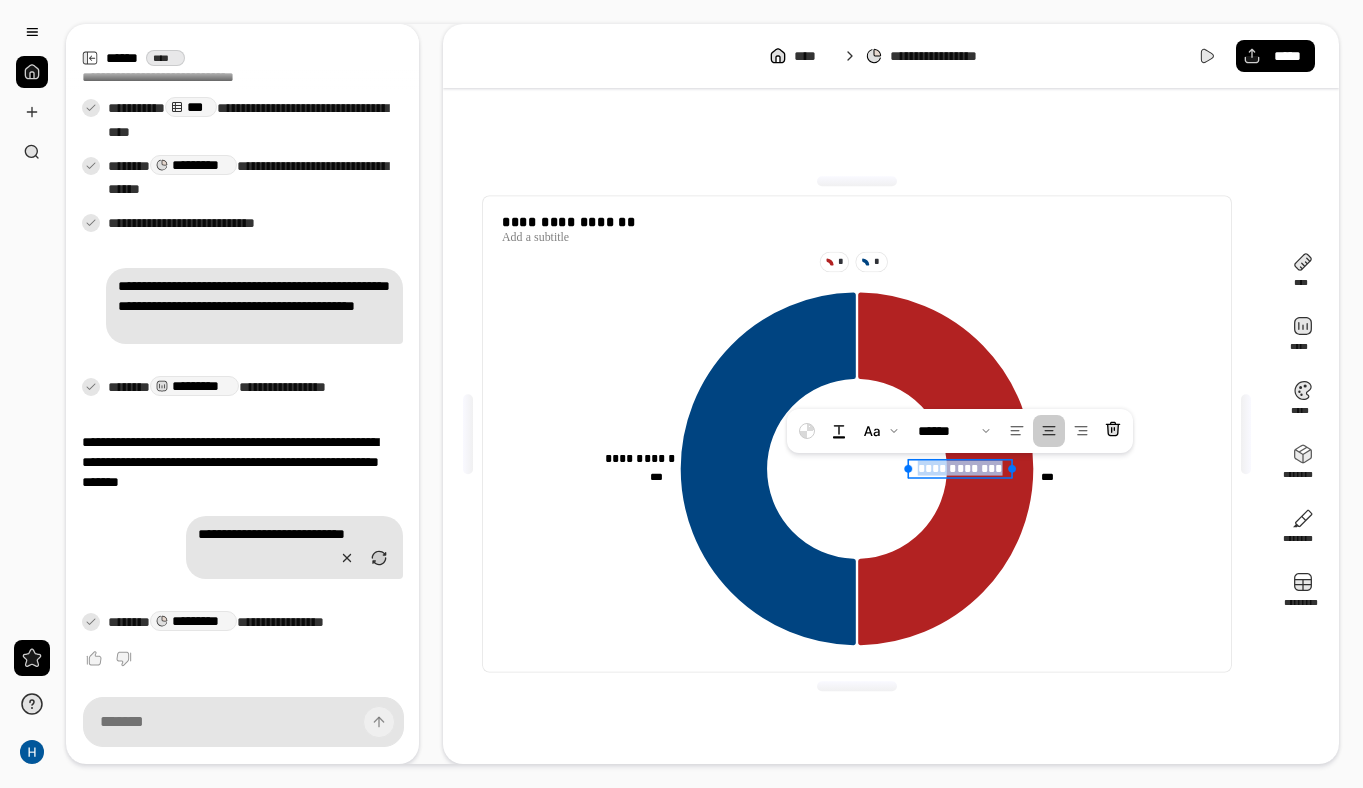 drag, startPoint x: 865, startPoint y: 462, endPoint x: 919, endPoint y: 478, distance: 56.32051 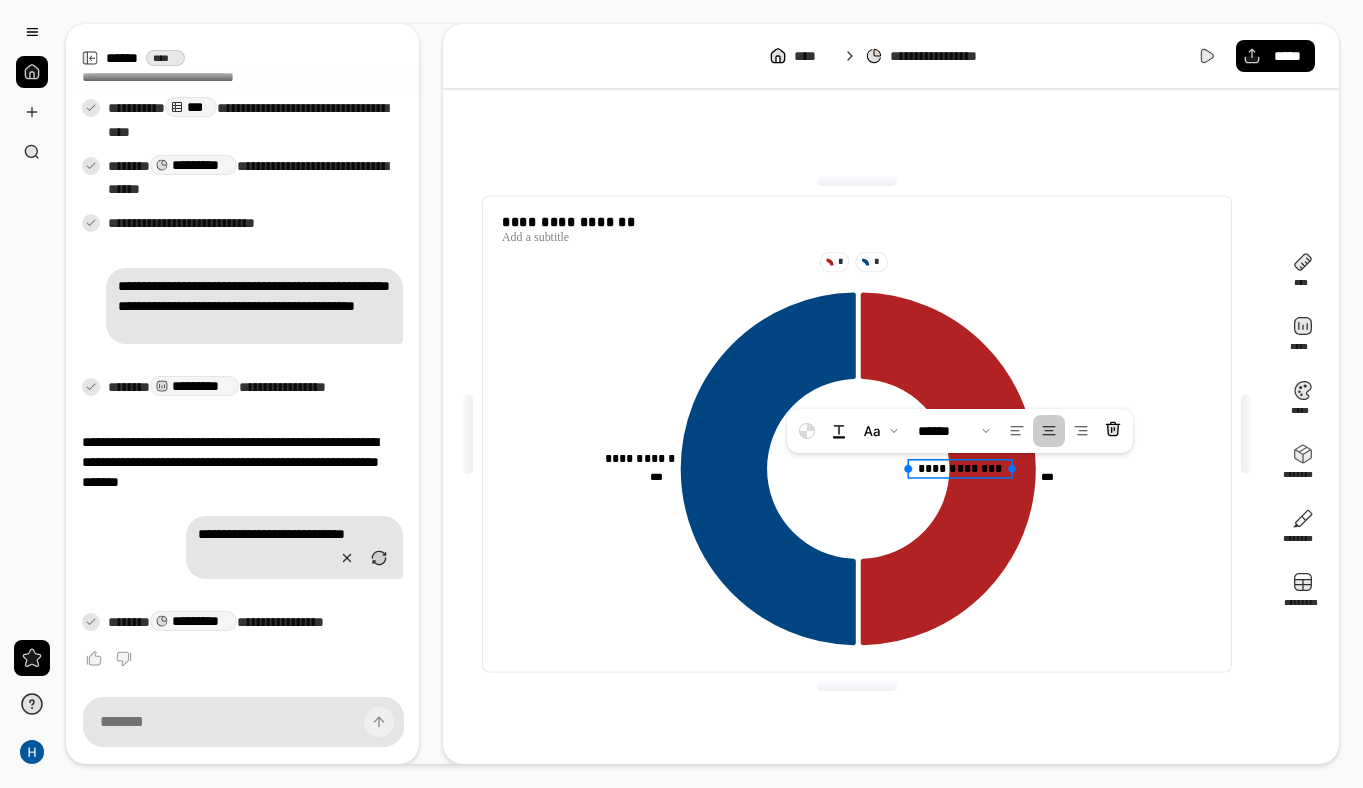 click 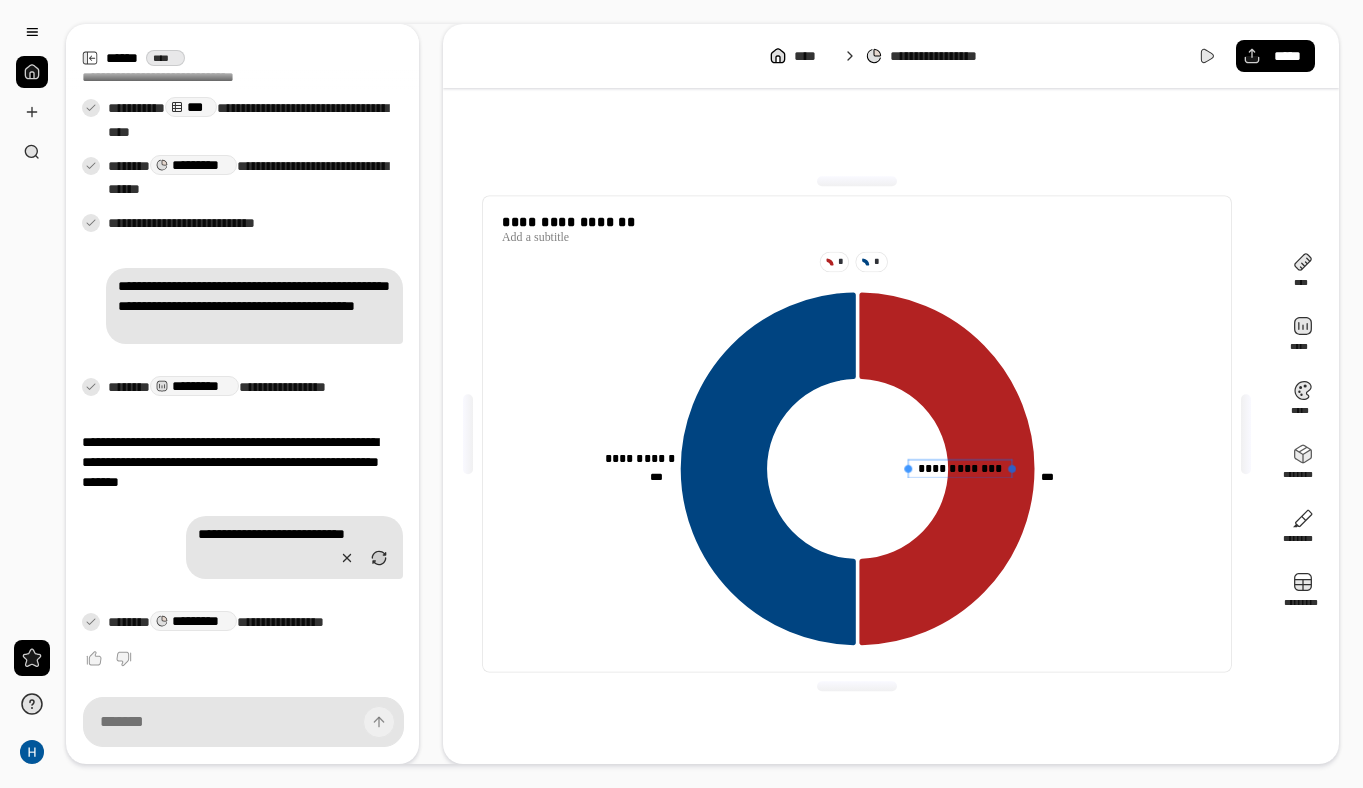 click on "**********" at bounding box center (960, 469) 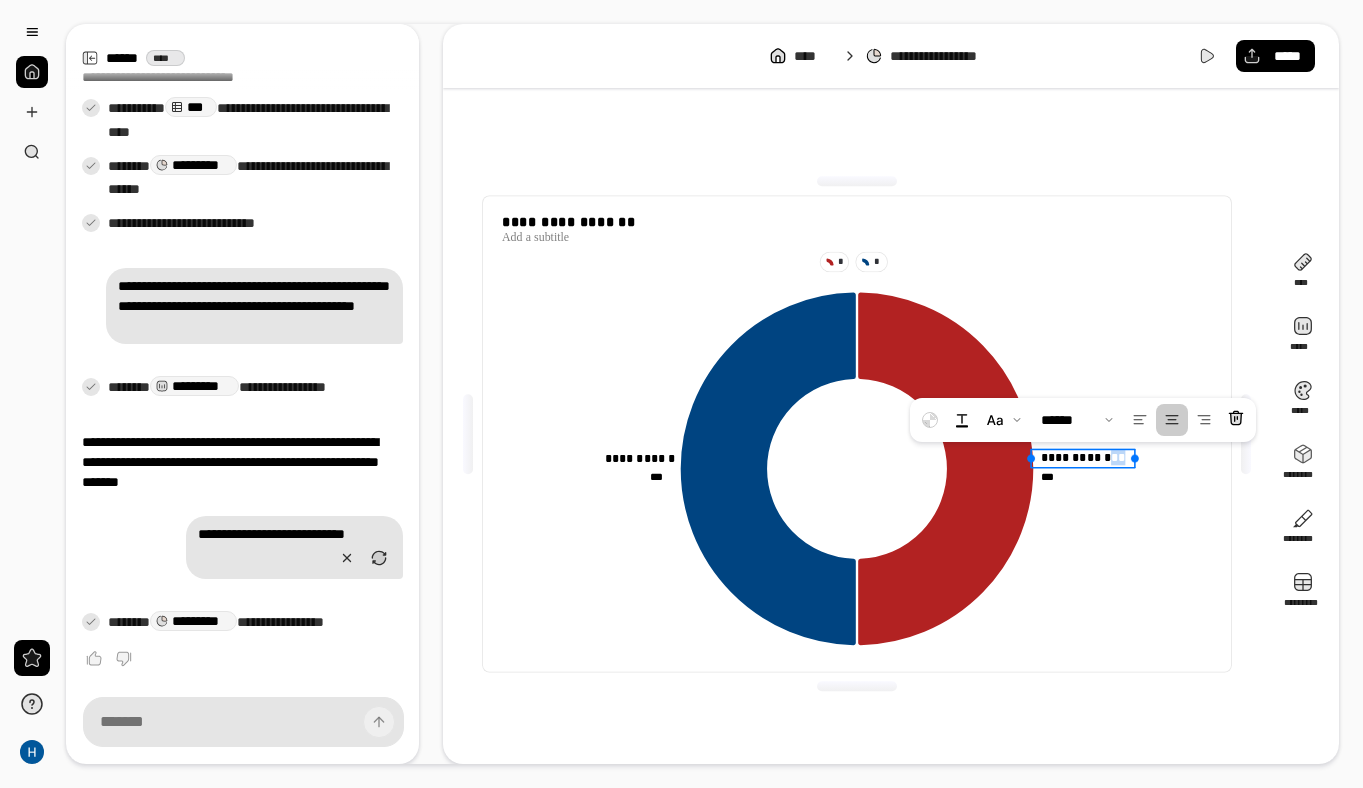 drag, startPoint x: 989, startPoint y: 461, endPoint x: 1144, endPoint y: 447, distance: 155.63097 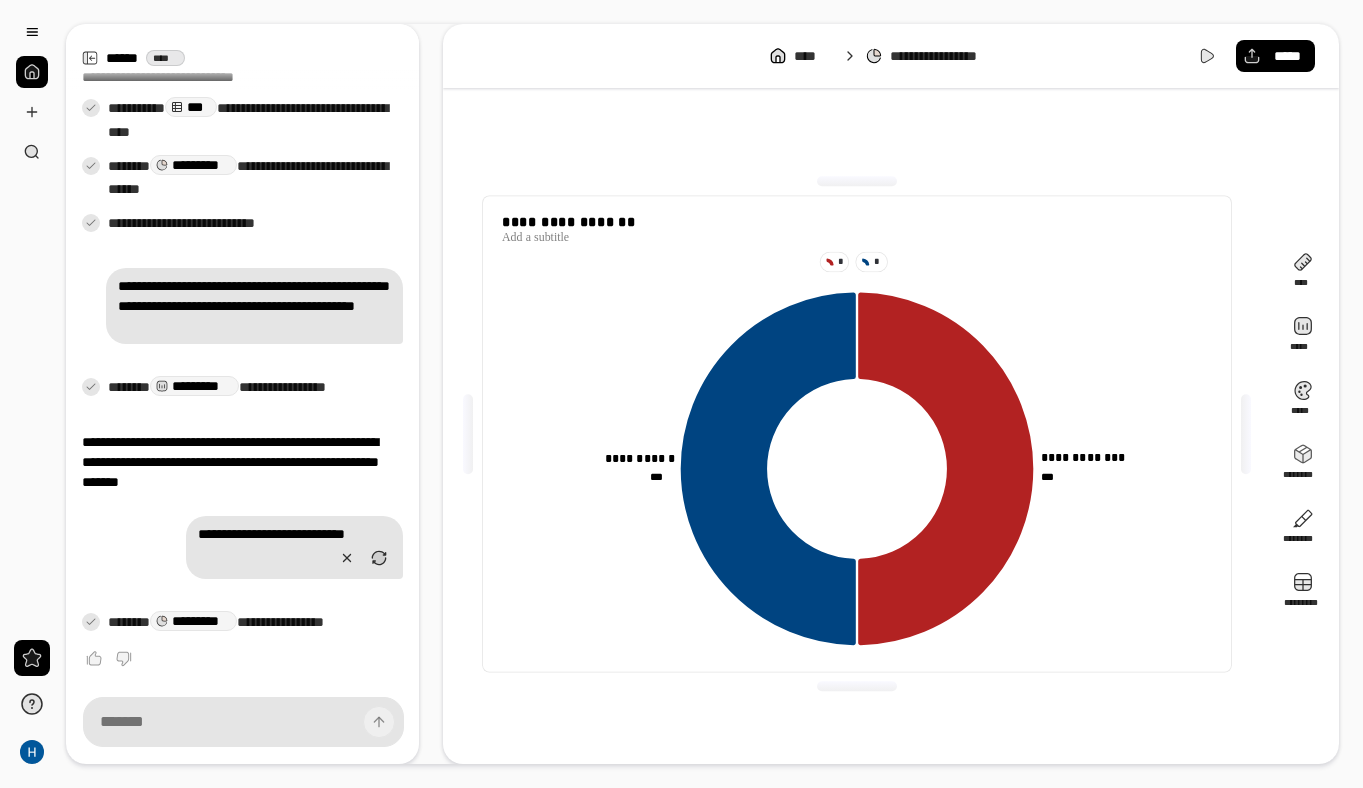 click 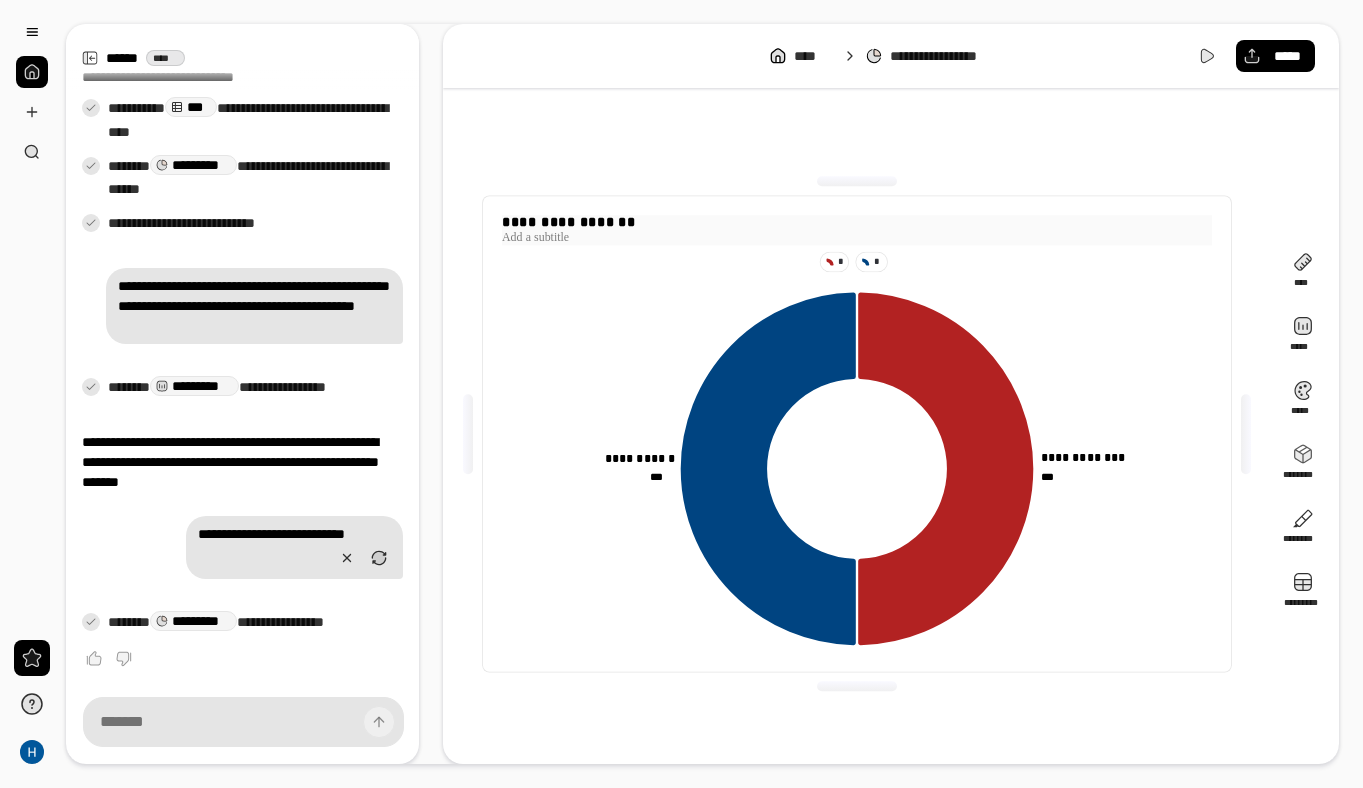 click on "**********" at bounding box center [857, 223] 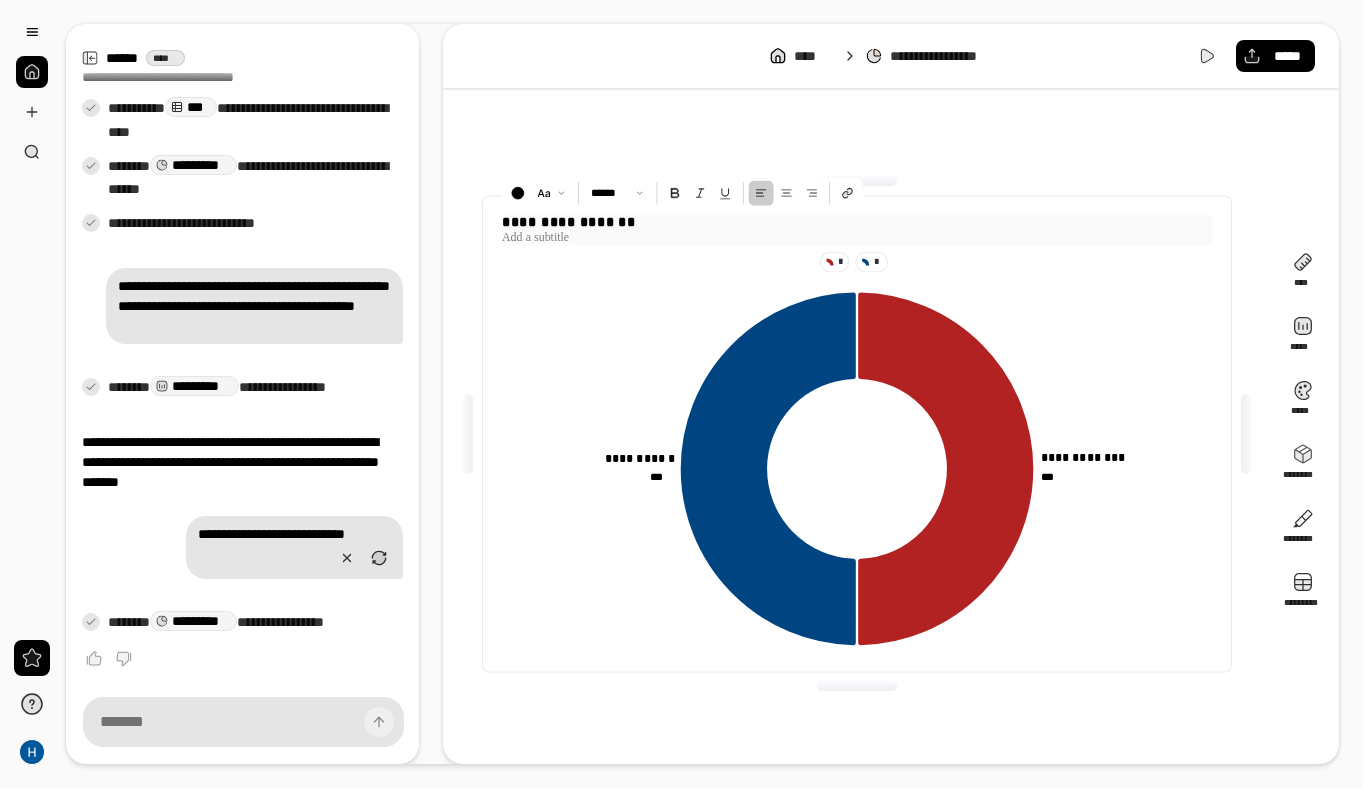 drag, startPoint x: 578, startPoint y: 240, endPoint x: 470, endPoint y: 220, distance: 109.83624 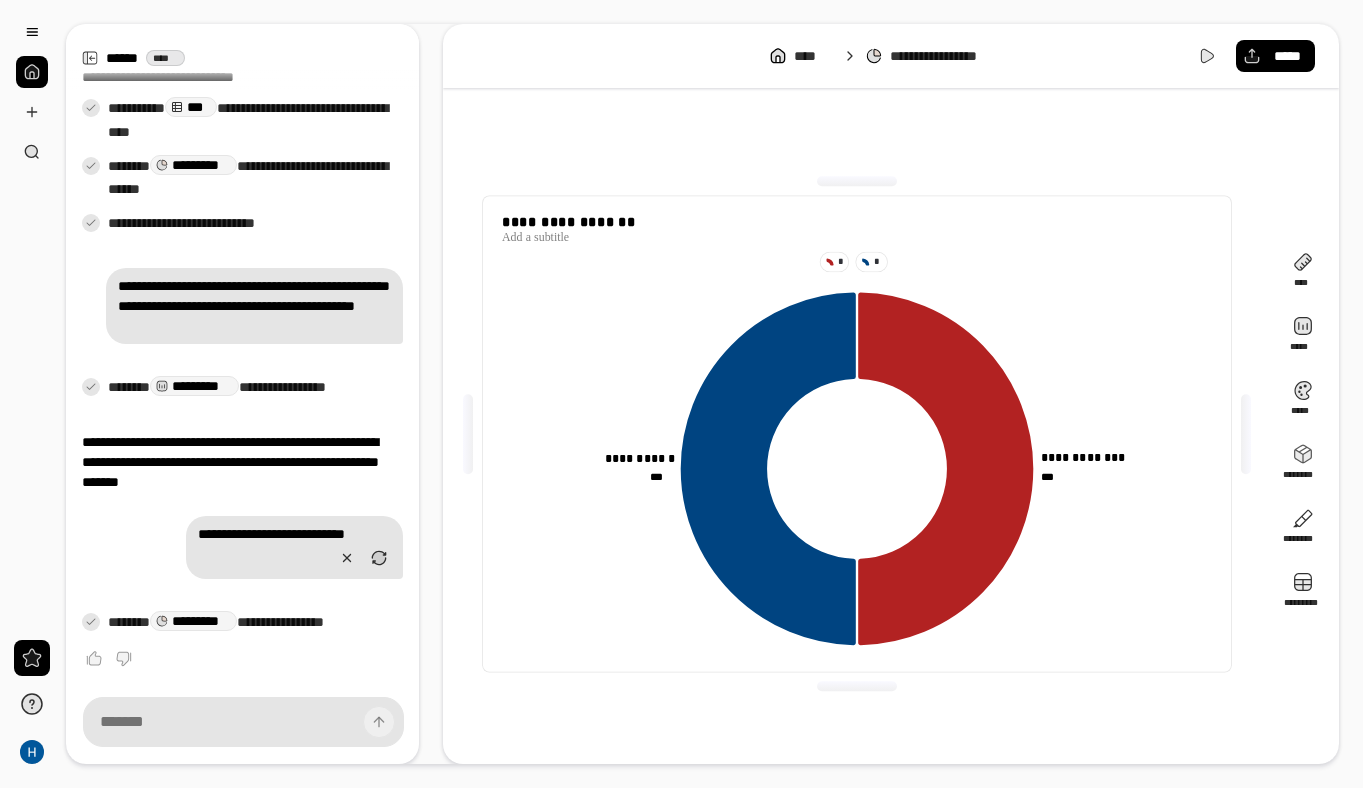 click on "[FIRST] [LAST] [STREET] [CITY] [STATE] [ZIP] [COUNTRY] [PHONE] [EMAIL] [DOB] [GENDER] [AGE]" at bounding box center [891, 434] 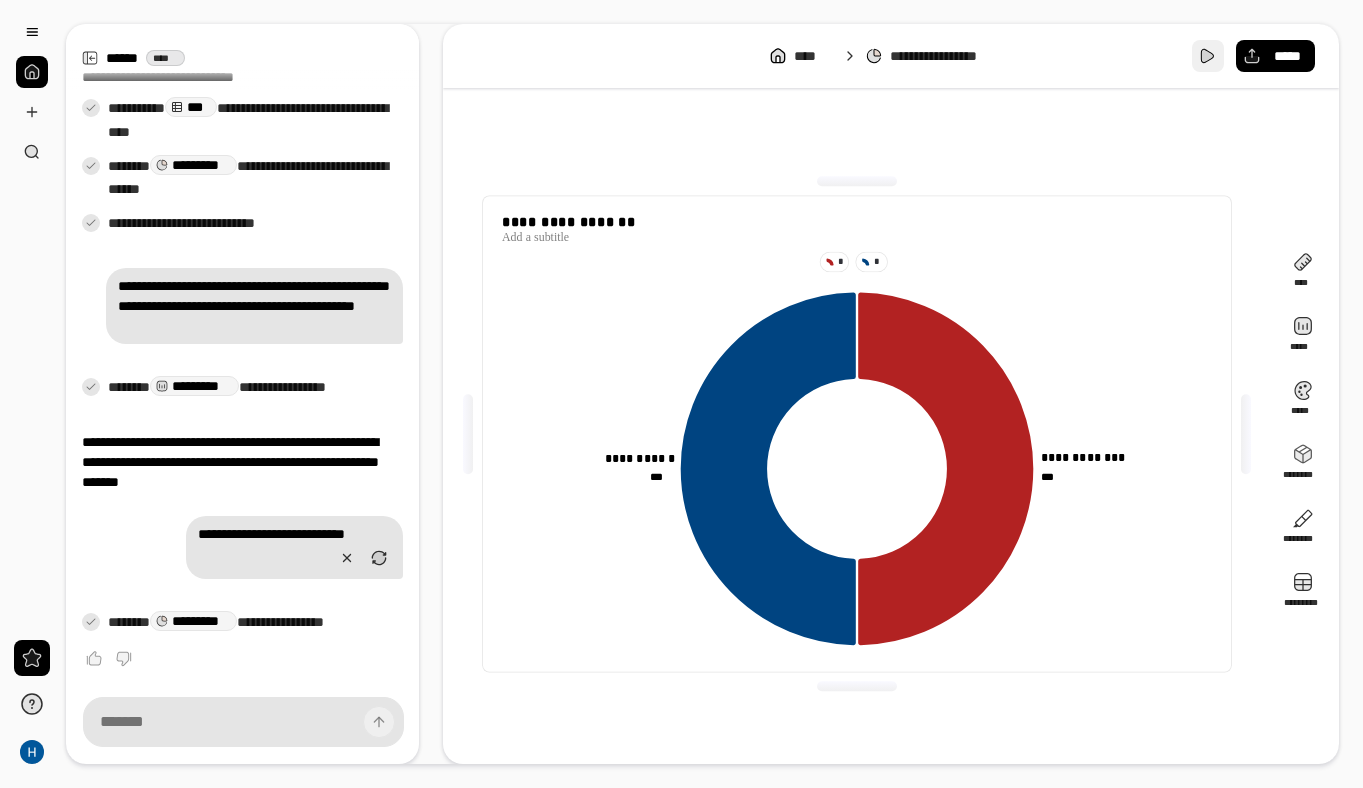 click at bounding box center (1208, 56) 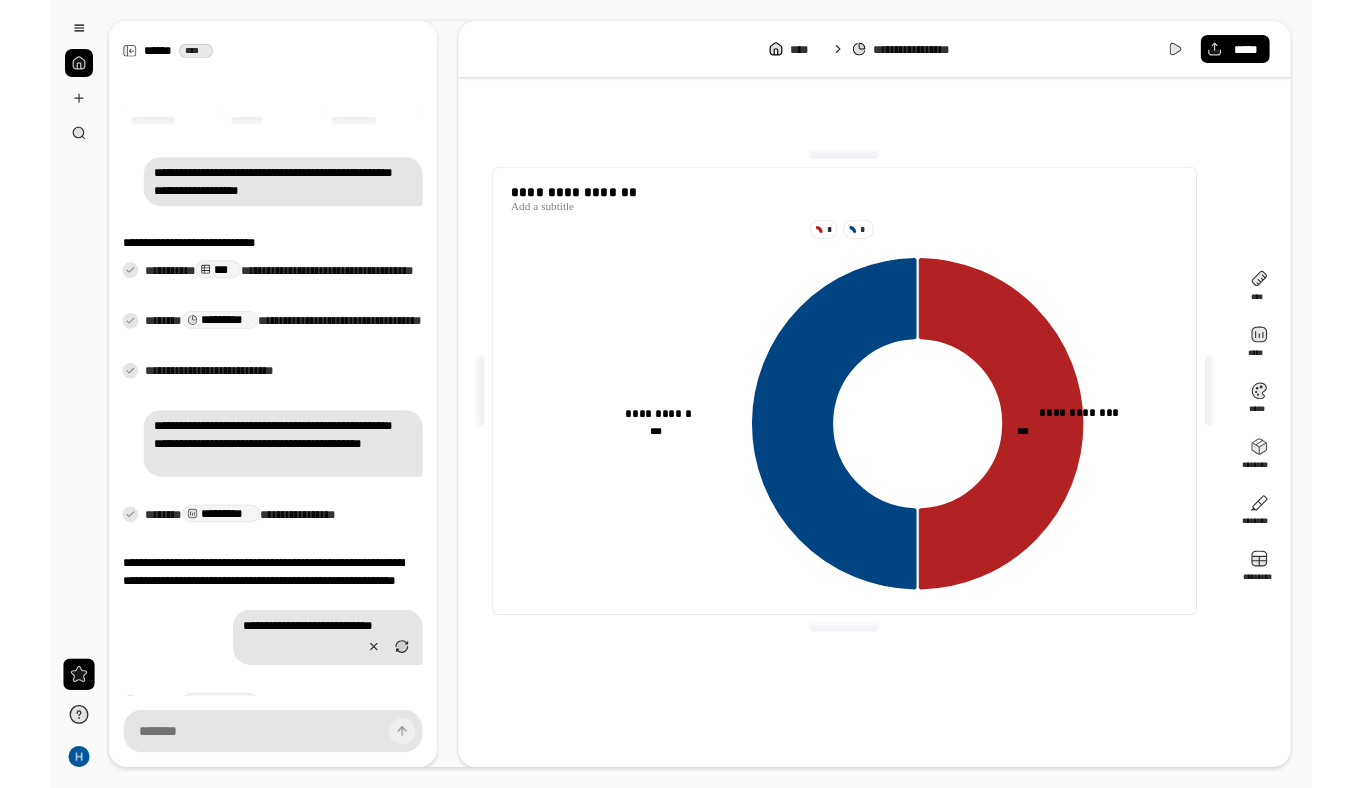 scroll, scrollTop: 303, scrollLeft: 0, axis: vertical 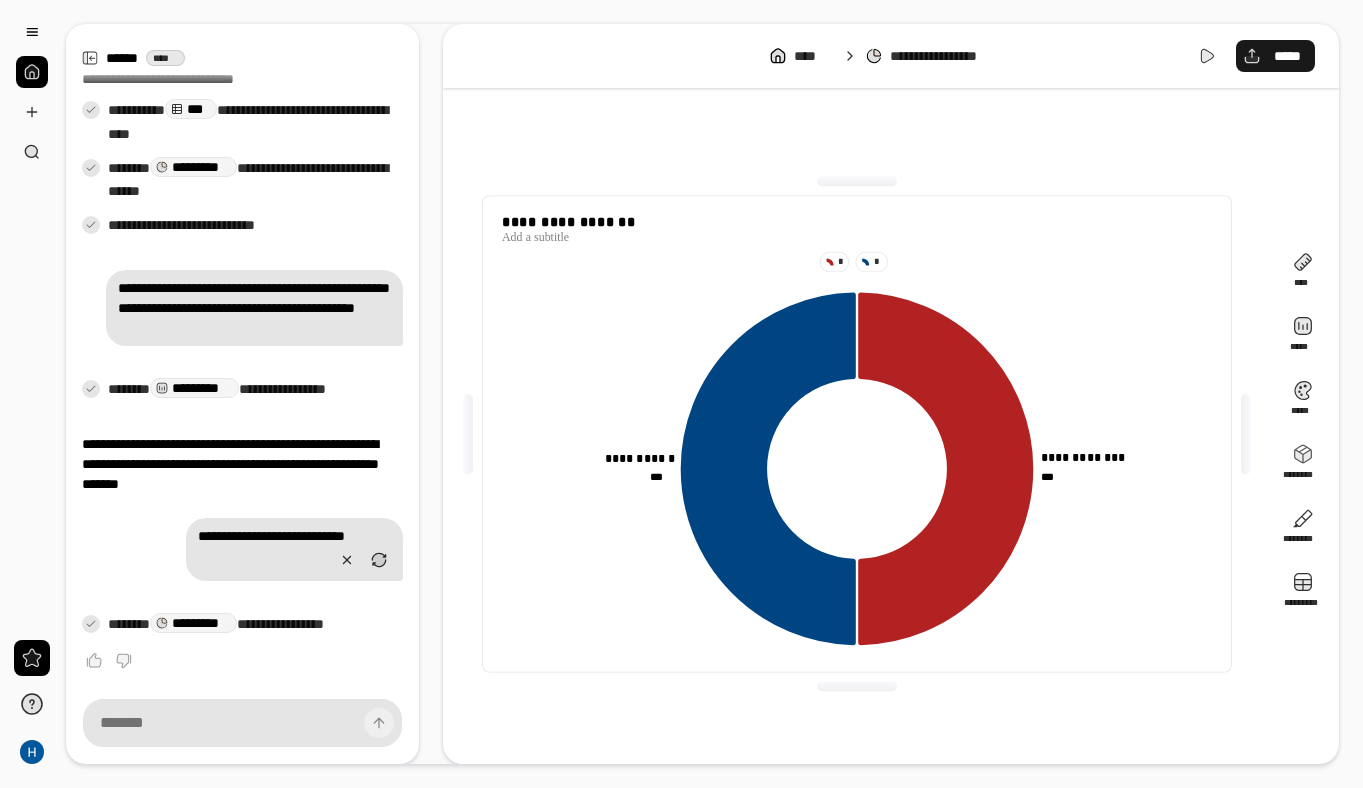 click on "*****" at bounding box center [1287, 56] 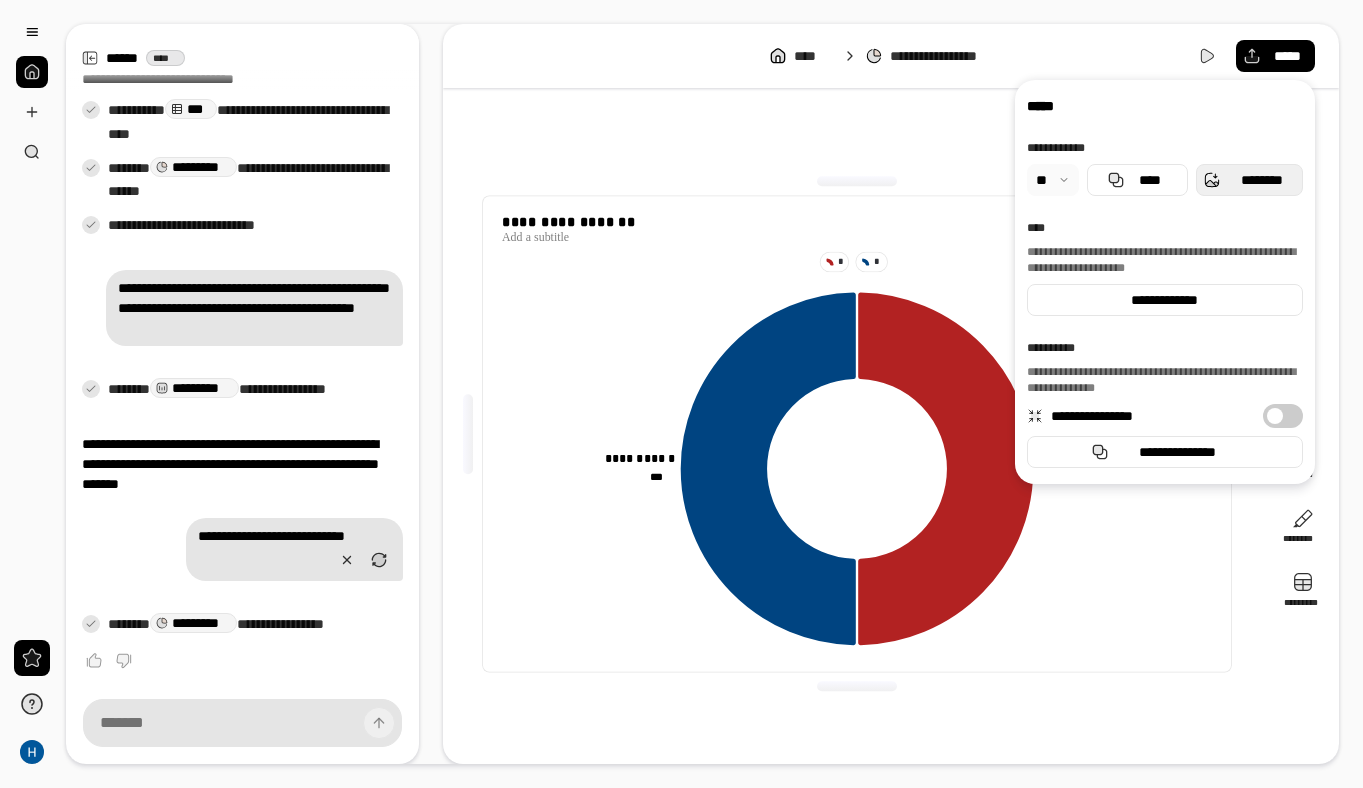 click on "********" at bounding box center [1261, 180] 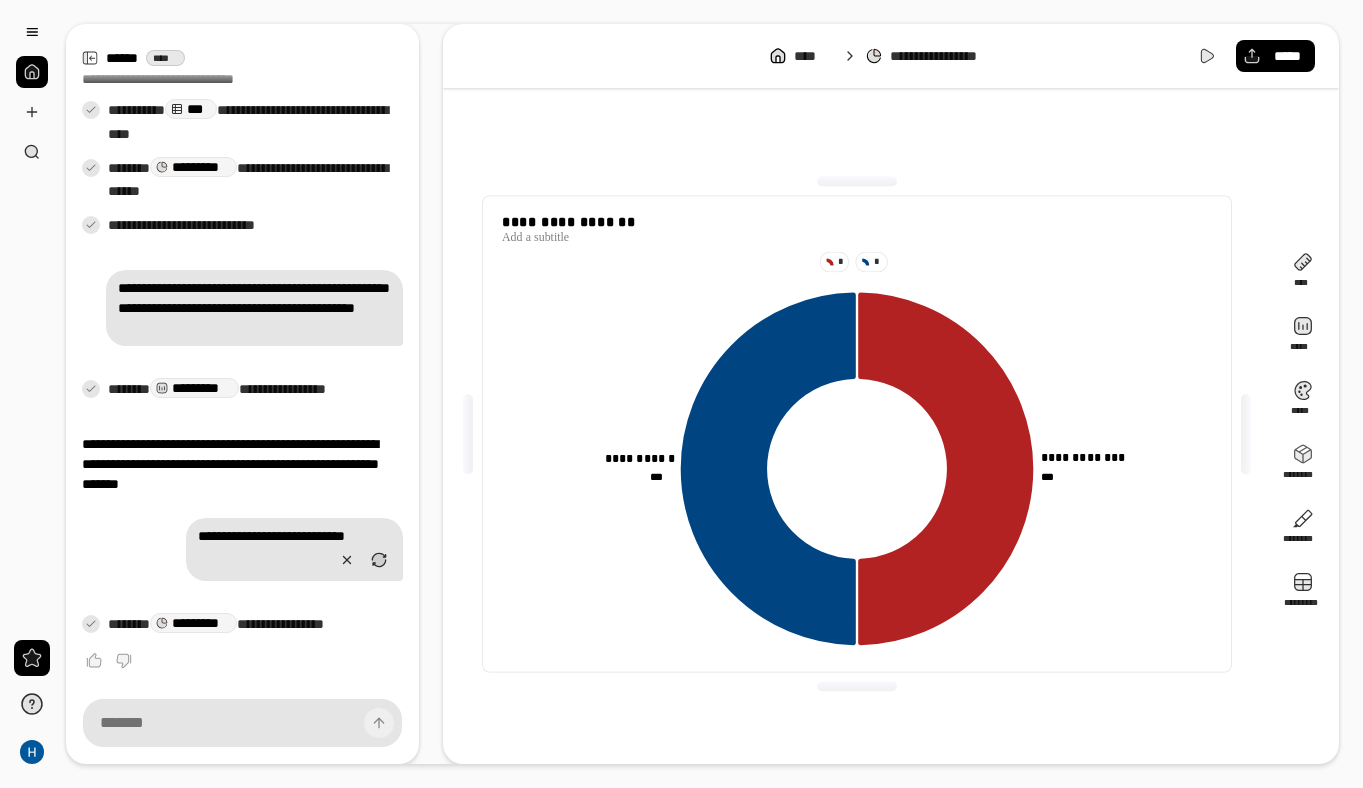 click on "[FIRST] [LAST] [STREET] [CITY] [STATE] [ZIP]" at bounding box center (857, 434) 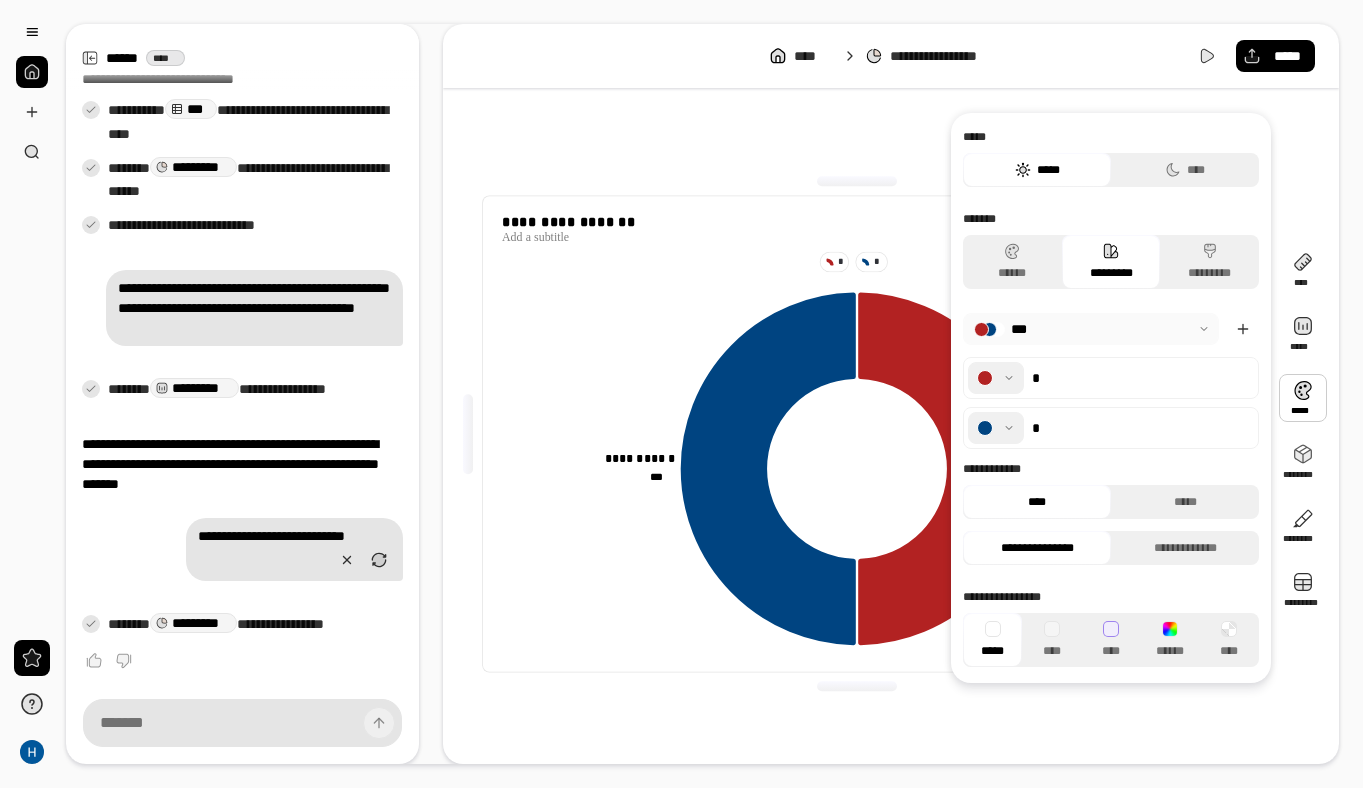 click at bounding box center (1303, 398) 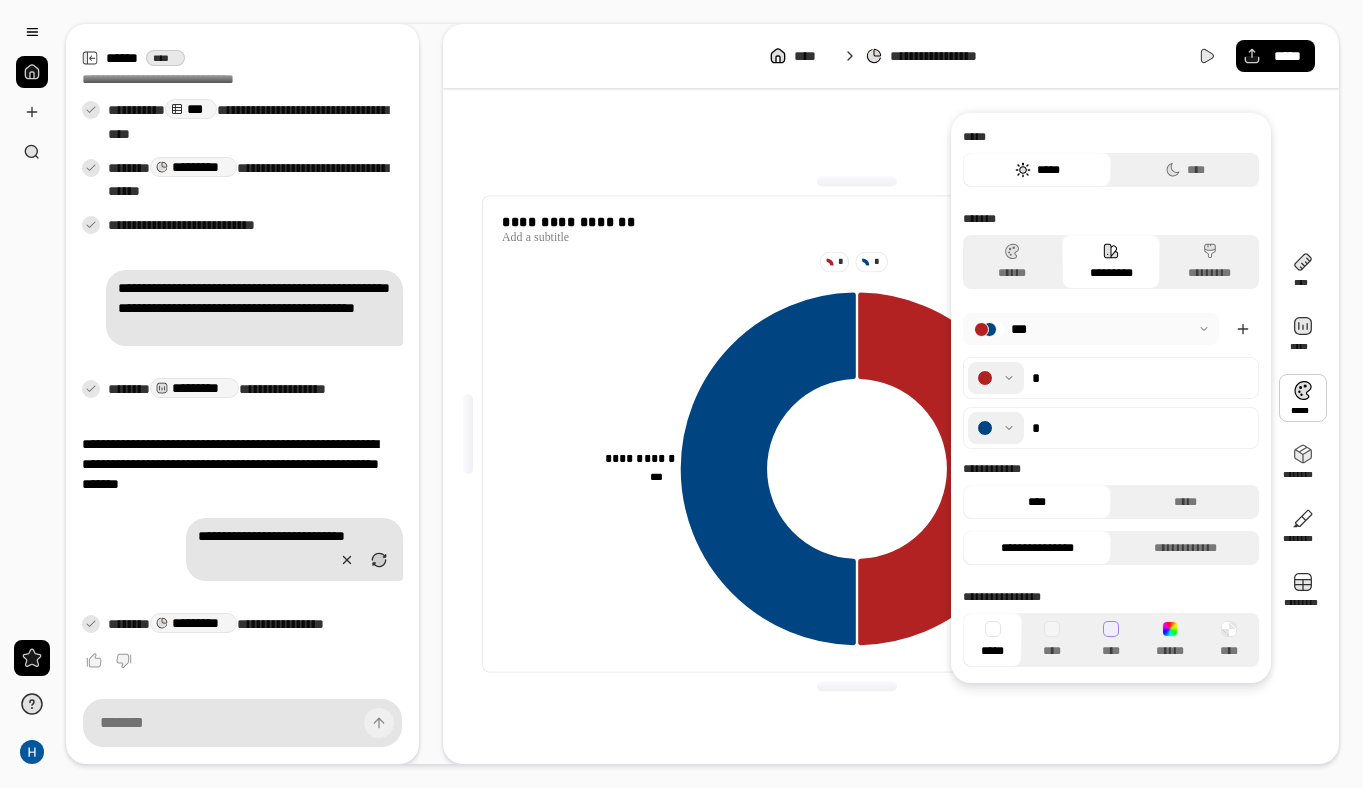click at bounding box center [1091, 329] 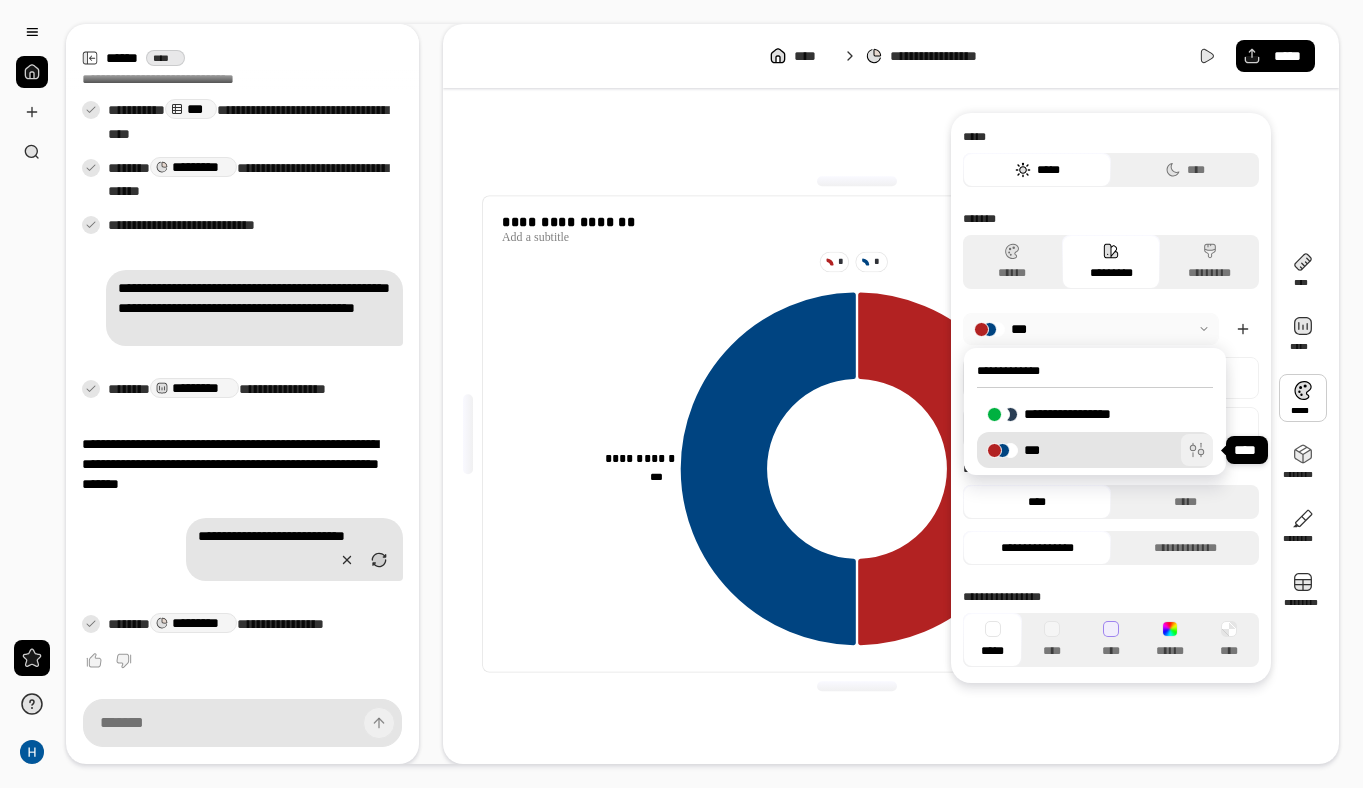 click at bounding box center [1197, 450] 